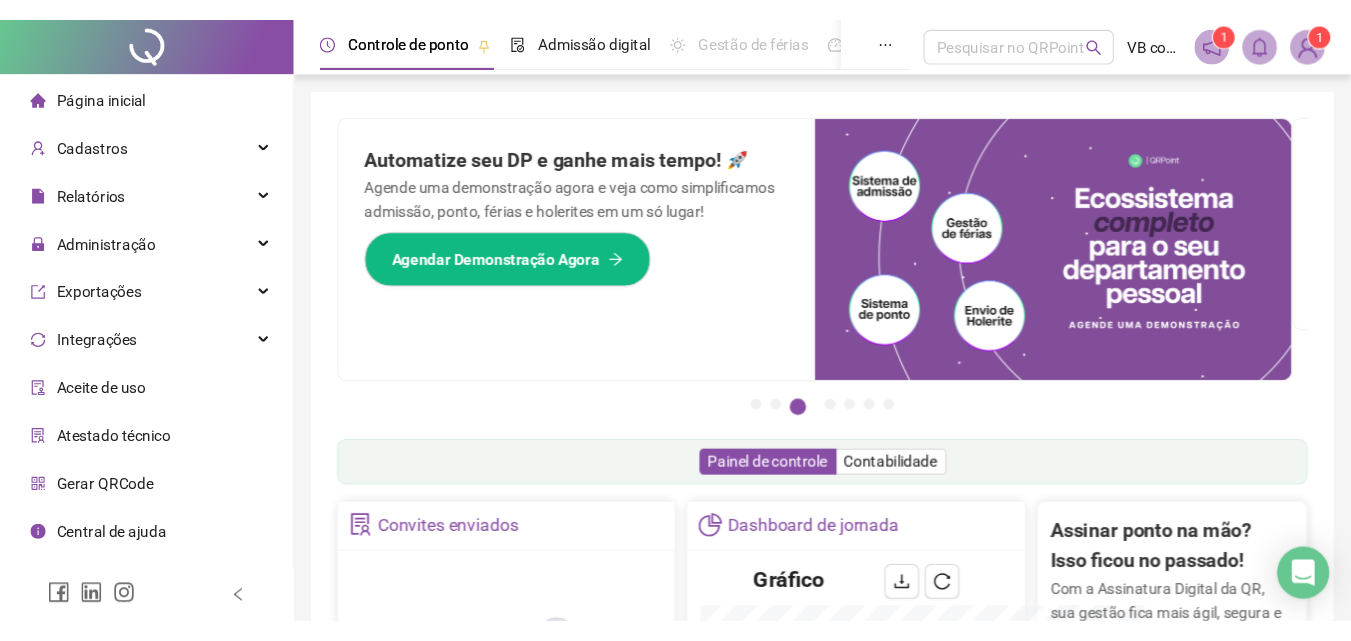 scroll, scrollTop: 0, scrollLeft: 0, axis: both 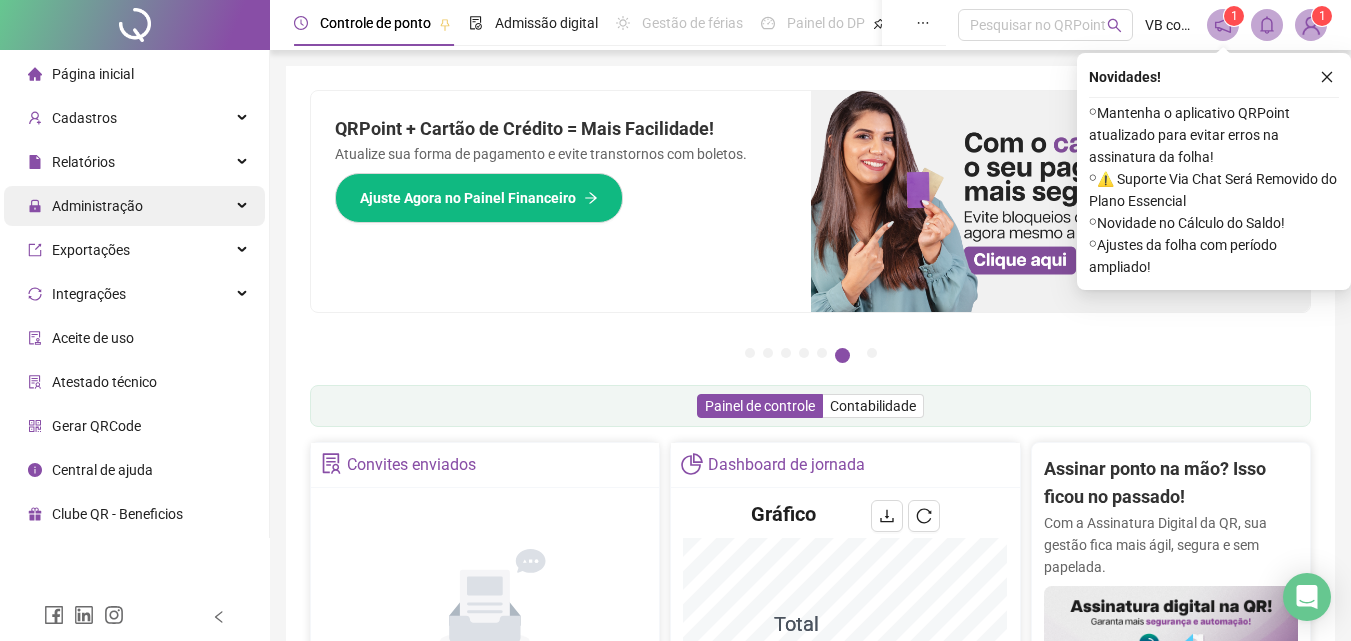 click on "Administração" at bounding box center (134, 206) 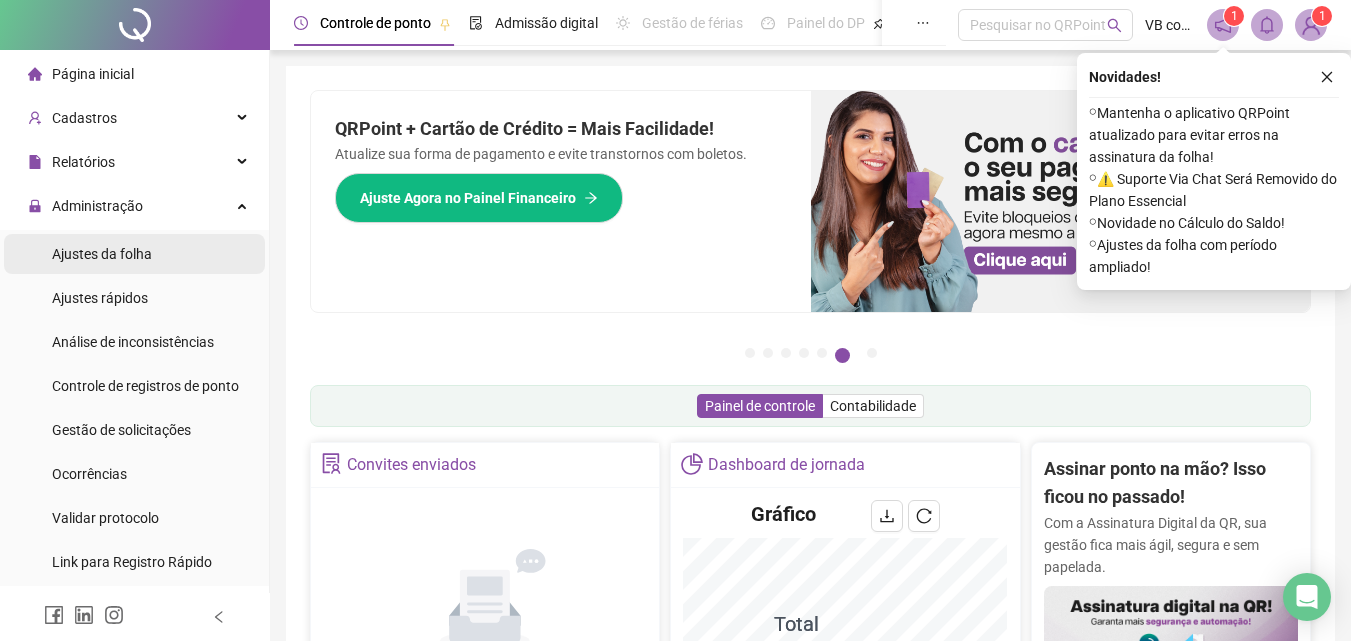 click on "Ajustes da folha" at bounding box center [102, 254] 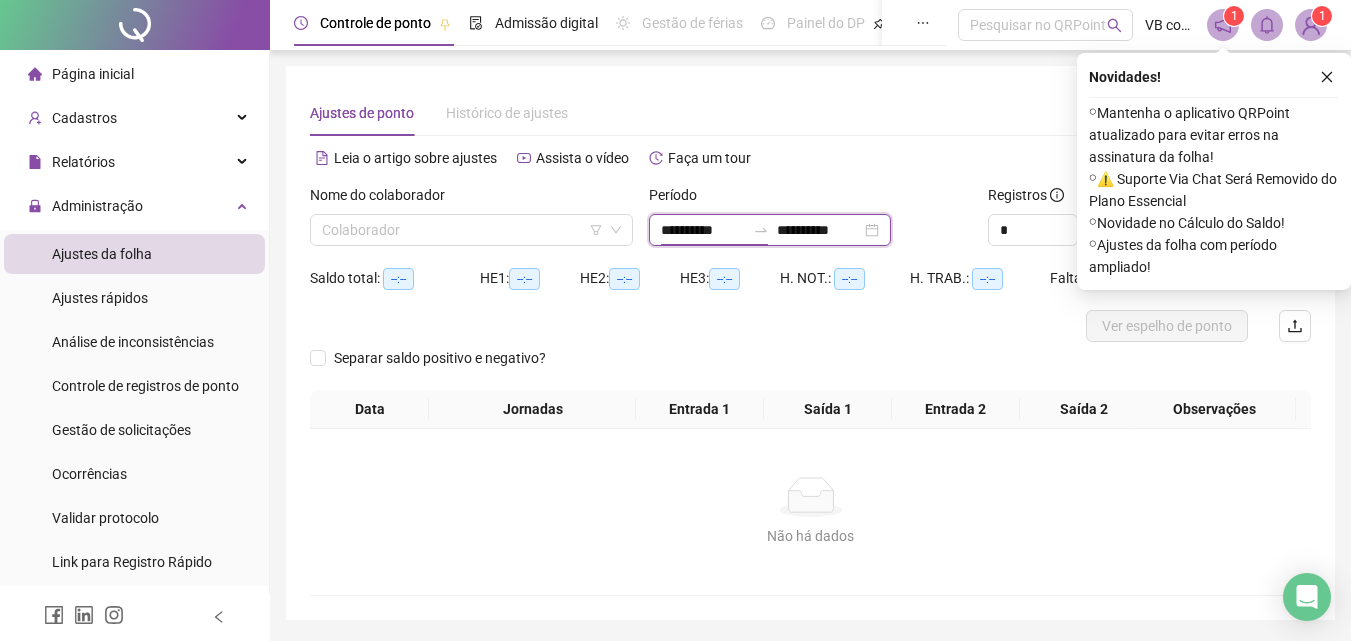 click on "**********" at bounding box center [703, 230] 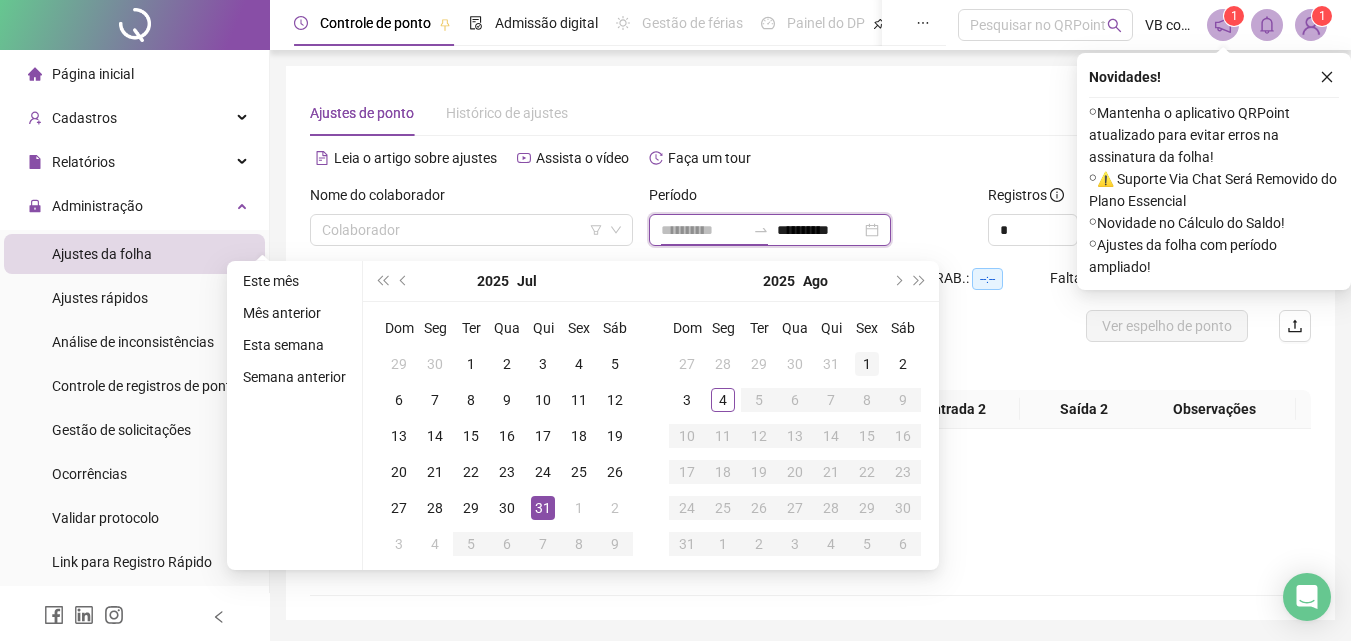 type on "**********" 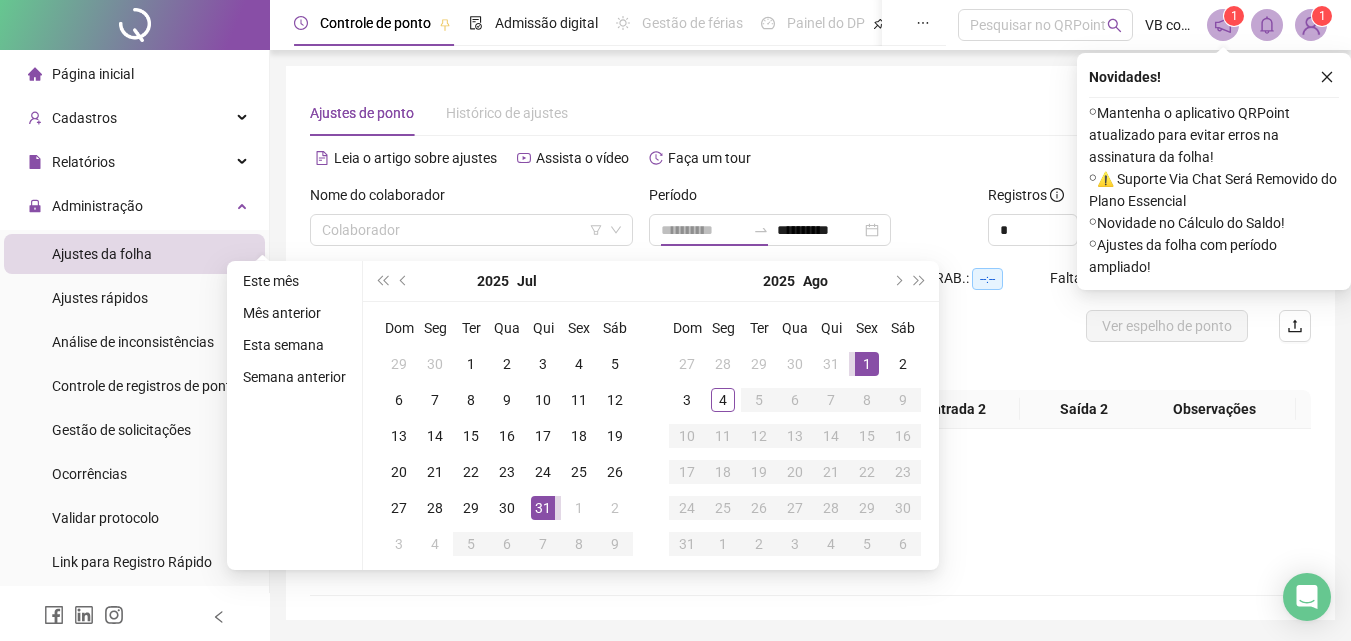 click on "1" at bounding box center (867, 364) 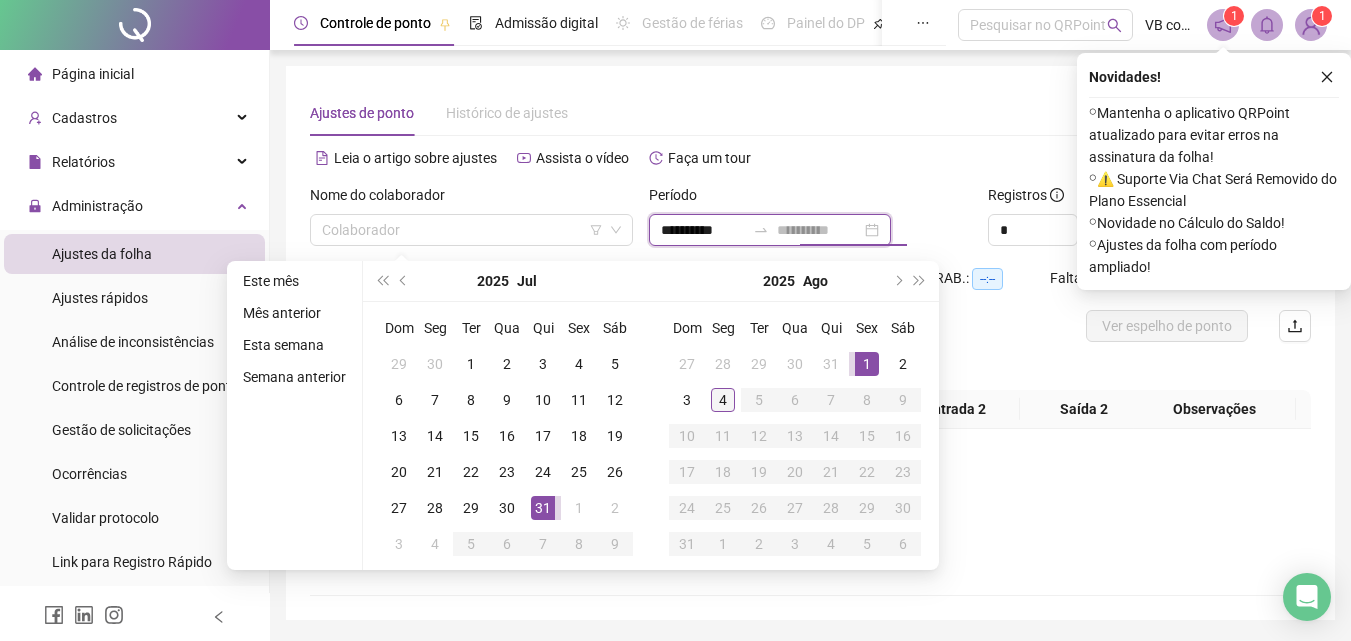 type on "**********" 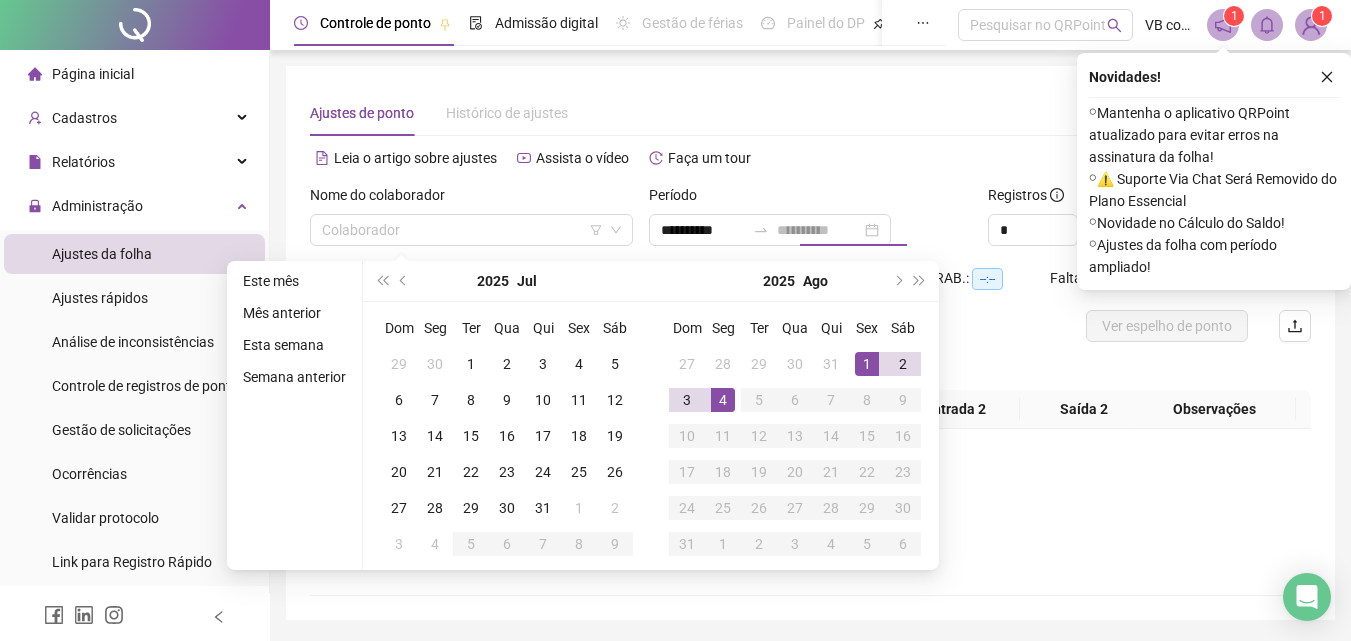 click on "4" at bounding box center (723, 400) 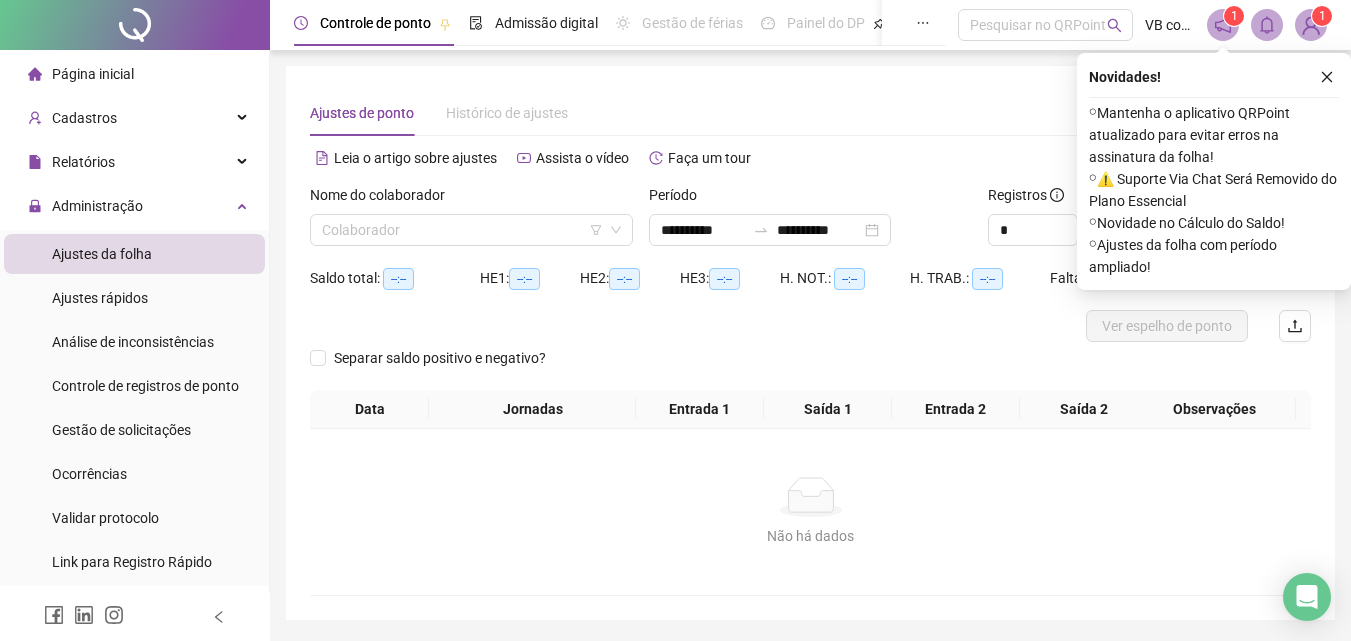 drag, startPoint x: 1337, startPoint y: 47, endPoint x: 1326, endPoint y: 62, distance: 18.601076 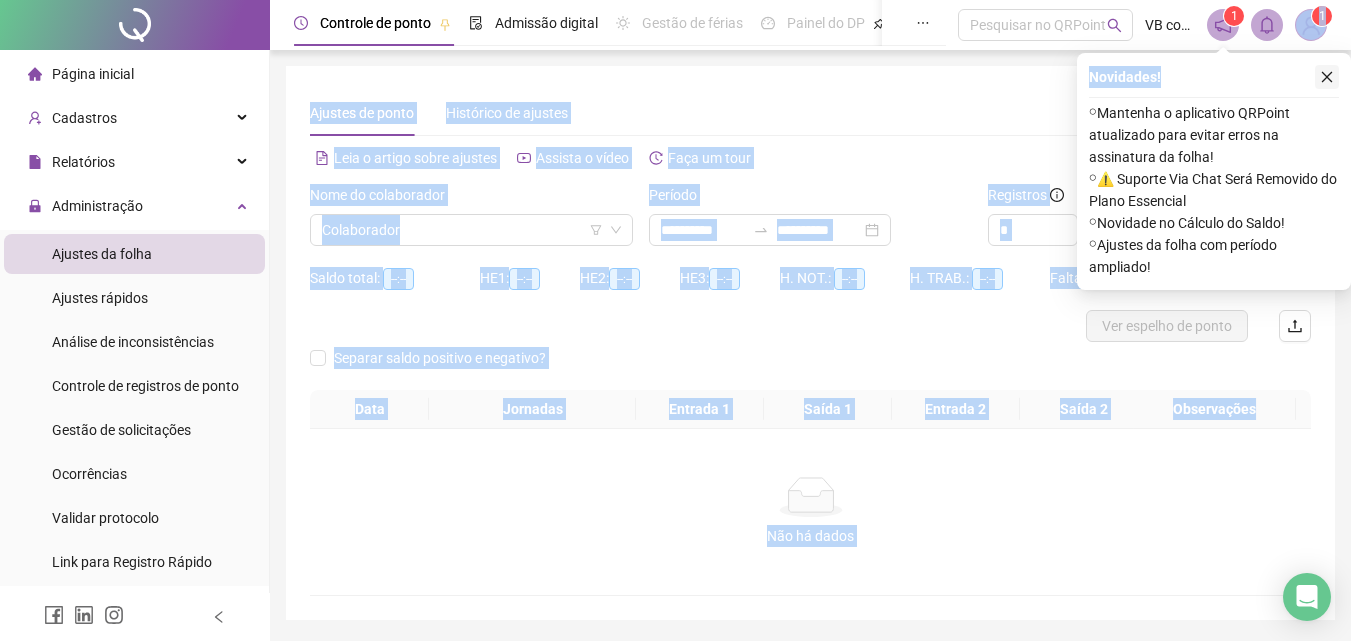 click 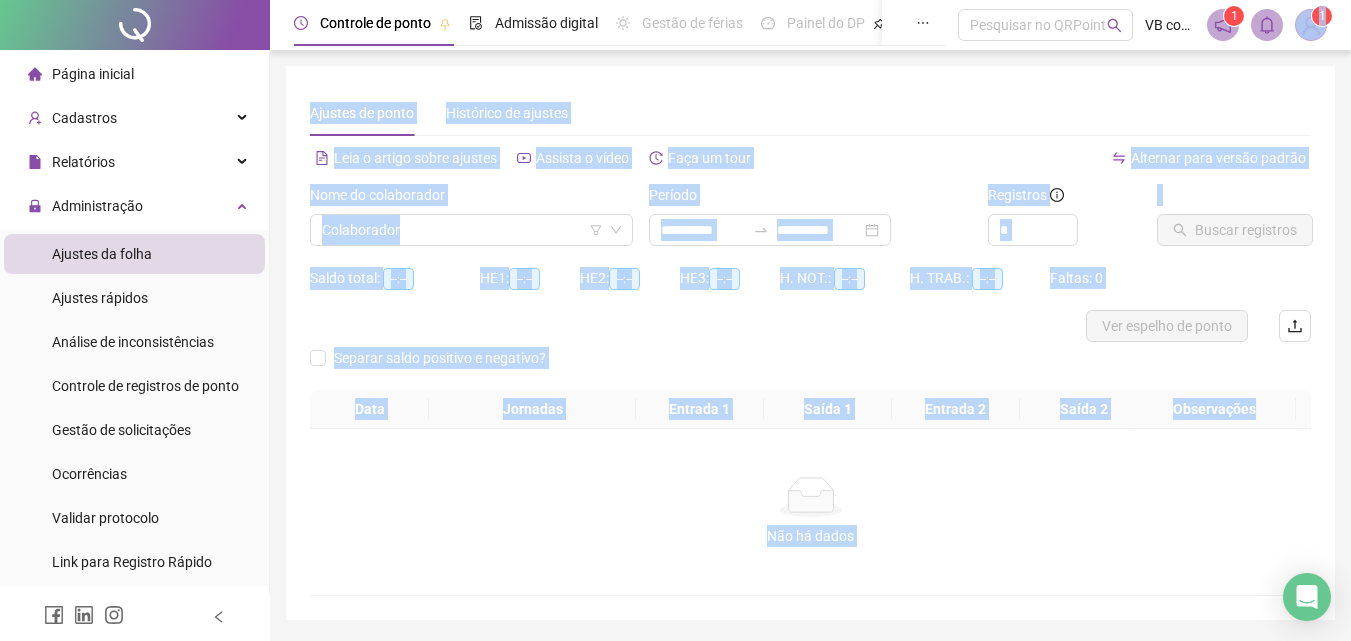 click on "Buscar registros" at bounding box center [1234, 223] 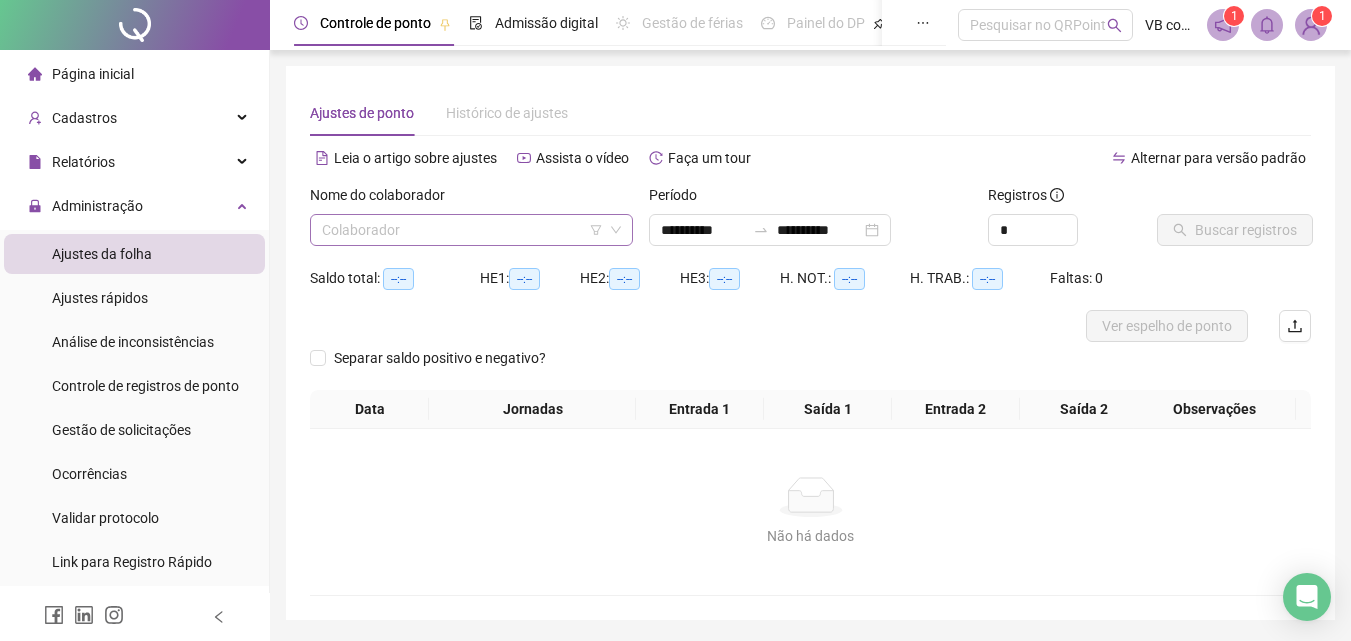 click at bounding box center (462, 230) 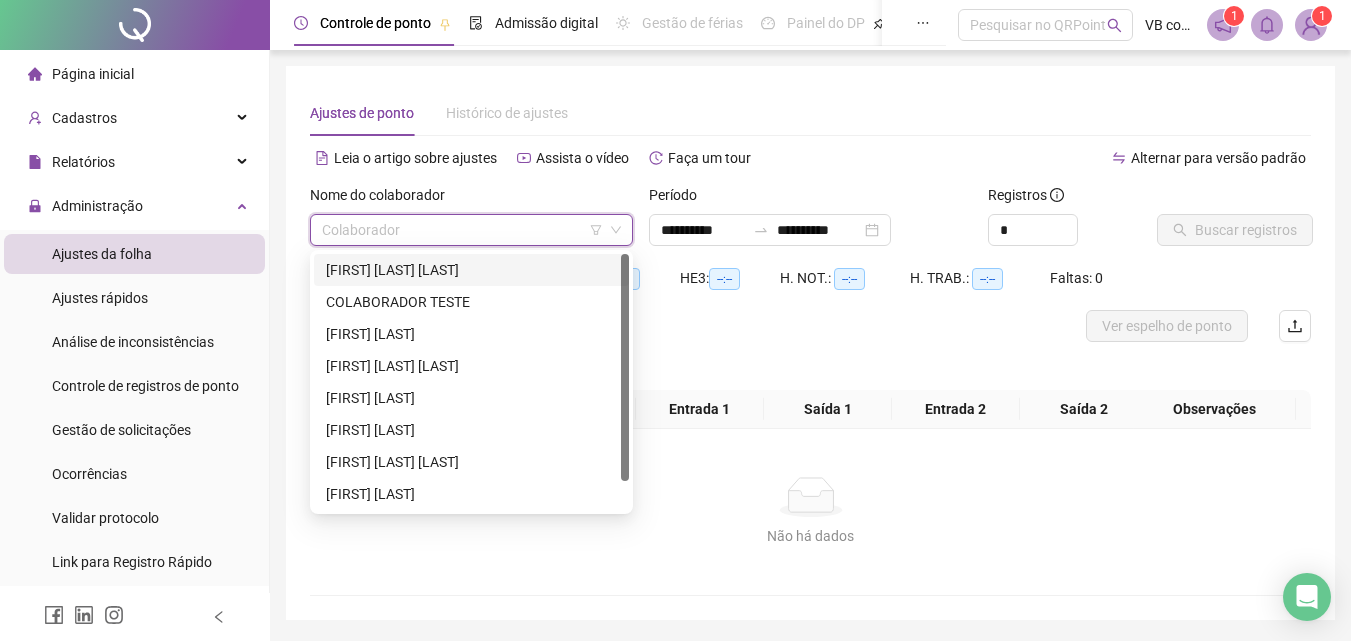click on "[FIRST] [LAST] [LAST]" at bounding box center (471, 270) 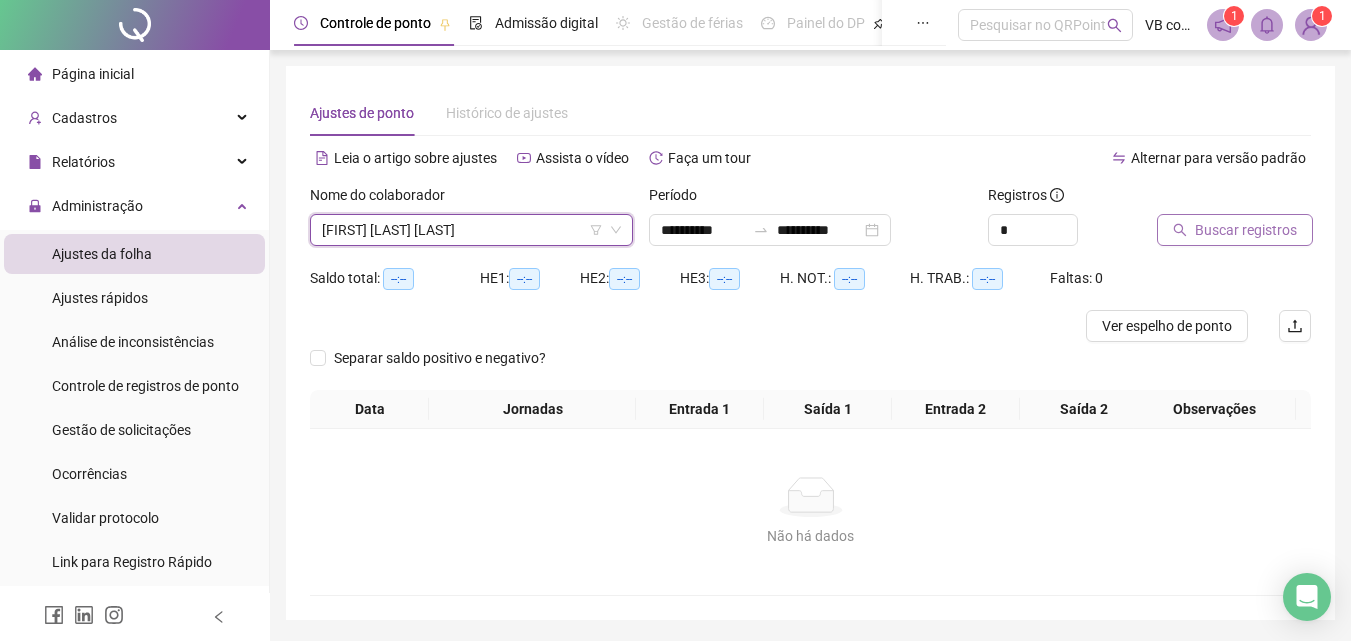 click on "Buscar registros" at bounding box center (1246, 230) 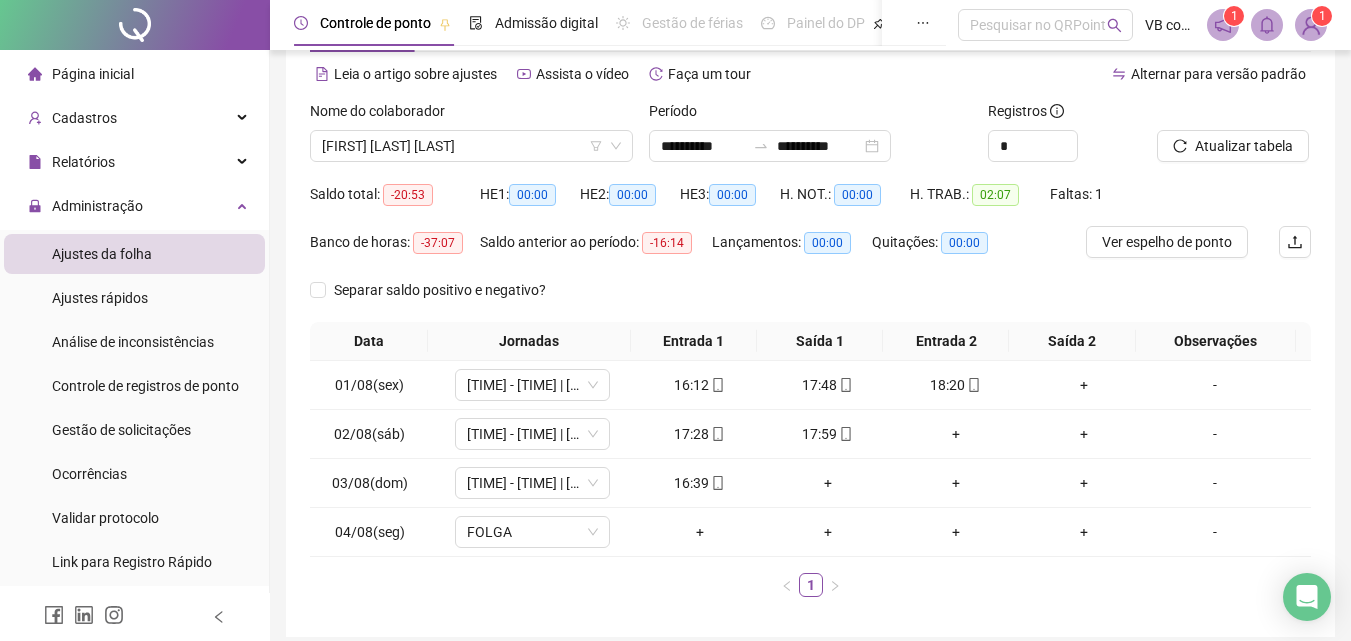scroll, scrollTop: 100, scrollLeft: 0, axis: vertical 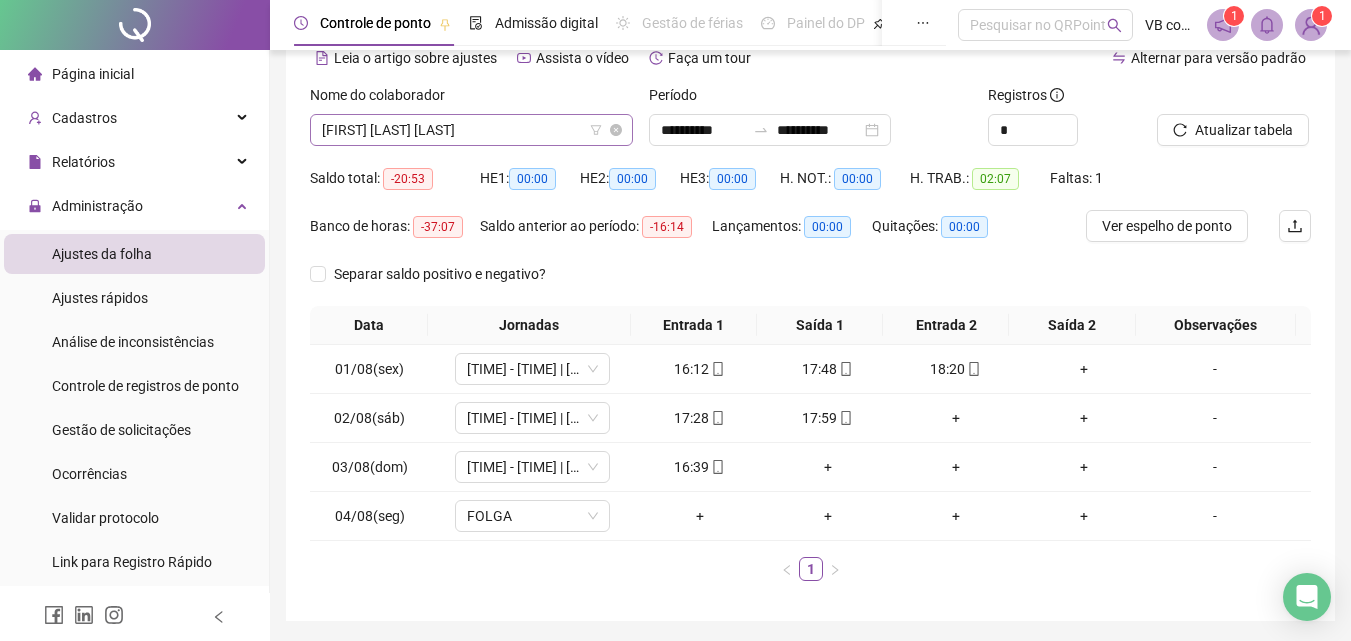 click on "[FIRST] [LAST] [LAST]" at bounding box center [471, 130] 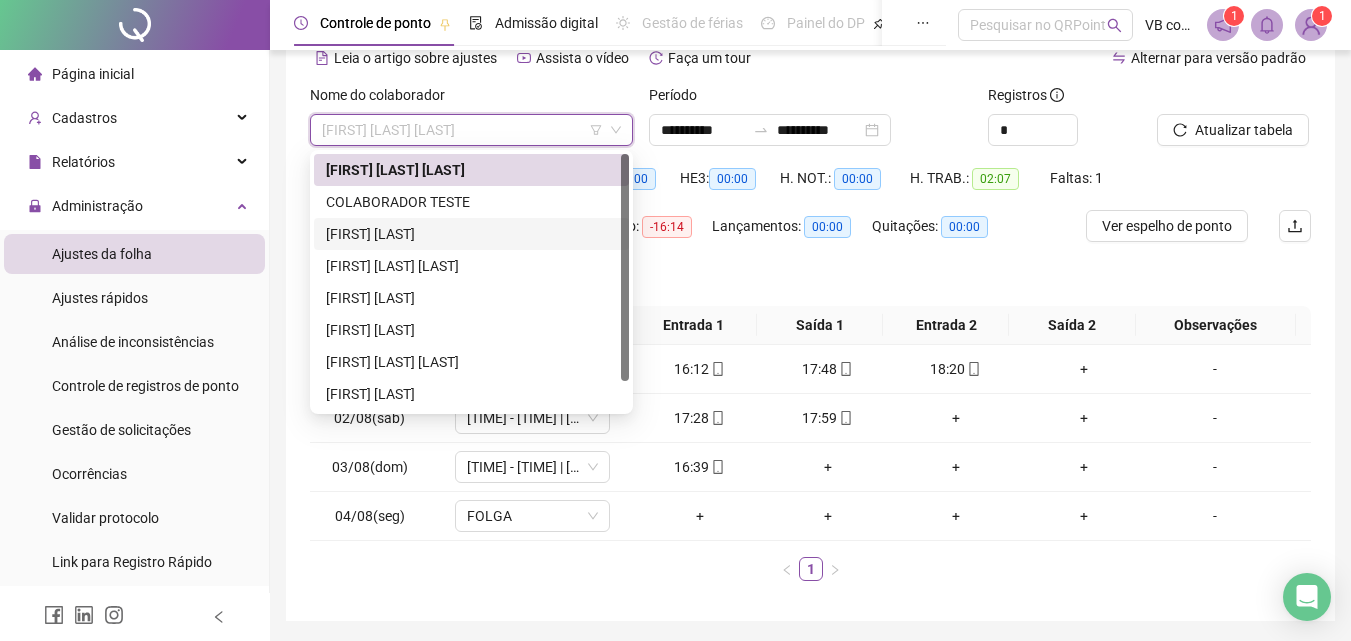 click on "[FIRST] [LAST]" at bounding box center (471, 234) 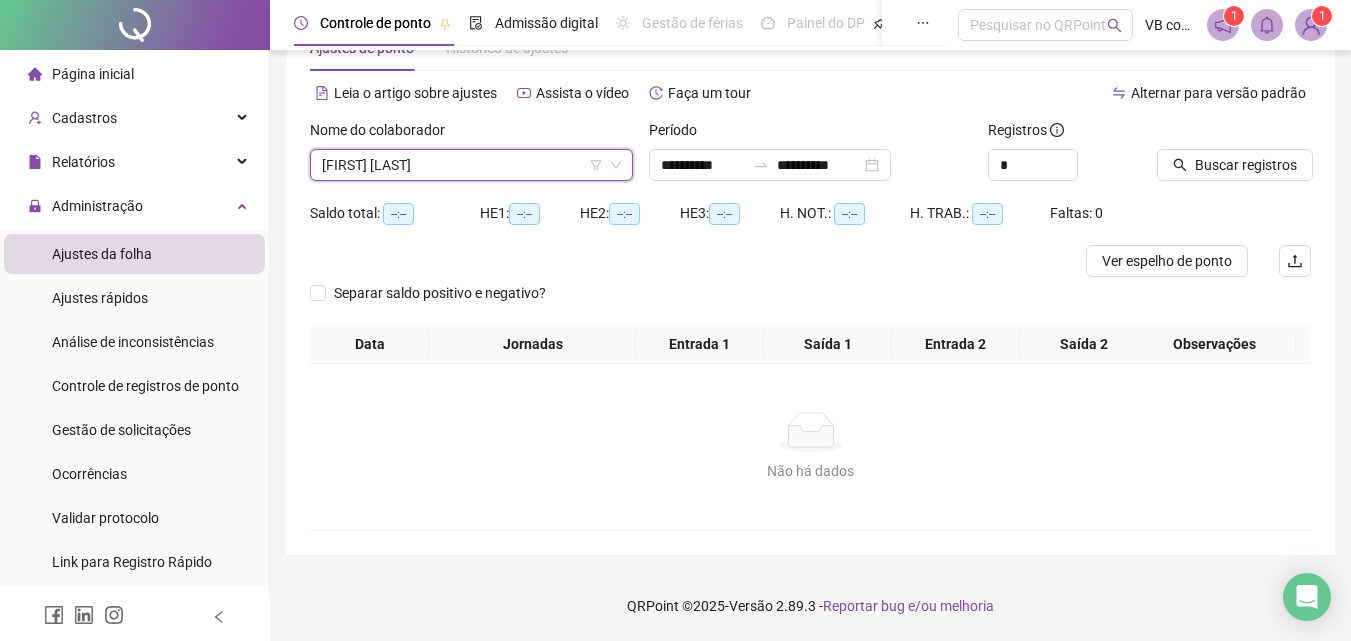 click on "Buscar registros" at bounding box center [1234, 158] 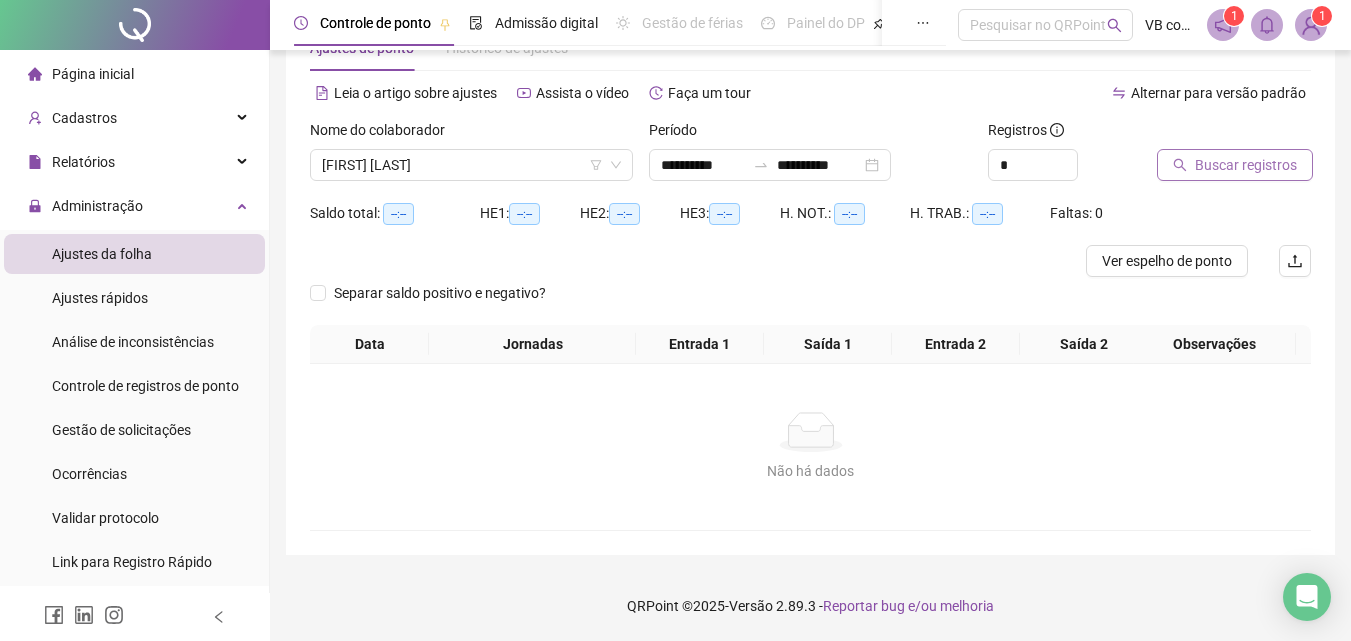 click on "Buscar registros" at bounding box center [1246, 165] 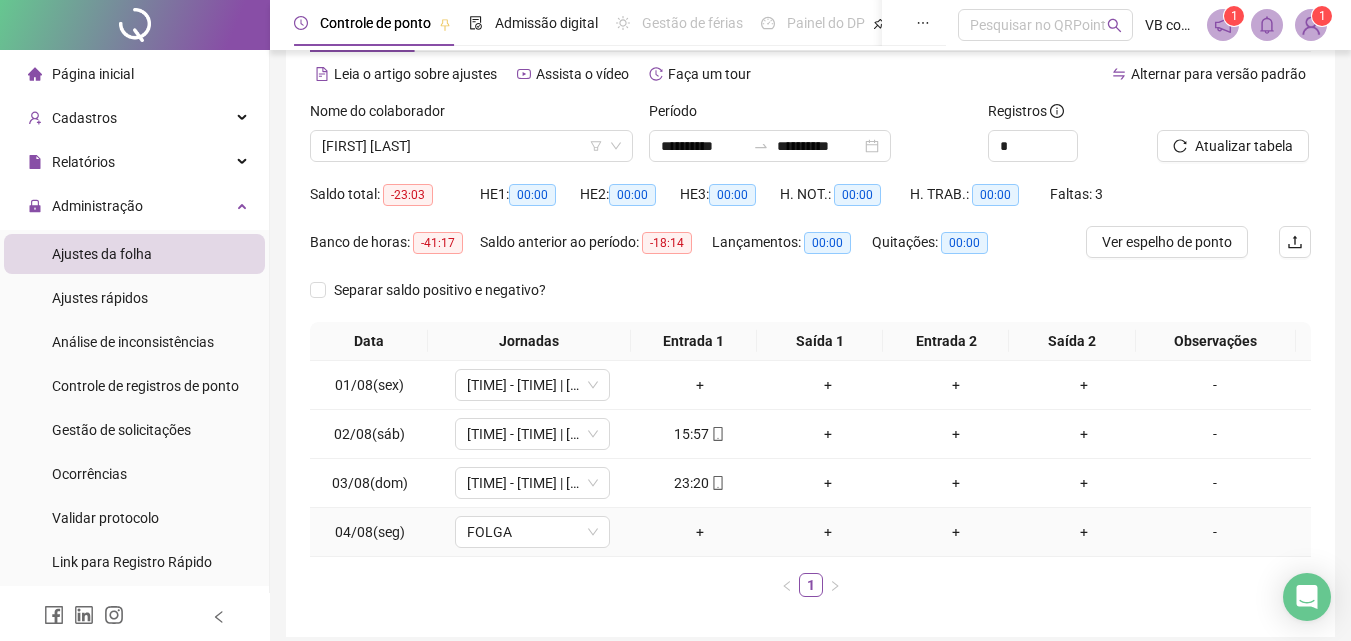 scroll, scrollTop: 0, scrollLeft: 0, axis: both 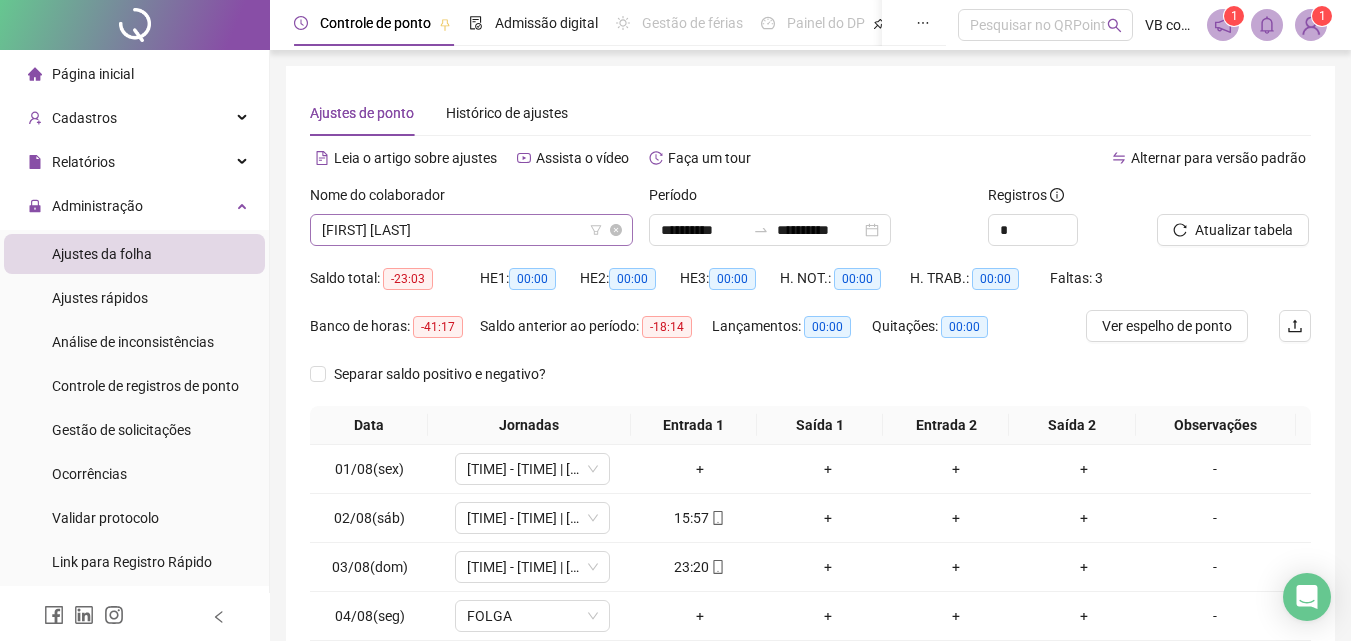 click on "[FIRST] [LAST]" at bounding box center (471, 230) 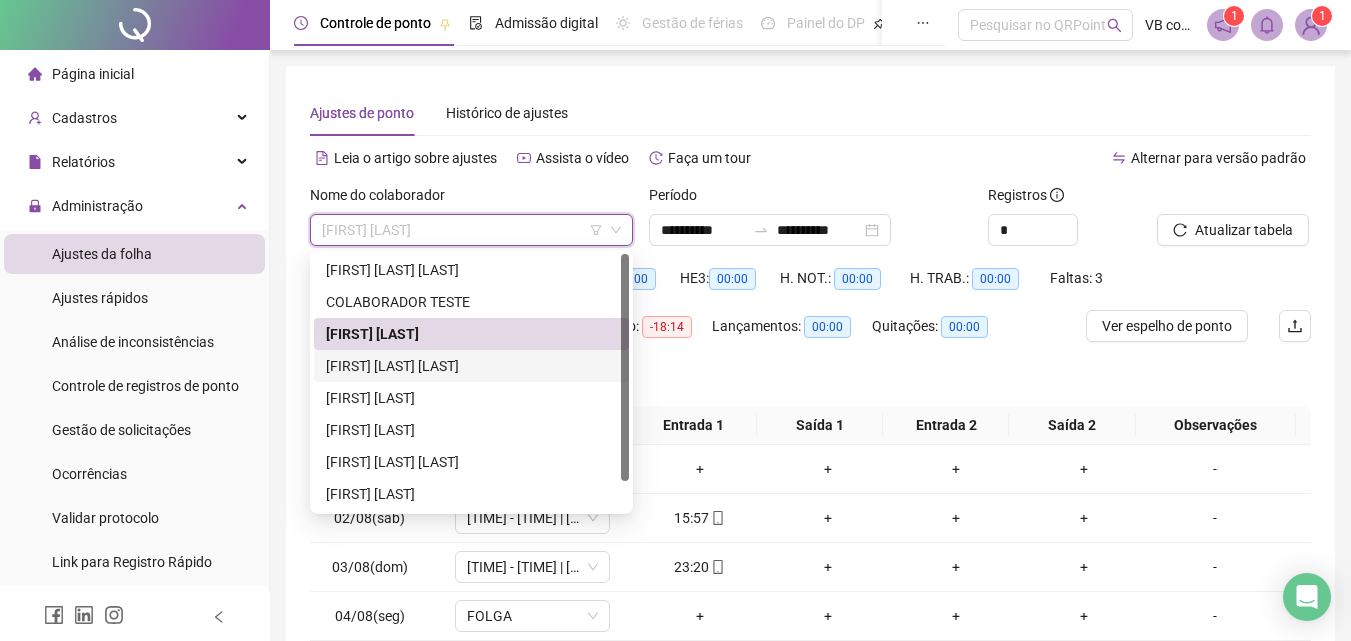 click on "[FIRST] [LAST] [LAST]" at bounding box center [471, 366] 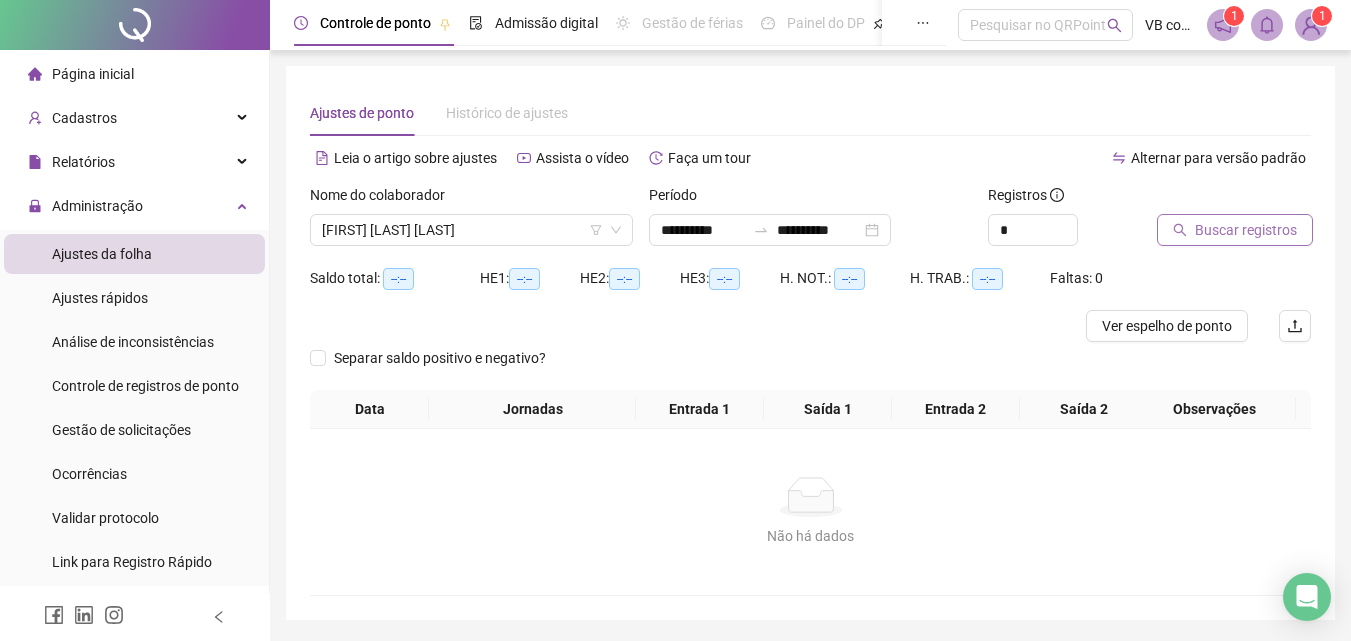 click on "Buscar registros" at bounding box center (1246, 230) 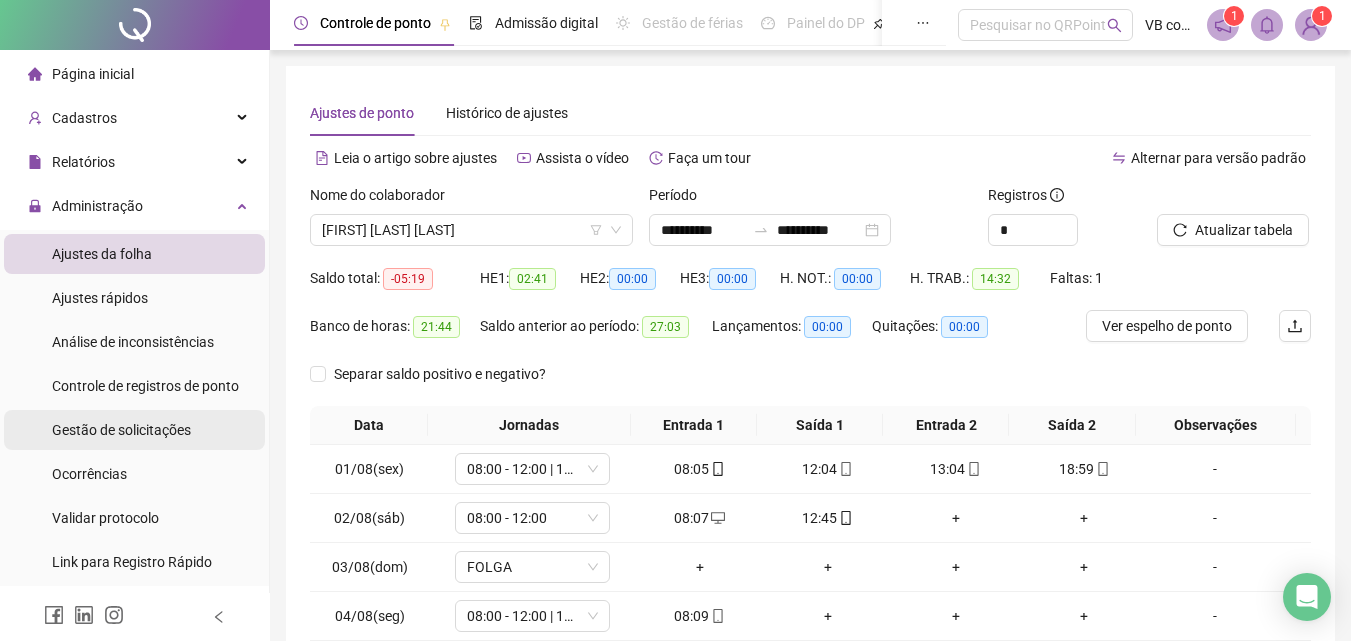 click on "Gestão de solicitações" at bounding box center [121, 430] 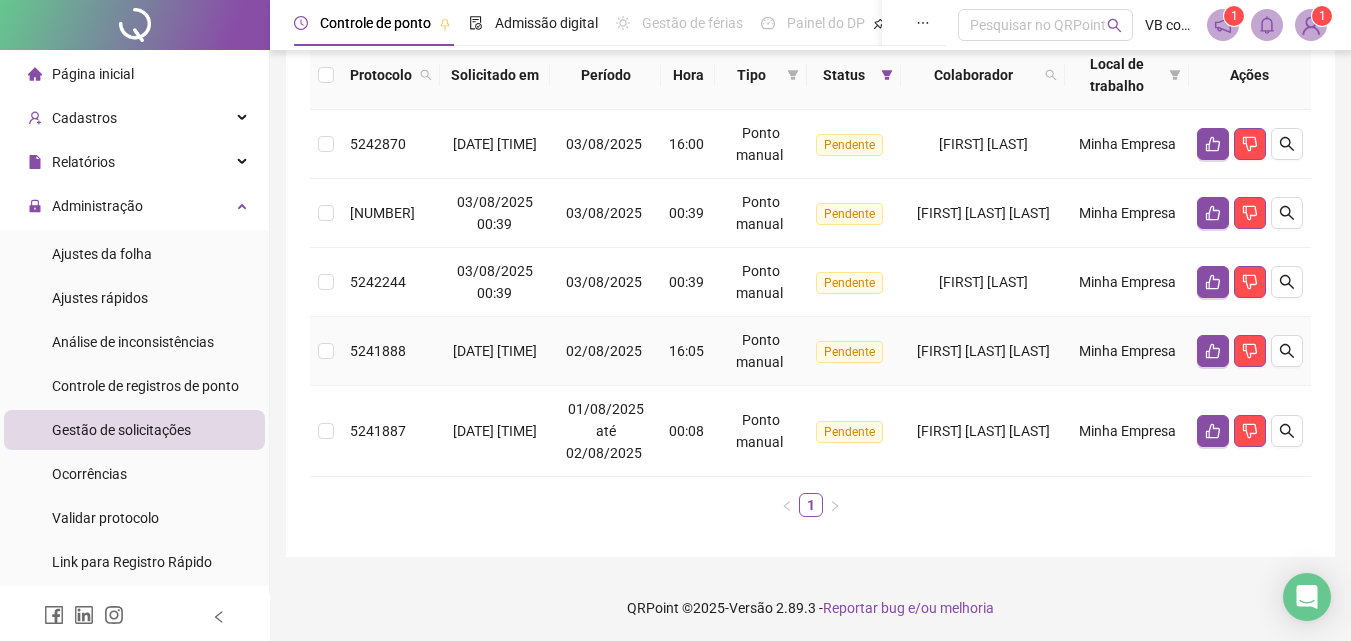 scroll, scrollTop: 235, scrollLeft: 0, axis: vertical 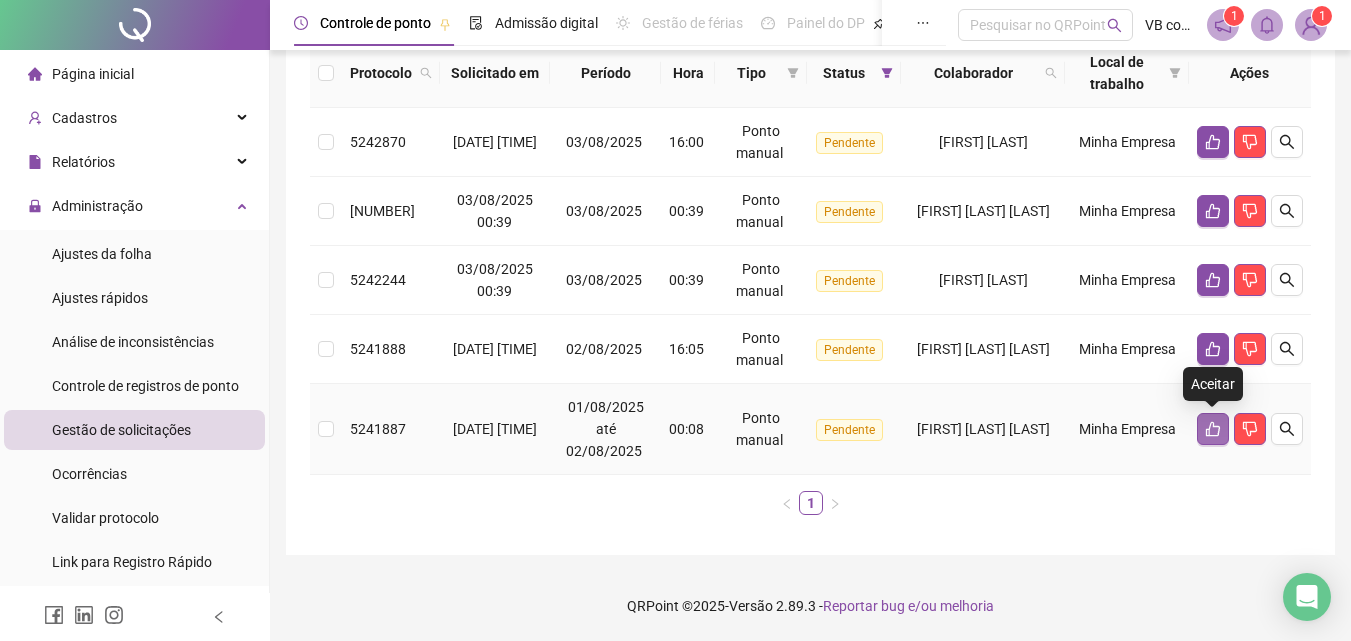 click 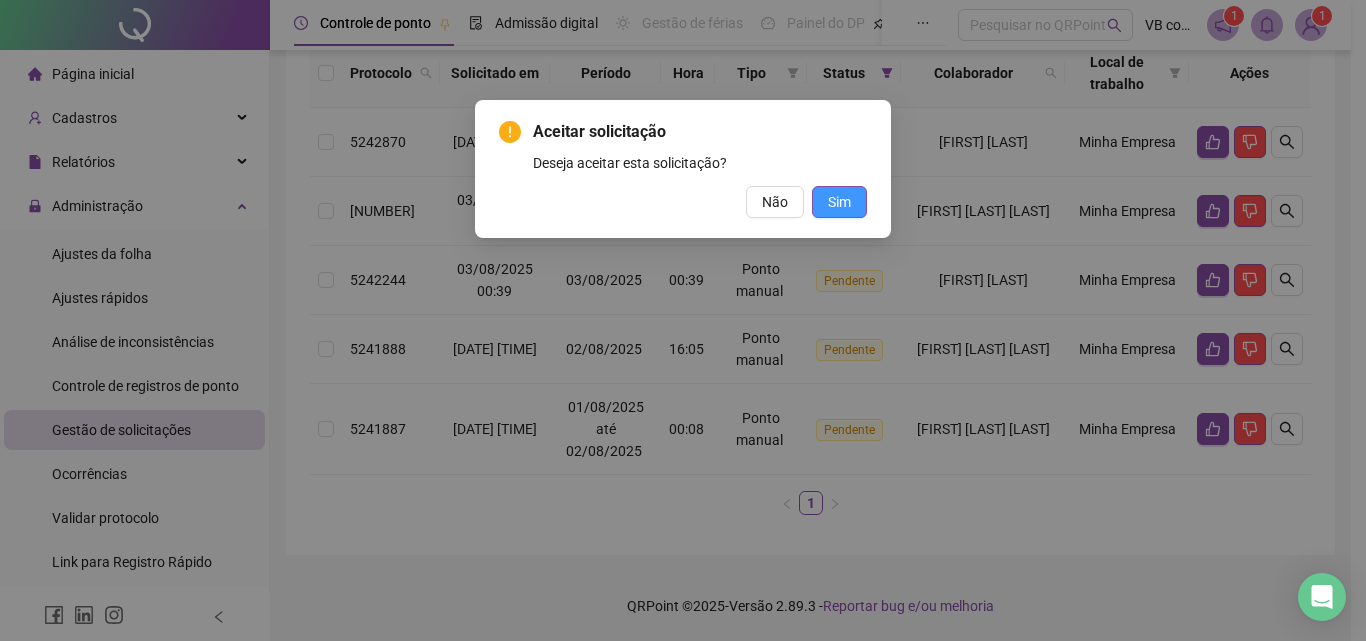 click on "Sim" at bounding box center (839, 202) 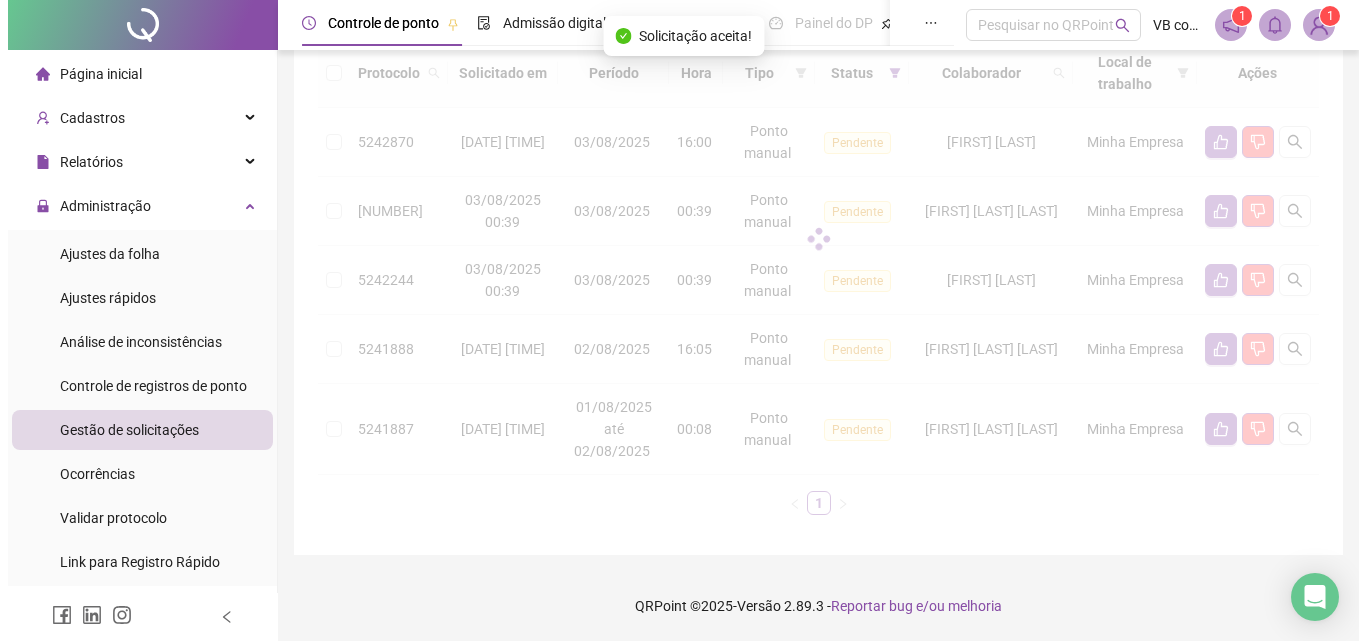 scroll, scrollTop: 144, scrollLeft: 0, axis: vertical 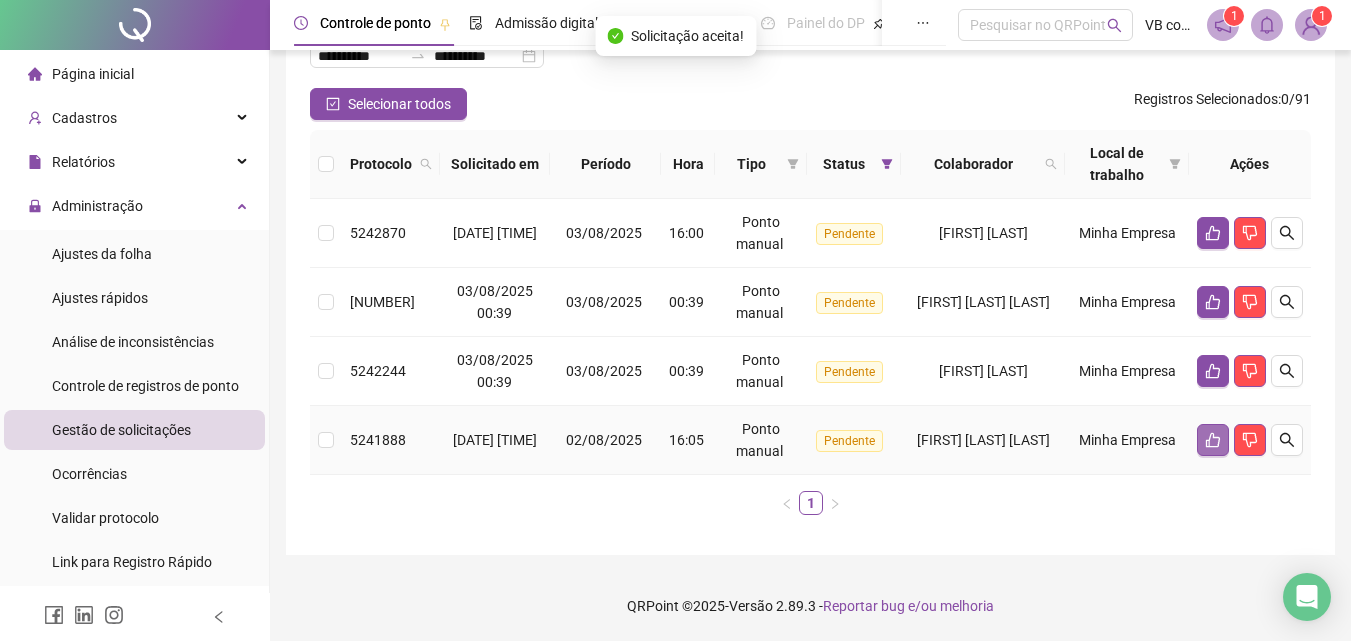 click 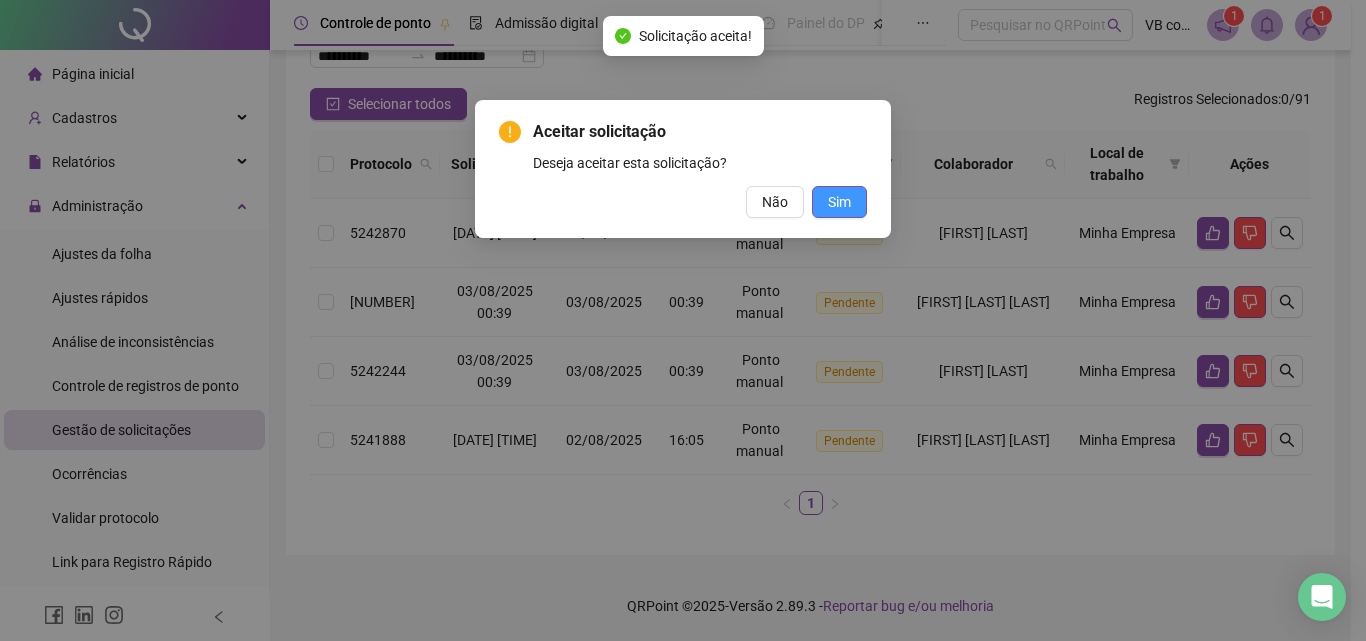 click on "Sim" at bounding box center [839, 202] 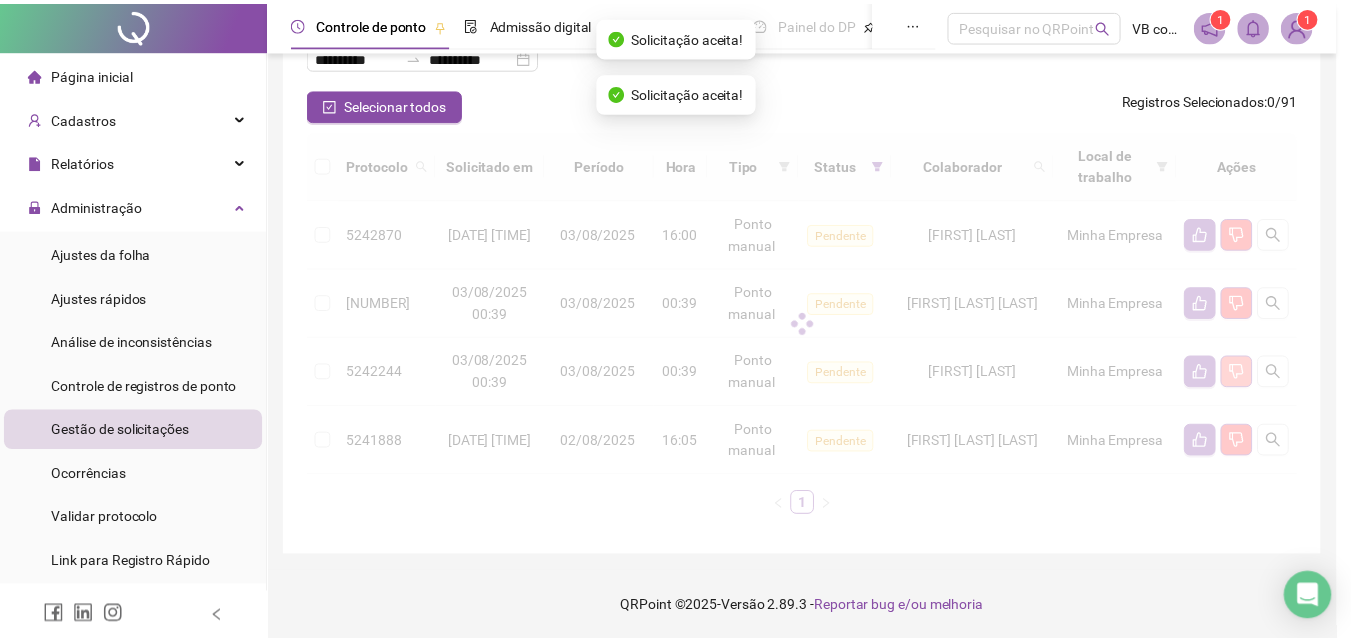 scroll, scrollTop: 75, scrollLeft: 0, axis: vertical 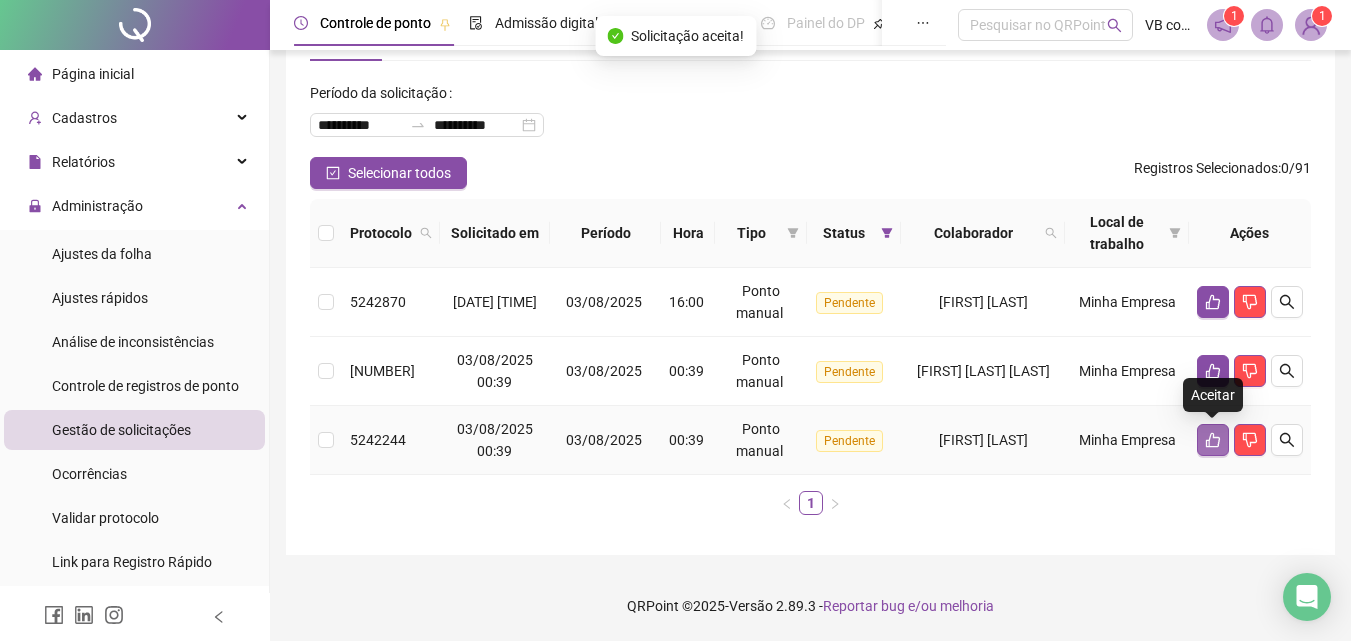 click 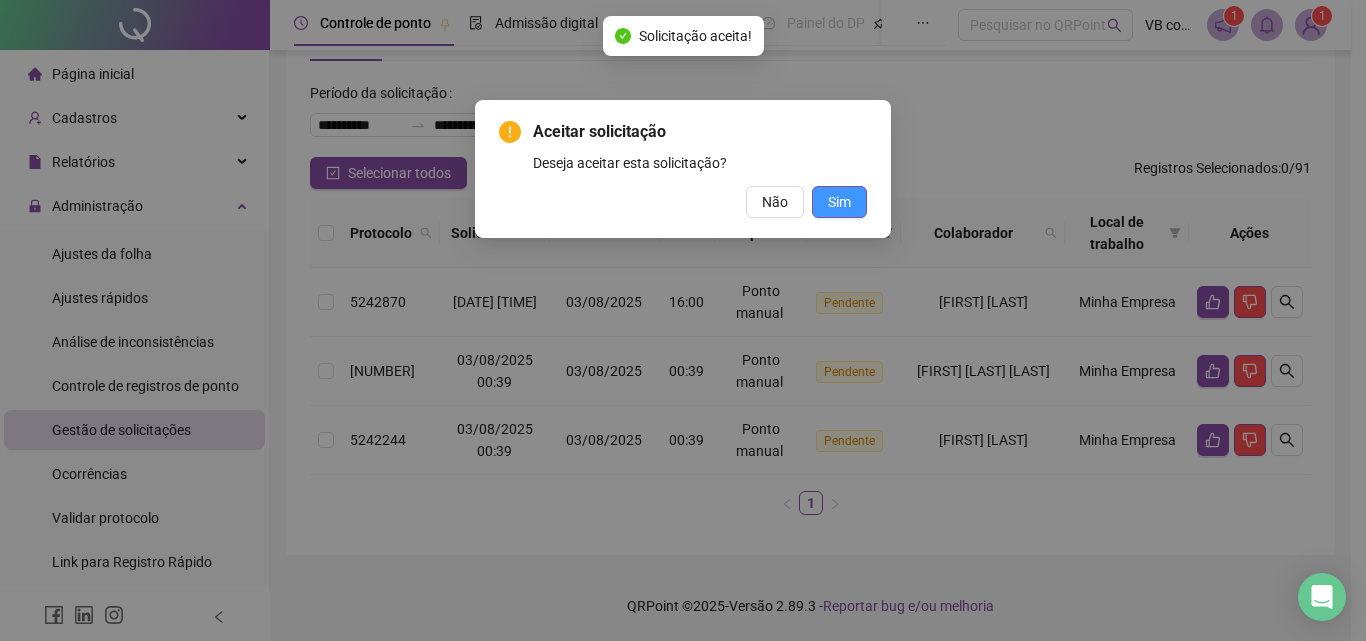 click on "Sim" at bounding box center [839, 202] 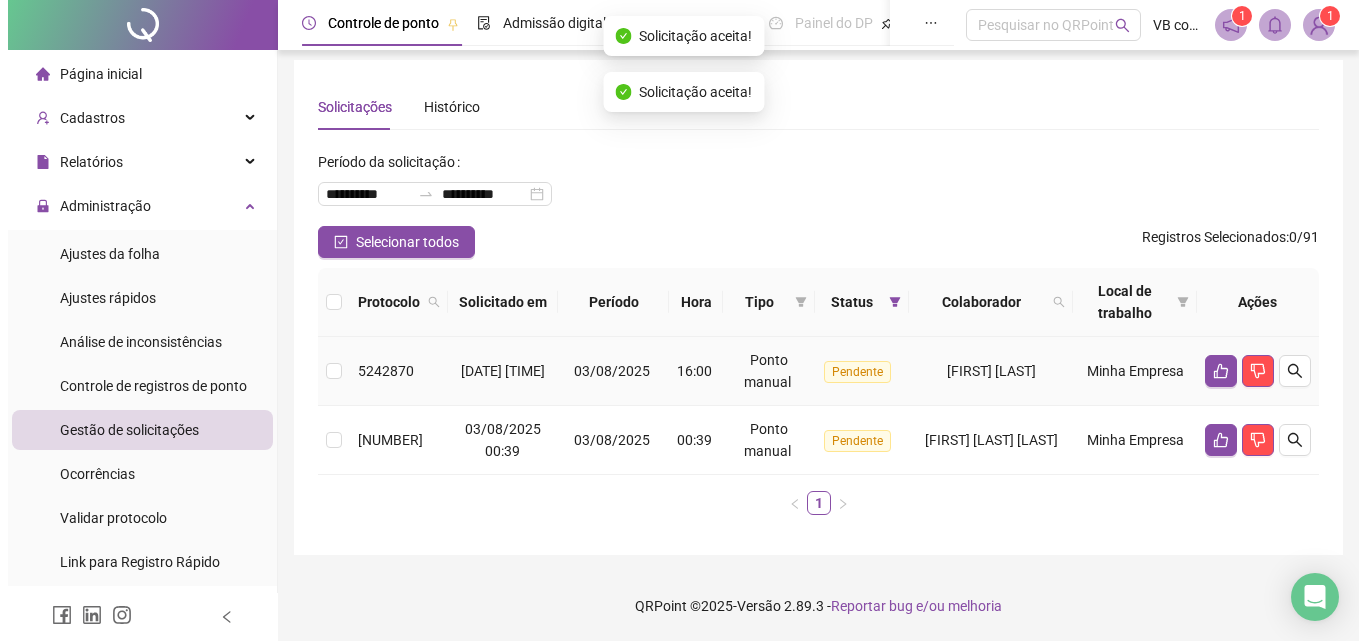 scroll, scrollTop: 6, scrollLeft: 0, axis: vertical 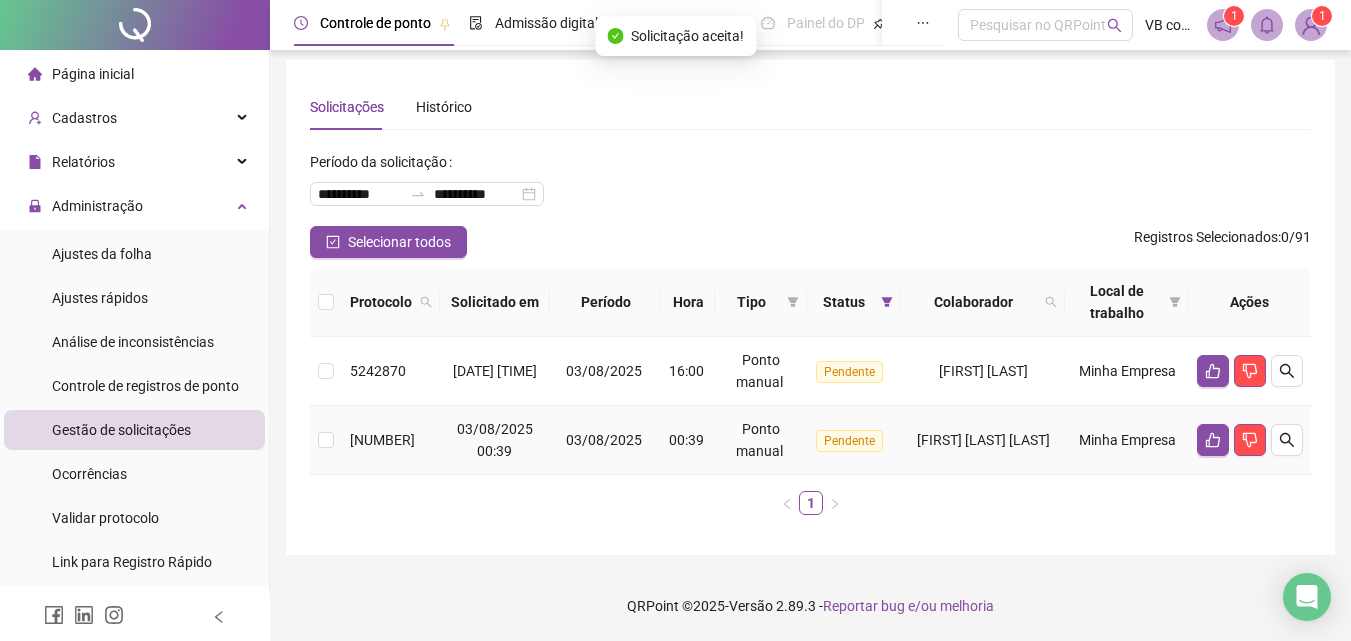click at bounding box center [1250, 440] 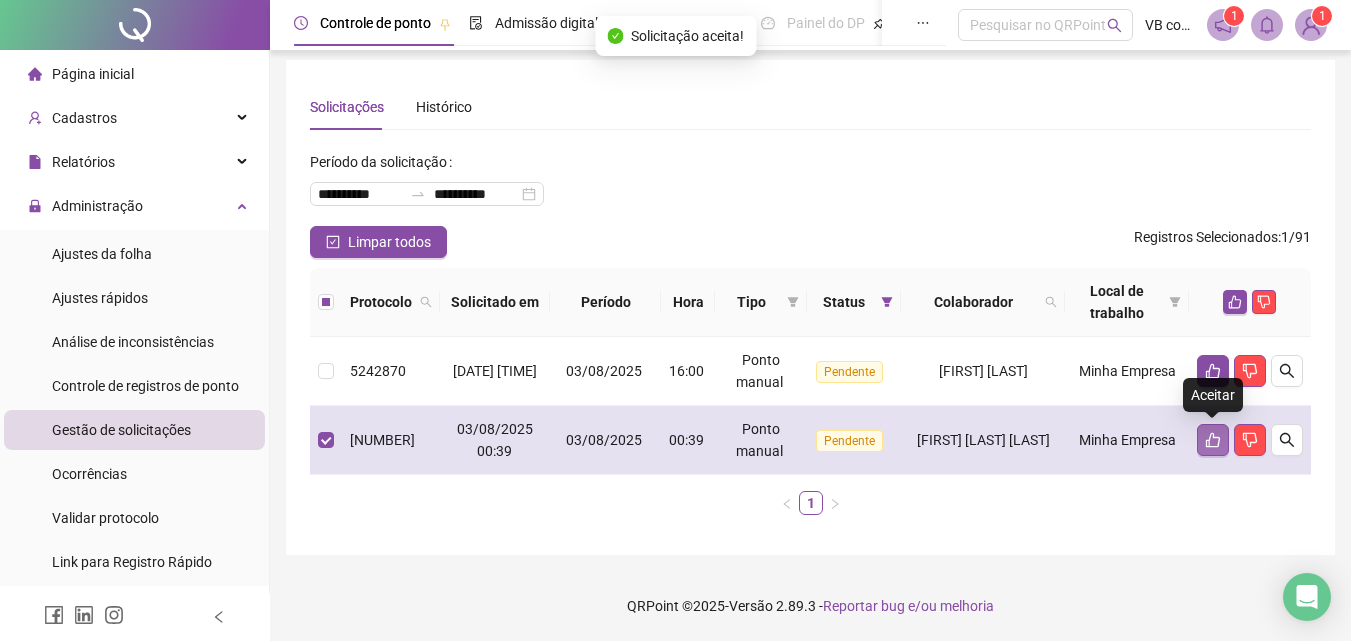 click 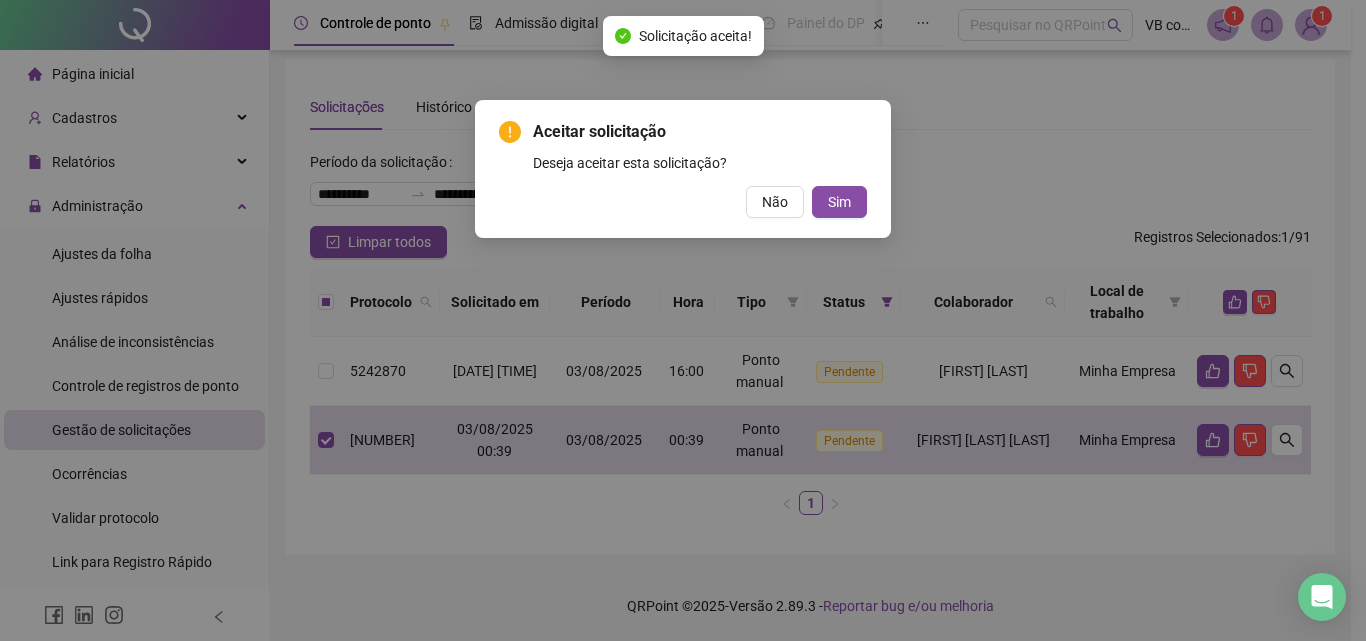 click on "Aceitar solicitação Deseja aceitar esta solicitação? Não Sim" at bounding box center [683, 169] 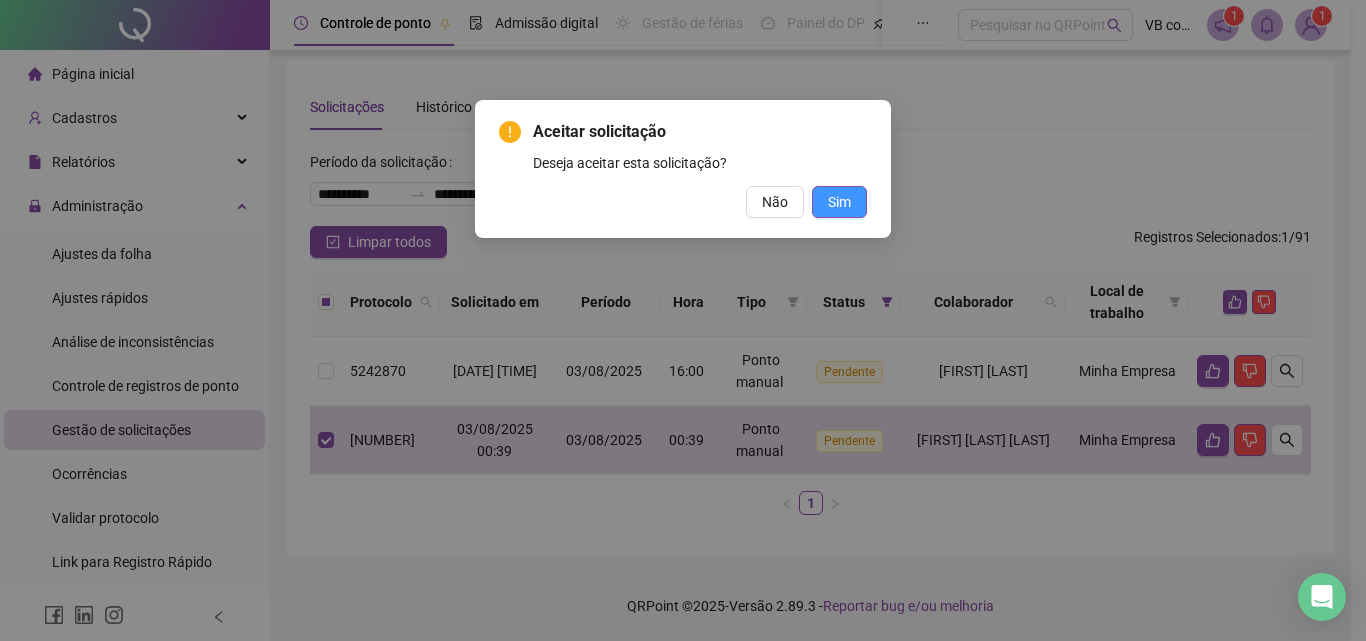 click on "Sim" at bounding box center (839, 202) 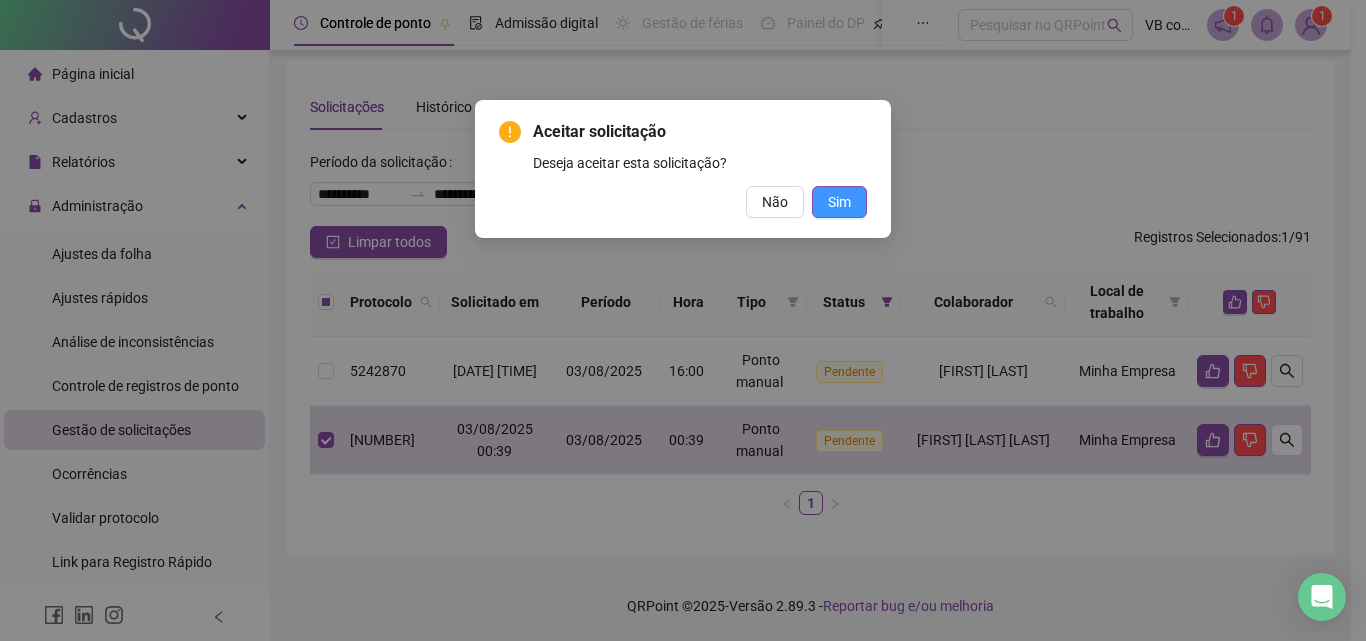 click on "Sim" at bounding box center (839, 202) 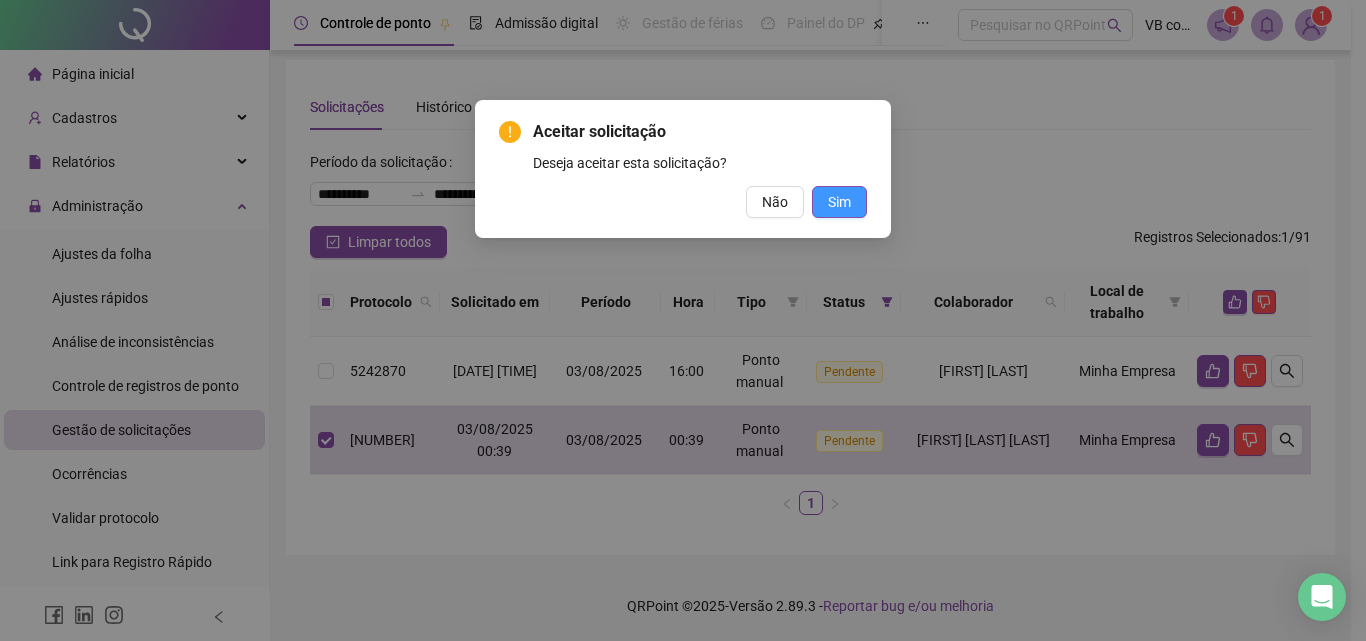 click on "Sim" at bounding box center [839, 202] 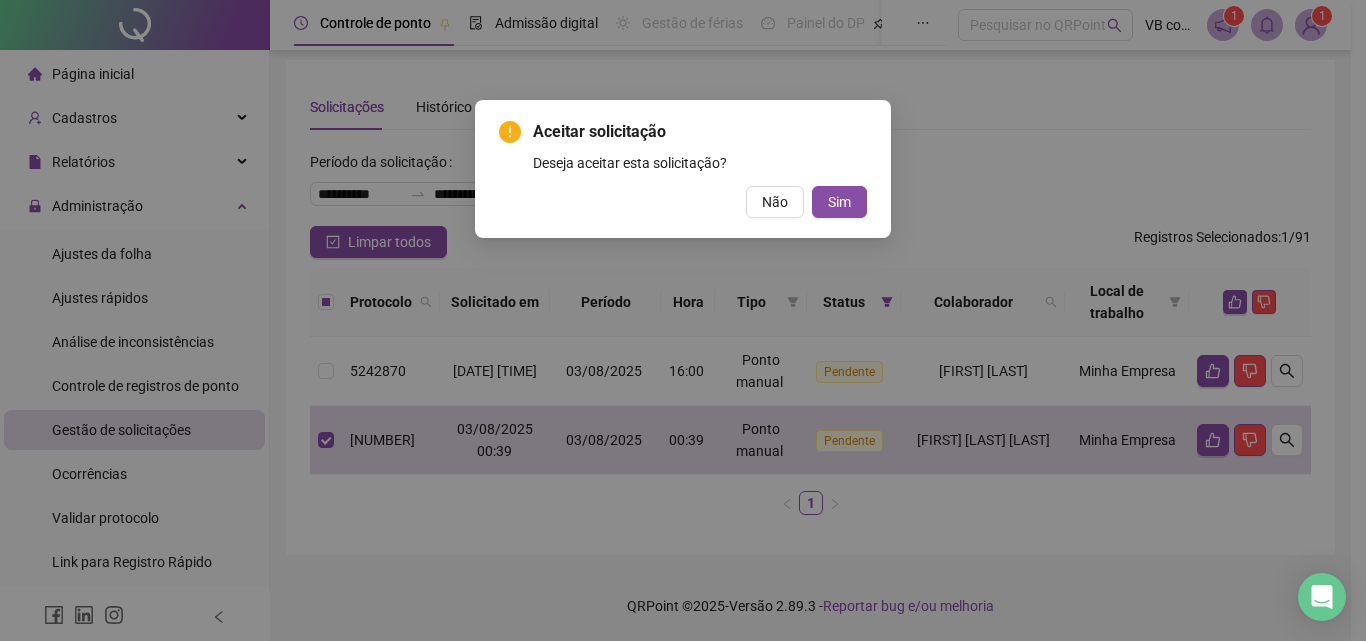 click on "Aceitar solicitação Deseja aceitar esta solicitação? Não Sim" at bounding box center (683, 320) 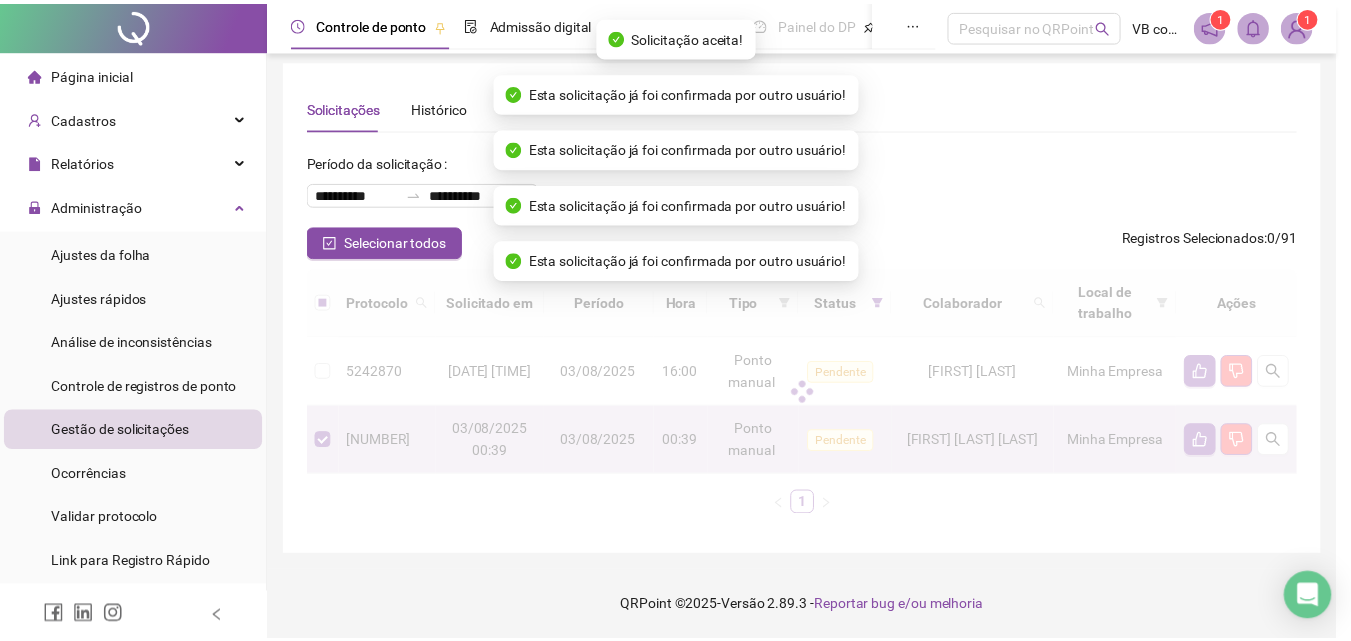 scroll, scrollTop: 0, scrollLeft: 0, axis: both 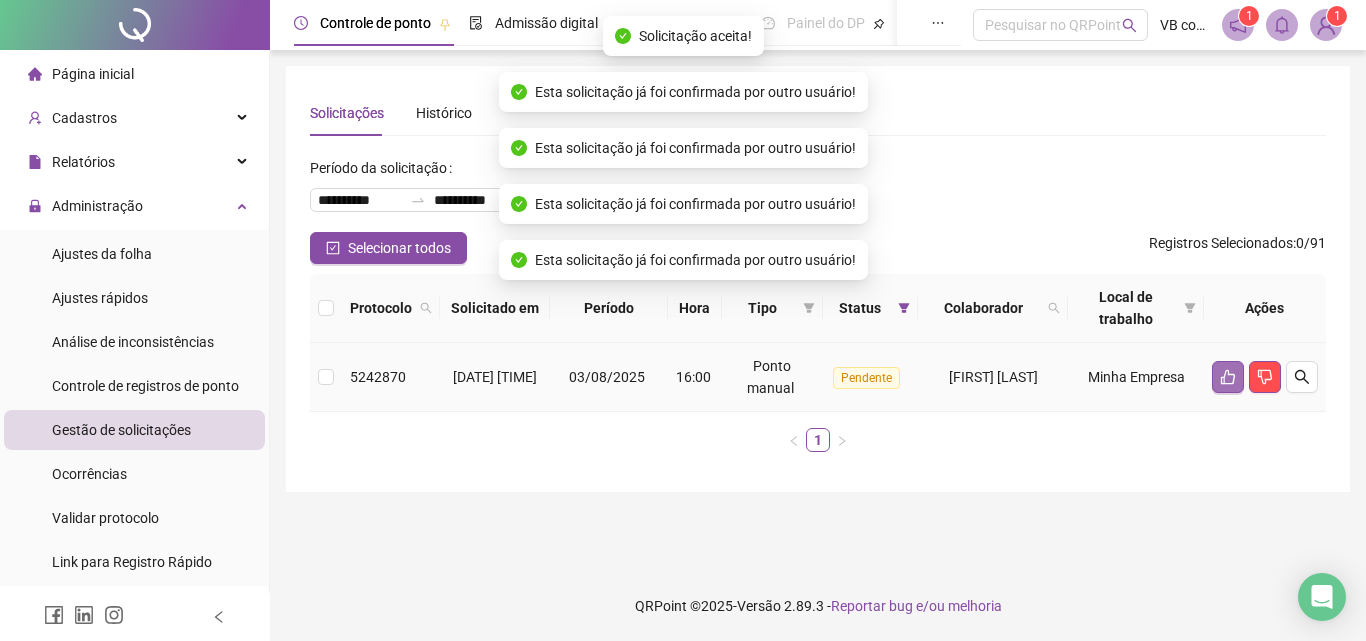 click at bounding box center [1228, 377] 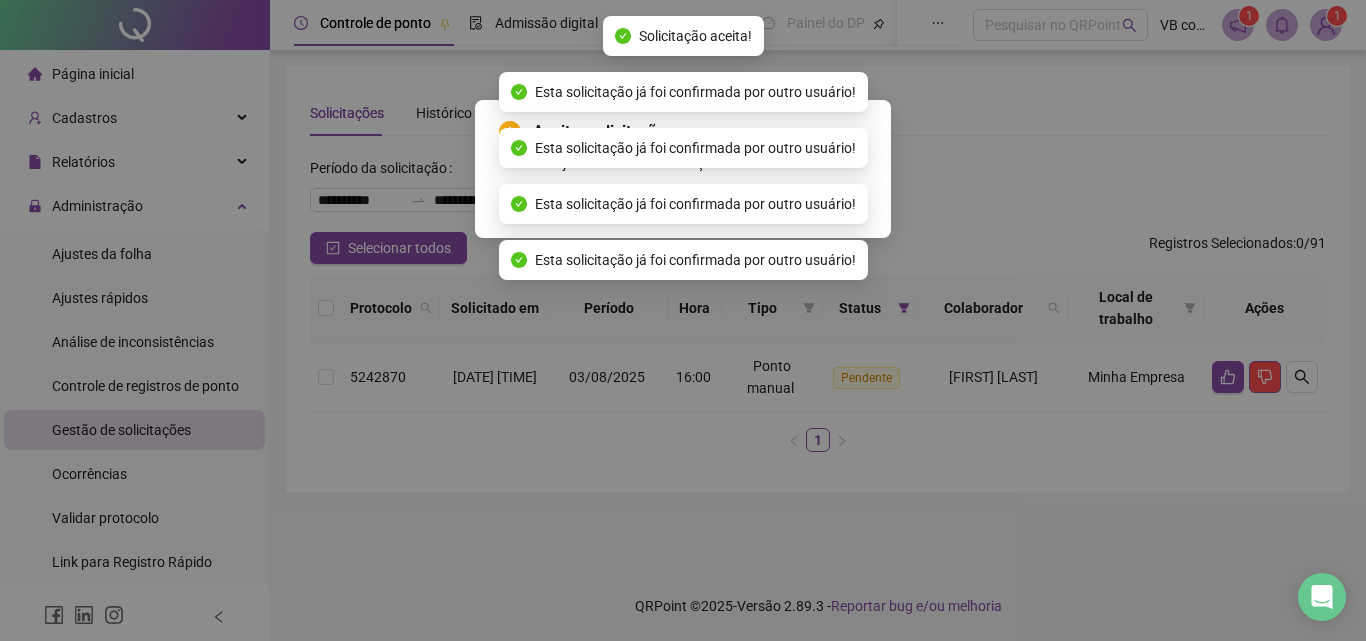 click on "Aceitar solicitação Deseja aceitar esta solicitação? Não Sim" at bounding box center [683, 169] 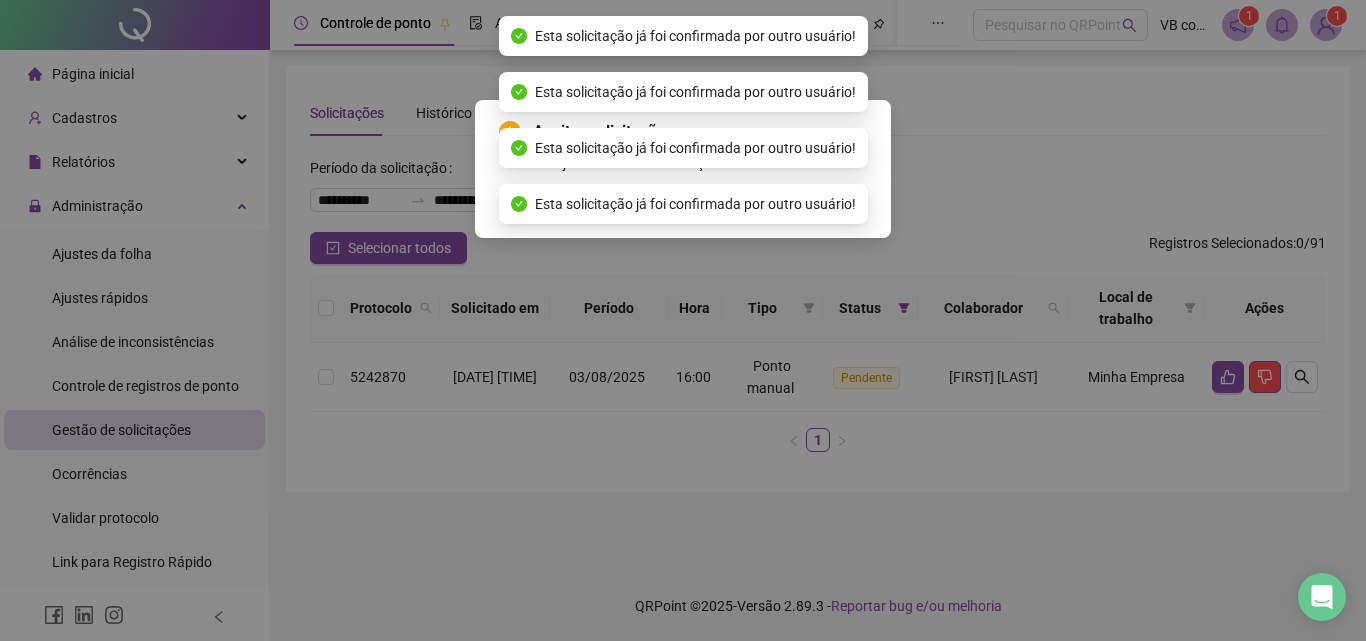 click on "Esta solicitação já foi confirmada por outro usuário!" at bounding box center (683, 204) 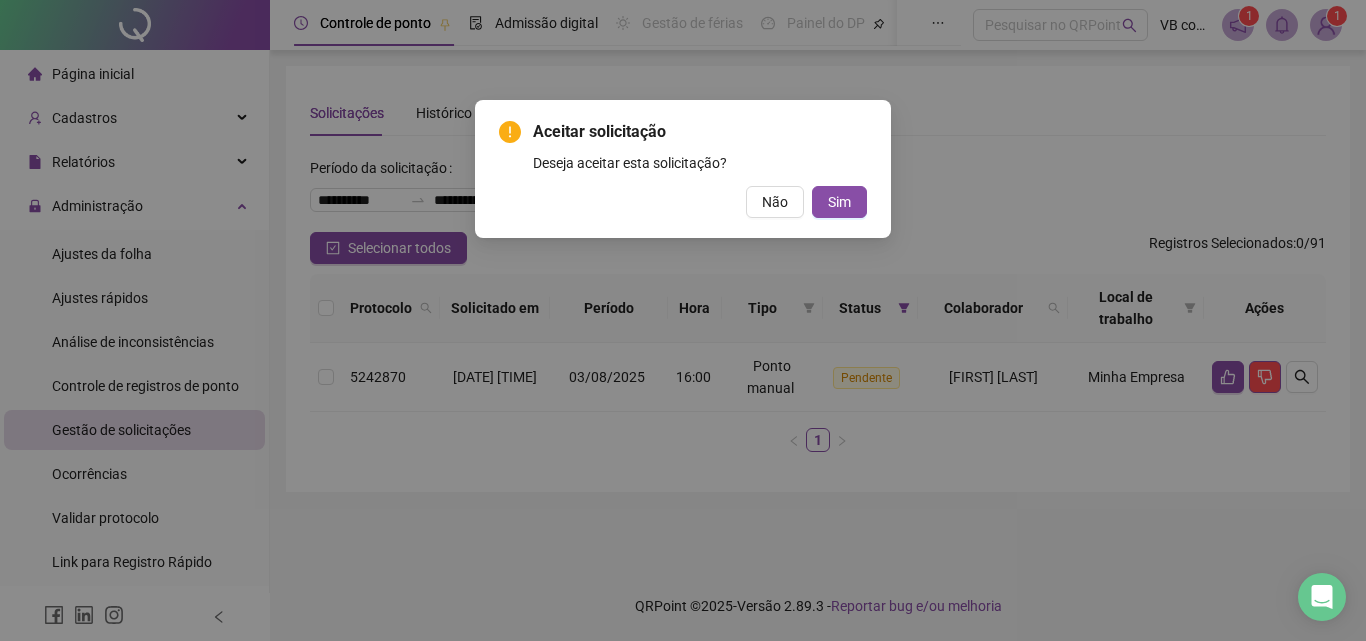 click on "Sim" at bounding box center (839, 202) 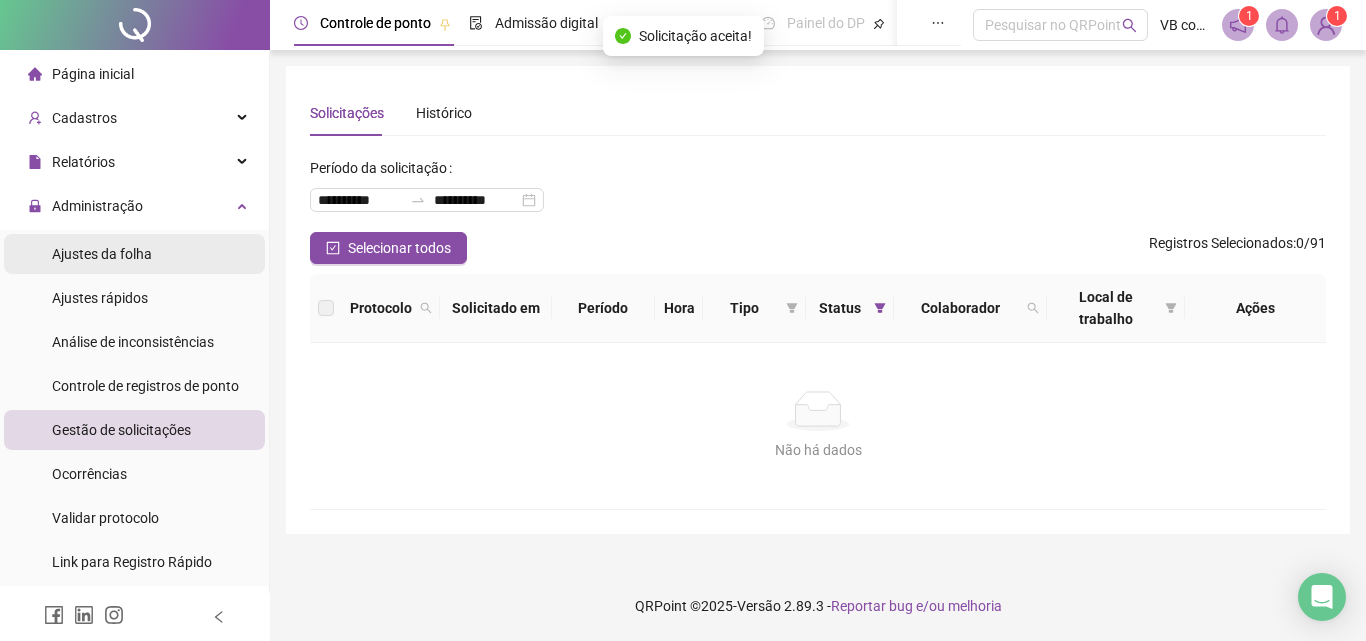 click on "Ajustes da folha" at bounding box center [102, 254] 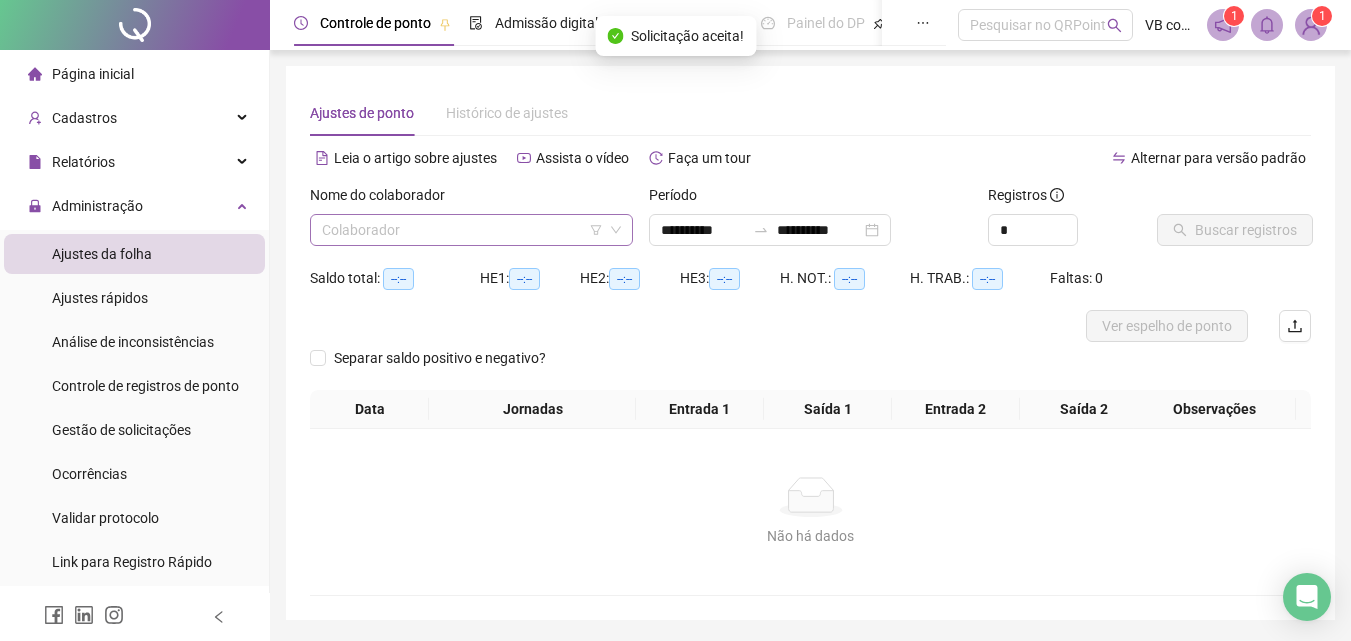 click at bounding box center [462, 230] 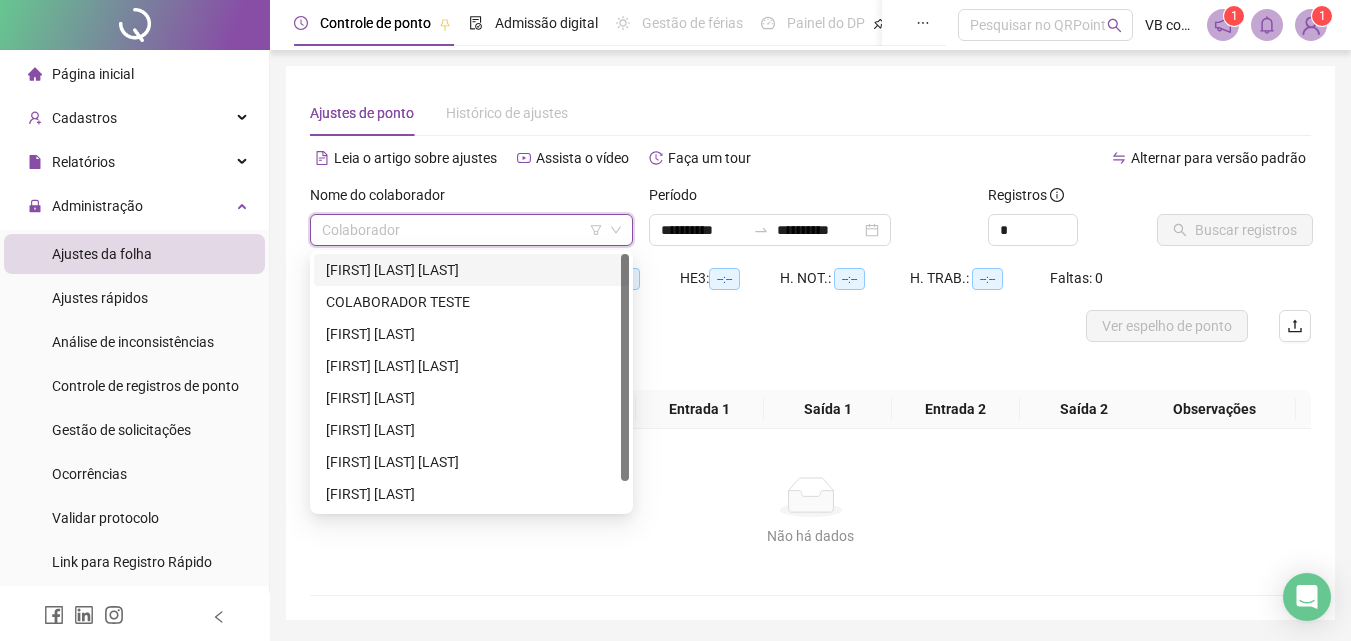 click on "[FIRST] [LAST] [LAST]" at bounding box center (471, 270) 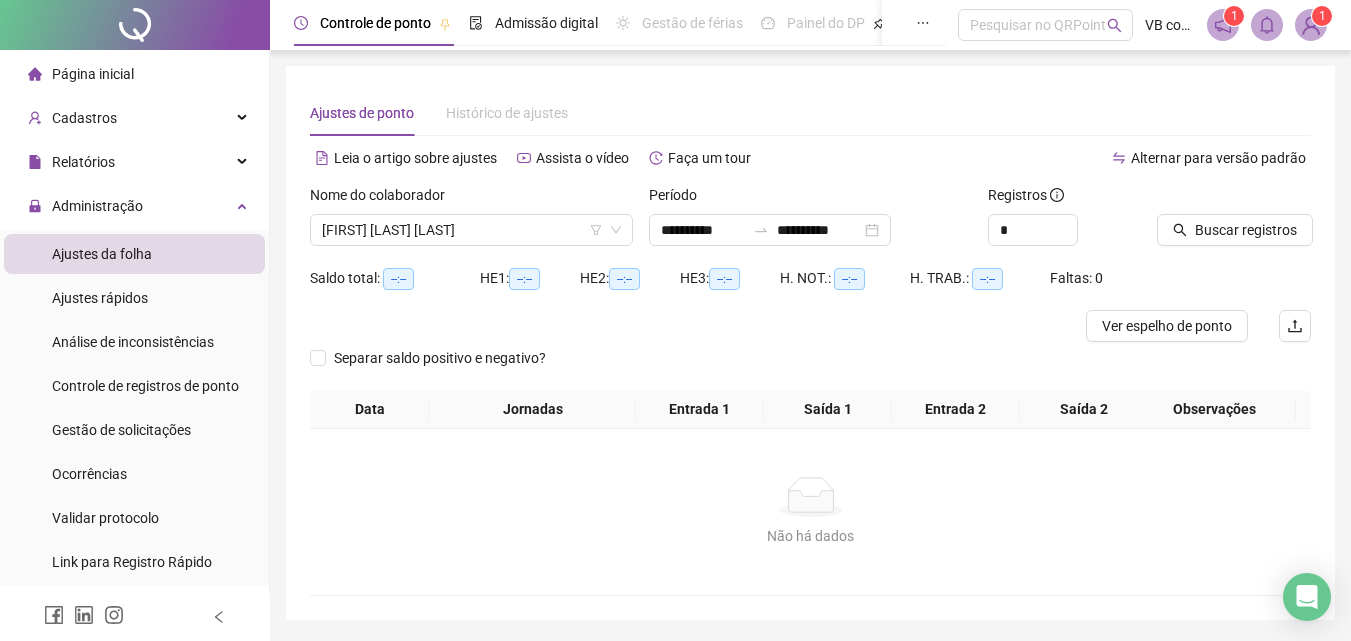 click on "Buscar registros" at bounding box center (1234, 223) 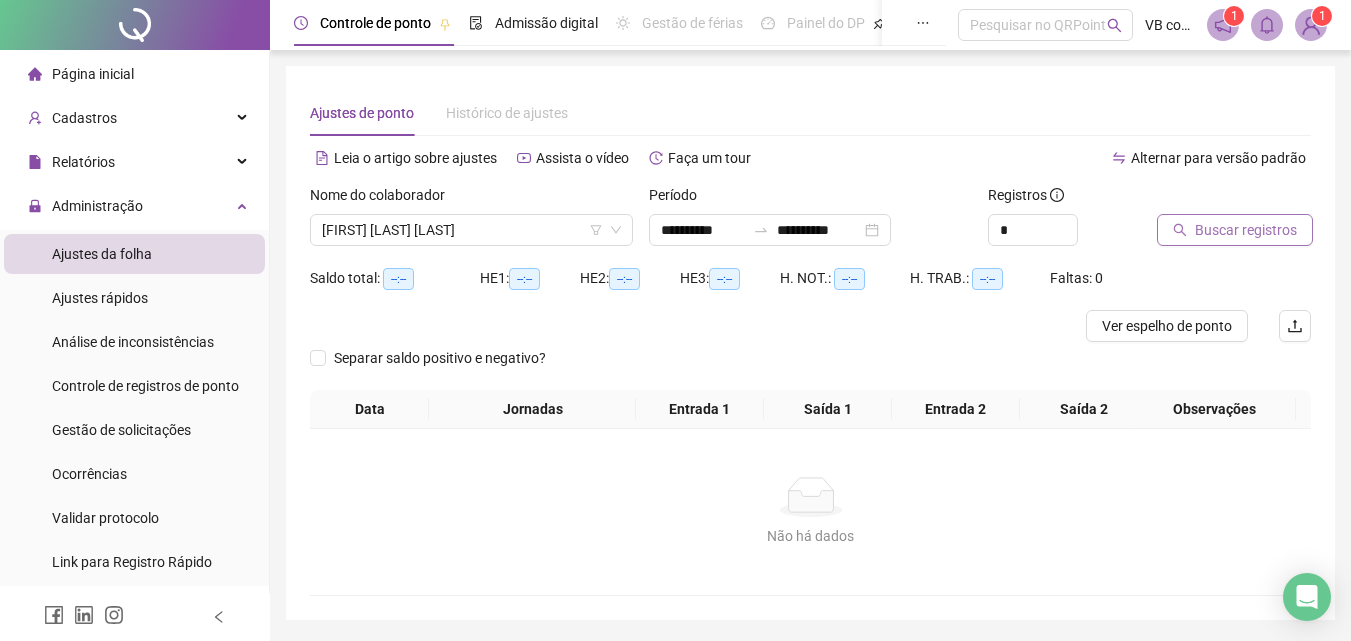 click on "Buscar registros" at bounding box center (1246, 230) 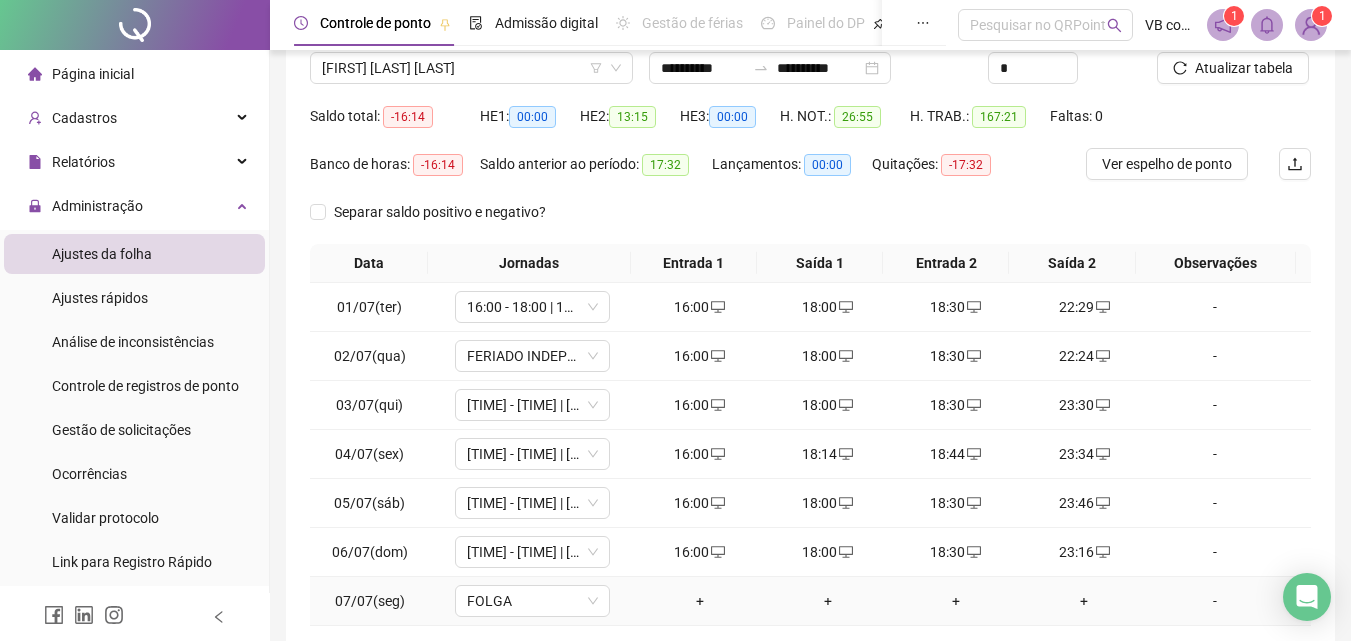 scroll, scrollTop: 113, scrollLeft: 0, axis: vertical 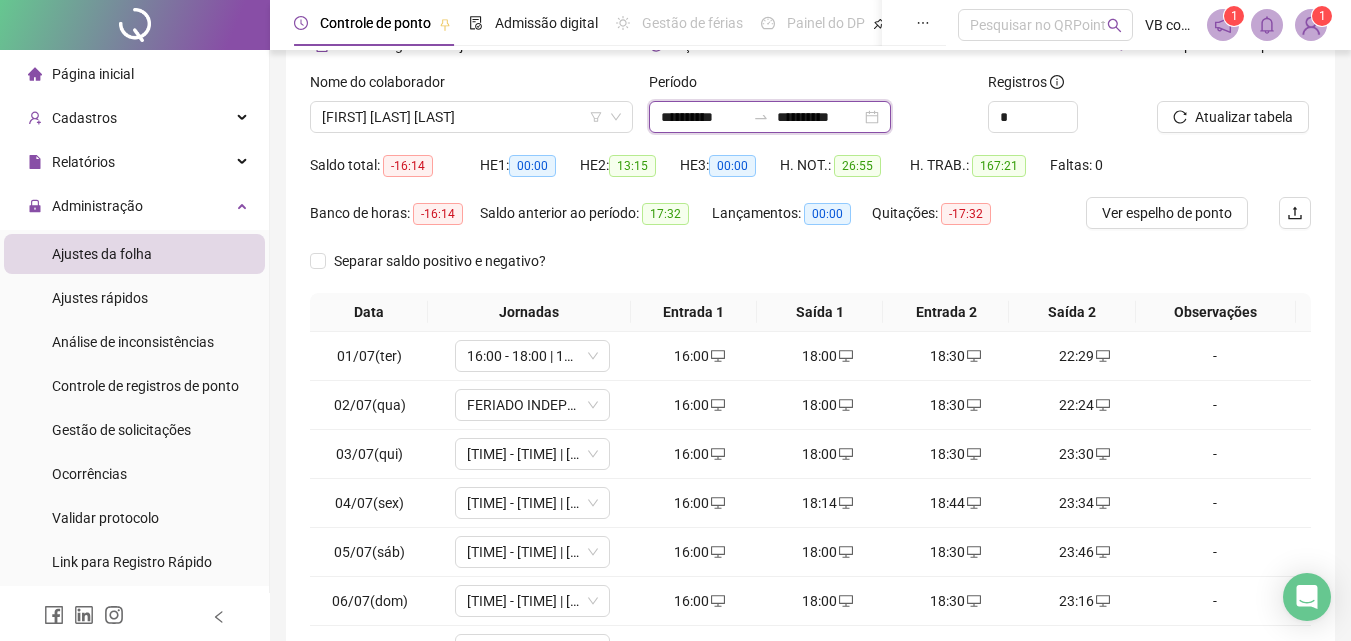 click on "**********" at bounding box center (819, 117) 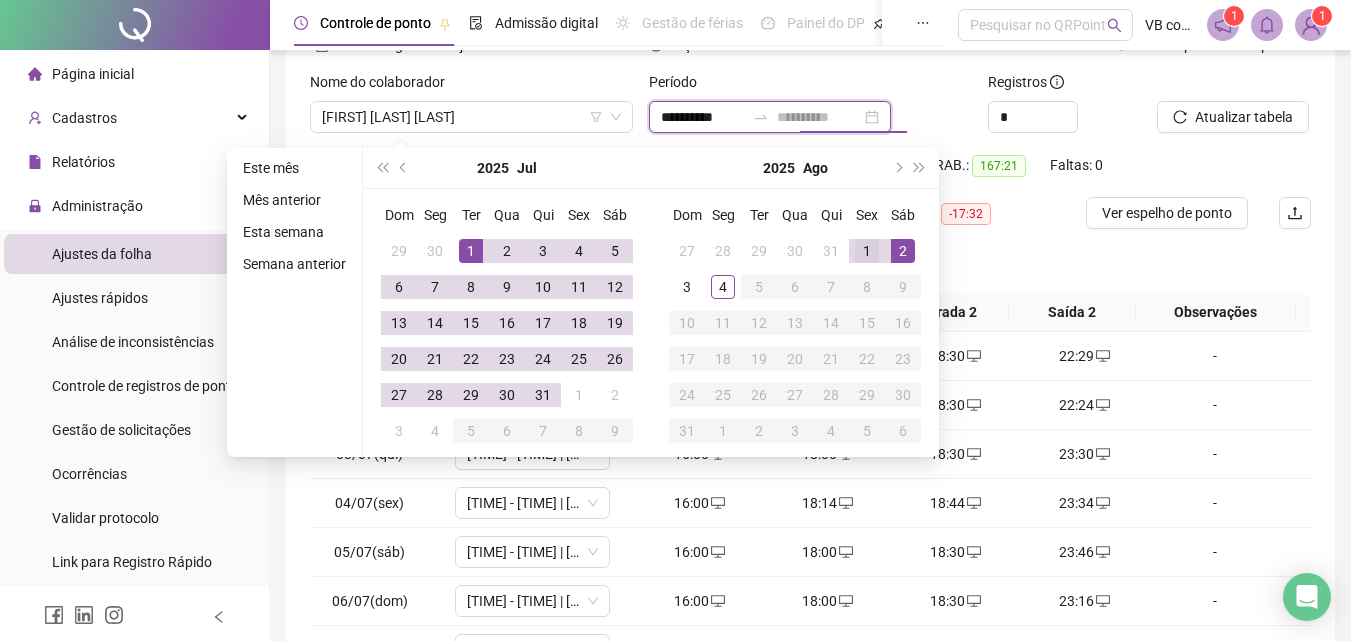 type on "**********" 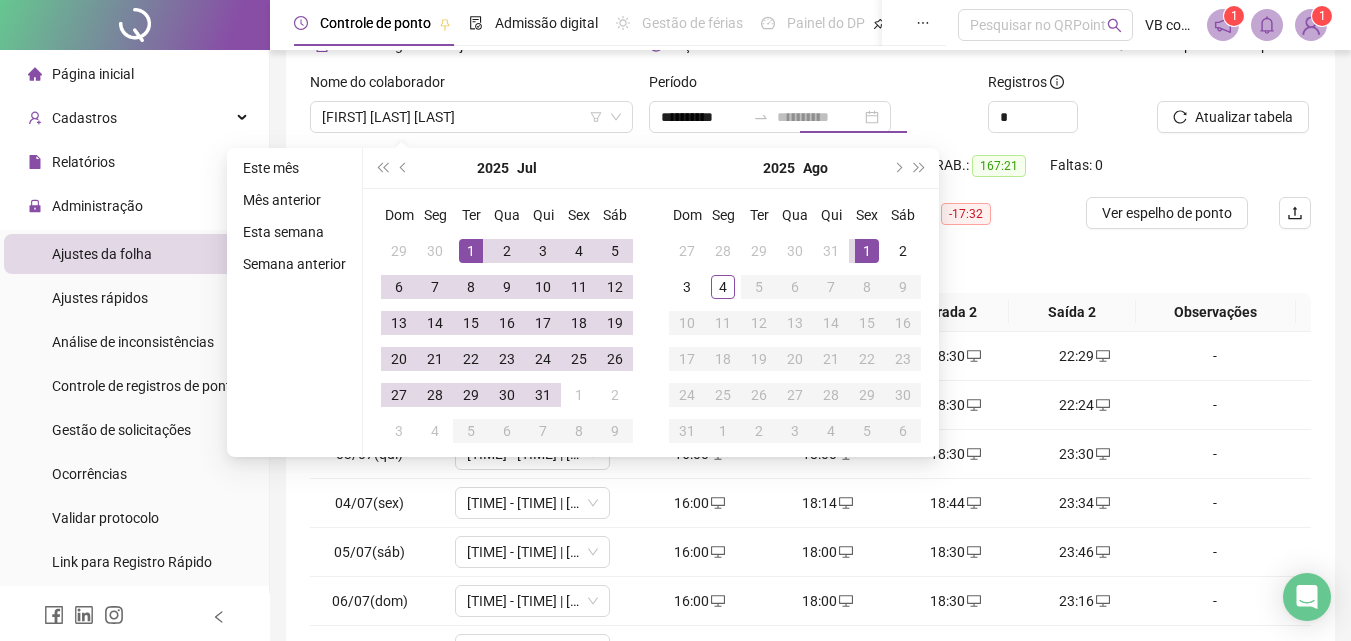 click on "1" at bounding box center (867, 251) 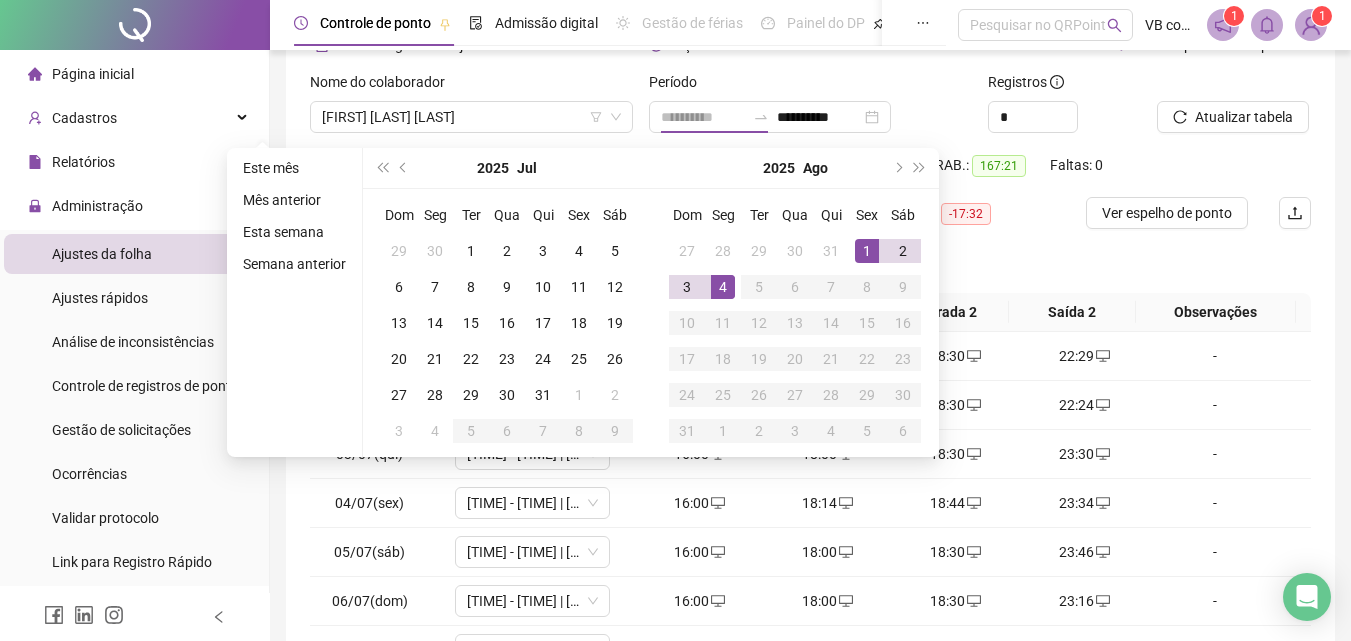 click on "4" at bounding box center (723, 287) 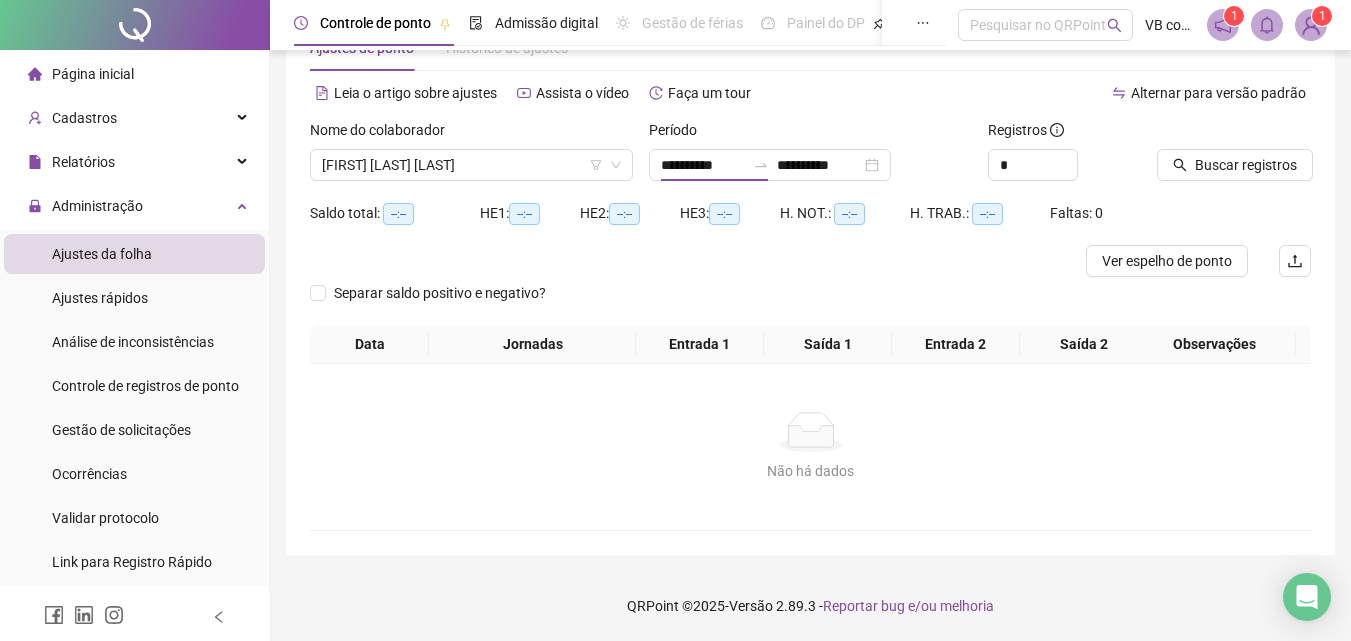 scroll, scrollTop: 65, scrollLeft: 0, axis: vertical 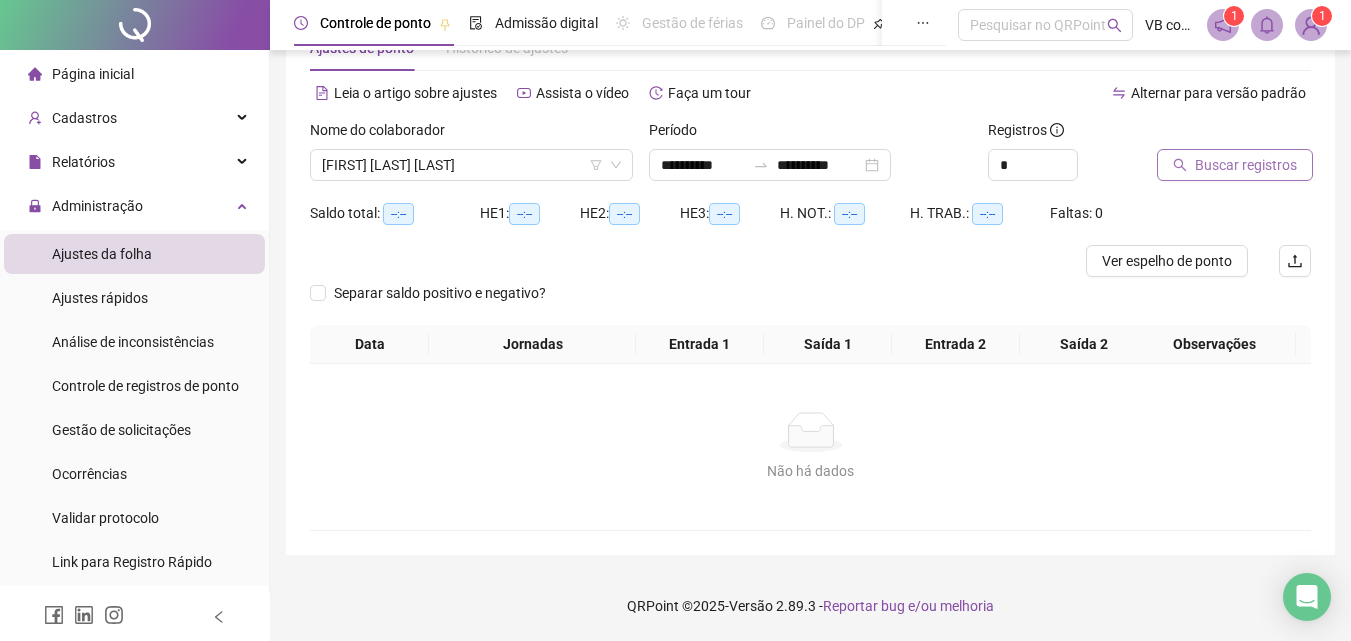 click on "Buscar registros" at bounding box center (1235, 165) 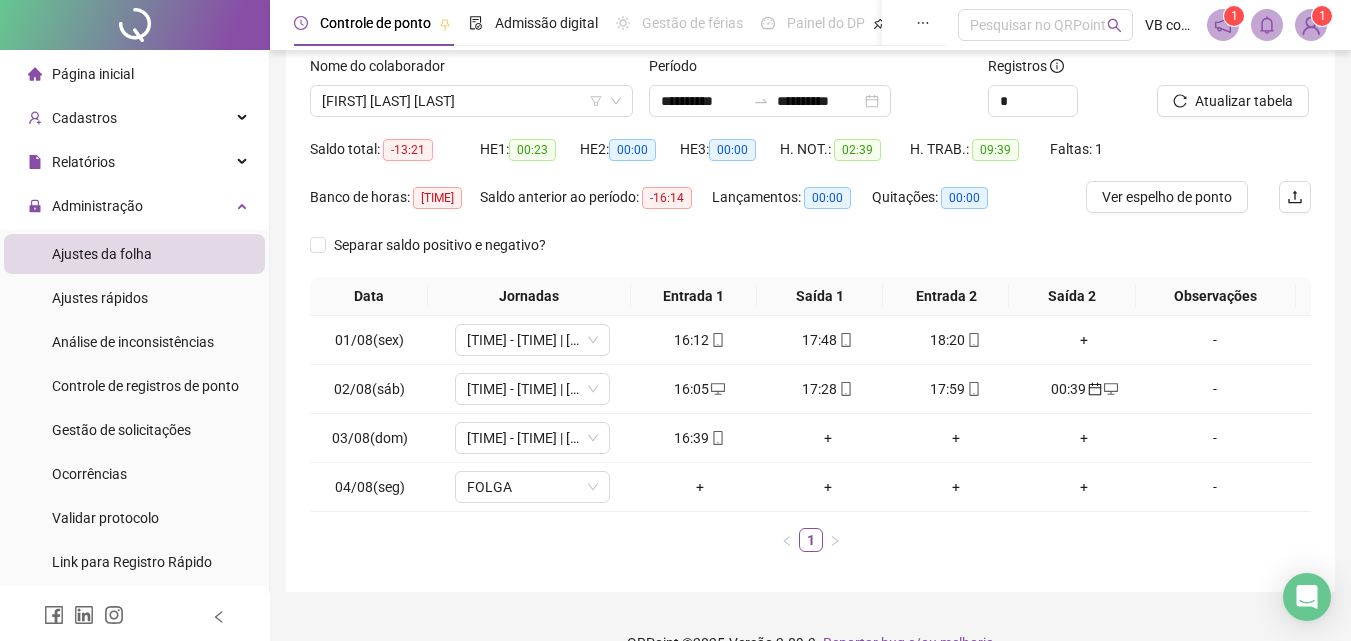 scroll, scrollTop: 166, scrollLeft: 0, axis: vertical 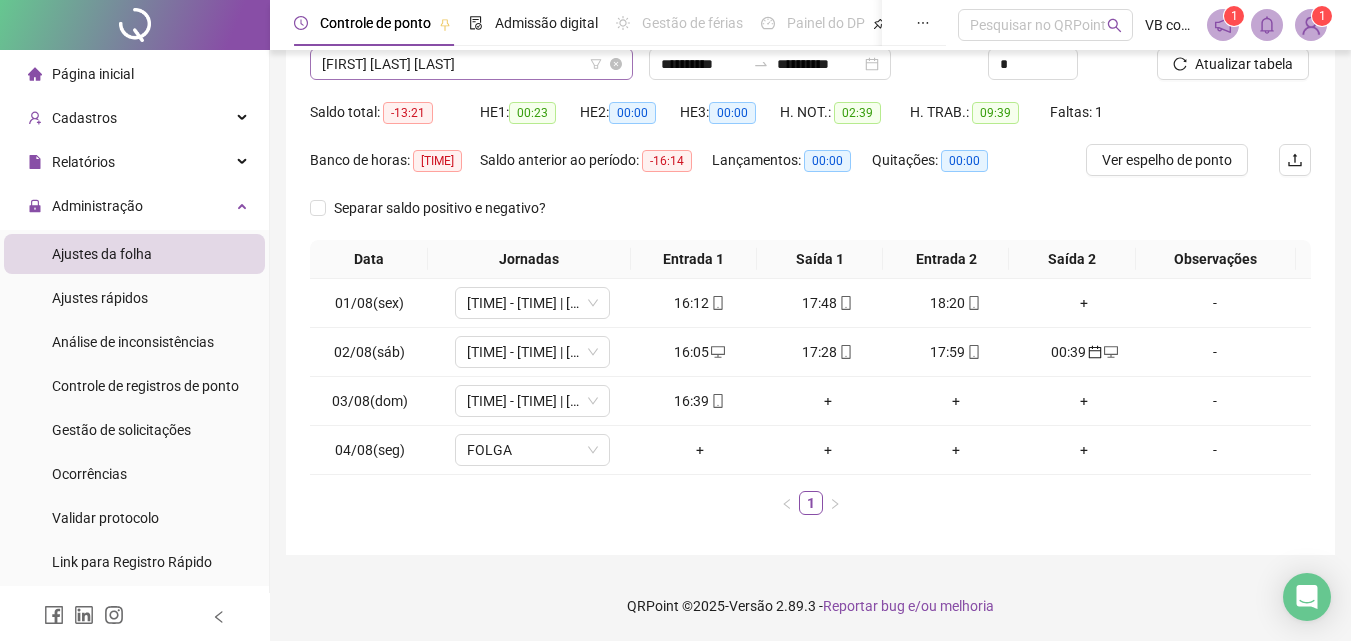 click on "[FIRST] [LAST] [LAST]" at bounding box center (471, 64) 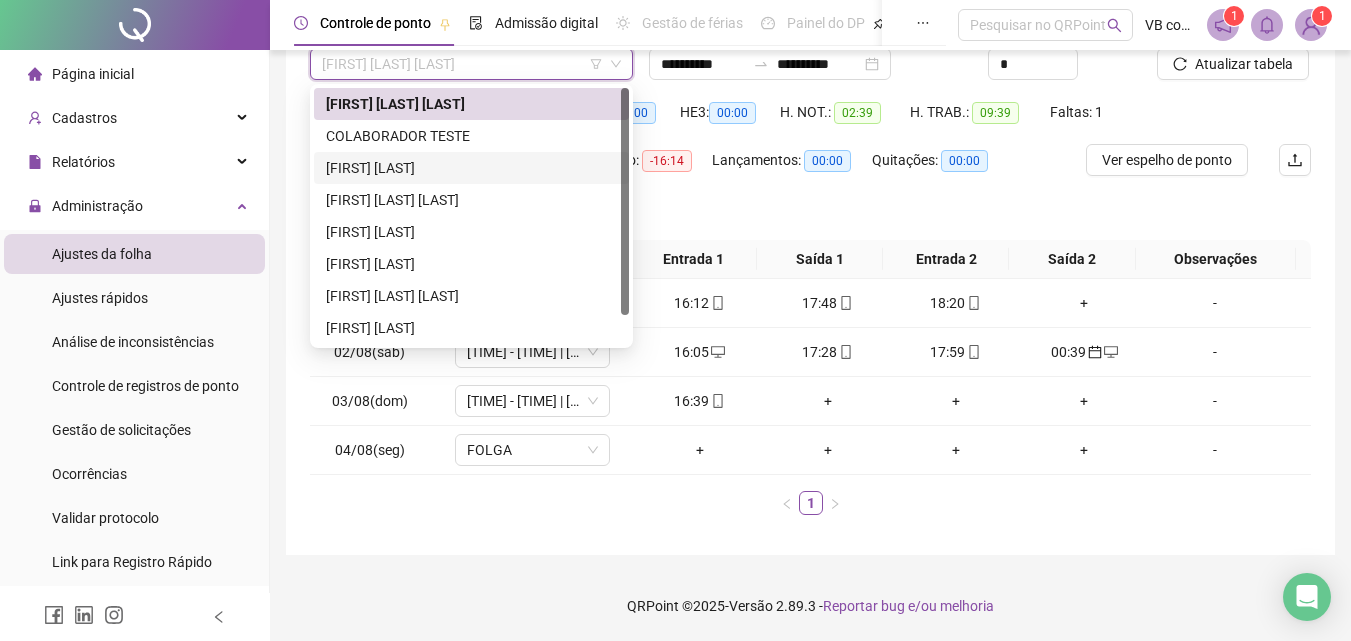 click on "[FIRST] [LAST]" at bounding box center (471, 168) 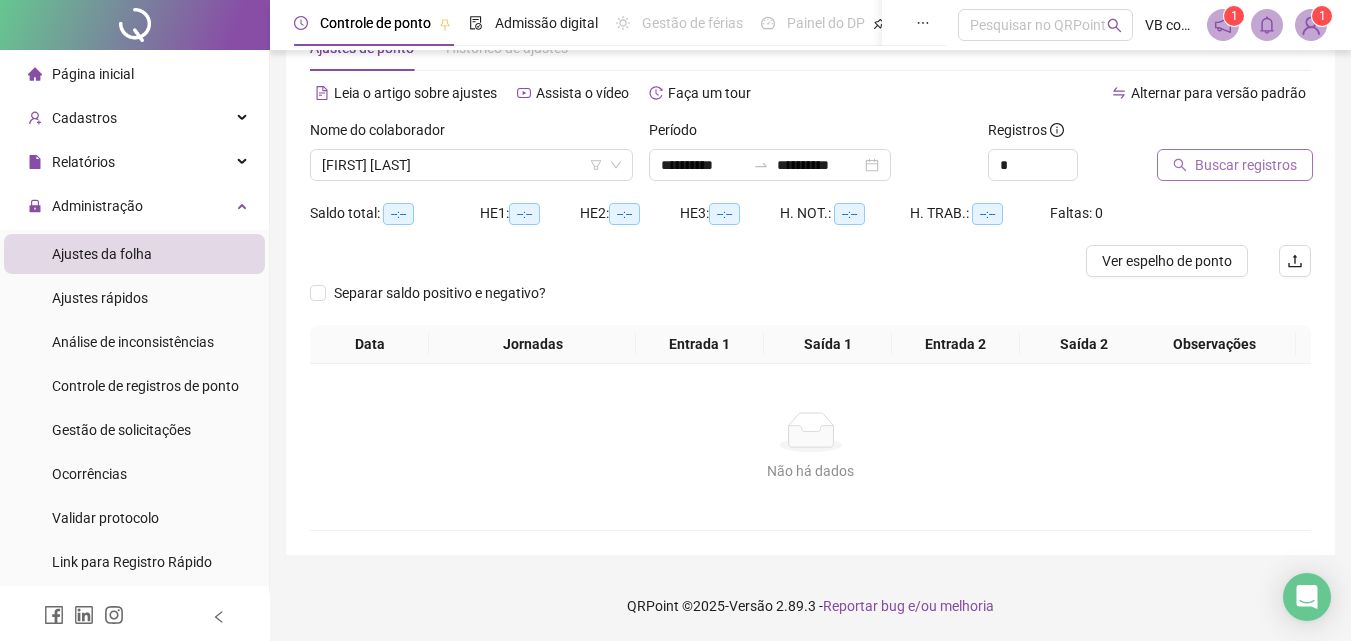 click on "Buscar registros" at bounding box center (1235, 165) 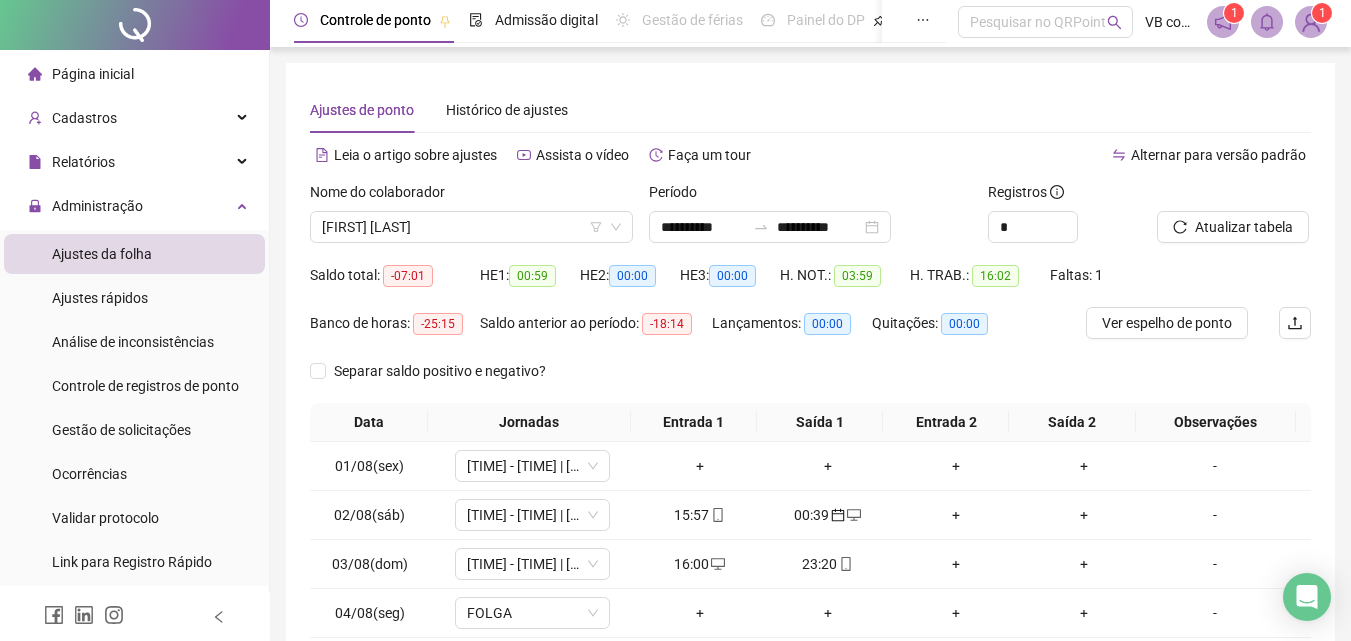 scroll, scrollTop: 0, scrollLeft: 0, axis: both 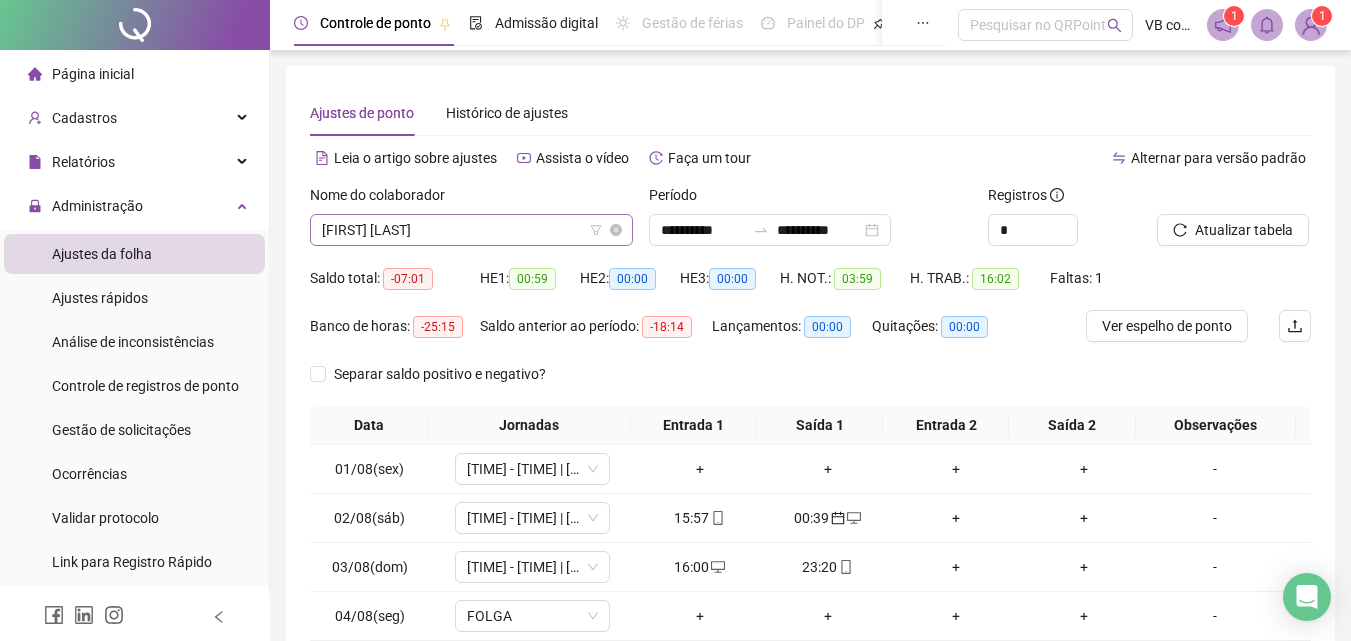 click on "[FIRST] [LAST]" at bounding box center [471, 230] 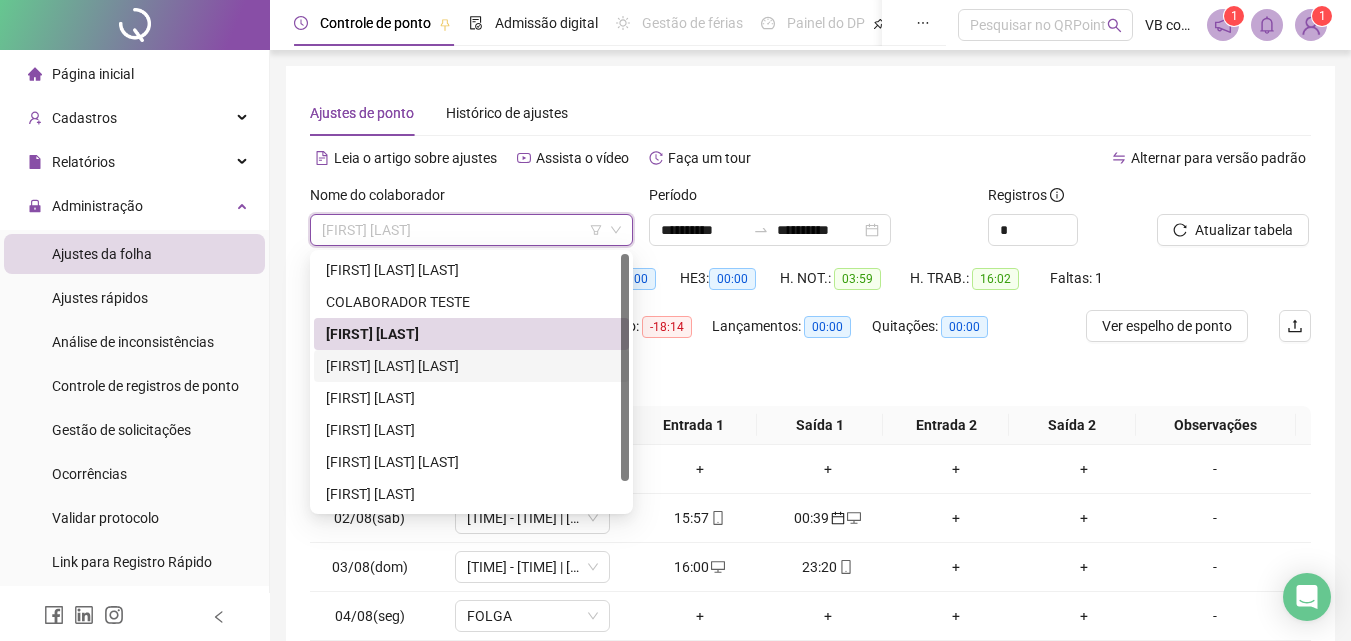 click on "[FIRST] [LAST] [LAST]" at bounding box center (471, 366) 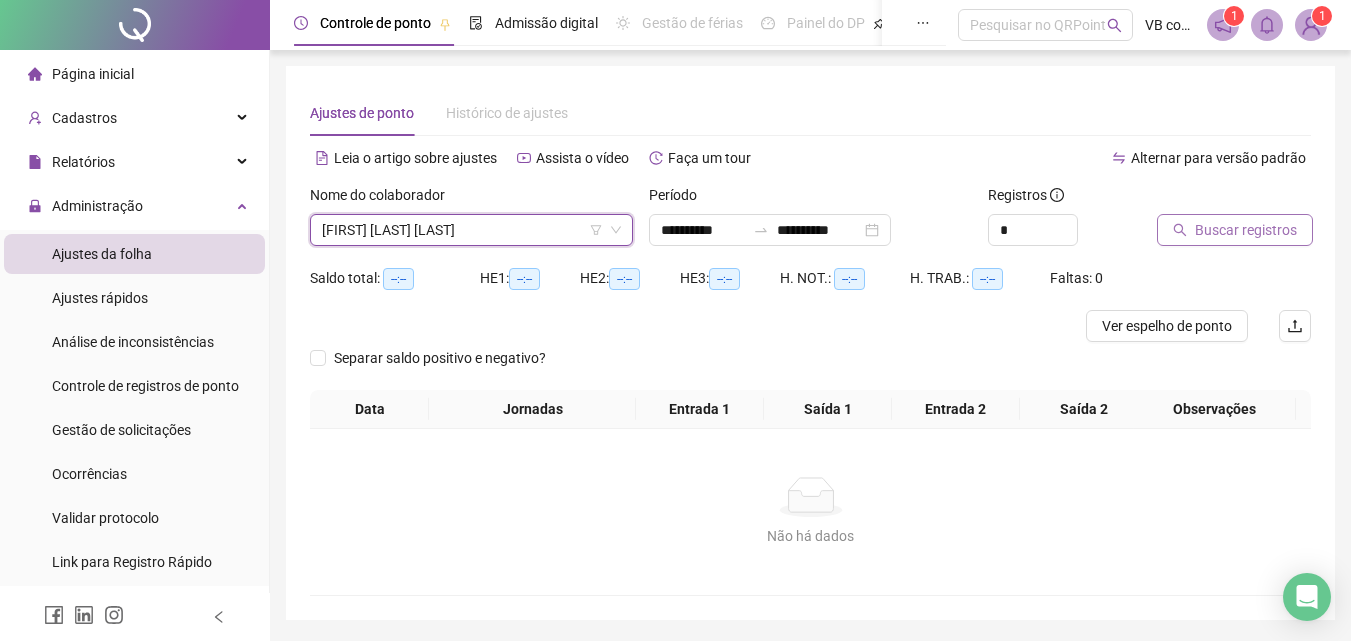 click on "Buscar registros" at bounding box center (1246, 230) 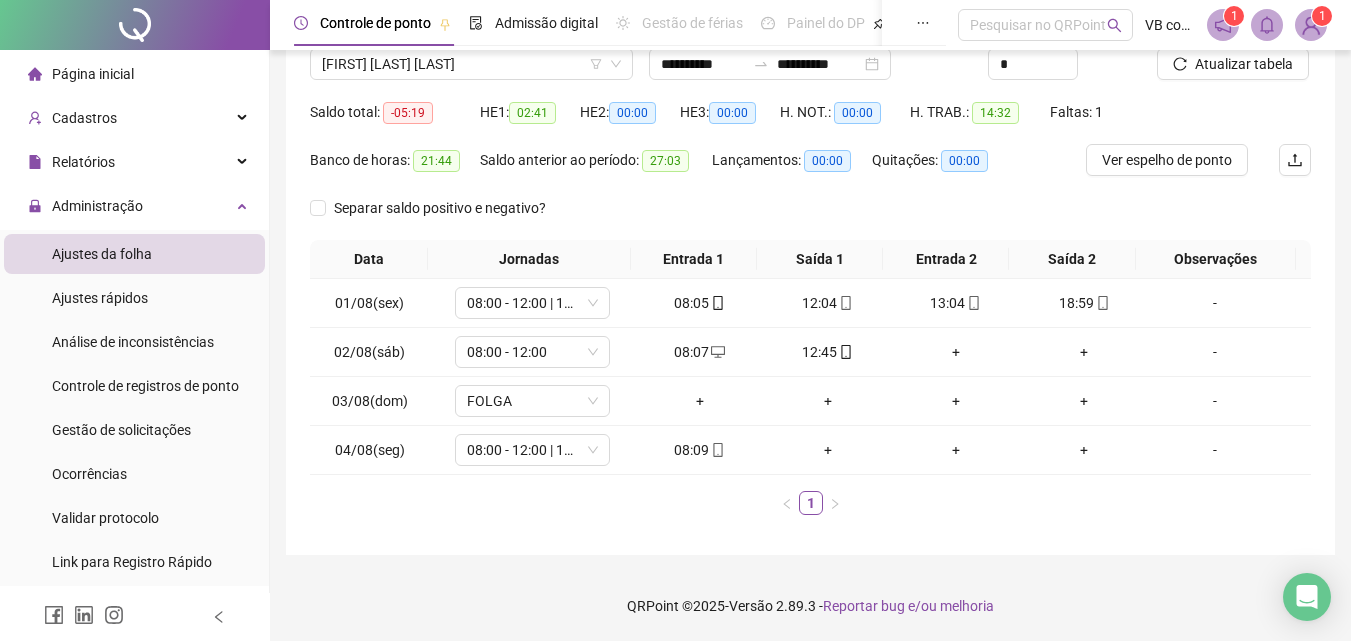scroll, scrollTop: 66, scrollLeft: 0, axis: vertical 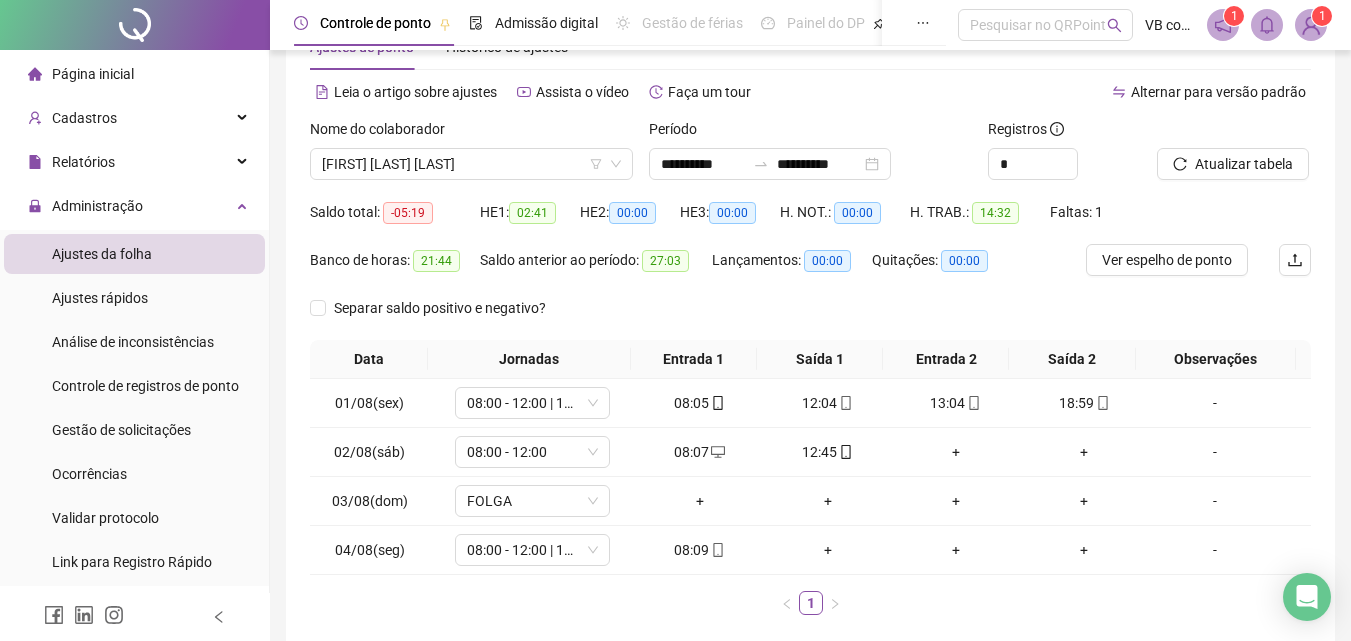 click on "Nome do colaborador [FIRST] [LAST] [LAST]" at bounding box center [471, 157] 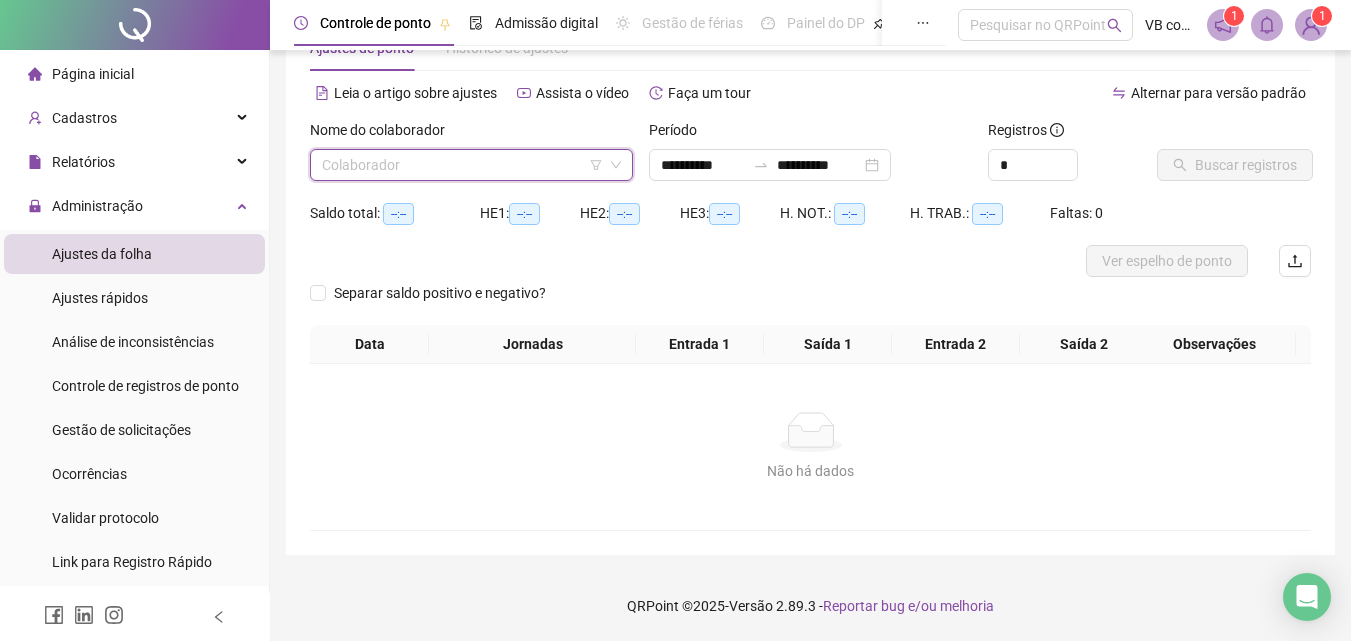 scroll, scrollTop: 65, scrollLeft: 0, axis: vertical 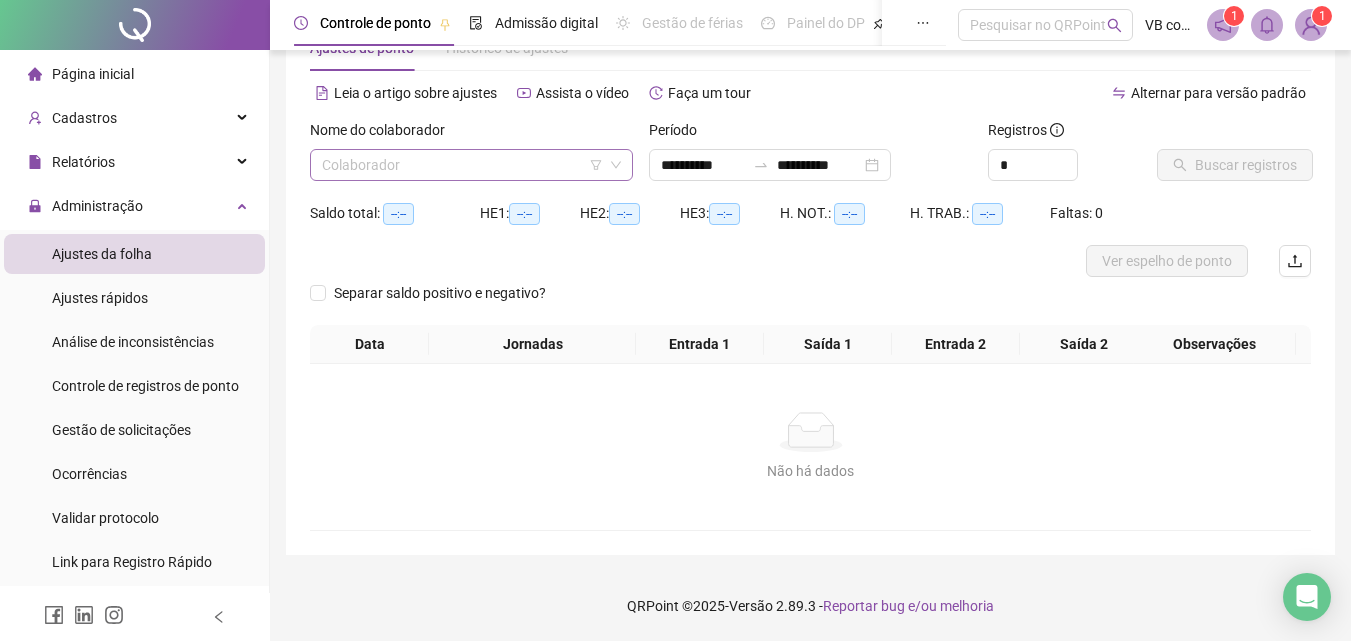 drag, startPoint x: 502, startPoint y: 195, endPoint x: 503, endPoint y: 179, distance: 16.03122 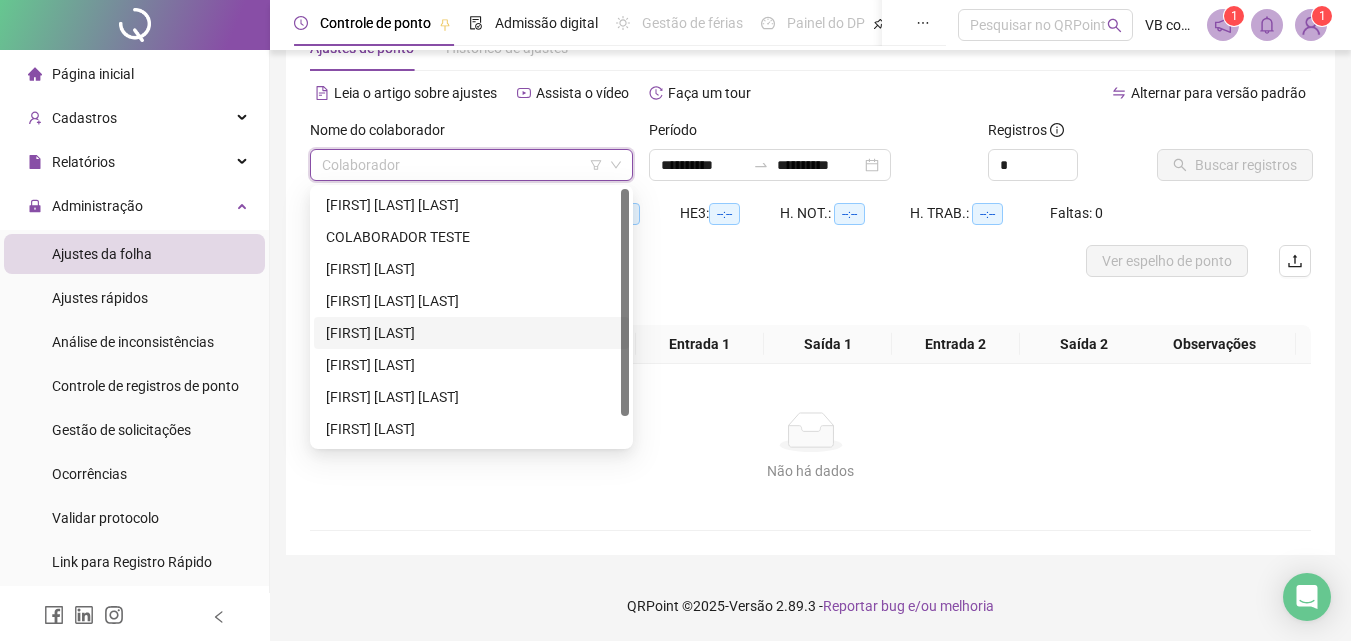 click on "[FIRST] [LAST]" at bounding box center (471, 333) 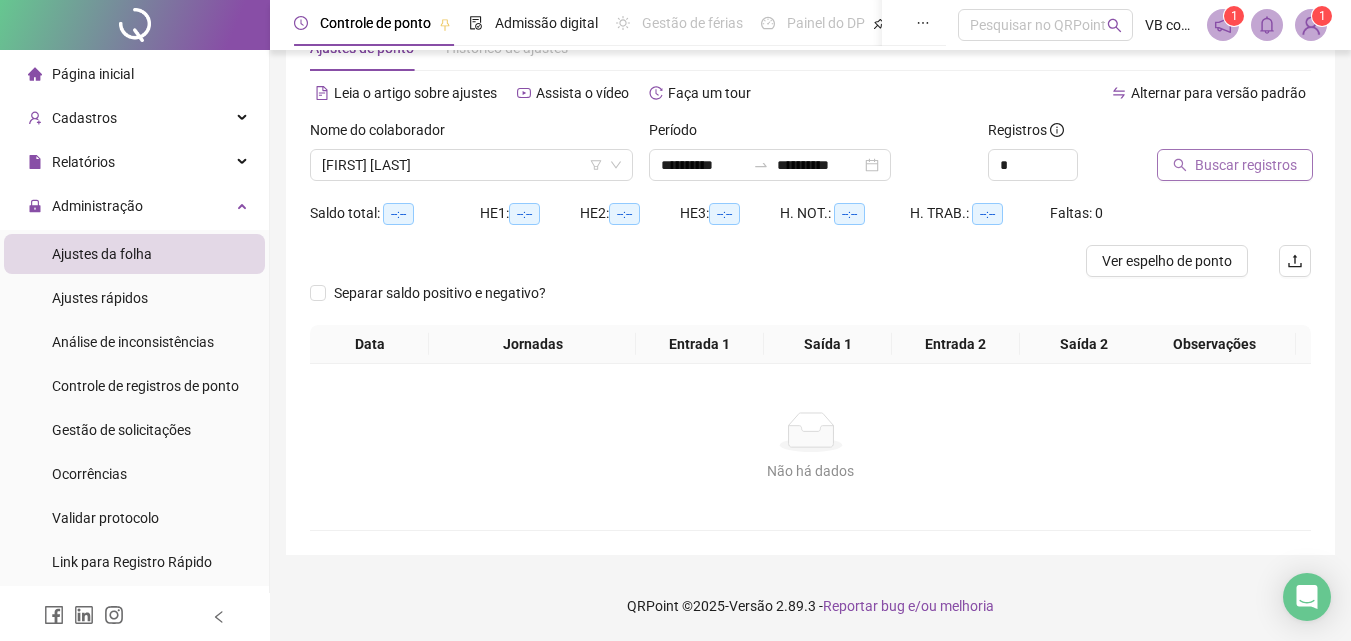 click on "Buscar registros" at bounding box center (1235, 165) 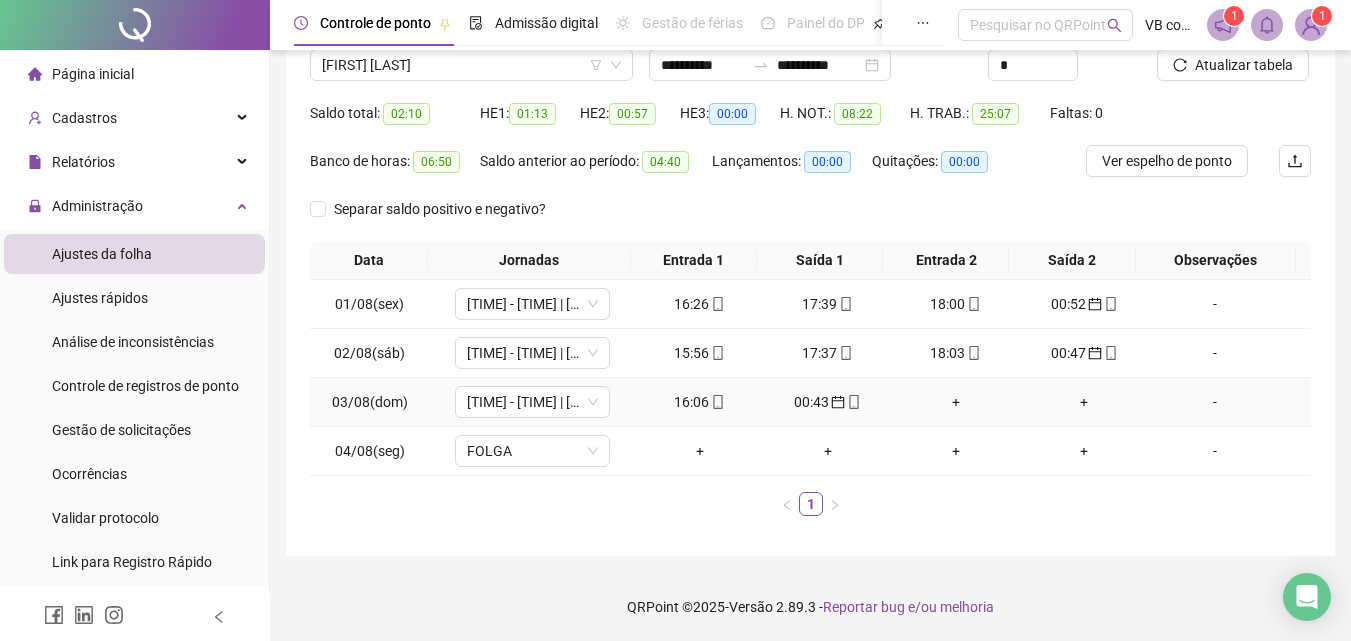 scroll, scrollTop: 166, scrollLeft: 0, axis: vertical 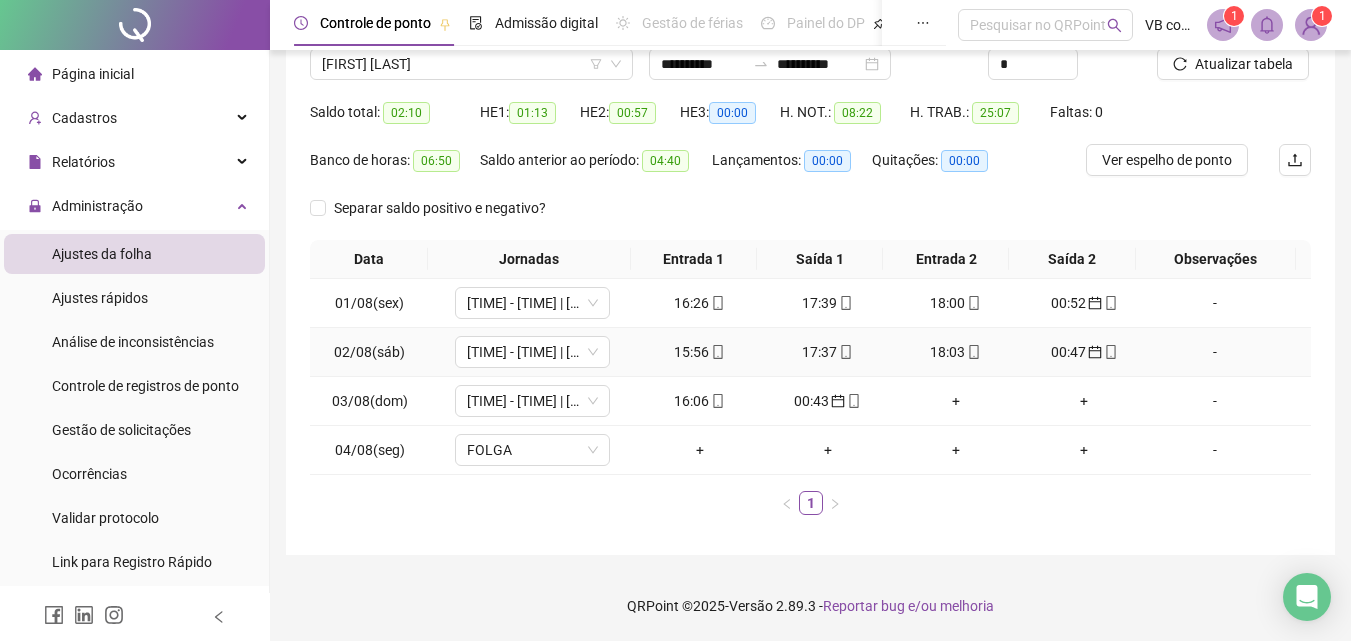 click at bounding box center [717, 352] 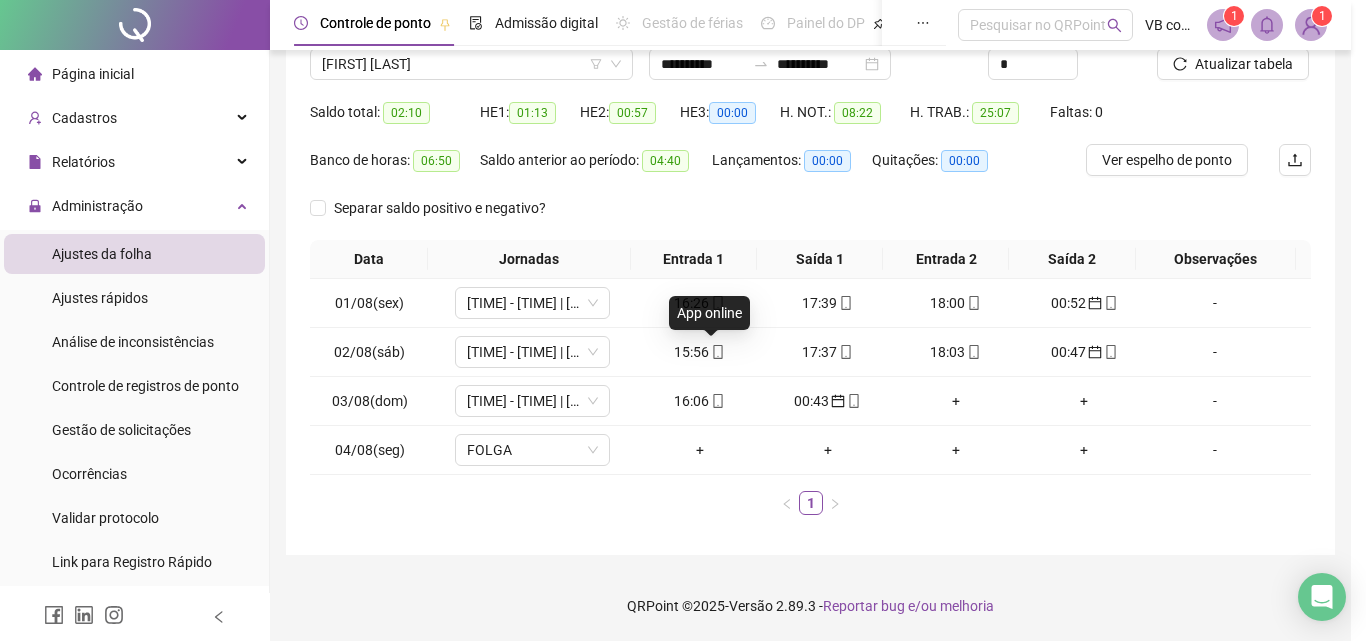 type on "**********" 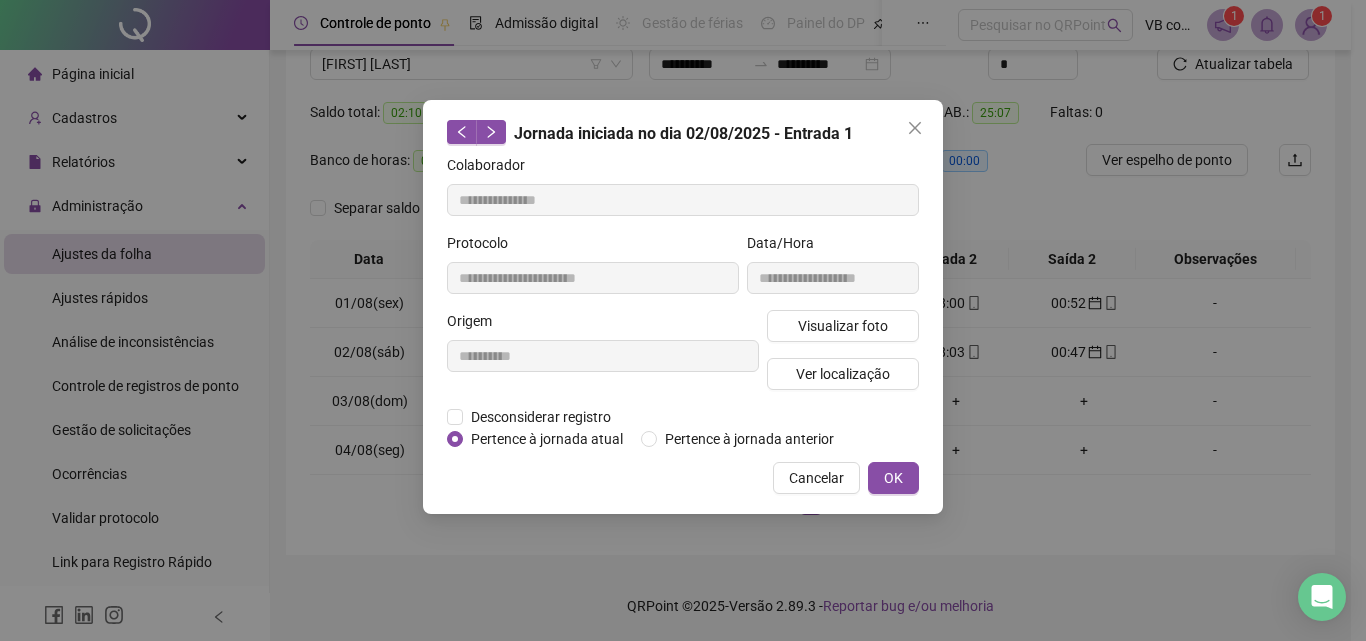 click on "**********" at bounding box center [683, 307] 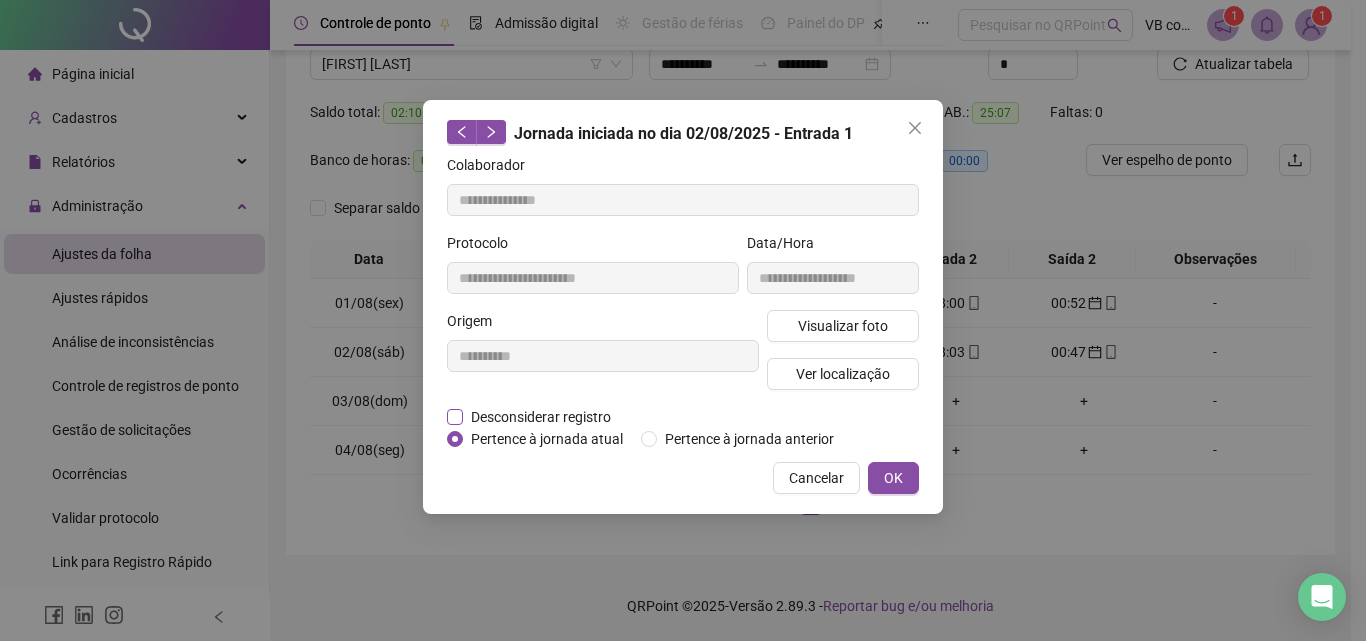 click on "Desconsiderar registro" at bounding box center (540, 417) 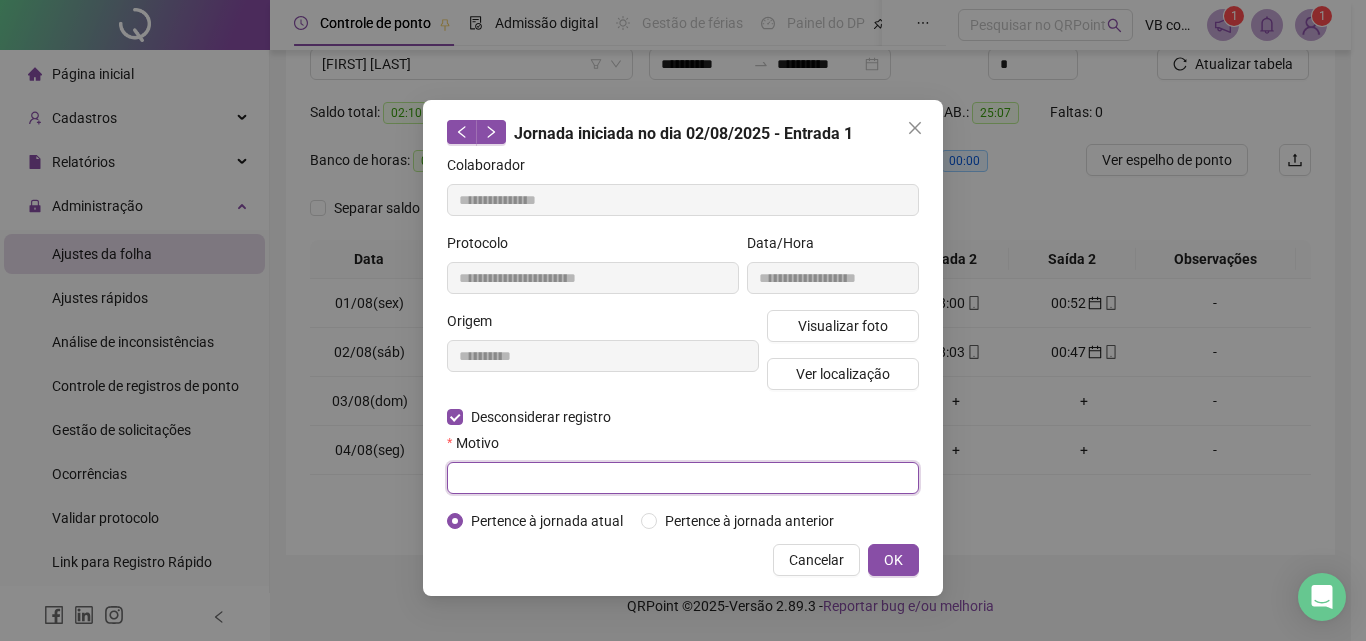 click at bounding box center (683, 478) 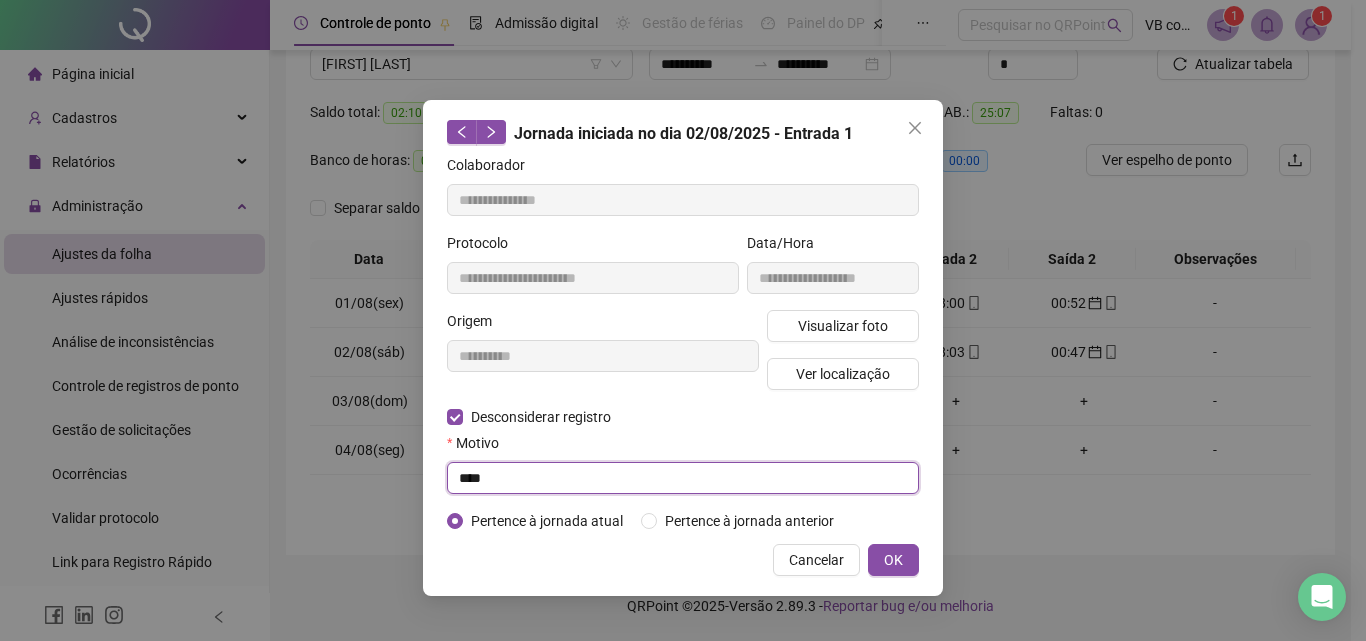 type on "****" 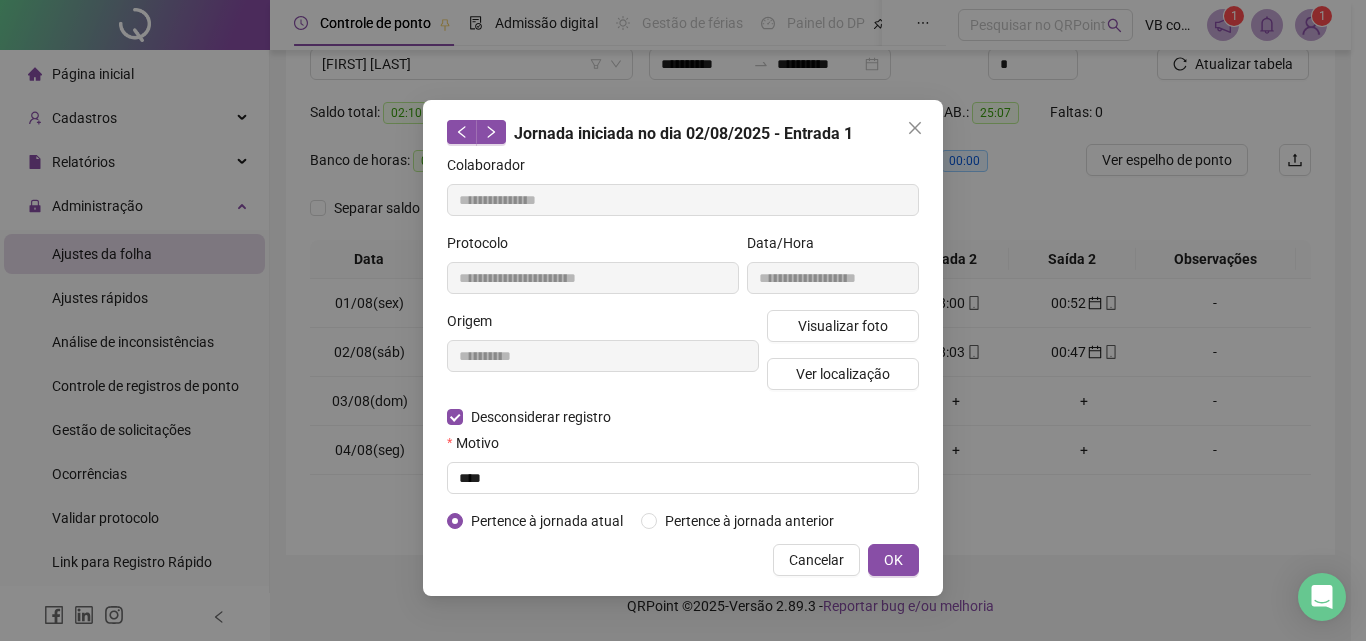 click on "**********" at bounding box center (683, 348) 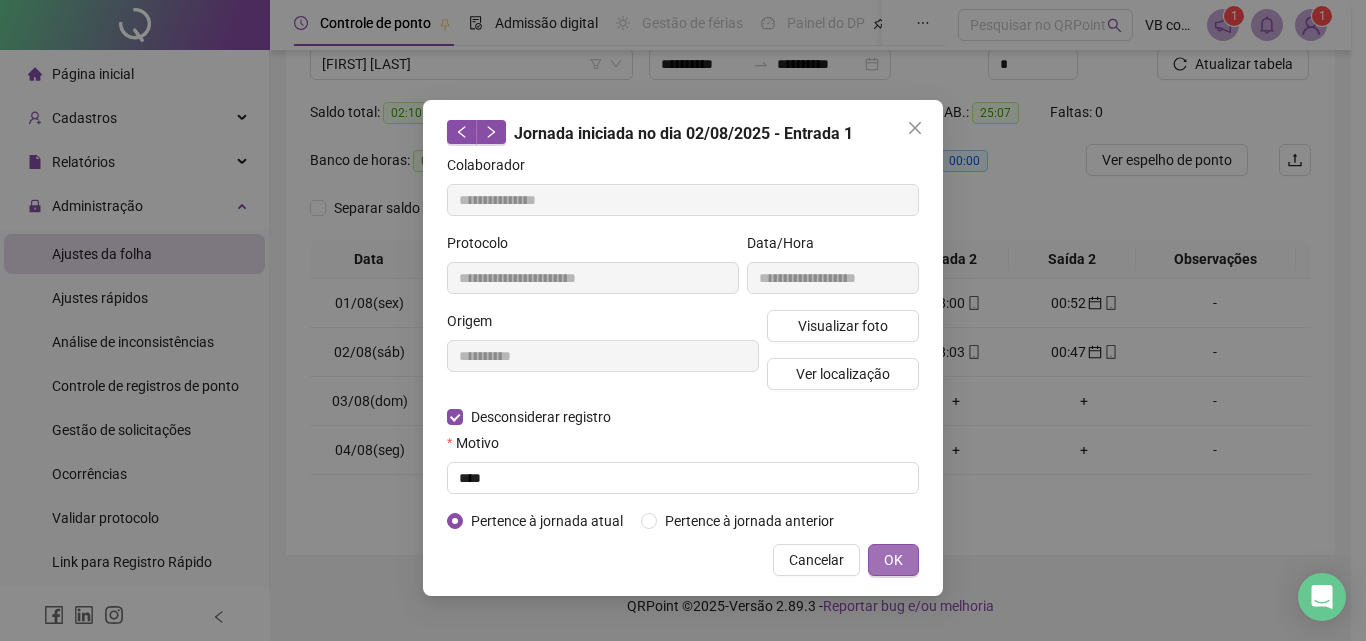 click on "OK" at bounding box center (893, 560) 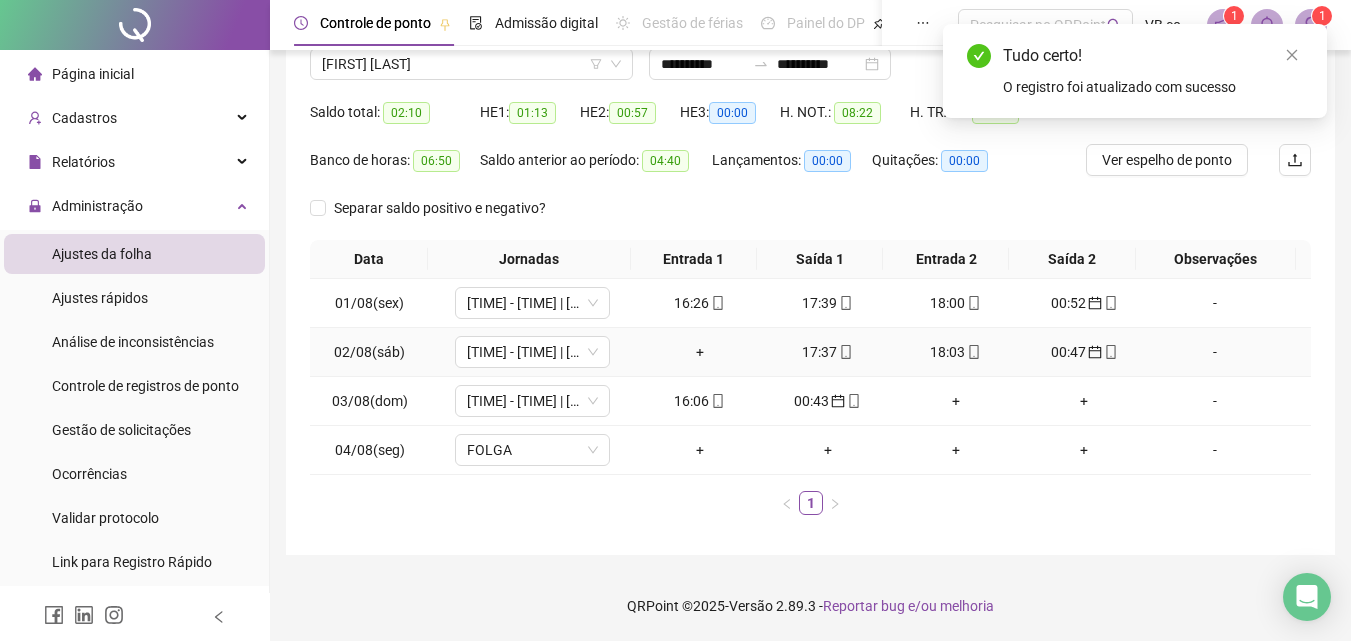 click on "+" at bounding box center [700, 352] 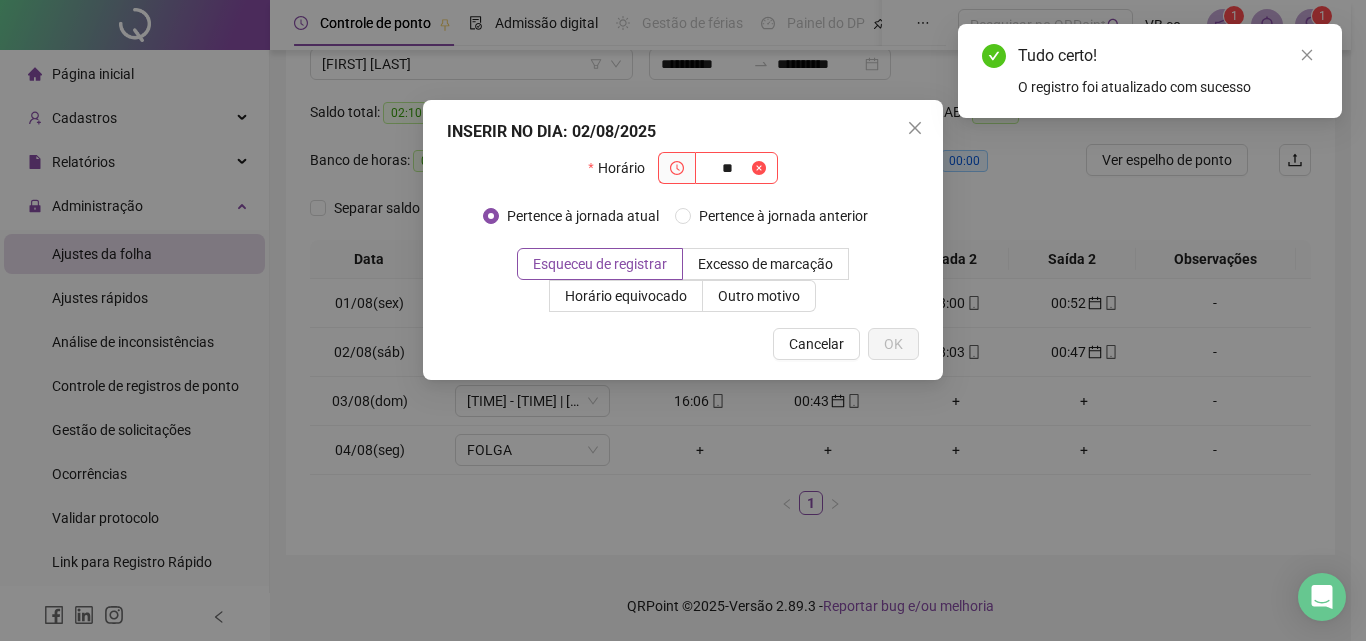 type on "*" 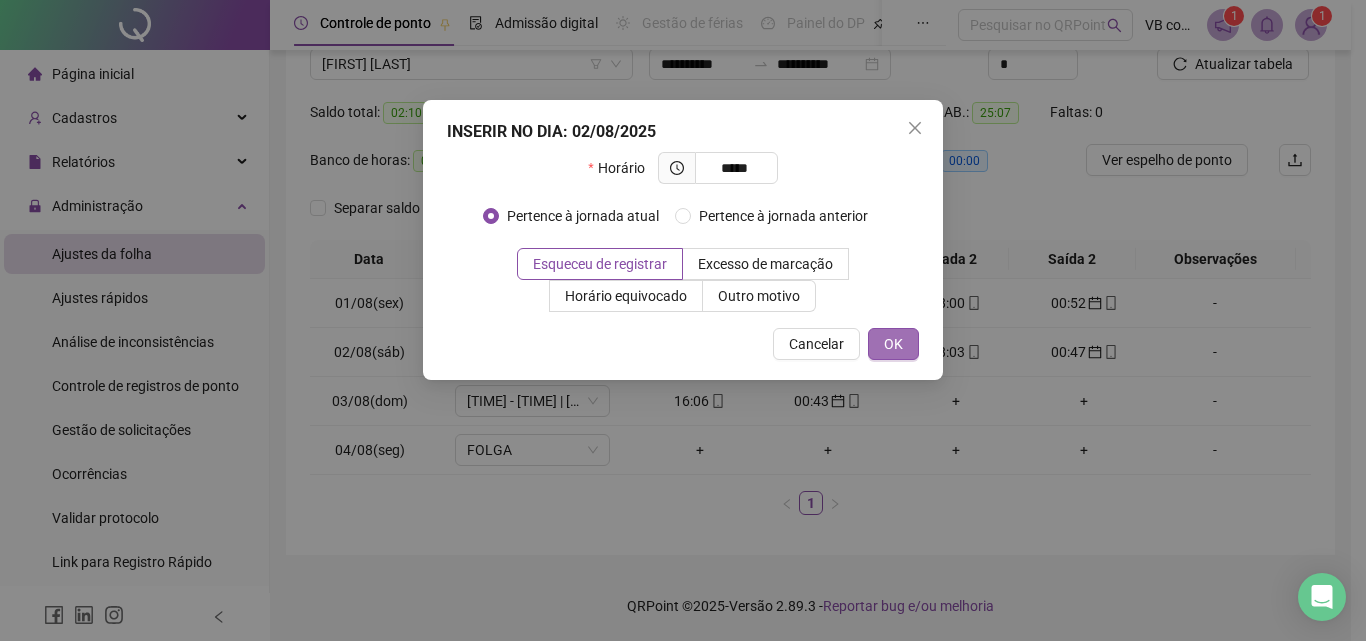 type on "*****" 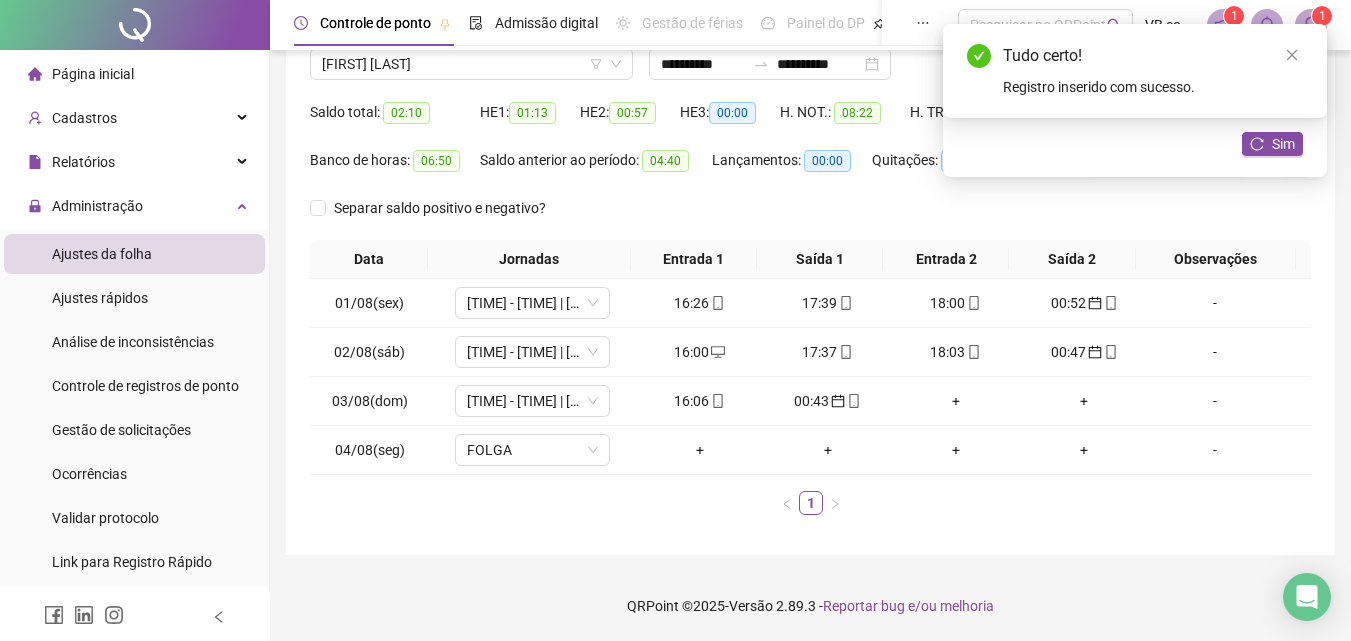 click on "Tudo certo! Registro inserido com sucesso." at bounding box center (1135, 71) 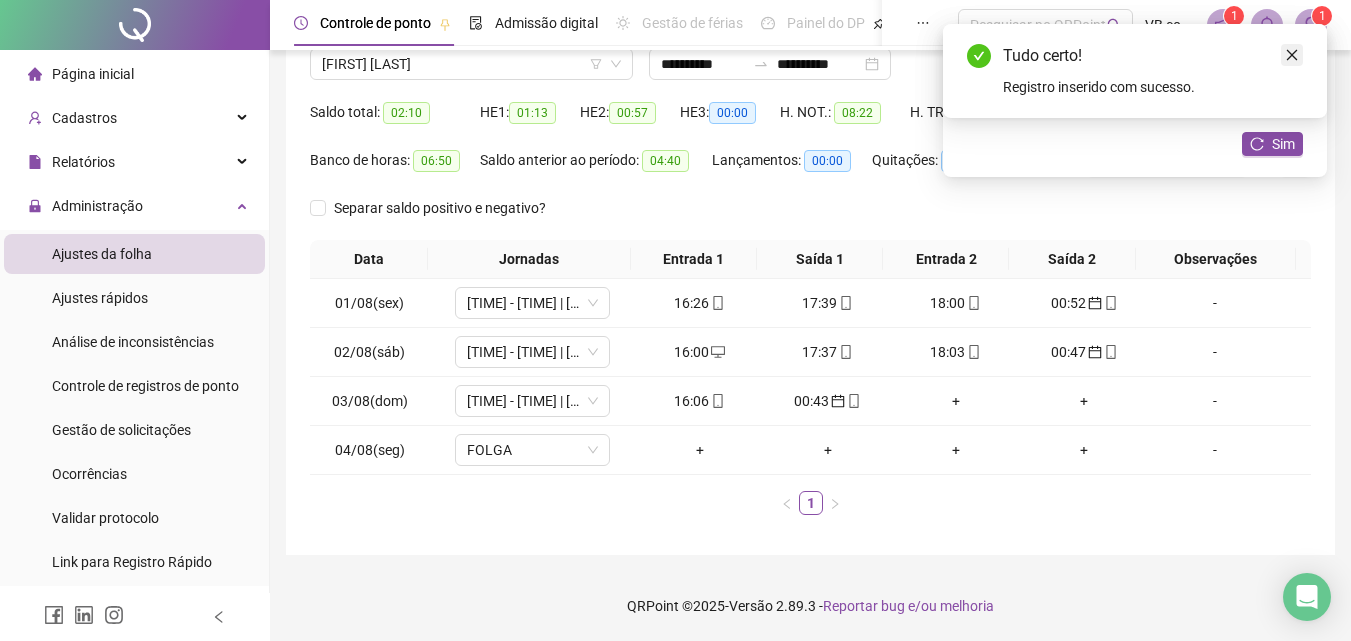 click 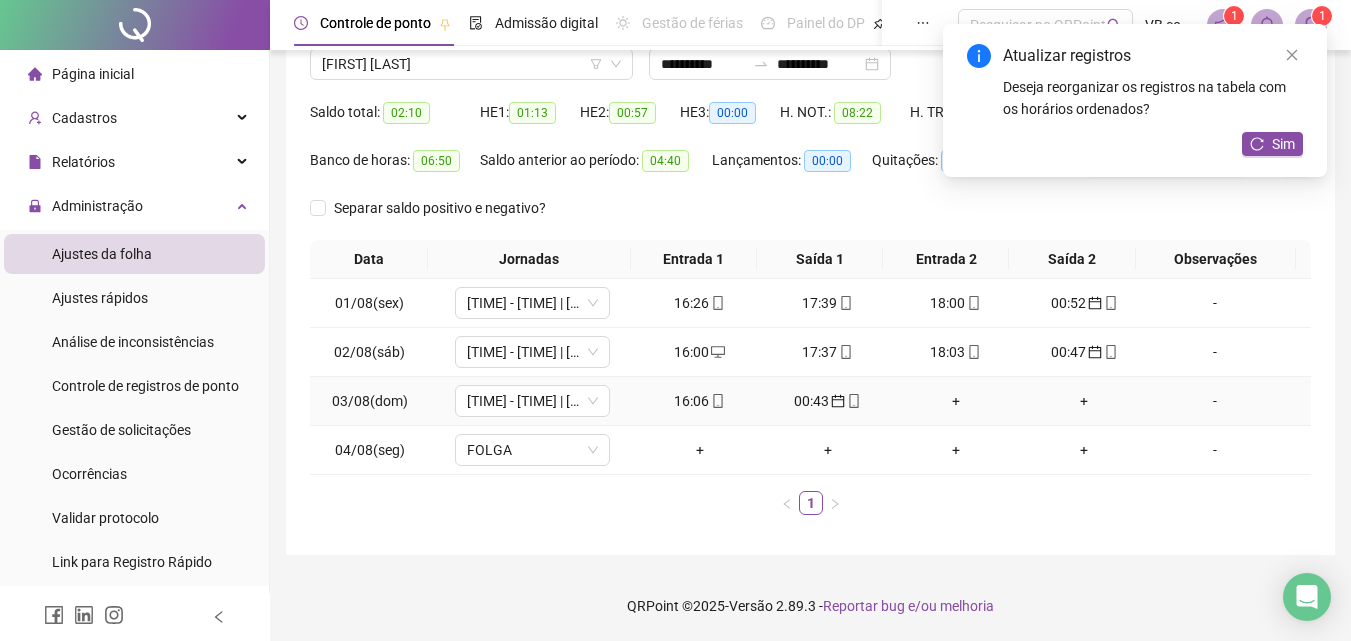 click on "+" at bounding box center (956, 401) 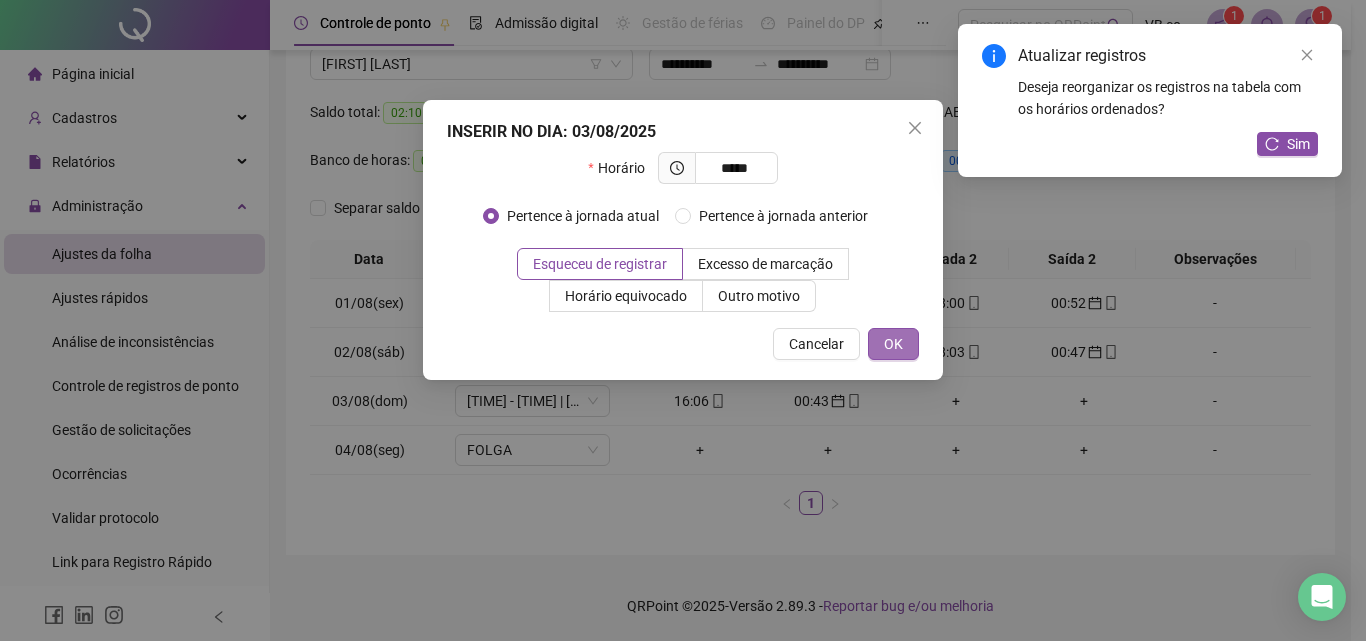 type on "*****" 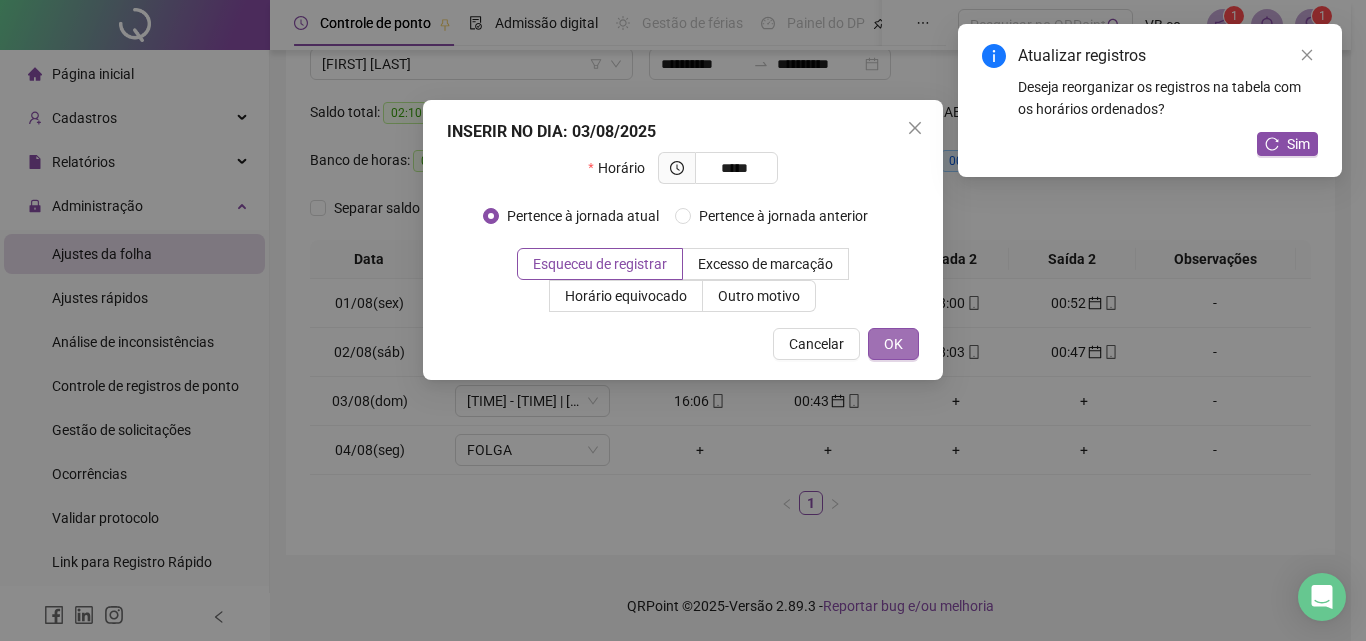 click on "OK" at bounding box center (893, 344) 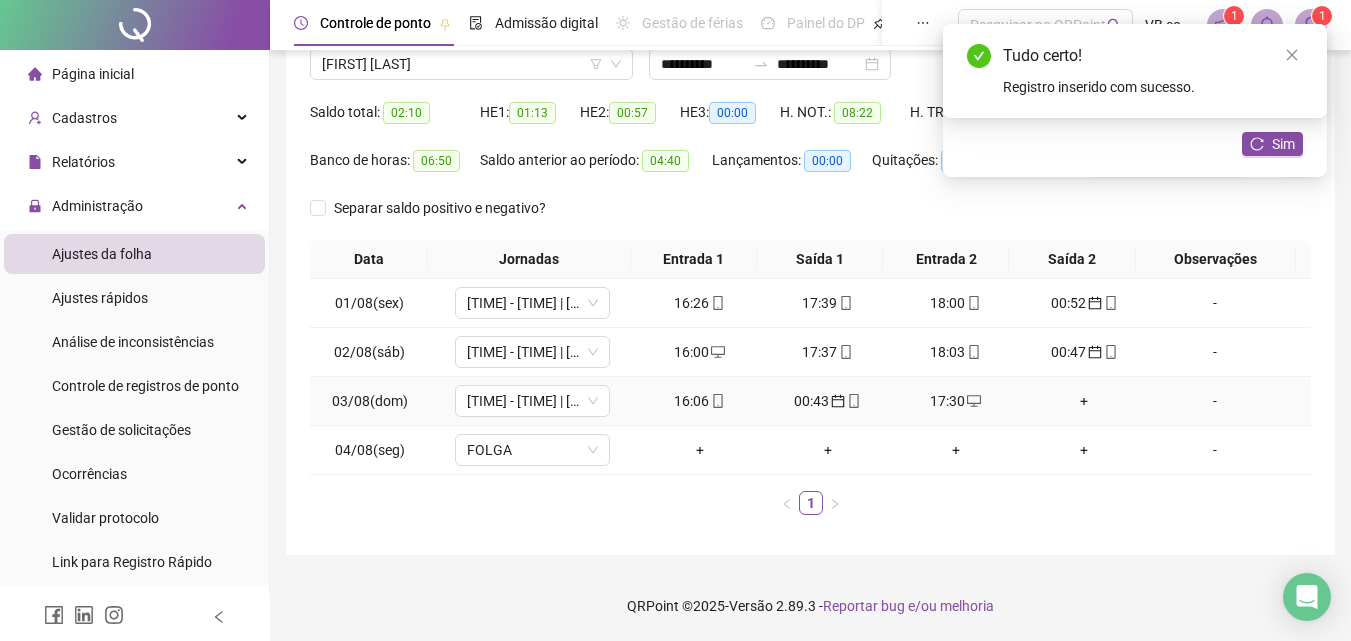 click on "+" at bounding box center (1084, 401) 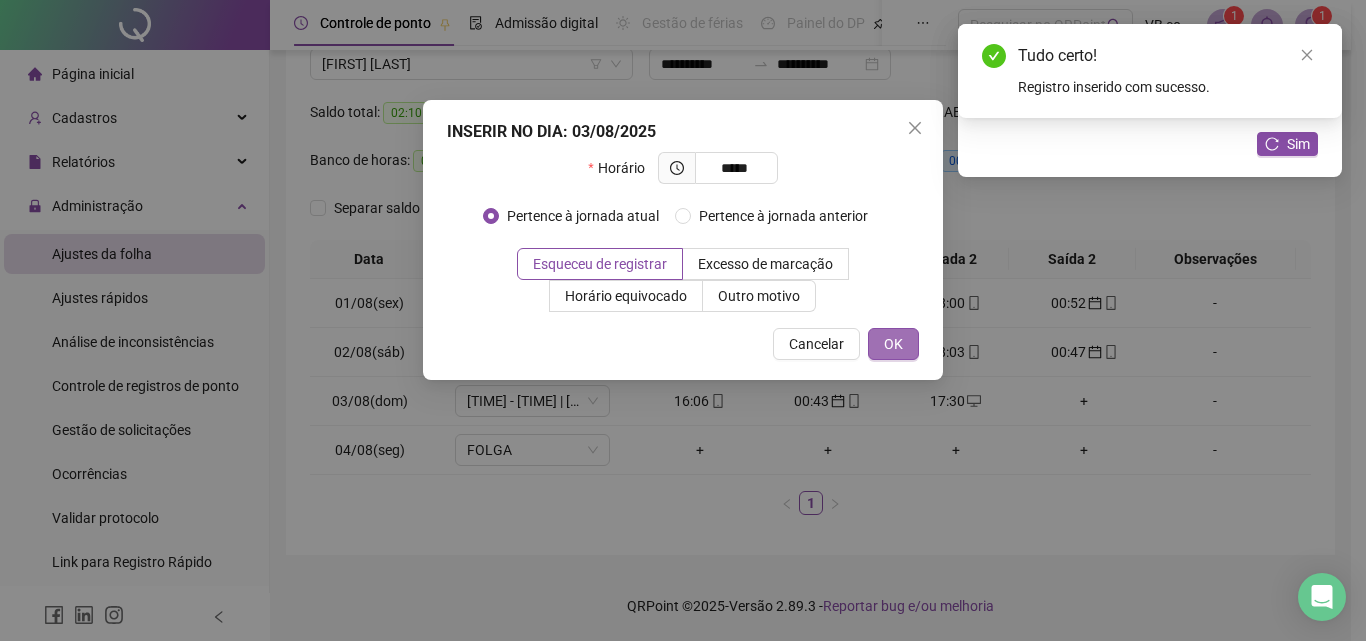 type on "*****" 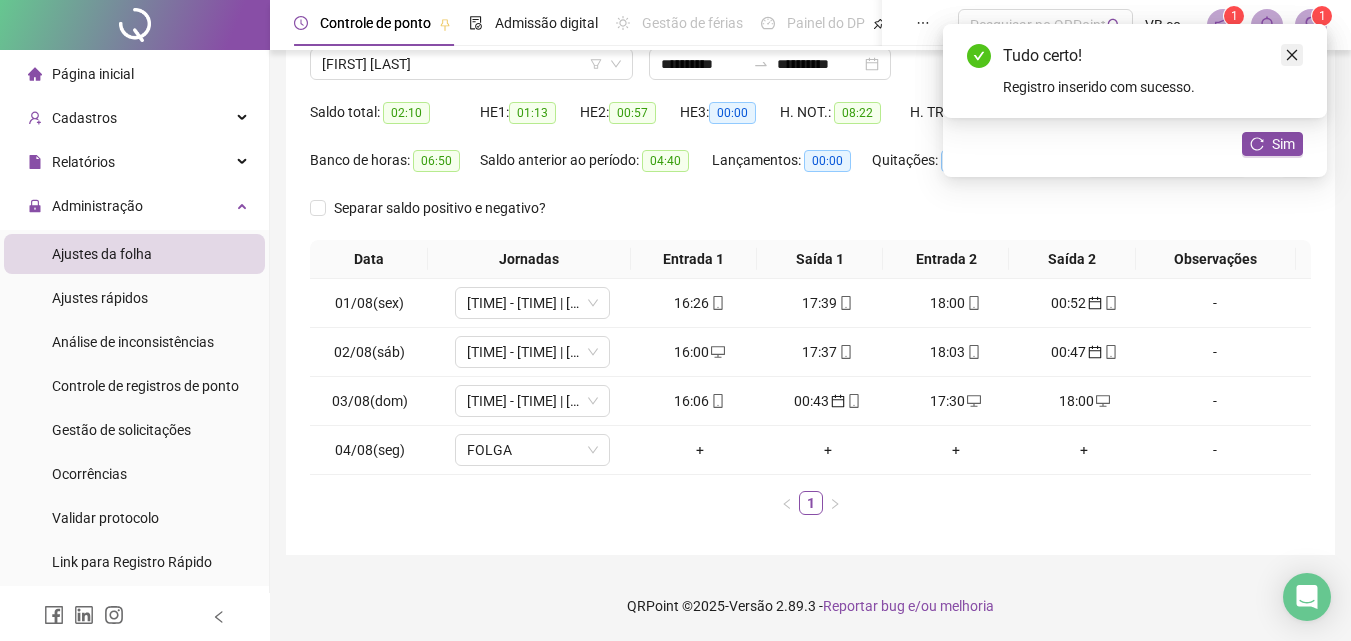 click at bounding box center [1292, 55] 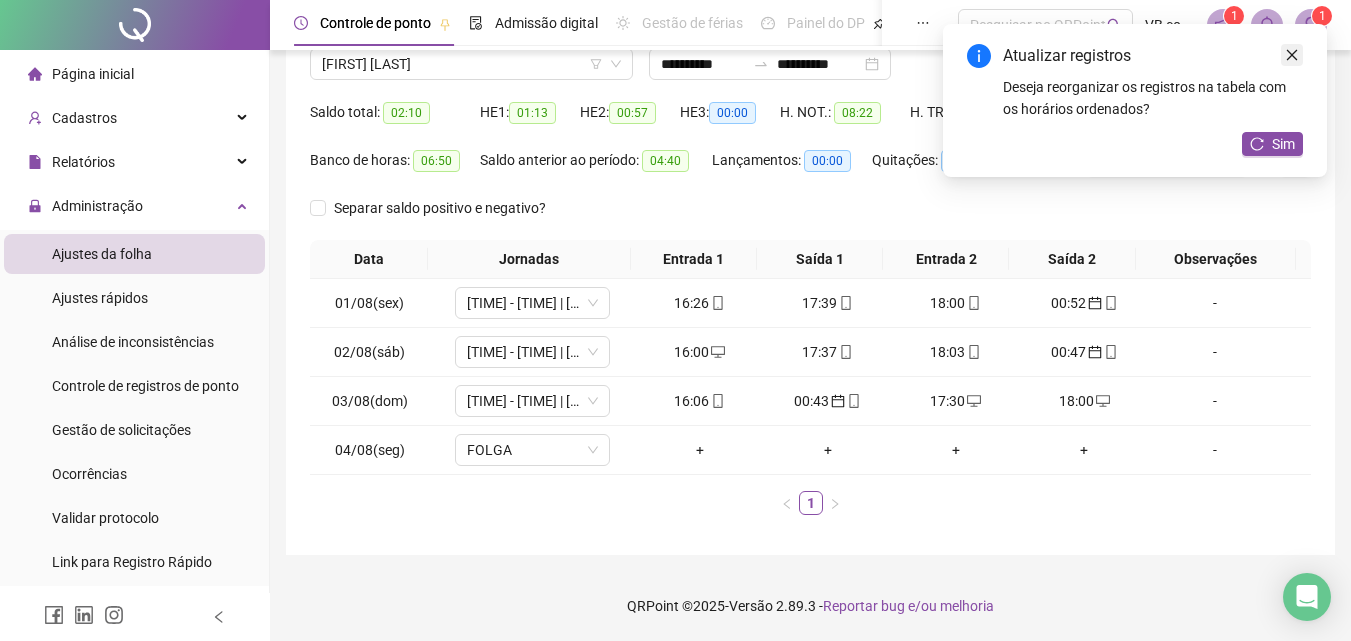 click 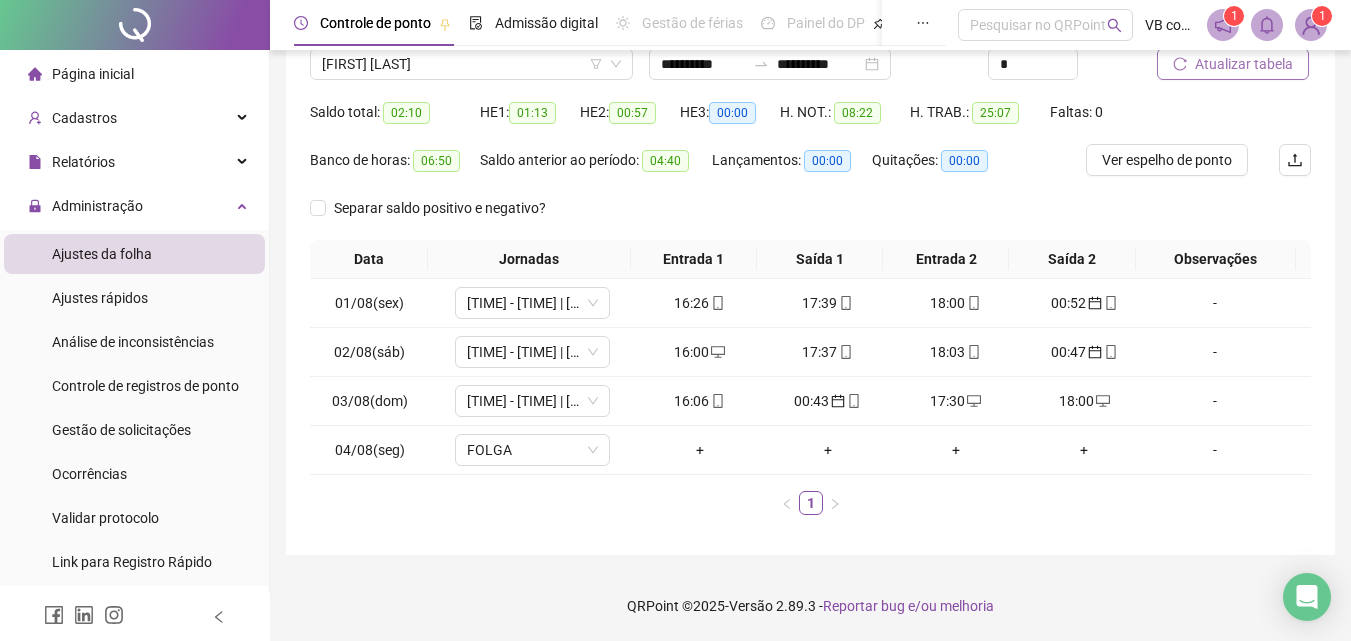 click on "Atualizar tabela" at bounding box center [1233, 64] 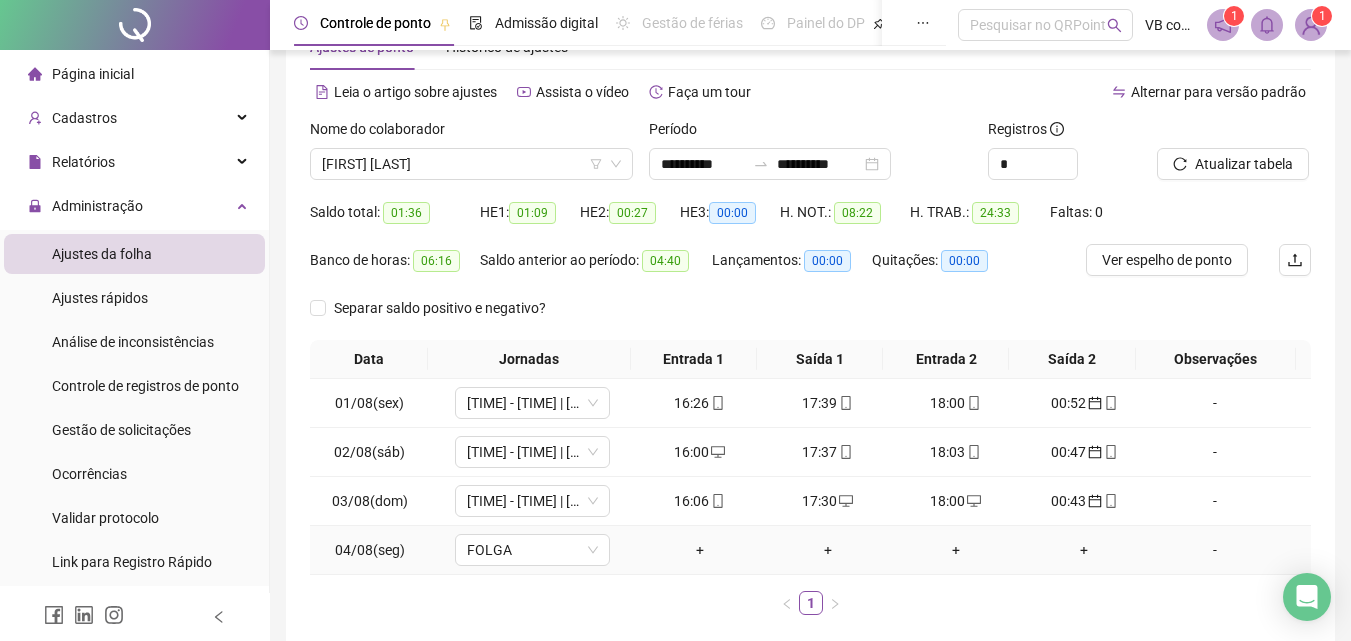 scroll, scrollTop: 166, scrollLeft: 0, axis: vertical 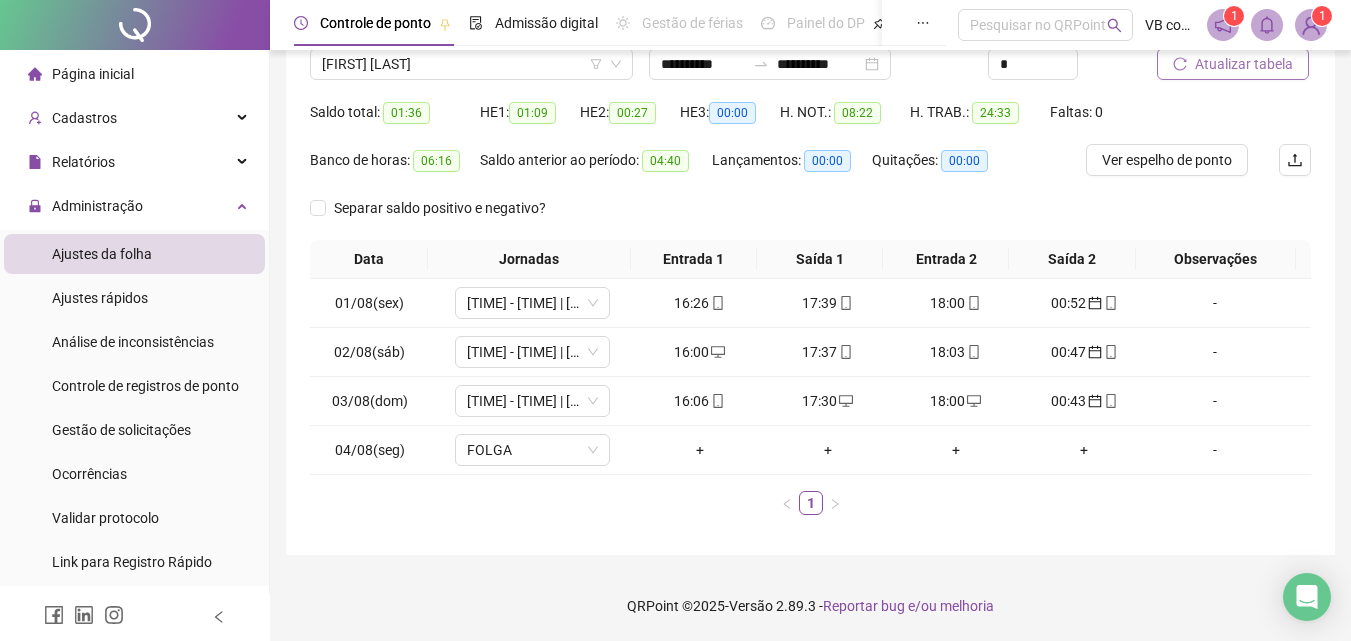 click on "Atualizar tabela" at bounding box center (1244, 64) 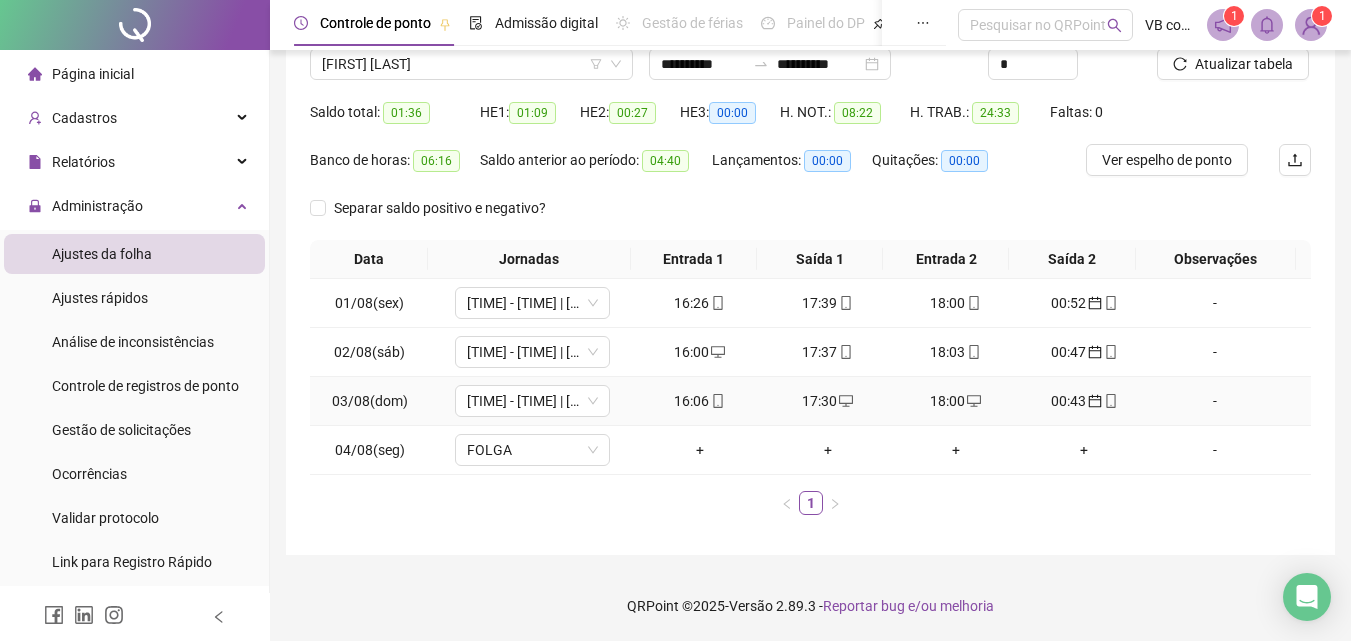 click on "00:43" at bounding box center [1084, 401] 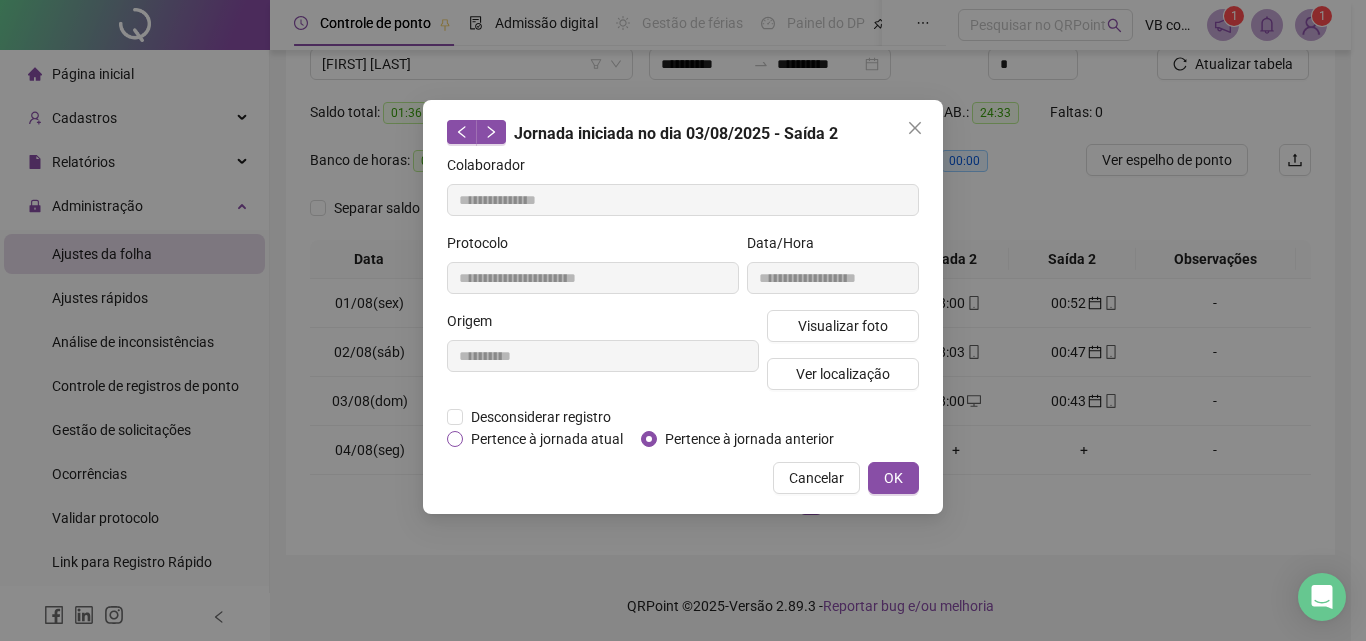 click on "Pertence à jornada atual" at bounding box center (547, 439) 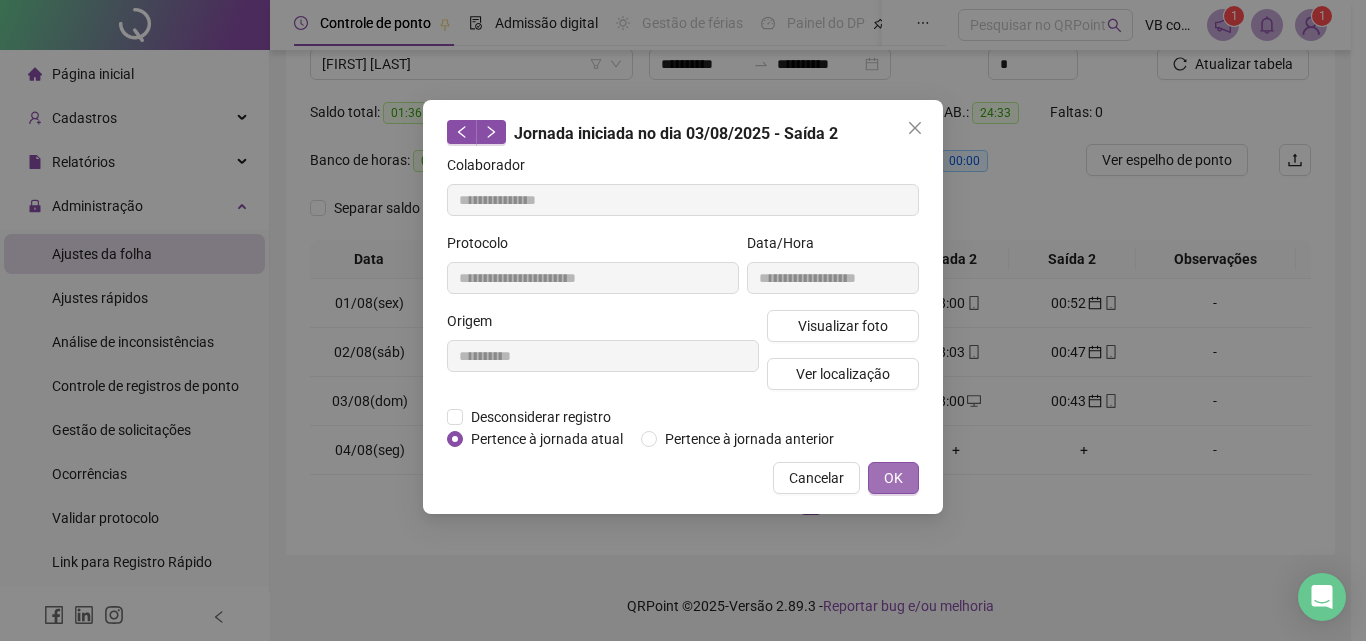 click on "OK" at bounding box center [893, 478] 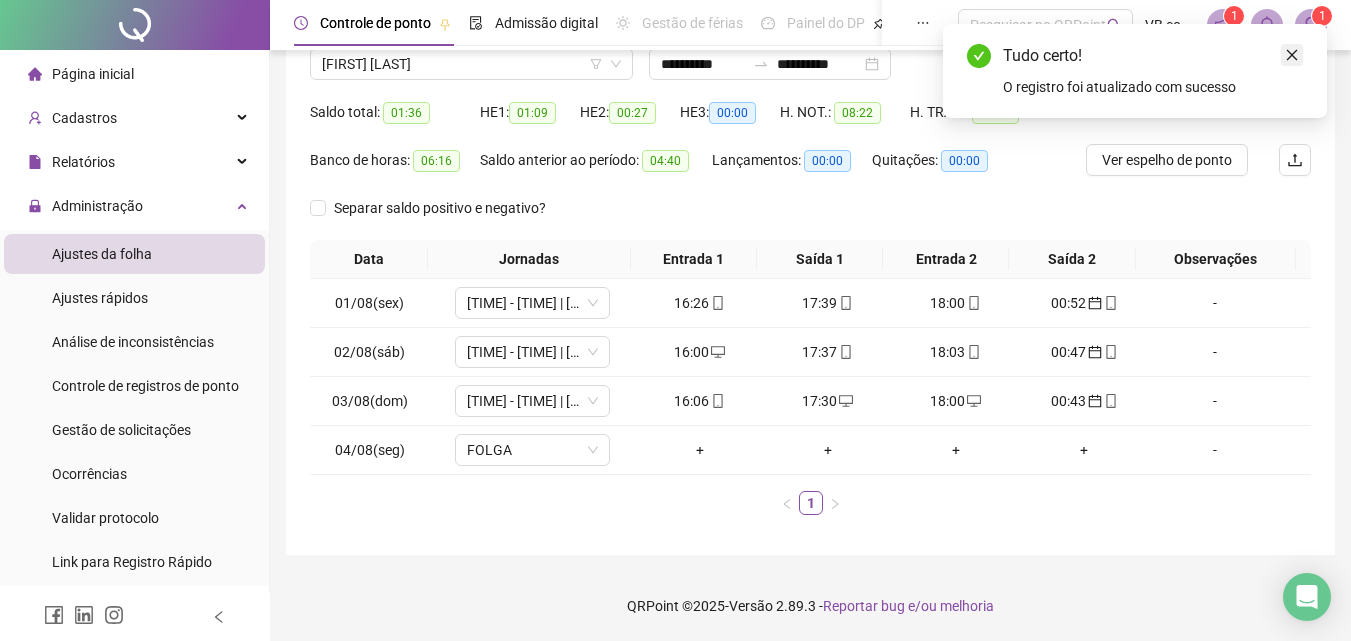click 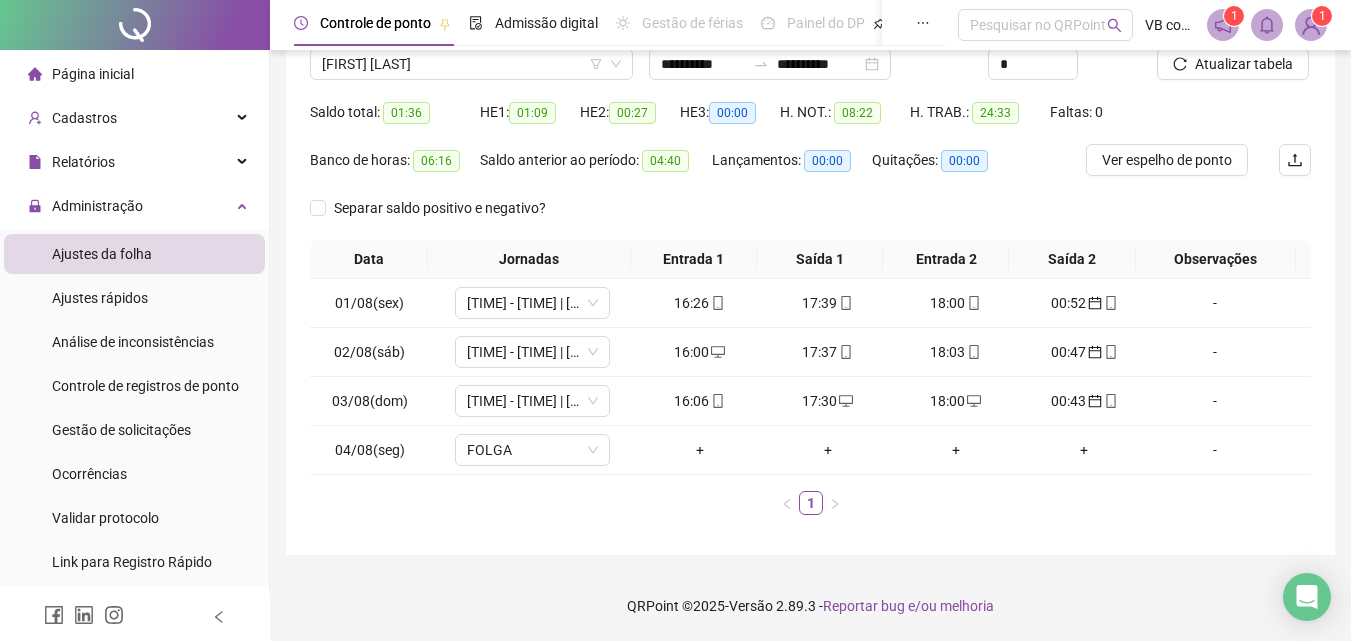 click on "Atualizar tabela" at bounding box center [1233, 64] 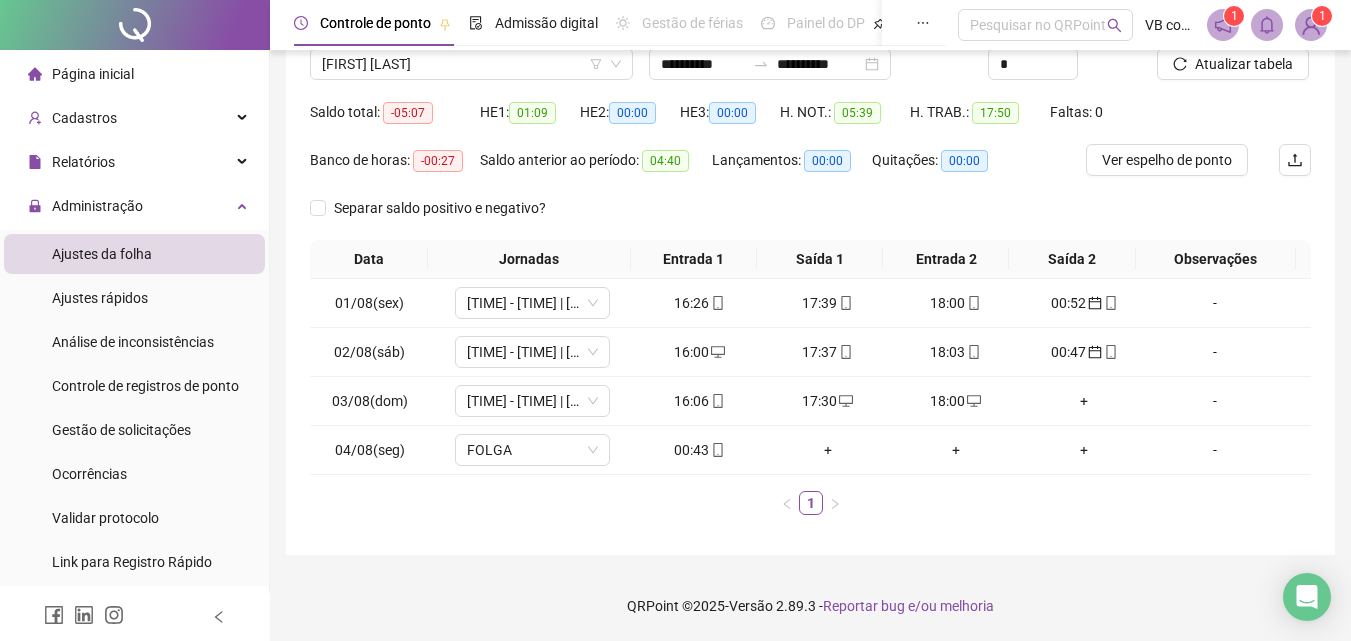 click on "Atualizar tabela" at bounding box center [1244, 64] 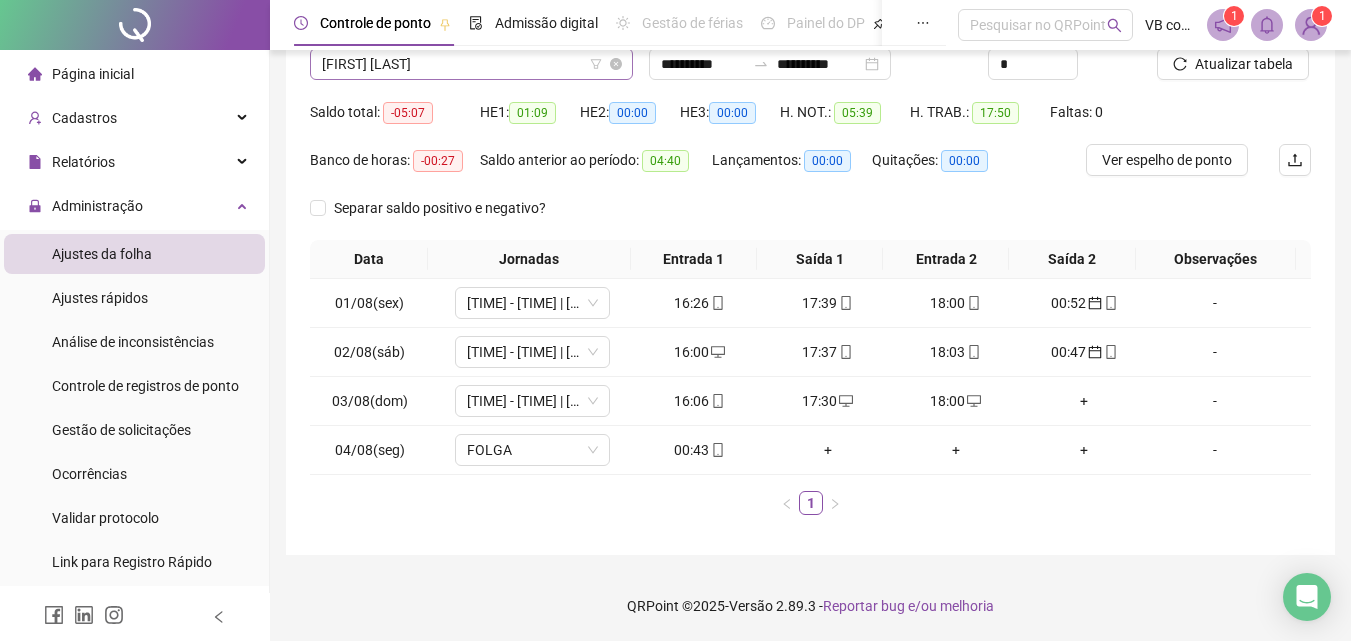 click on "[FIRST] [LAST]" at bounding box center [471, 64] 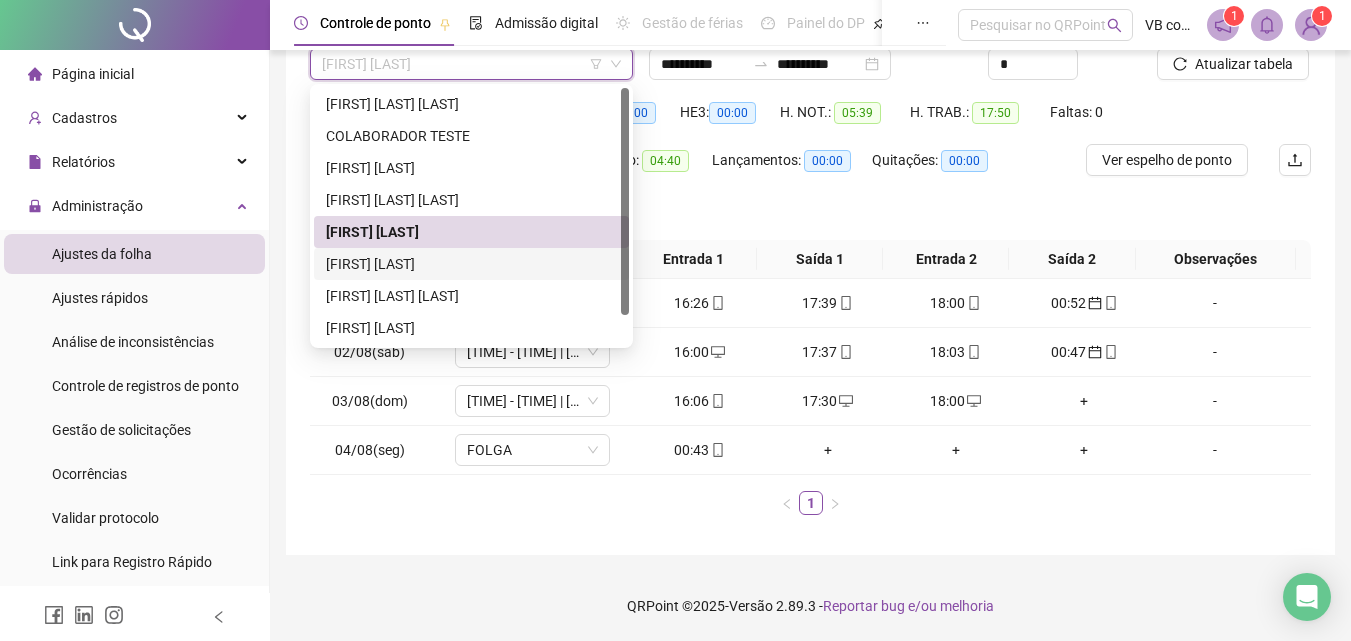 click on "[FIRST] [LAST]" at bounding box center (471, 264) 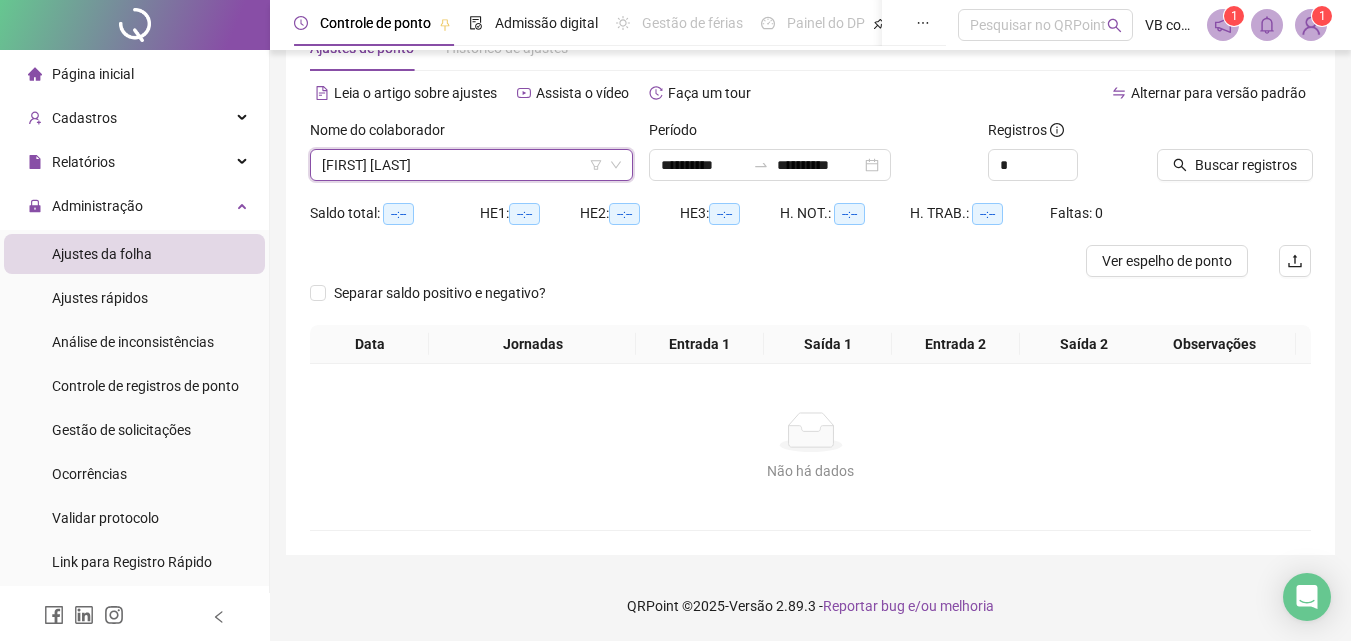 scroll, scrollTop: 65, scrollLeft: 0, axis: vertical 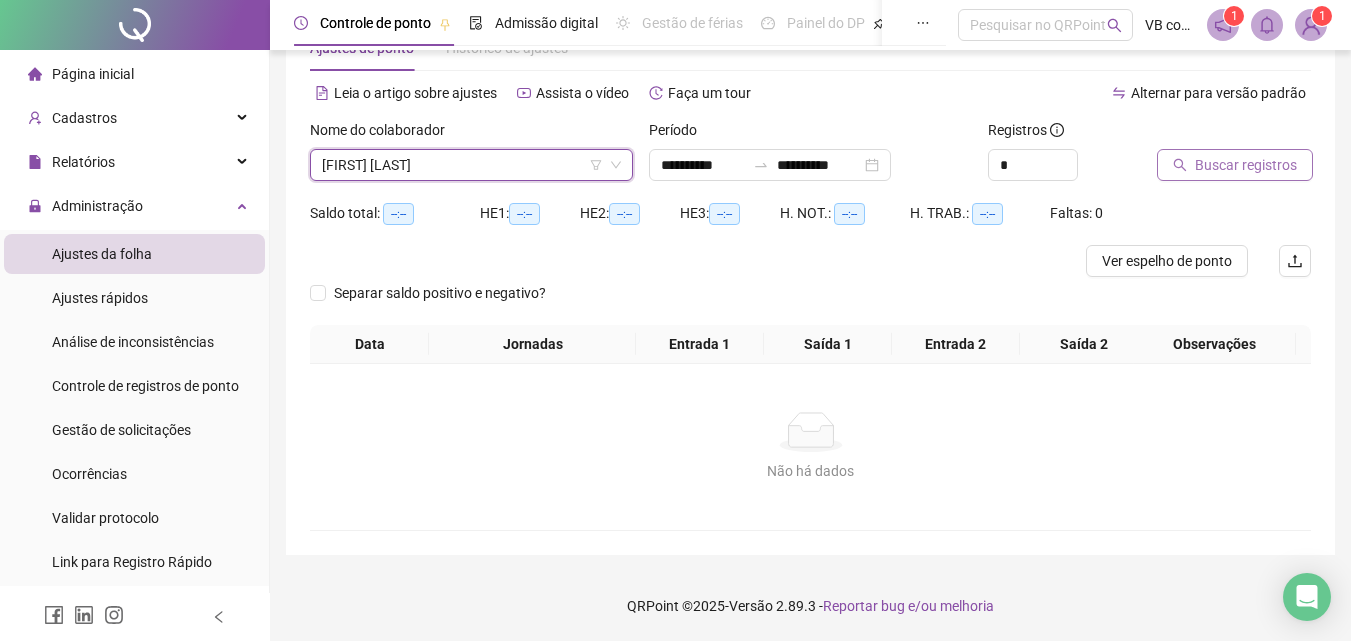 click on "Buscar registros" at bounding box center (1246, 165) 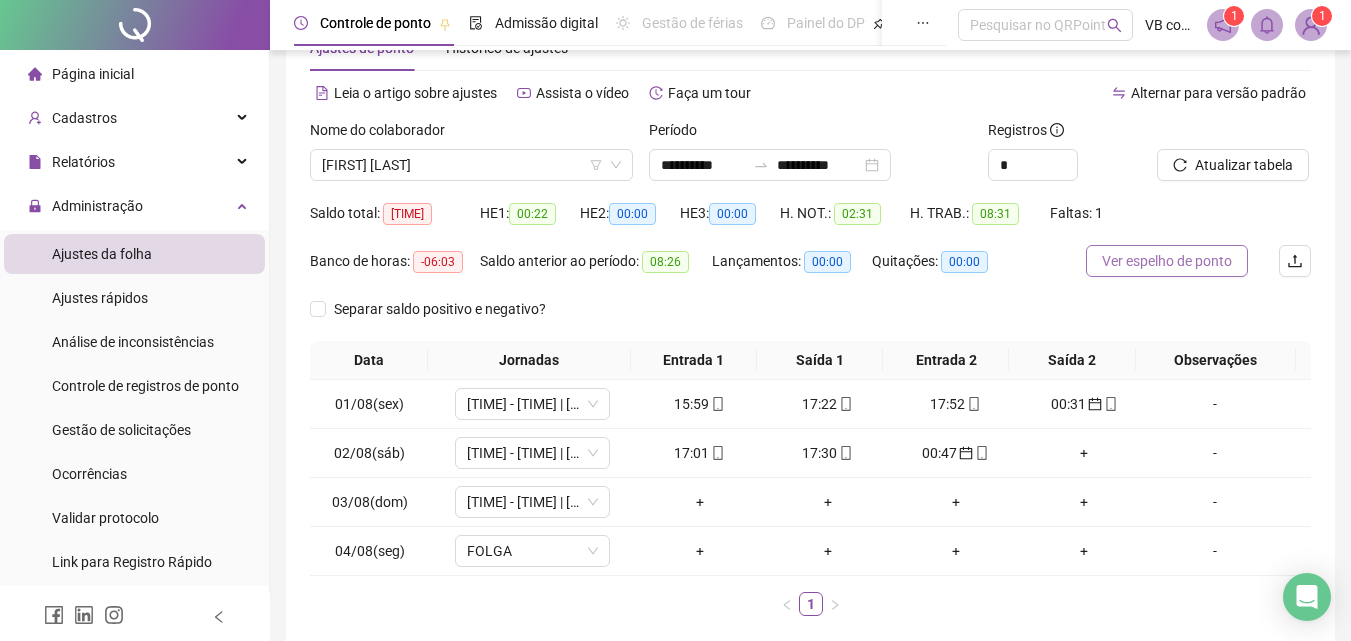 scroll, scrollTop: 166, scrollLeft: 0, axis: vertical 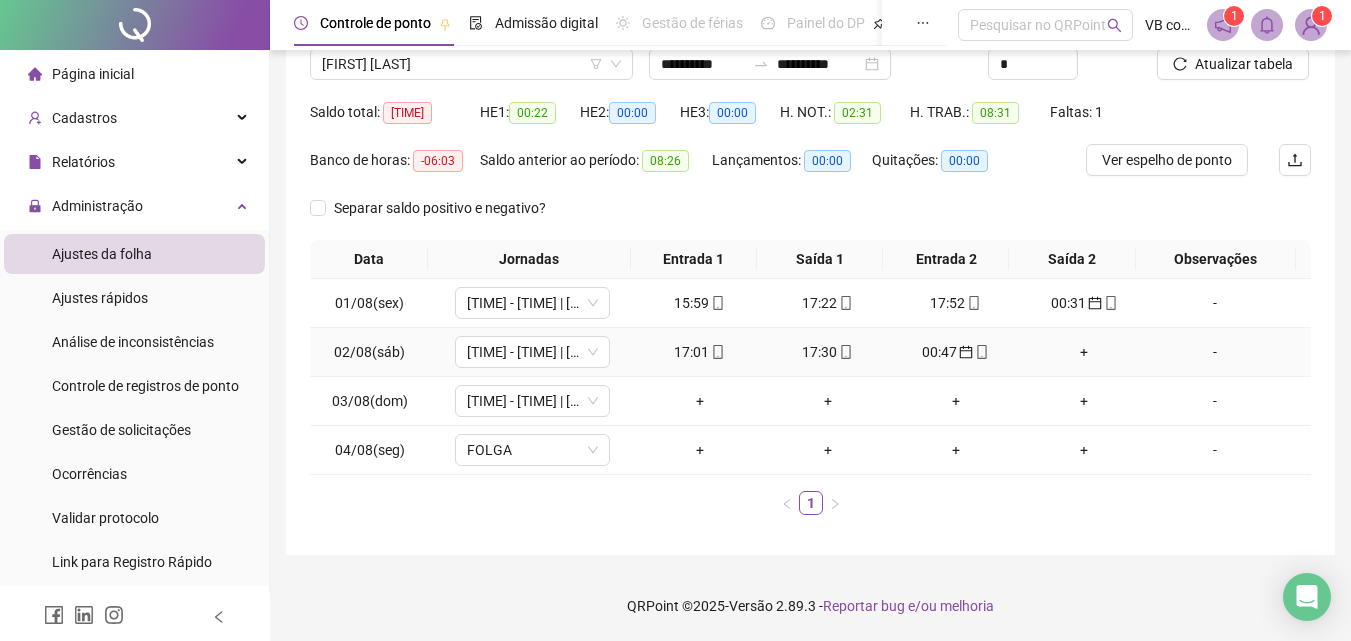click on "+" at bounding box center (1084, 352) 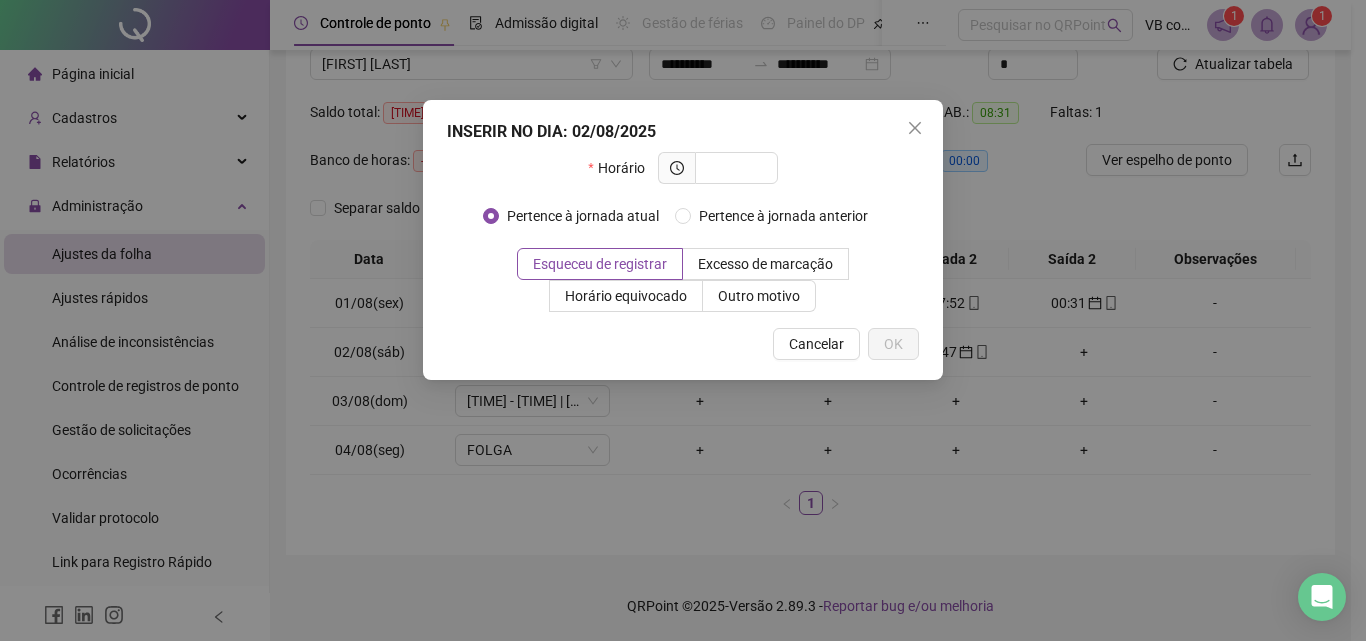 click on "INSERIR NO DIA :   02/08/2025 Horário Pertence à jornada atual Pertence à jornada anterior Esqueceu de registrar Excesso de marcação Horário equivocado Outro motivo Motivo Cancelar OK" at bounding box center (683, 320) 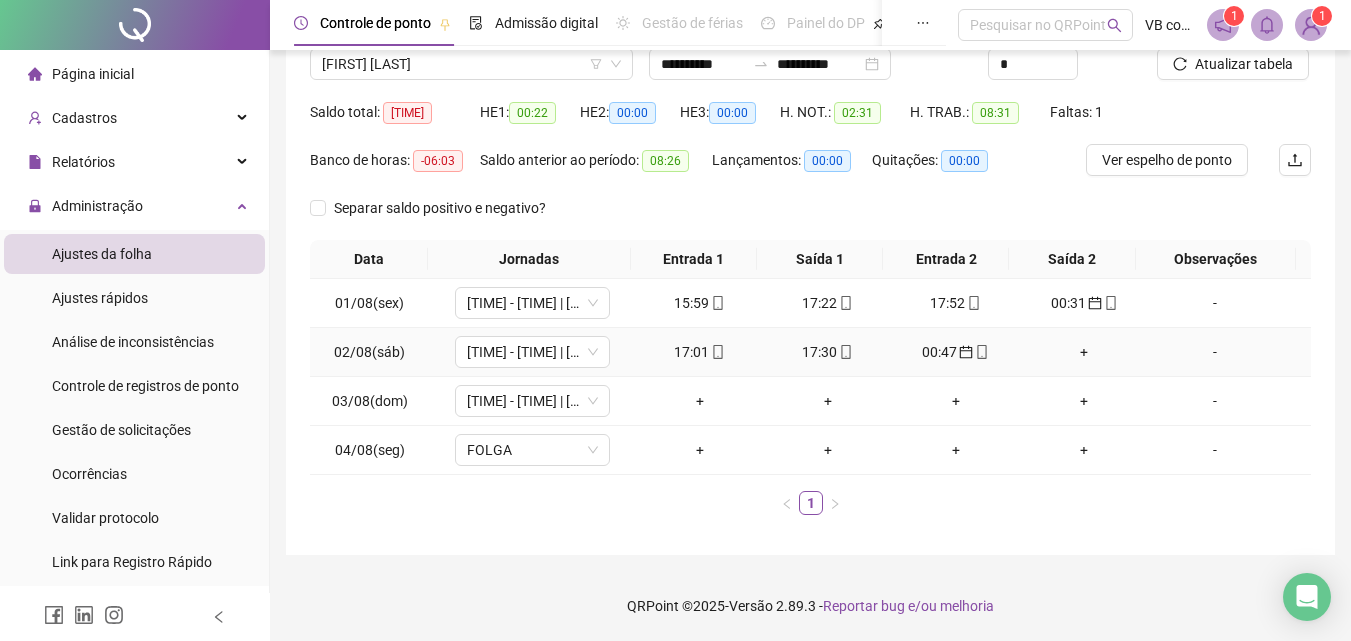 click on "+" at bounding box center (1084, 352) 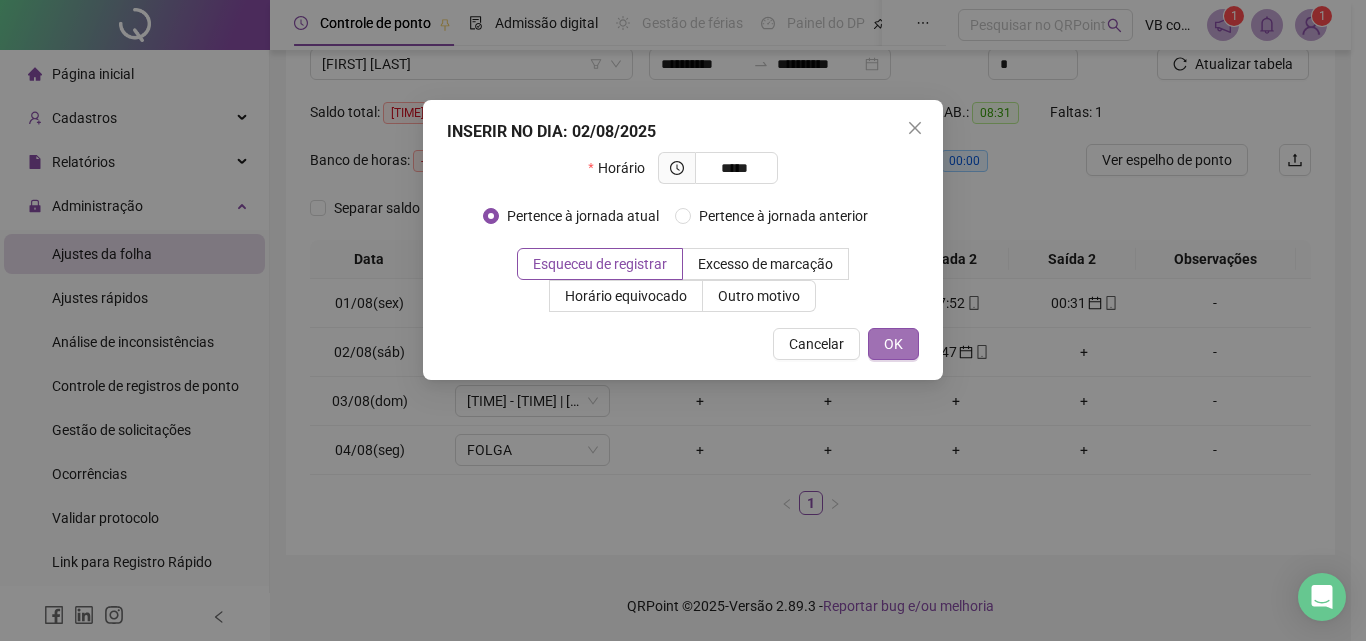 type on "*****" 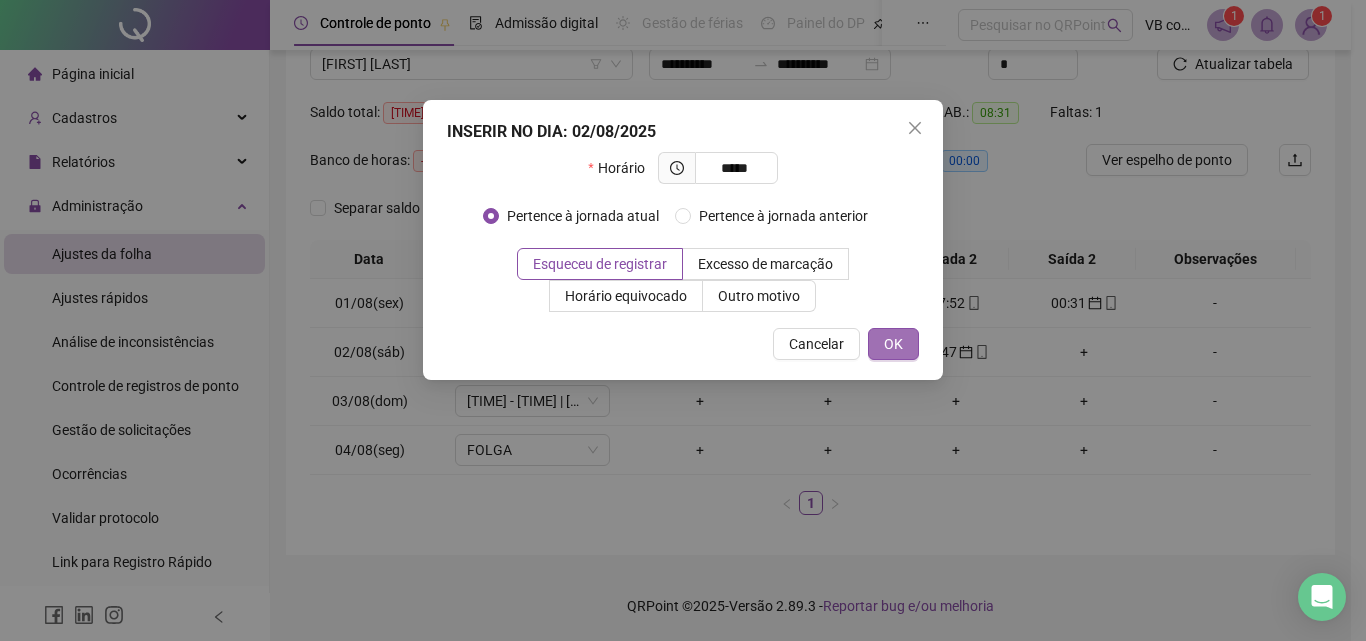 click on "OK" at bounding box center [893, 344] 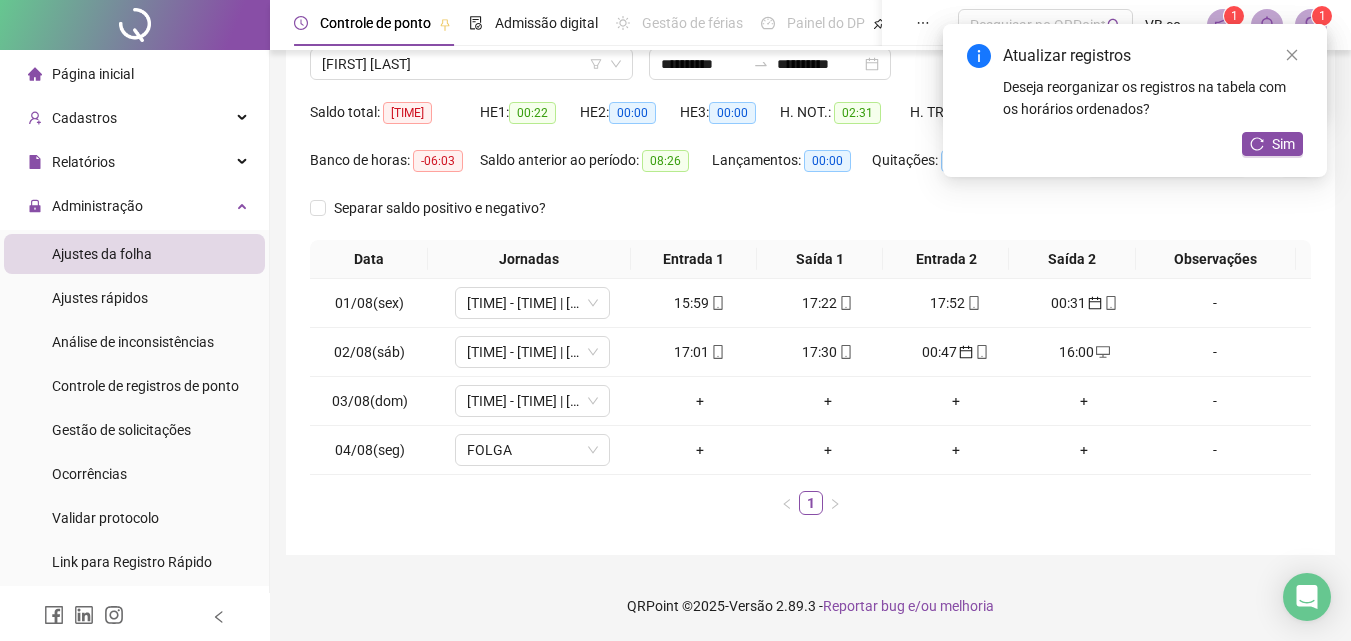 click on "Atualizar registros Deseja reorganizar os registros na tabela com os horários ordenados? Sim" at bounding box center (1135, 100) 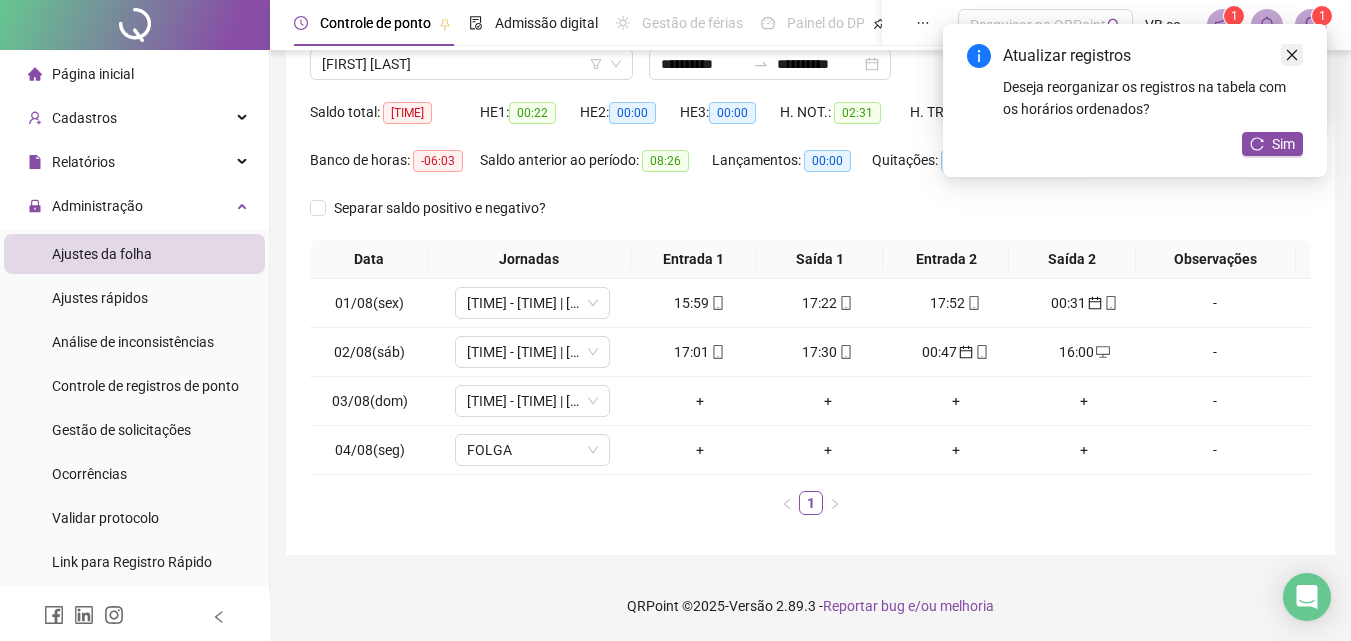 click at bounding box center (1292, 55) 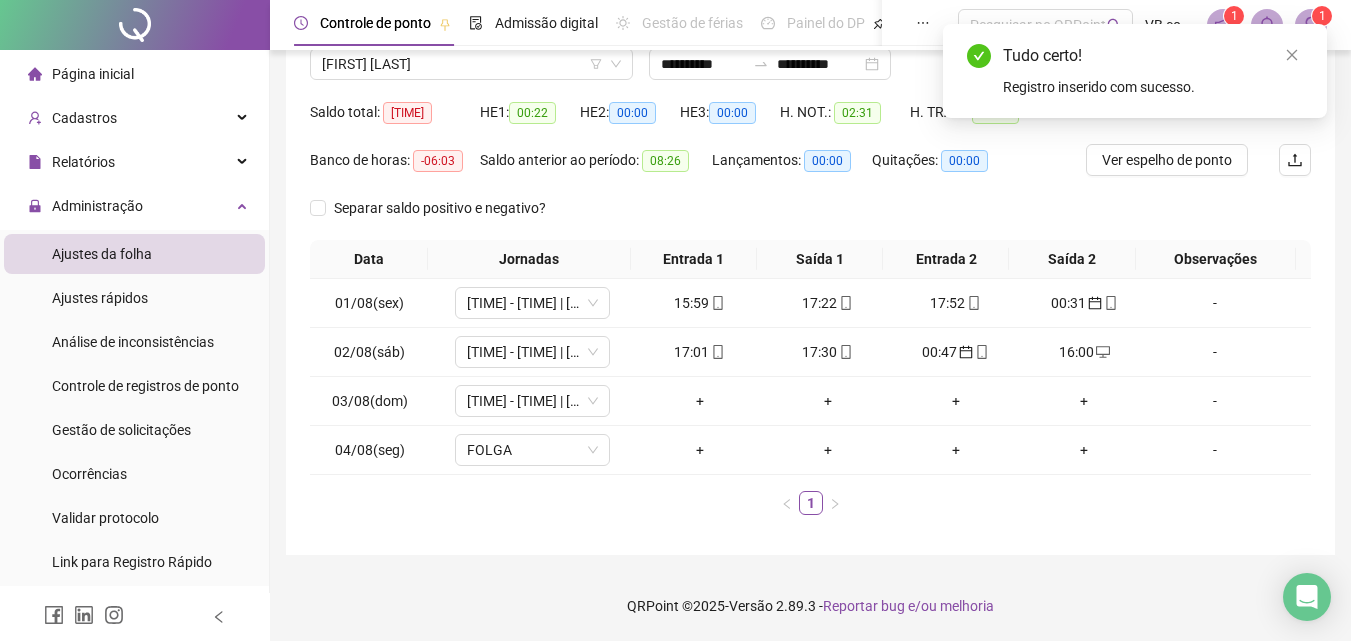 click at bounding box center [1292, 55] 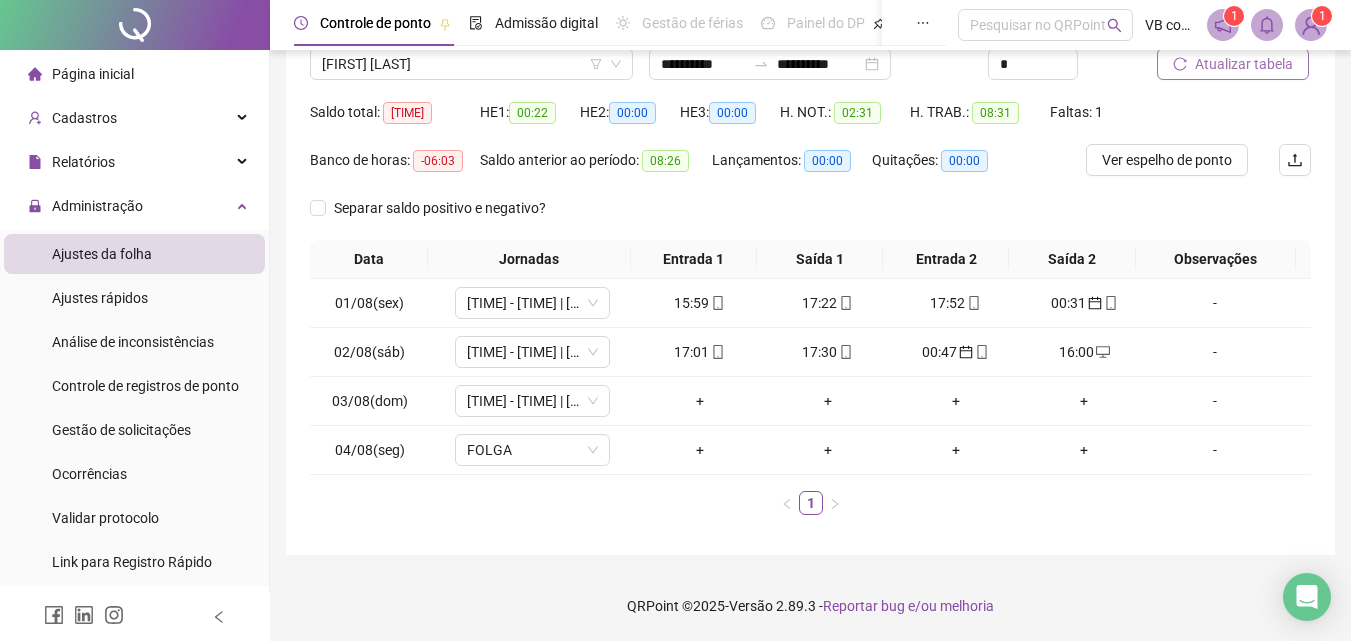 click on "Atualizar tabela" at bounding box center (1233, 64) 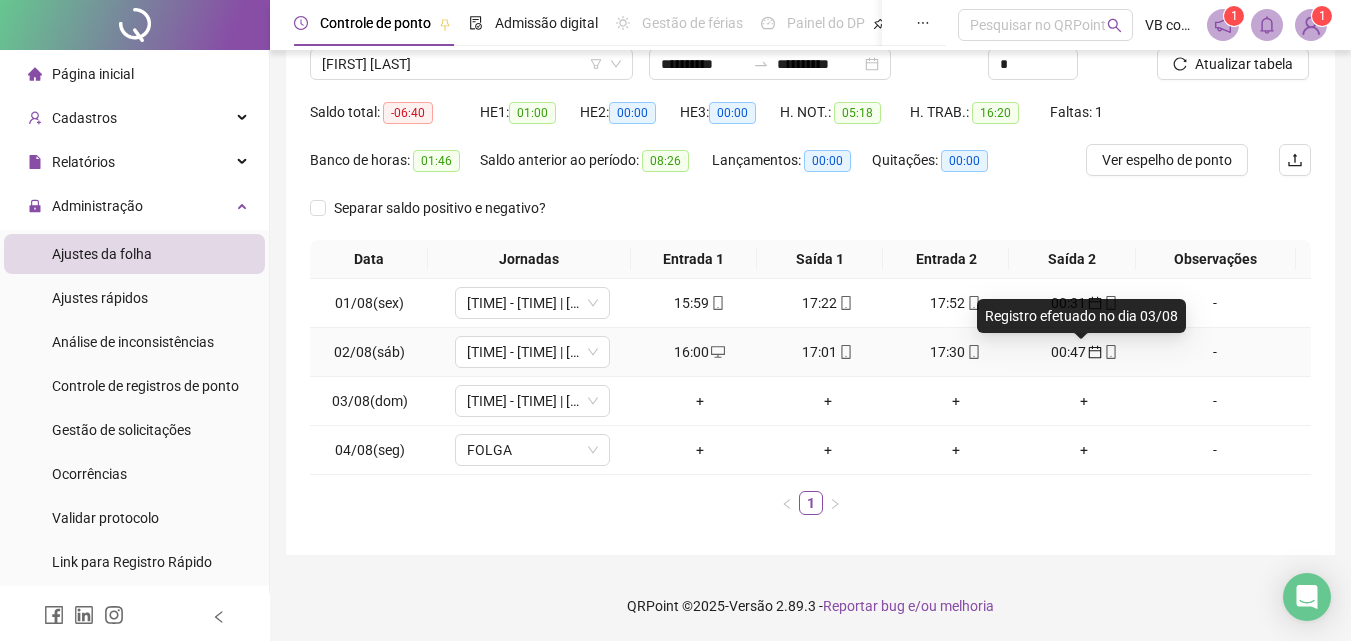 click 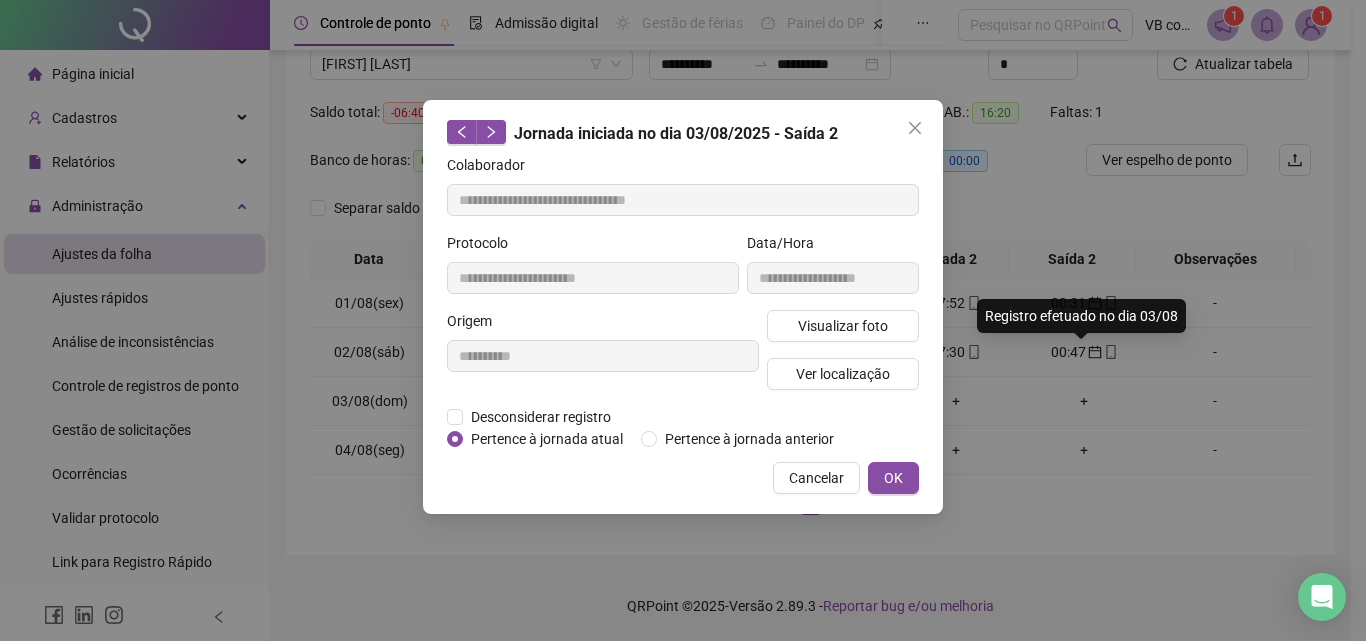 type on "**********" 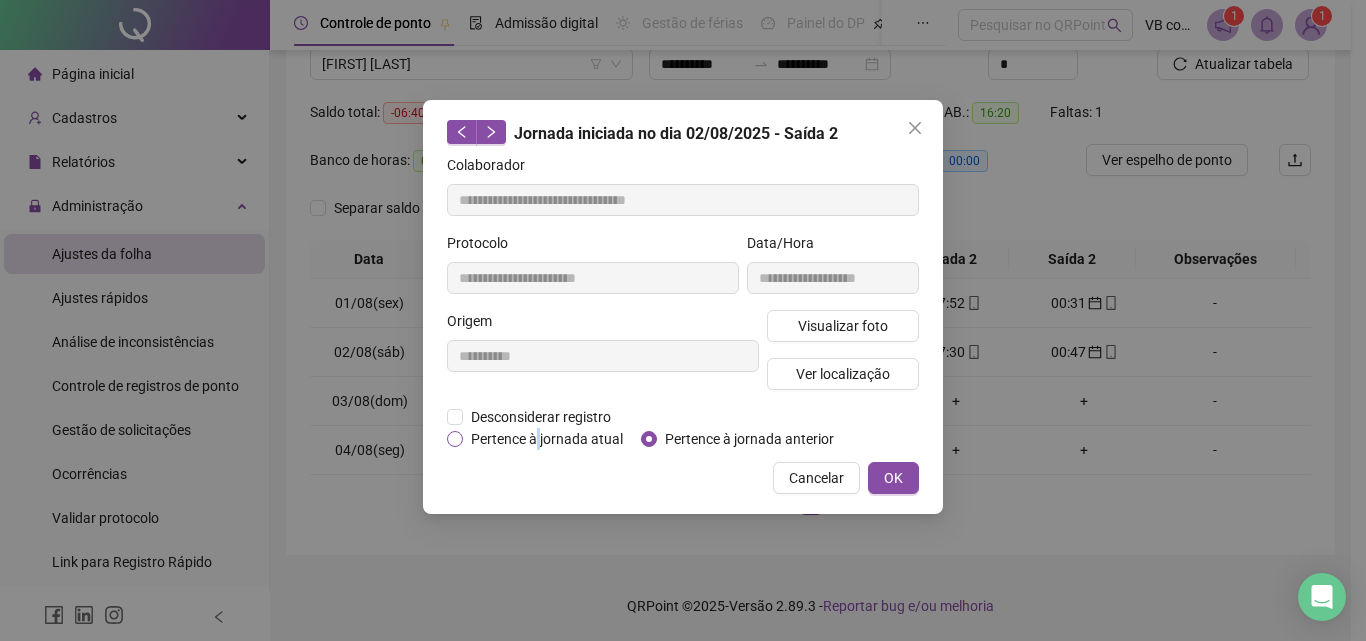 click on "Pertence à jornada atual" at bounding box center (547, 439) 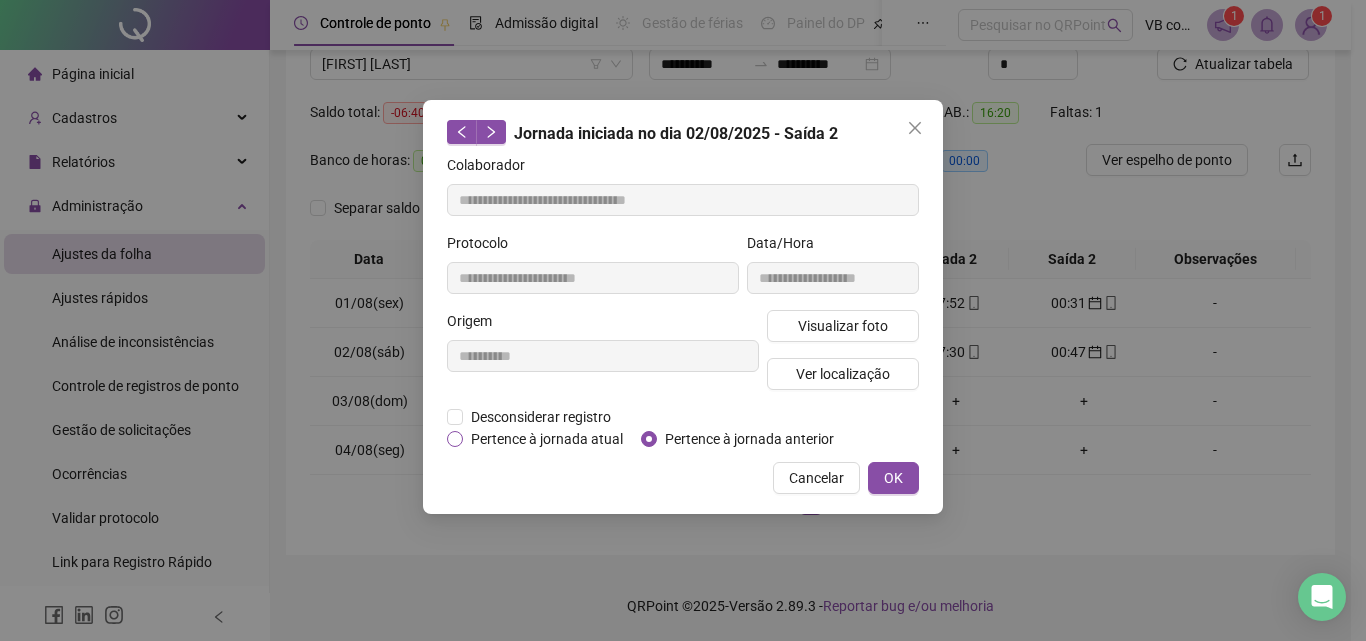 click on "Pertence à jornada atual" at bounding box center (547, 439) 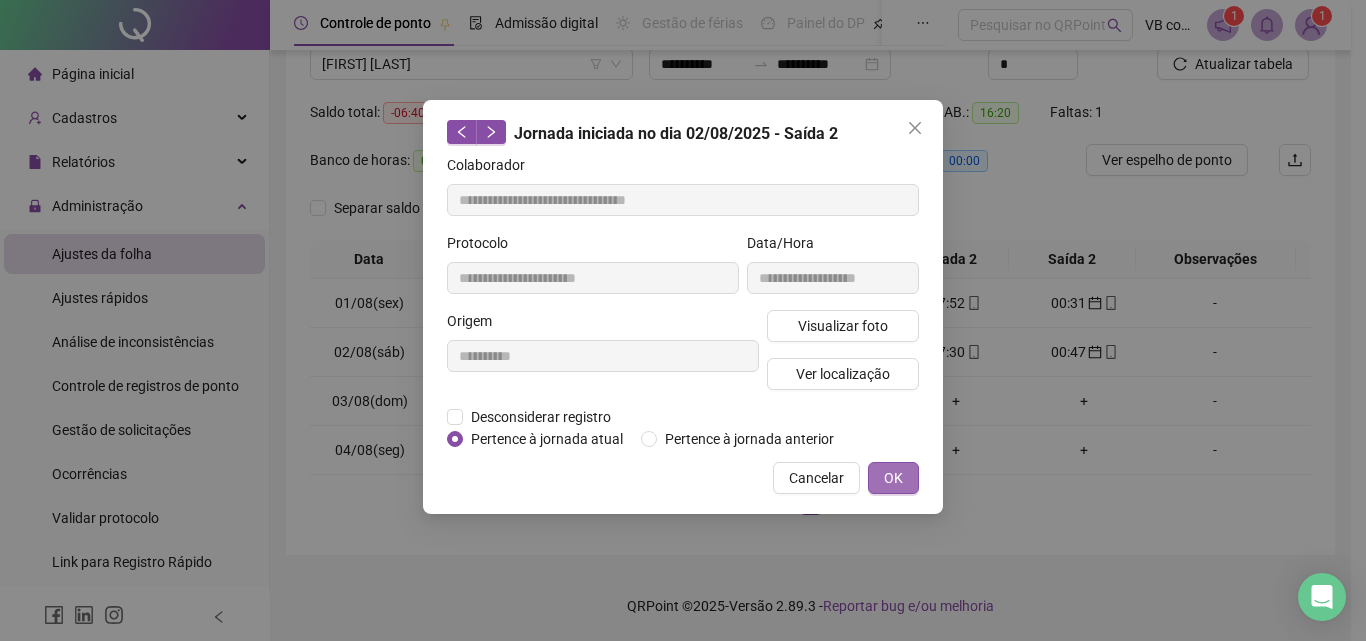 click on "OK" at bounding box center [893, 478] 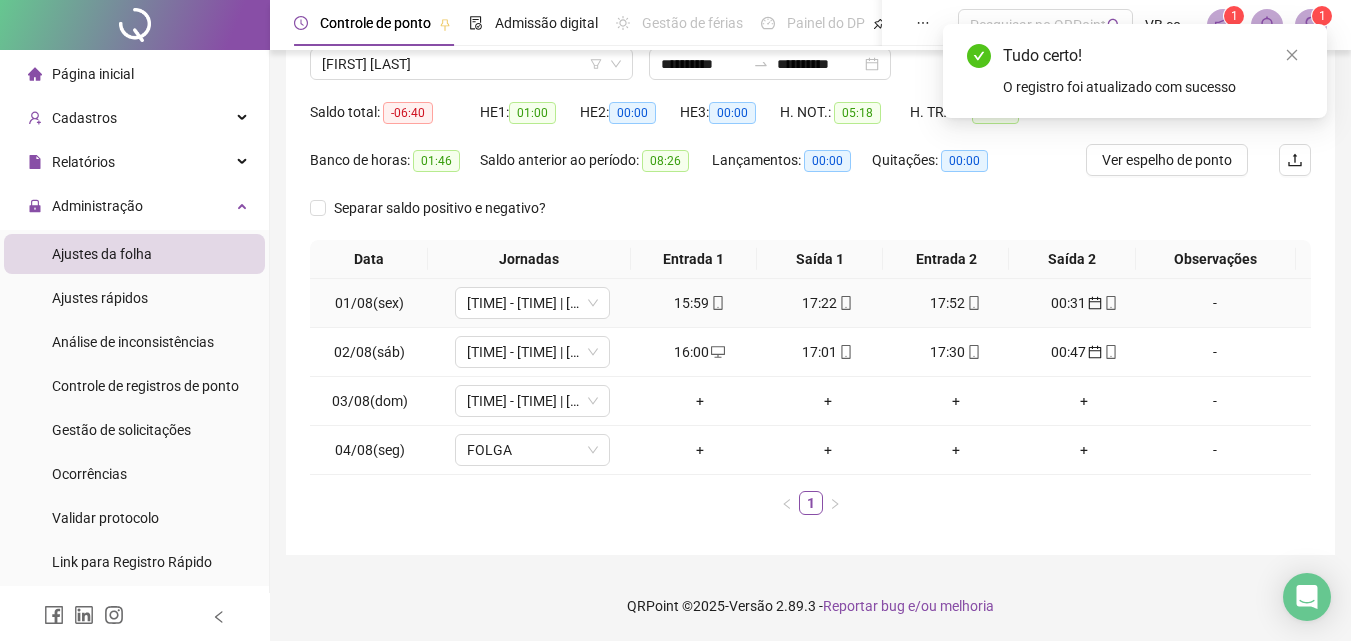 click on "00:31" at bounding box center (1084, 303) 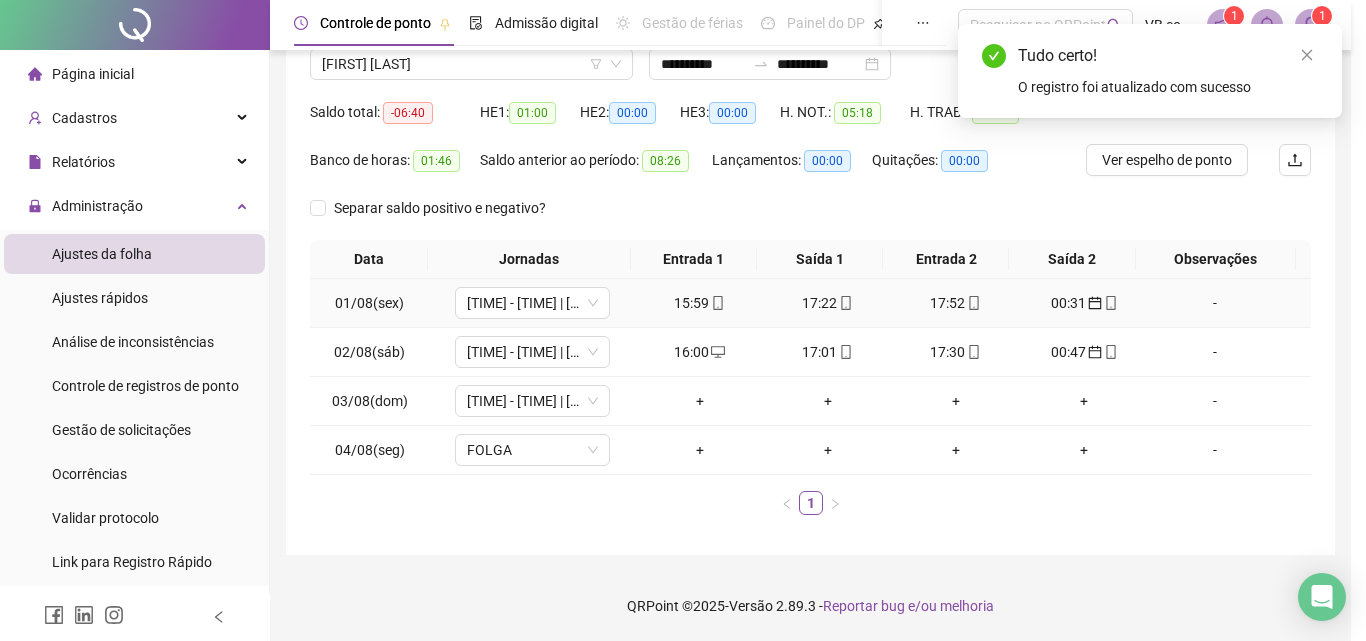 type on "**********" 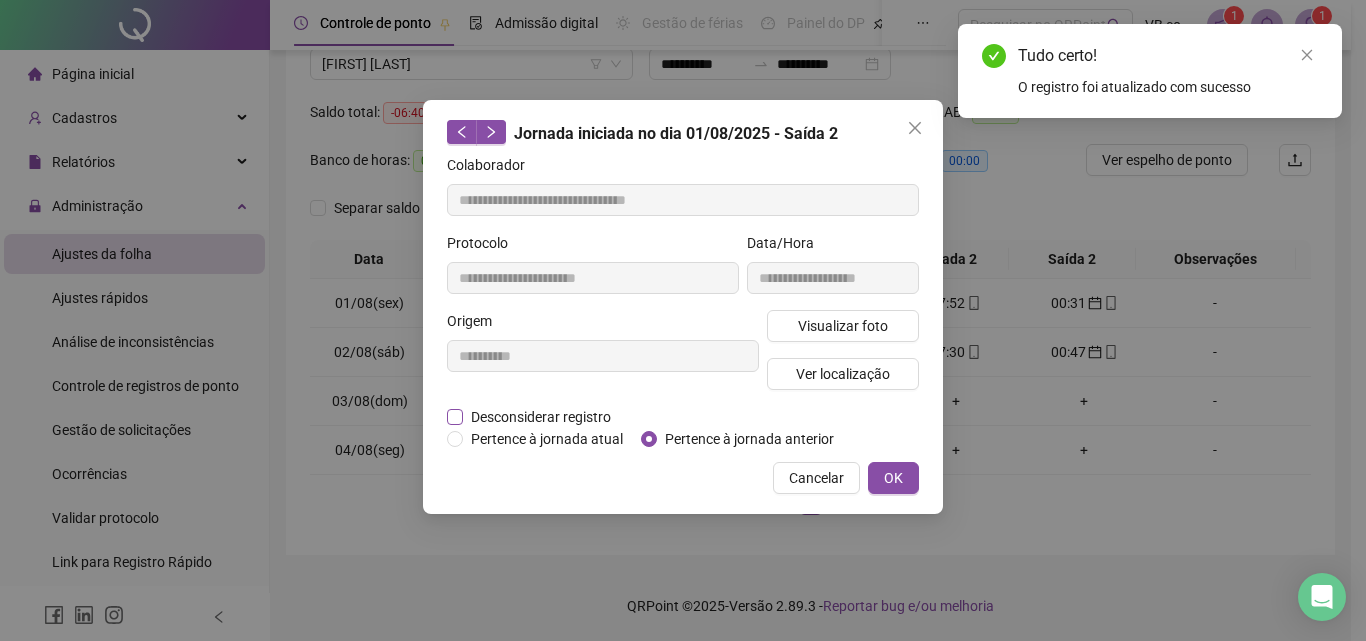 click on "Desconsiderar registro" at bounding box center (541, 417) 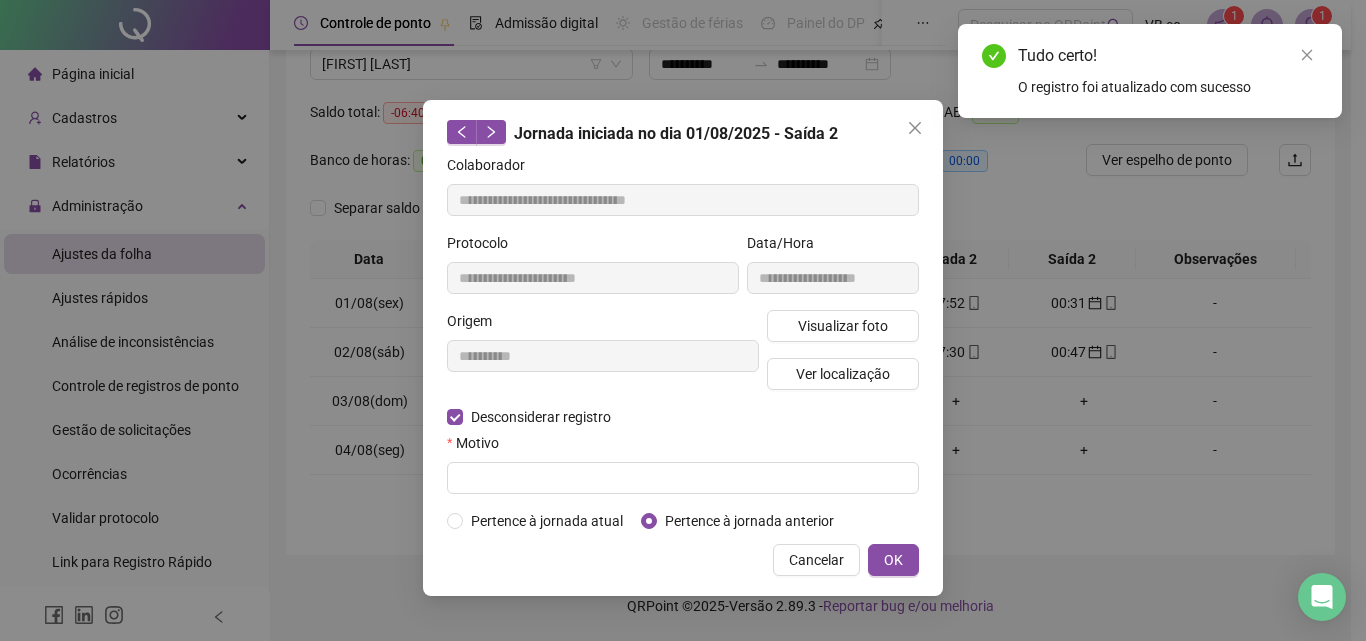 click on "**********" at bounding box center (683, 348) 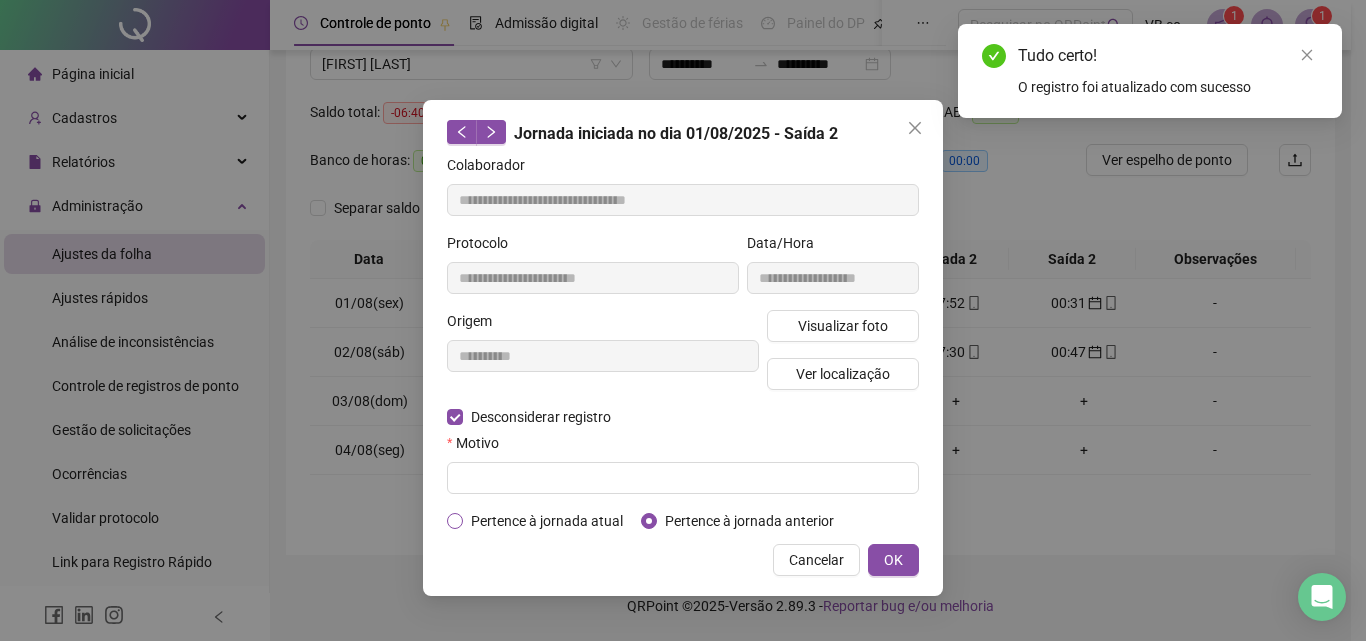 click on "Pertence à jornada atual" at bounding box center [547, 521] 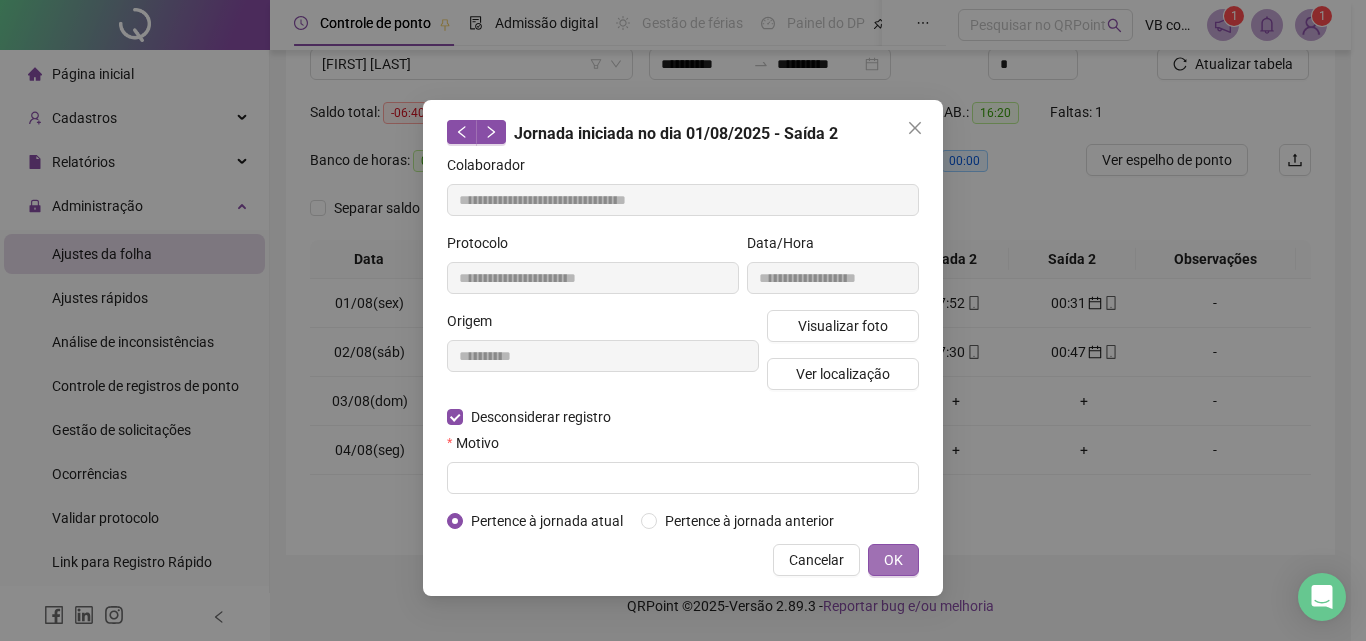 click on "OK" at bounding box center (893, 560) 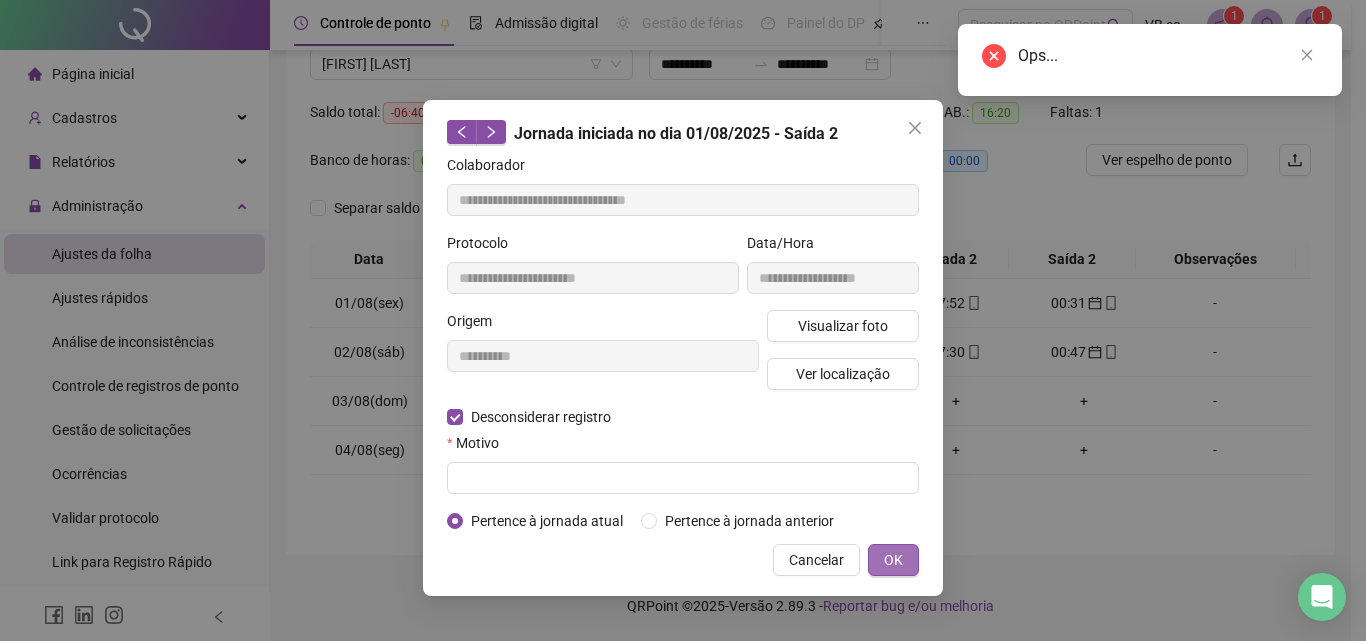 click on "OK" at bounding box center (893, 560) 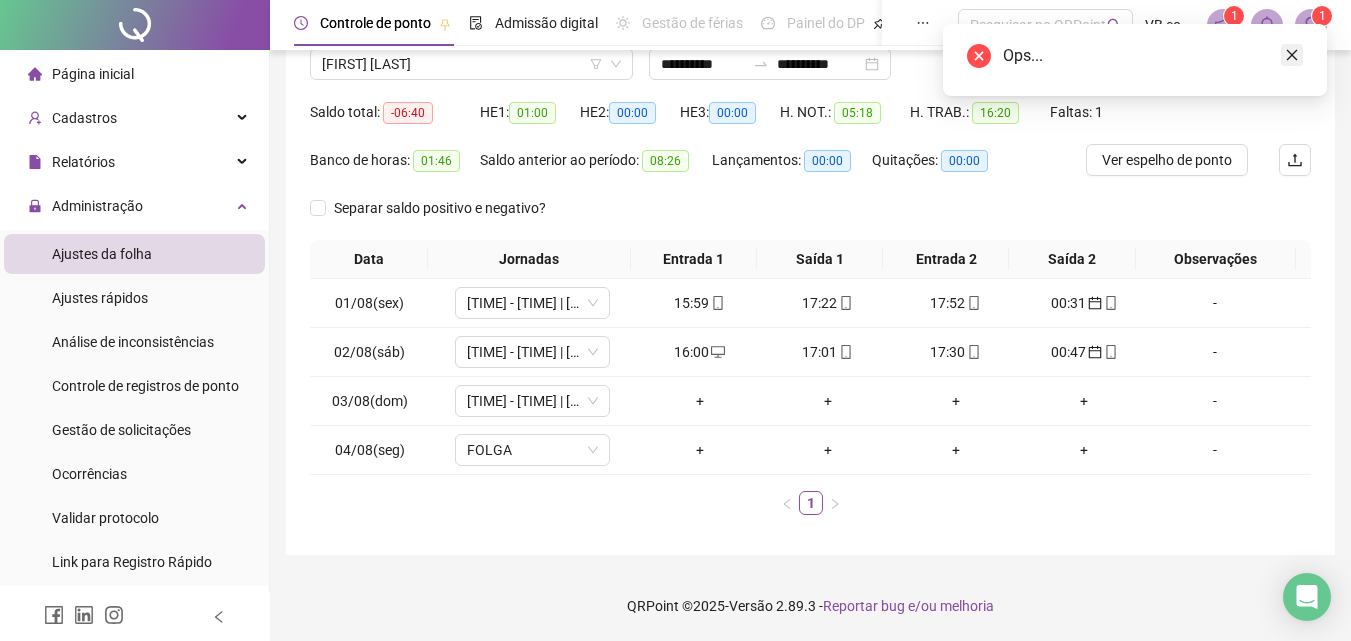 click at bounding box center (1292, 55) 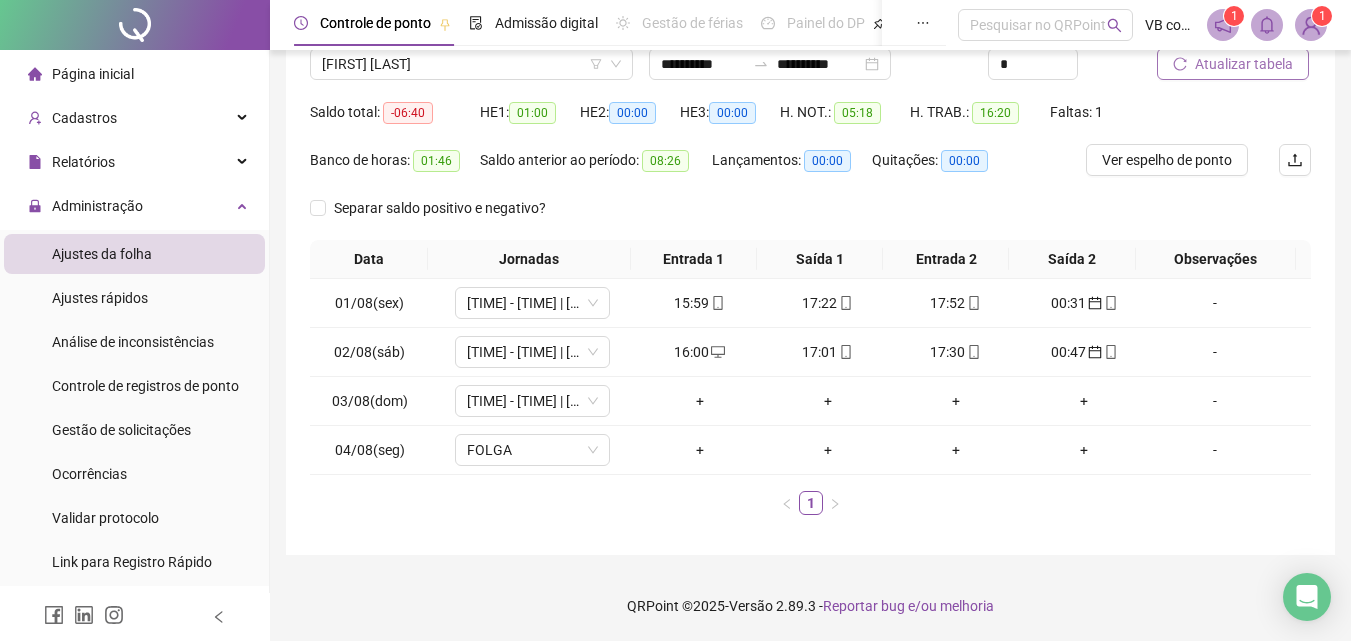 click on "Atualizar tabela" at bounding box center (1244, 64) 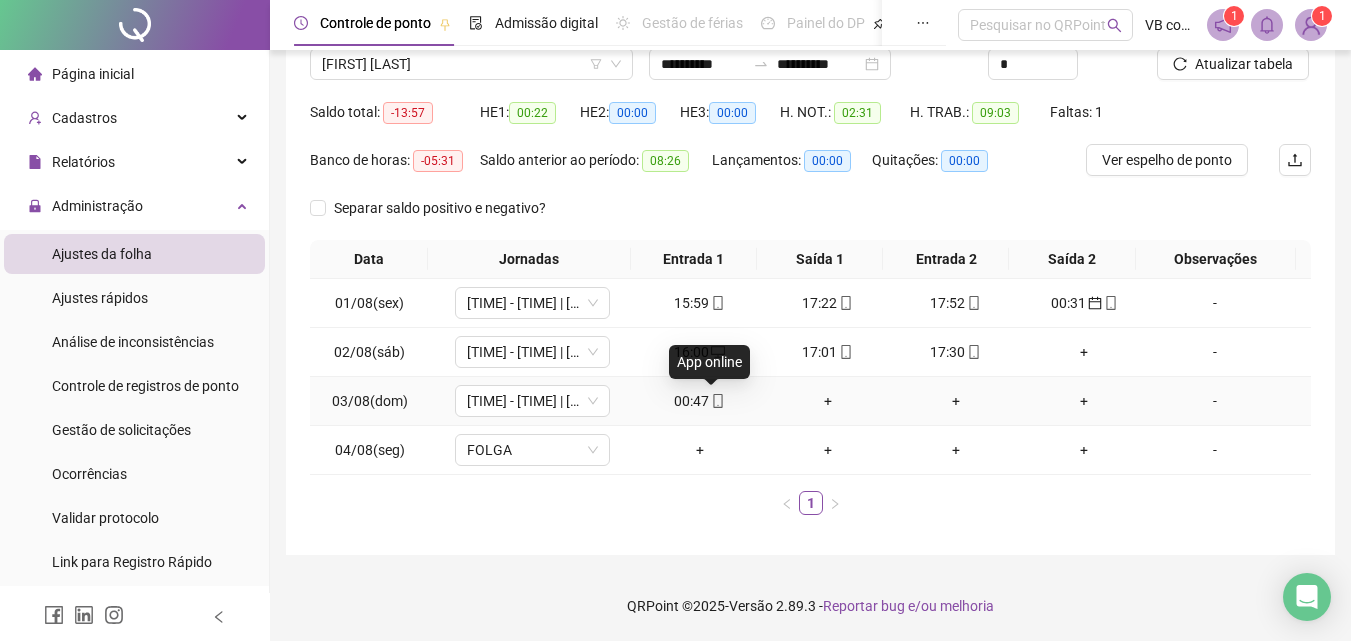 click on "00:47" at bounding box center [700, 401] 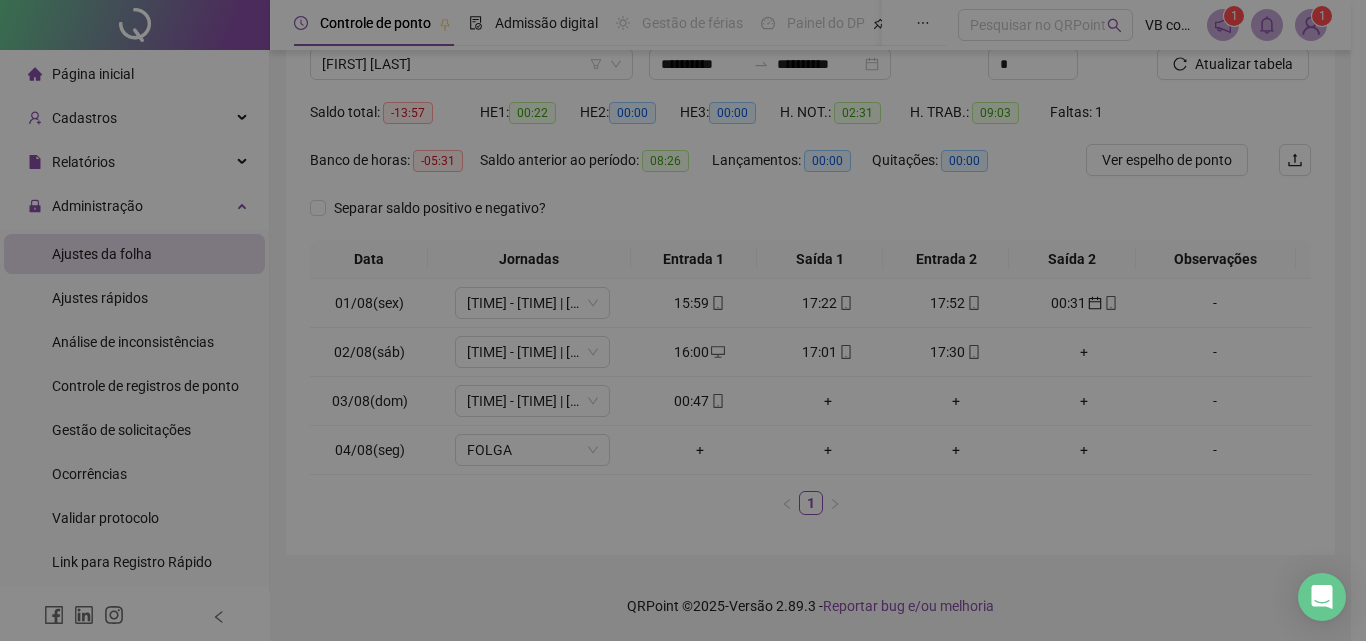 type on "**********" 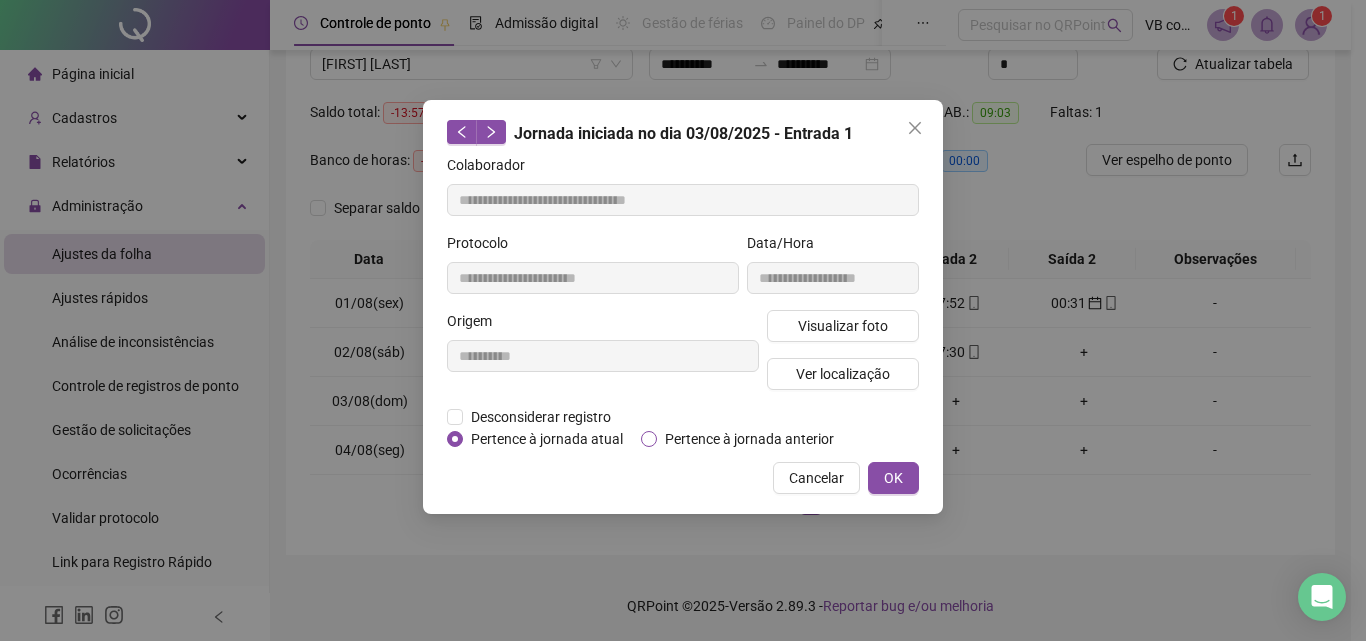 click on "Pertence à jornada anterior" at bounding box center (749, 439) 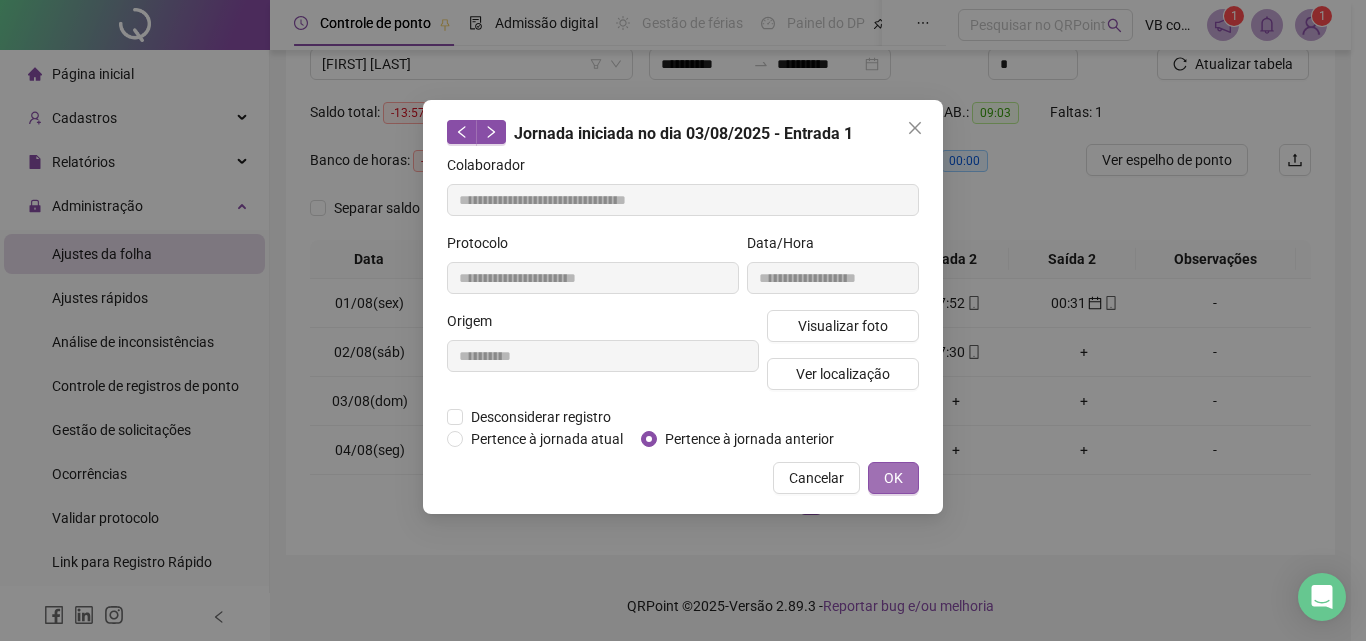 click on "OK" at bounding box center (893, 478) 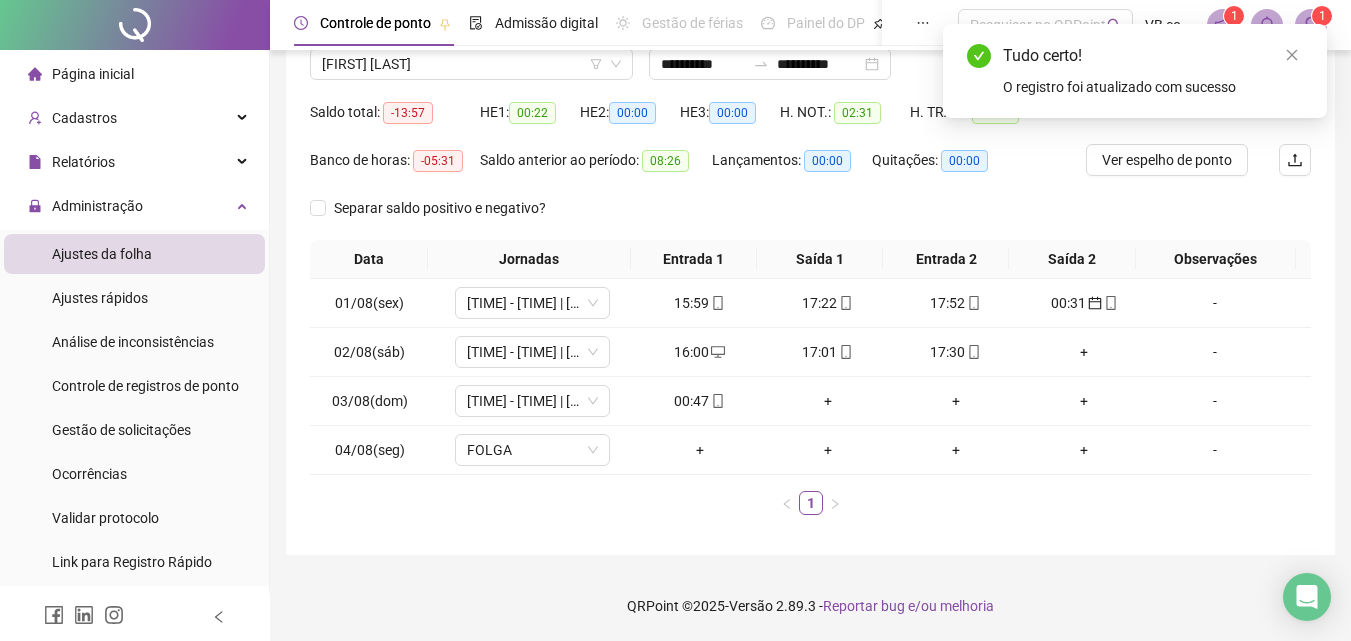 click on "Tudo certo! O registro foi atualizado com sucesso" at bounding box center (1135, 71) 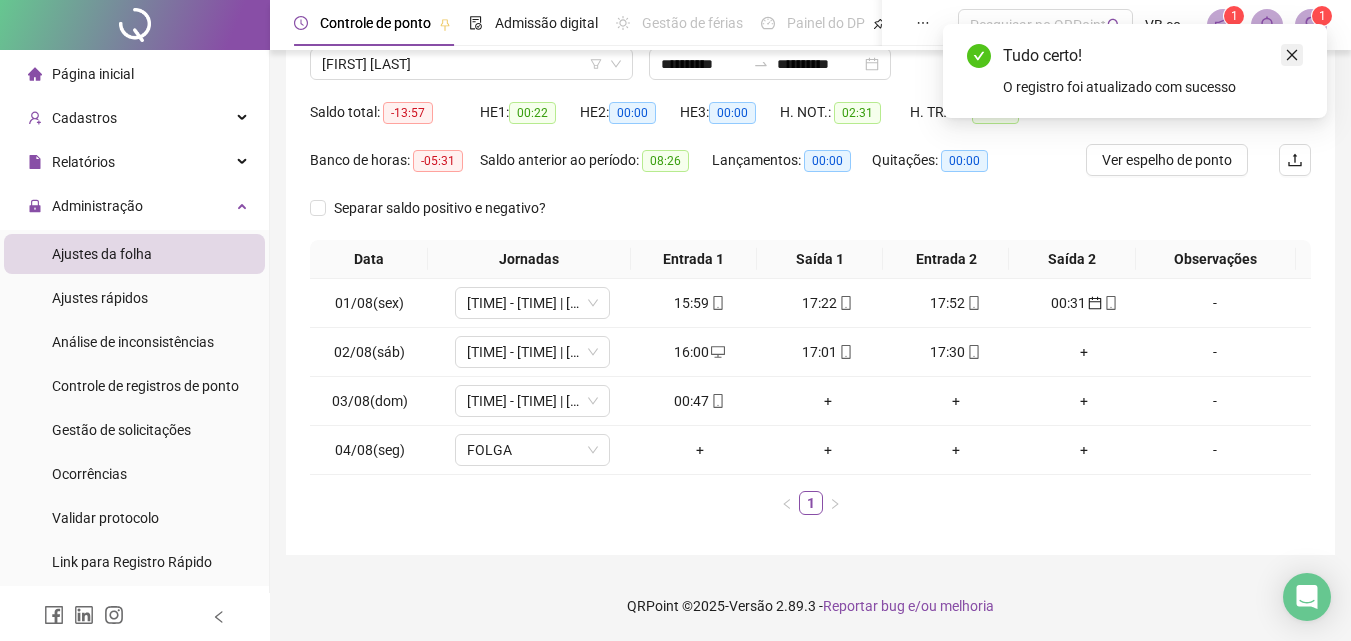 click at bounding box center (1292, 55) 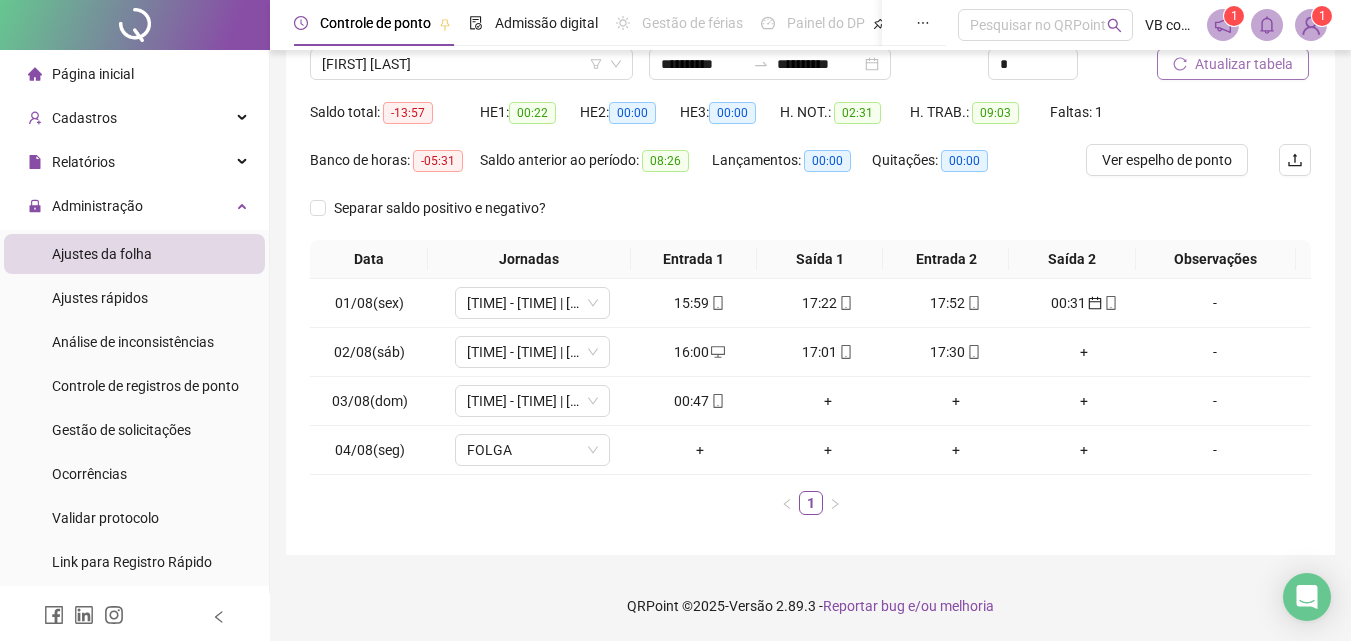 click on "Atualizar tabela" at bounding box center (1244, 64) 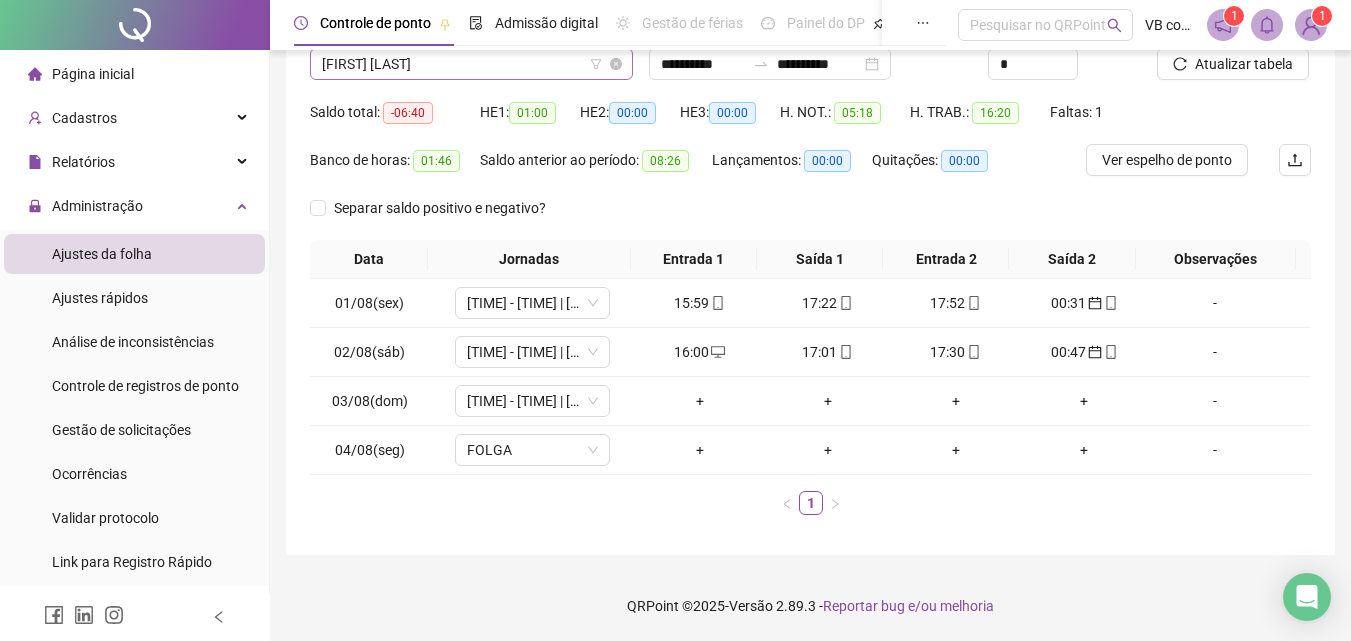 click on "[FIRST] [LAST]" at bounding box center (471, 64) 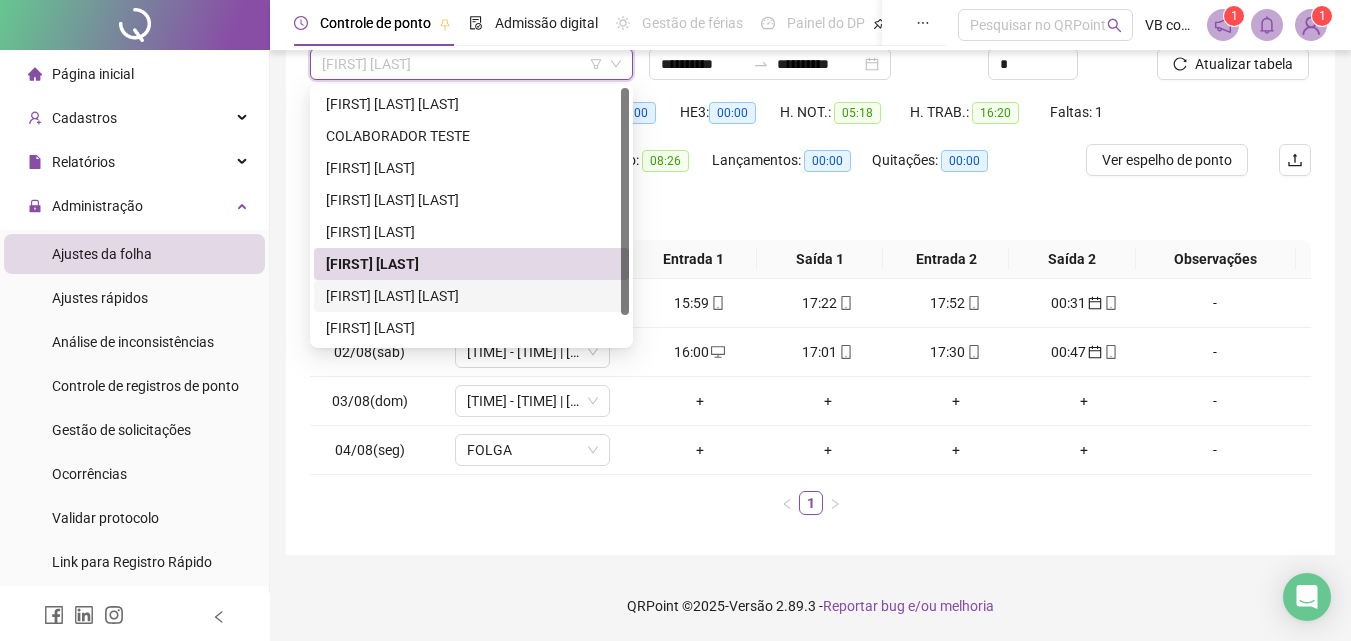 click on "[FIRST] [LAST] [LAST]" at bounding box center [471, 296] 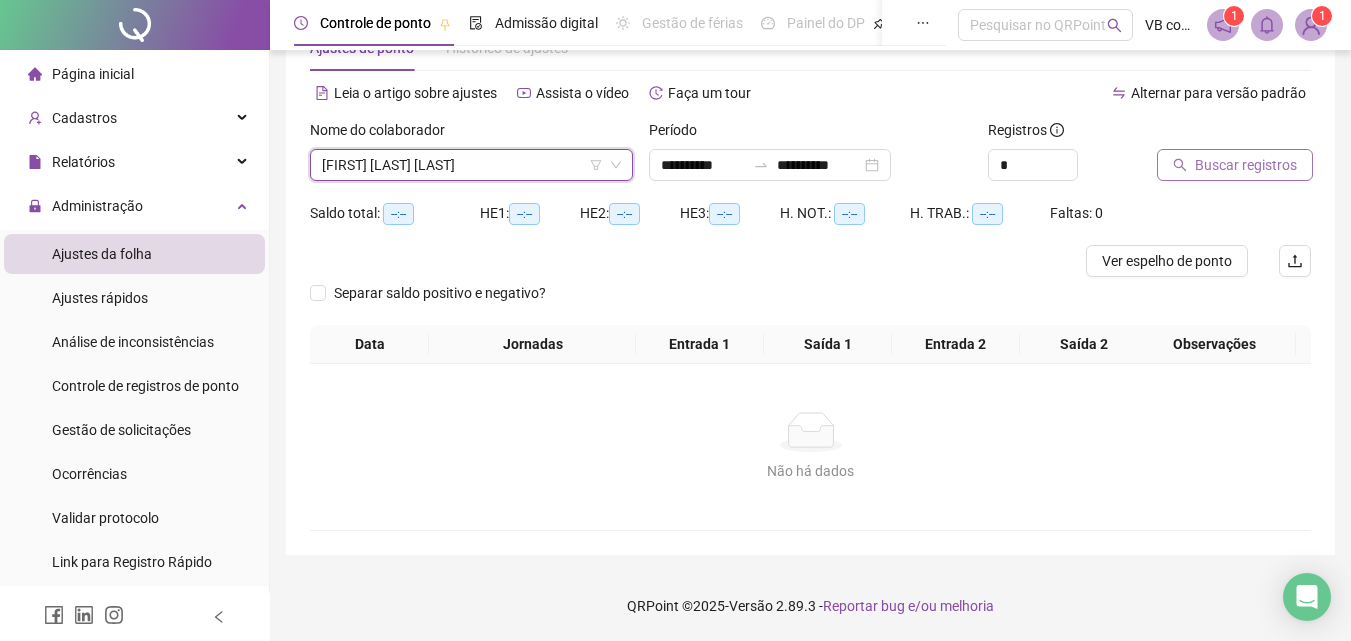 click on "Buscar registros" at bounding box center [1235, 165] 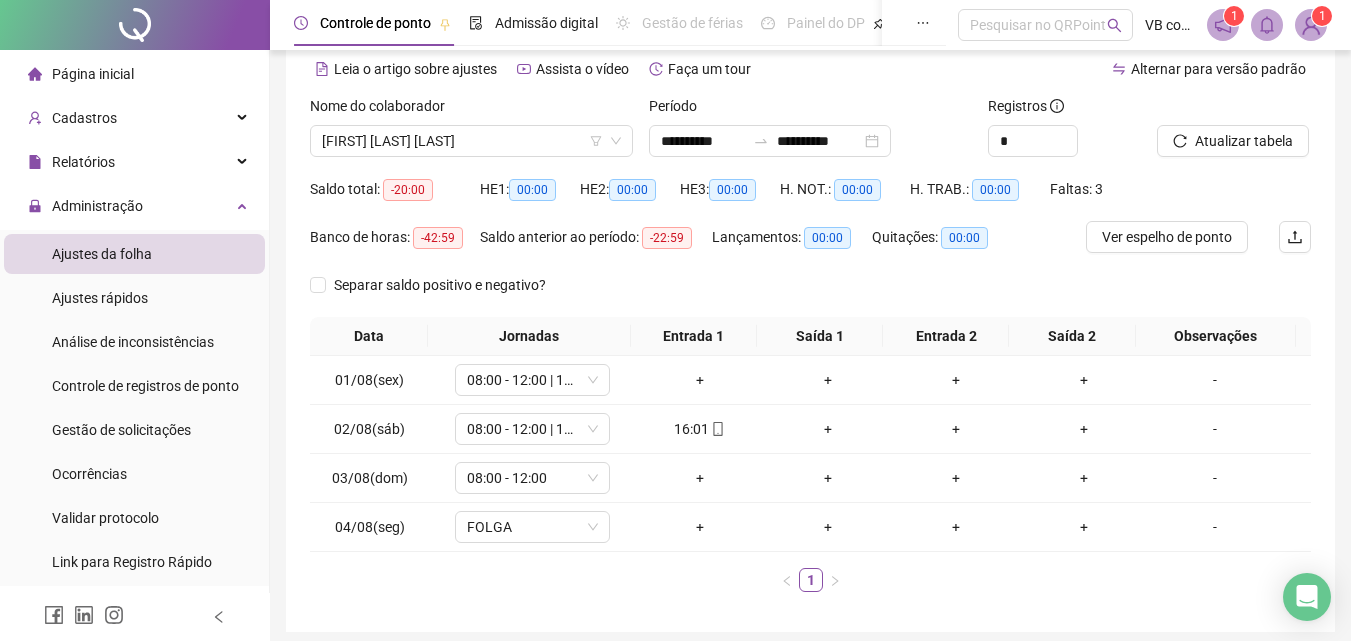 scroll, scrollTop: 66, scrollLeft: 0, axis: vertical 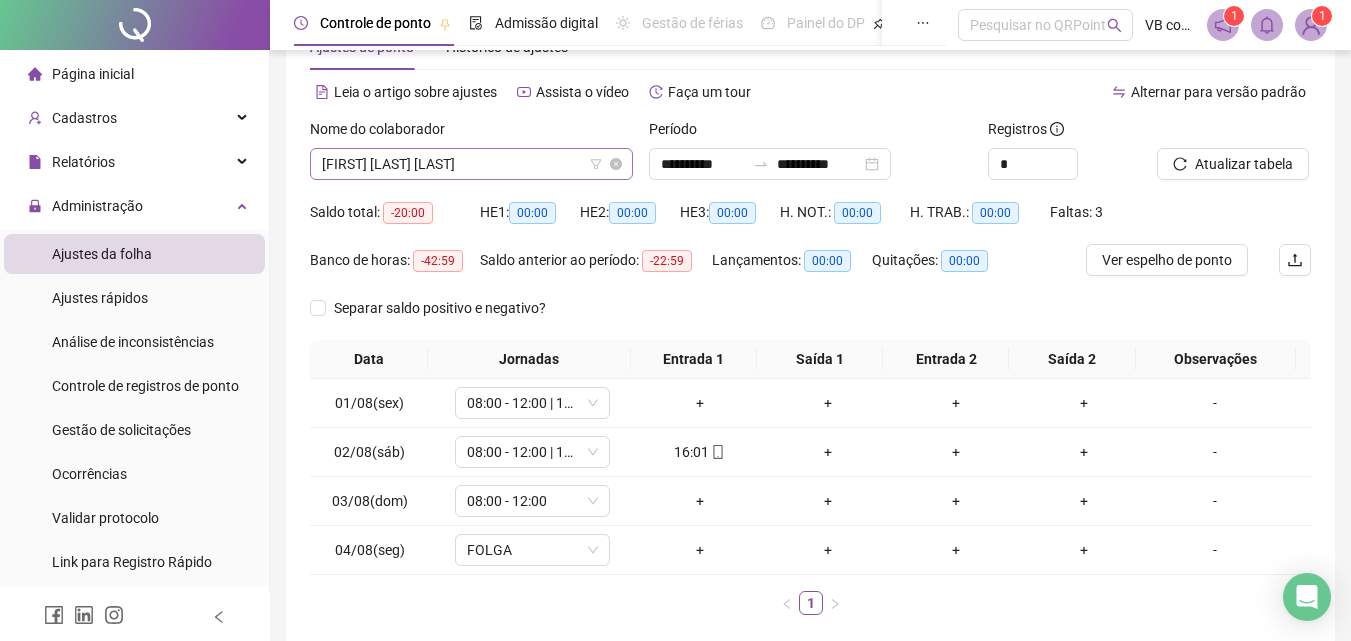 click on "[FIRST] [LAST] [LAST]" at bounding box center (471, 164) 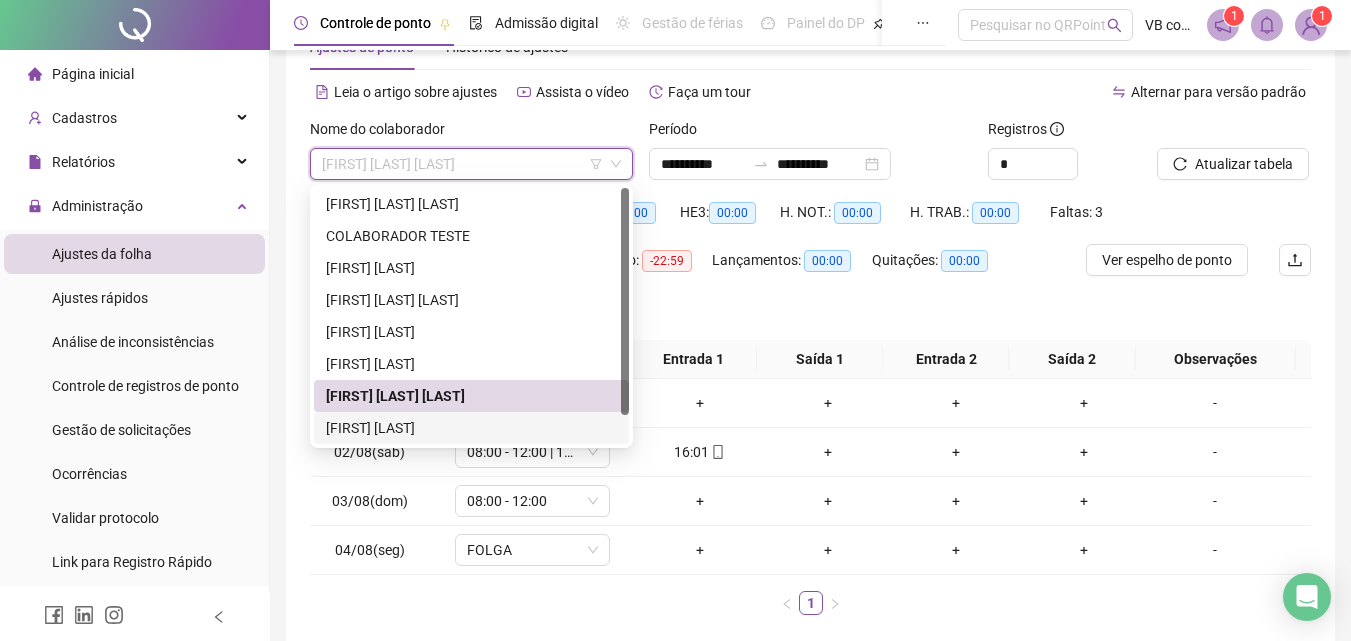 click on "[FIRST] [LAST]" at bounding box center (471, 428) 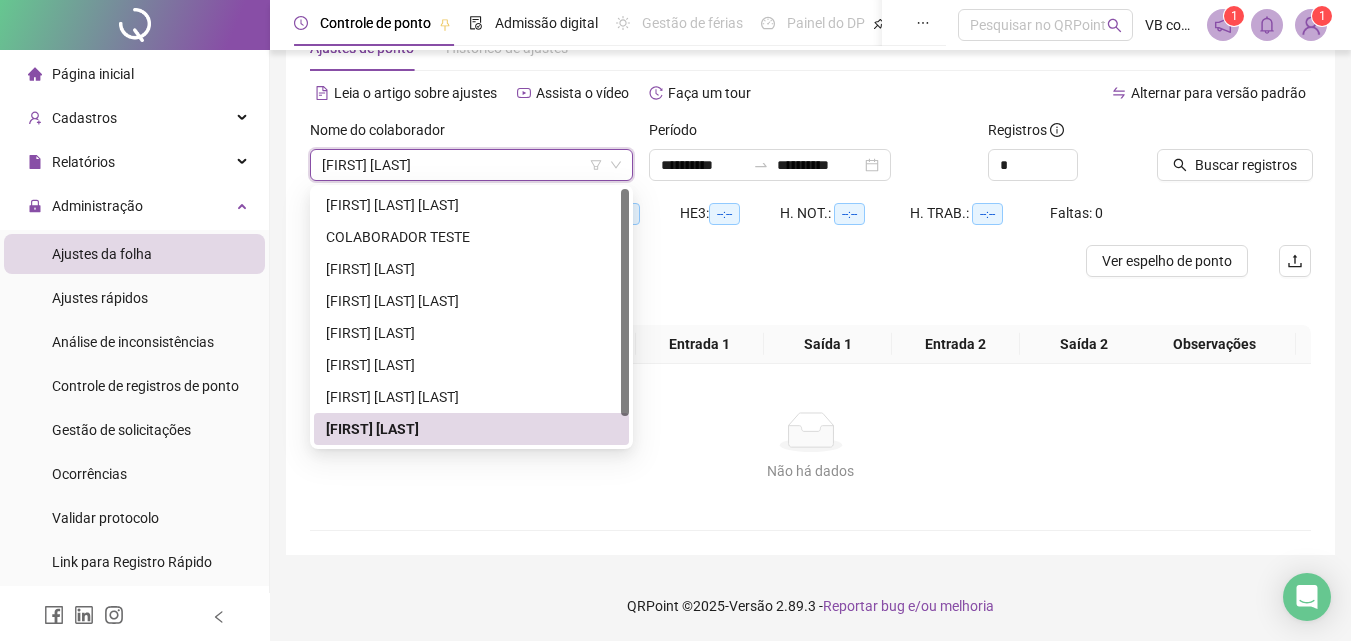 scroll, scrollTop: 65, scrollLeft: 0, axis: vertical 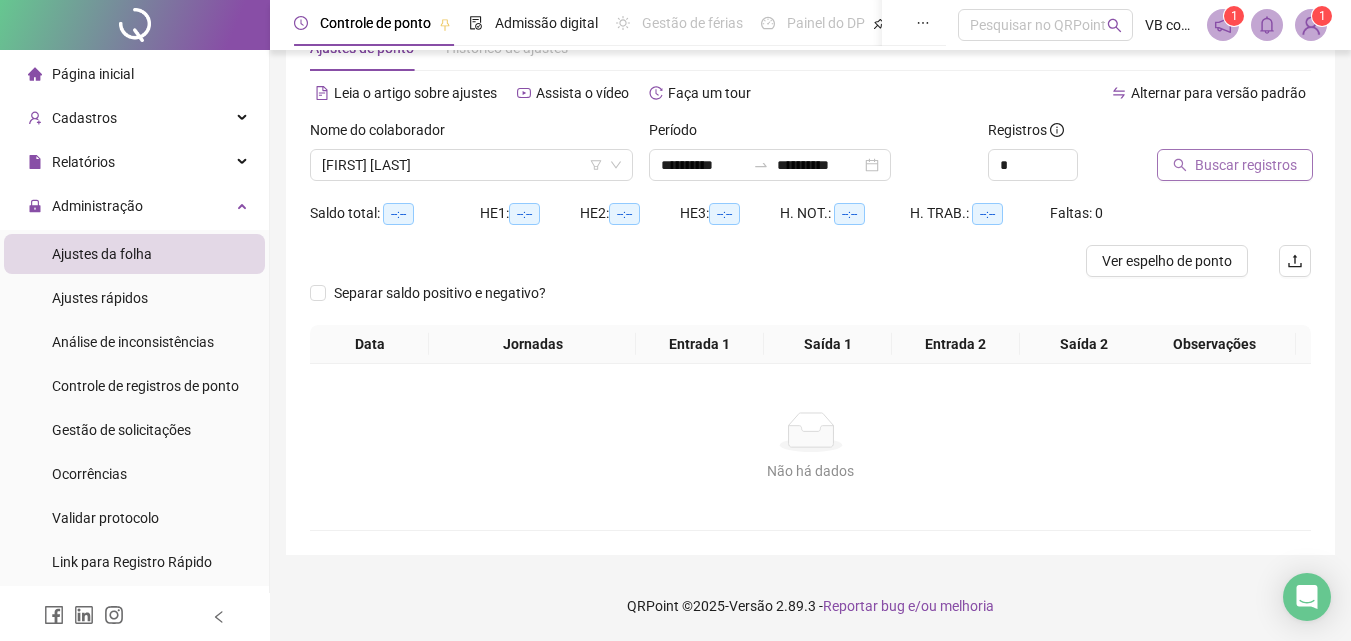 click on "Buscar registros" at bounding box center (1235, 165) 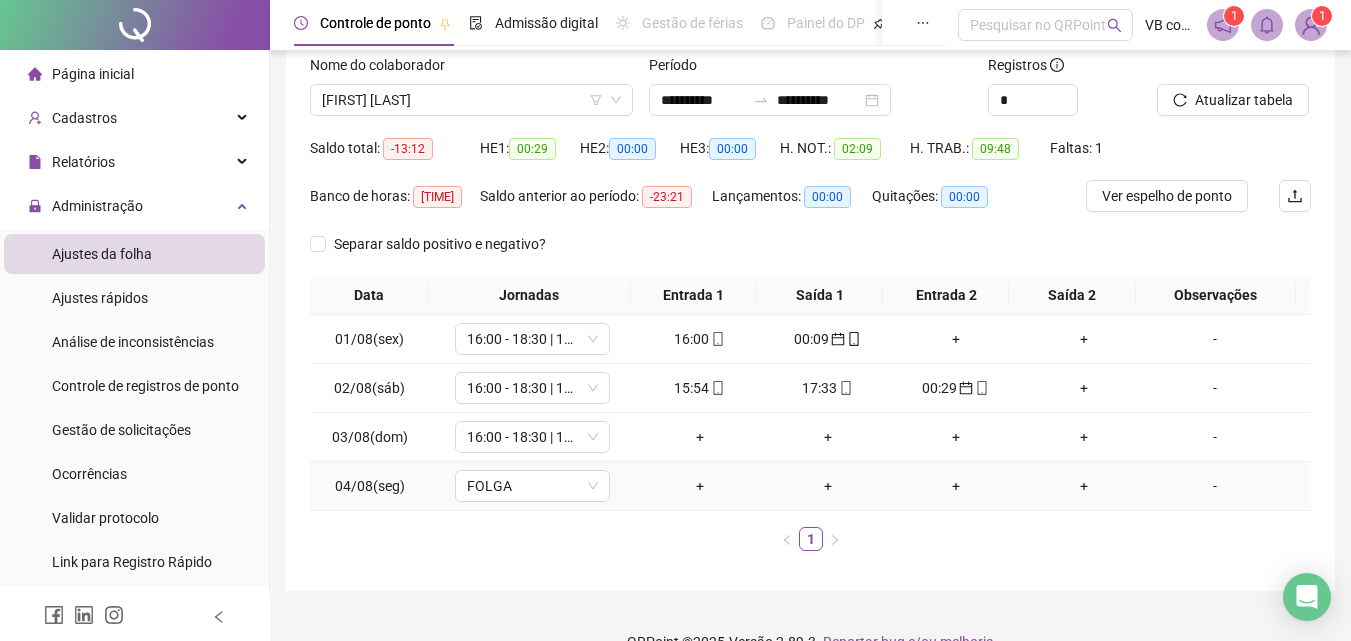 scroll, scrollTop: 165, scrollLeft: 0, axis: vertical 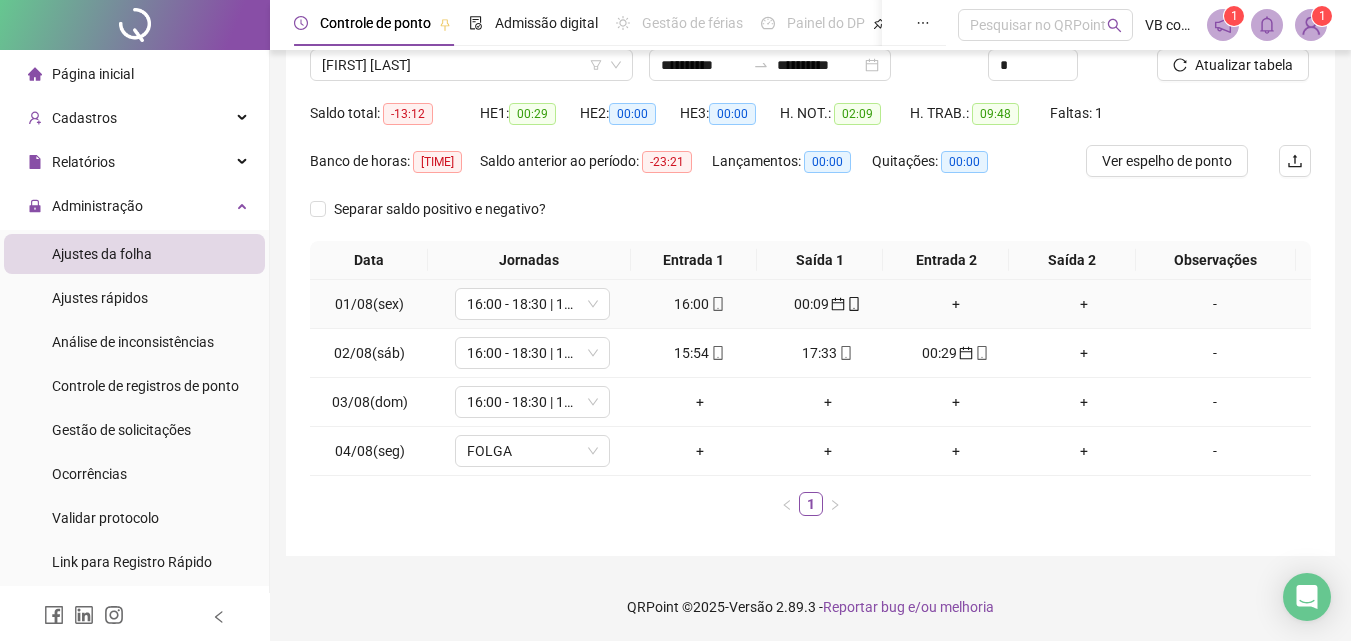 click on "+" at bounding box center (956, 304) 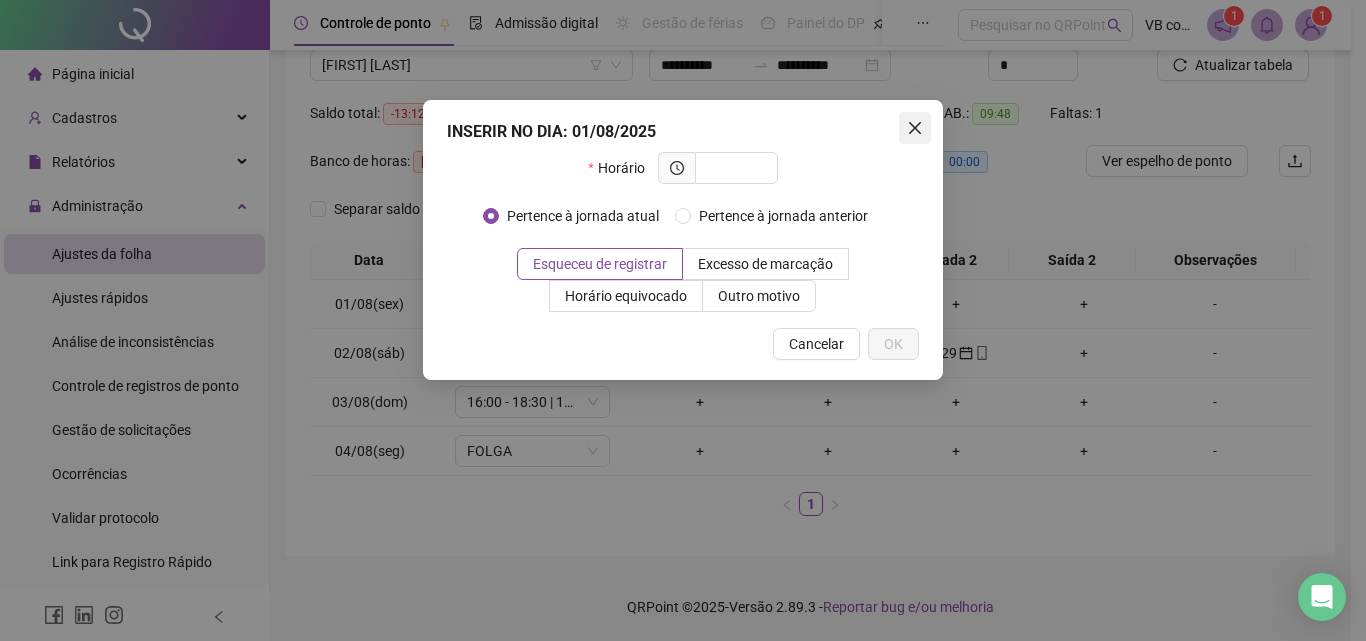 click at bounding box center (915, 128) 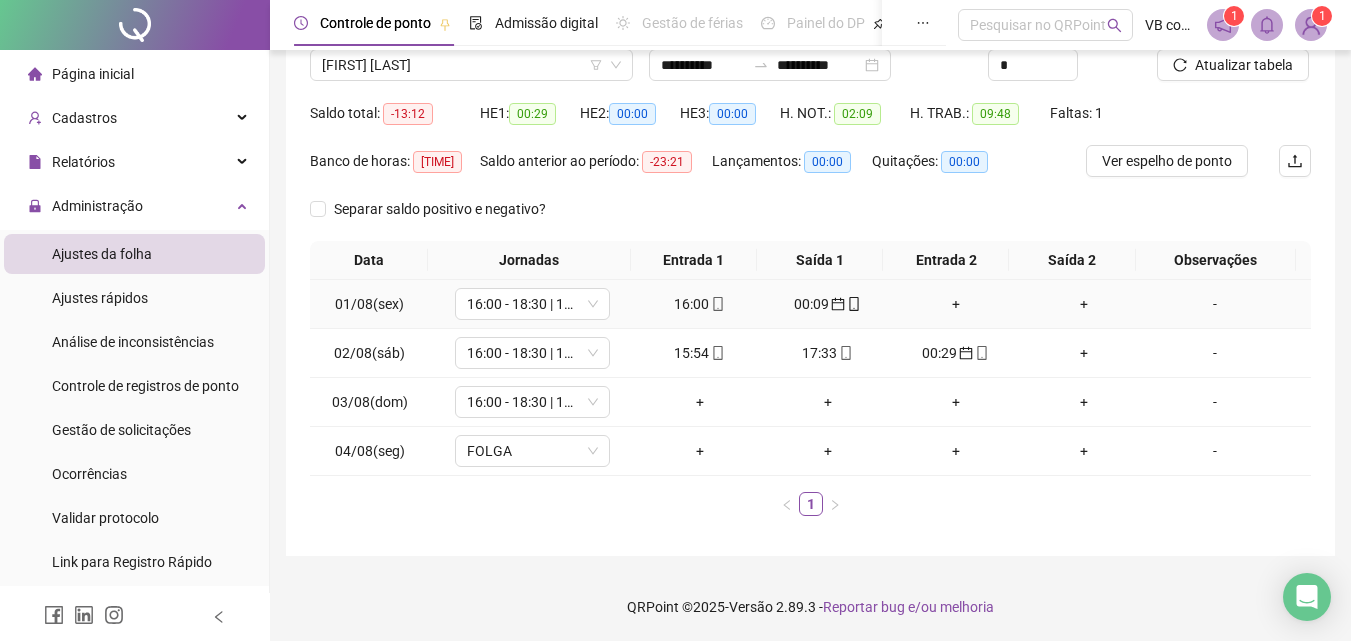 click on "+" at bounding box center (956, 304) 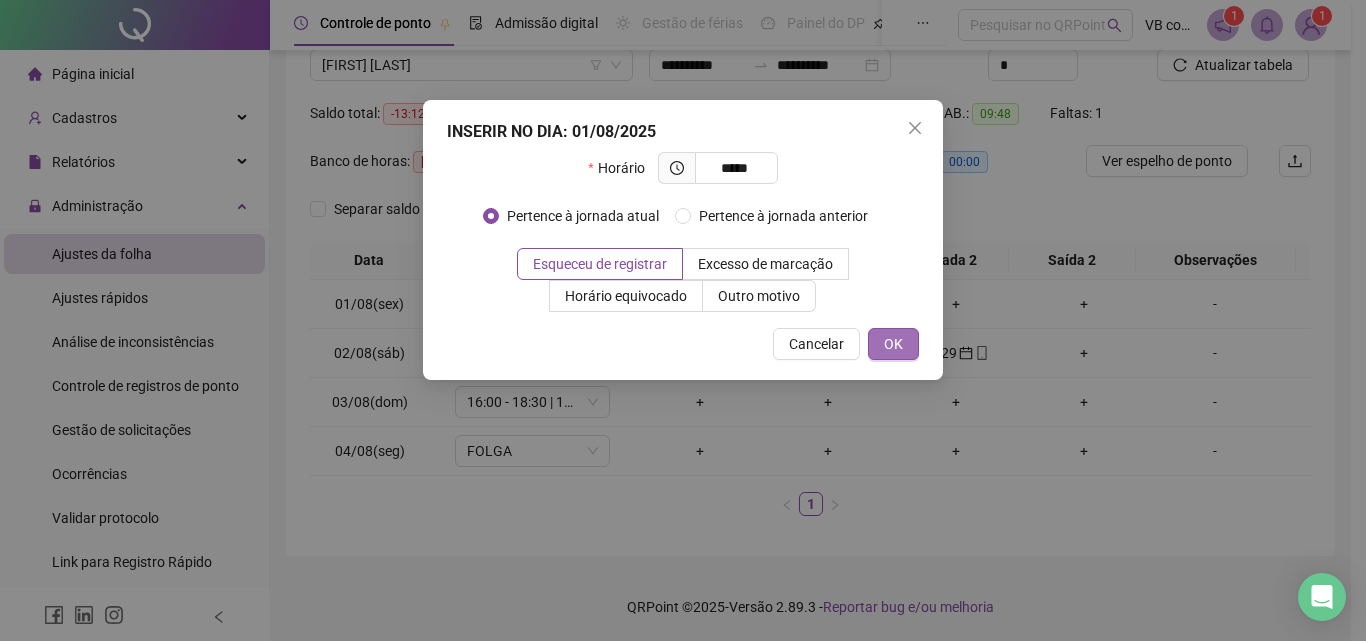 type on "*****" 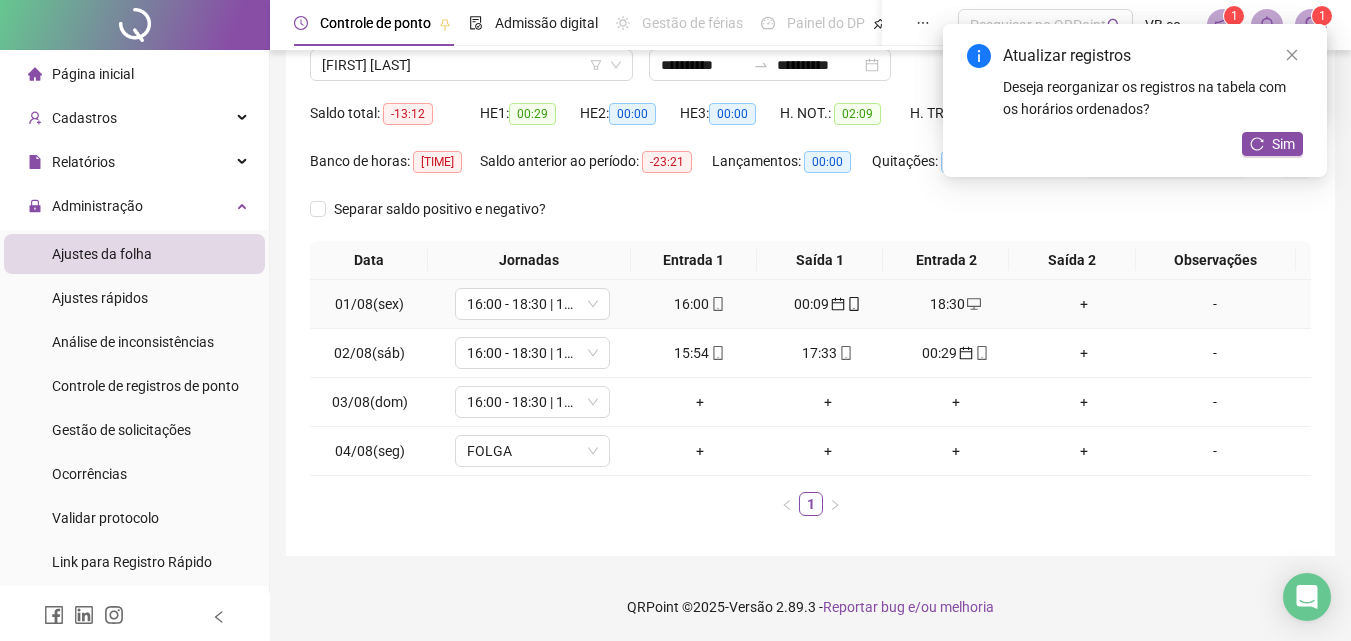 click on "+" at bounding box center [1084, 304] 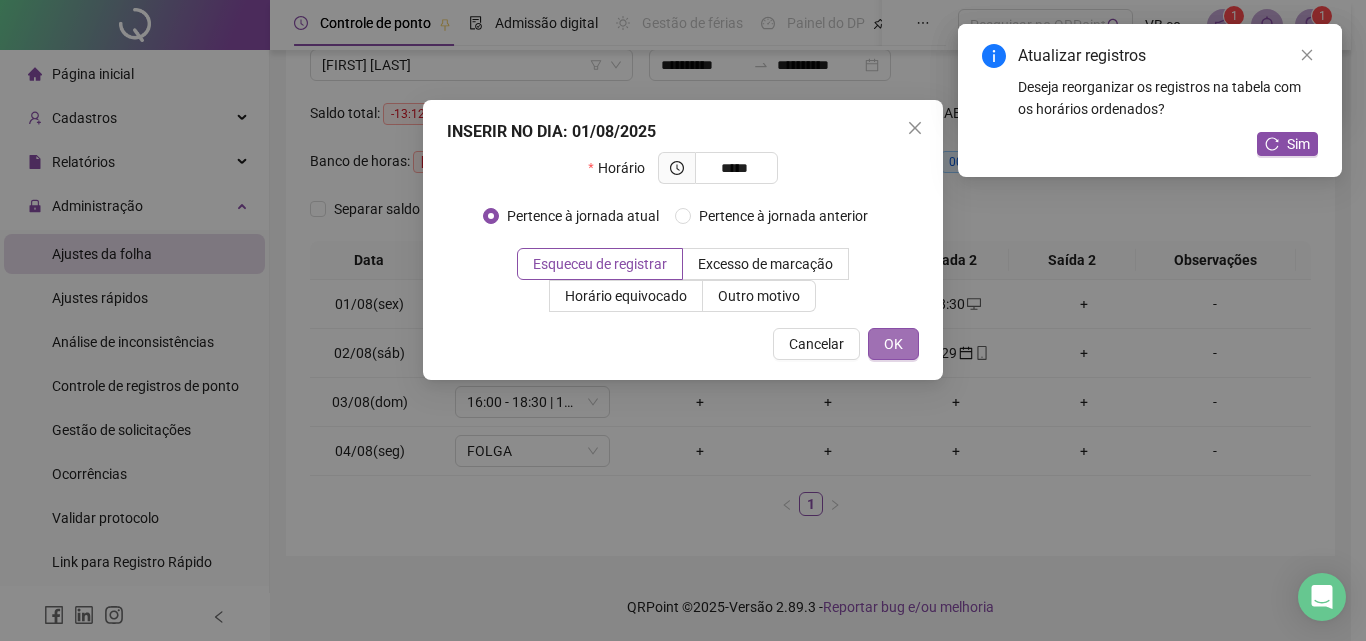 type on "*****" 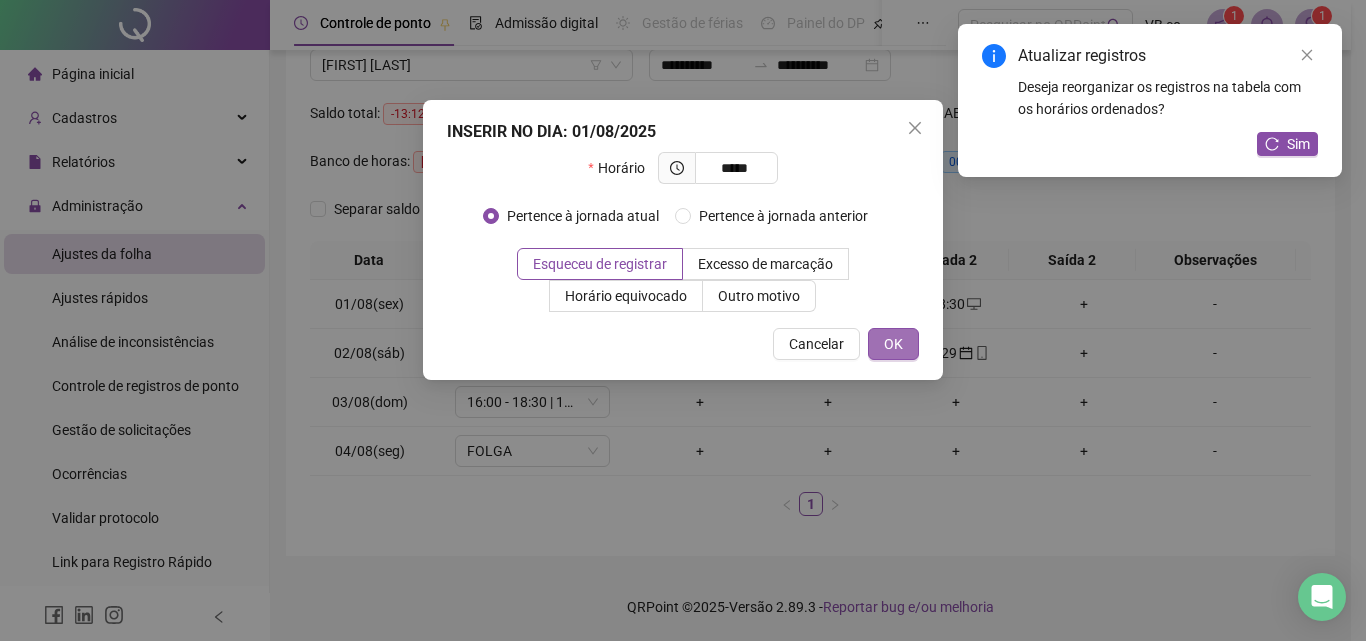 click on "OK" at bounding box center [893, 344] 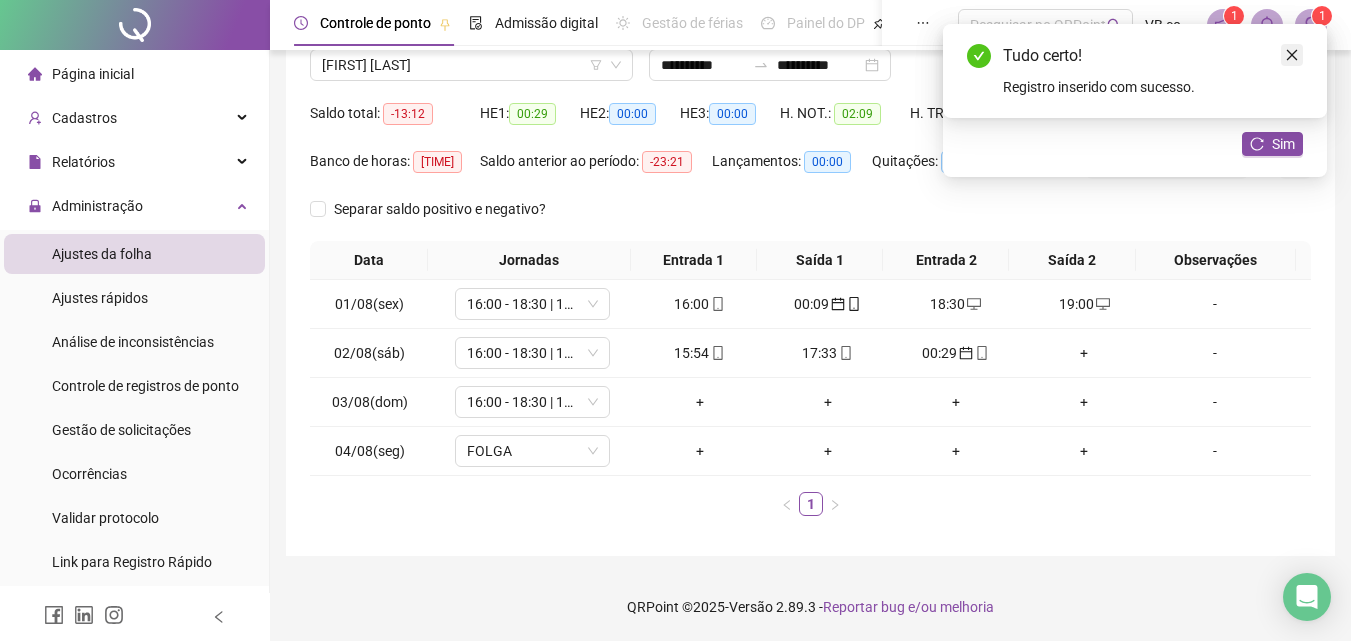 click at bounding box center (1292, 55) 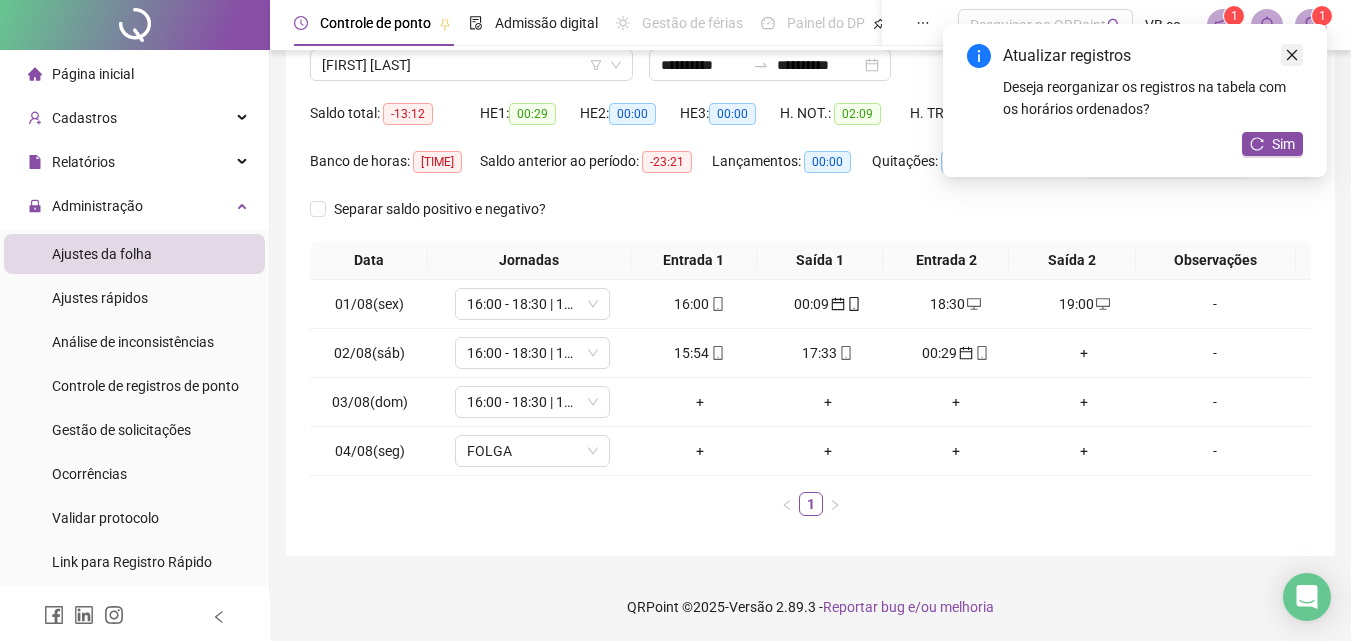 click at bounding box center [1292, 55] 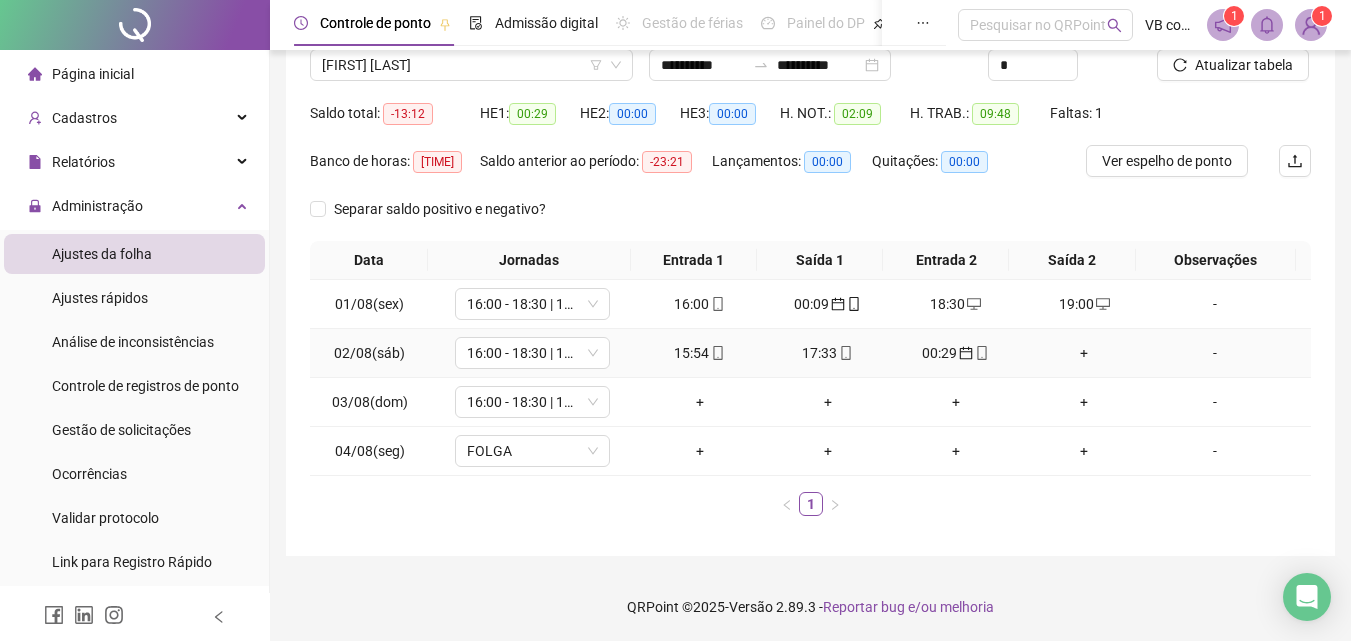 click on "+" at bounding box center (1084, 353) 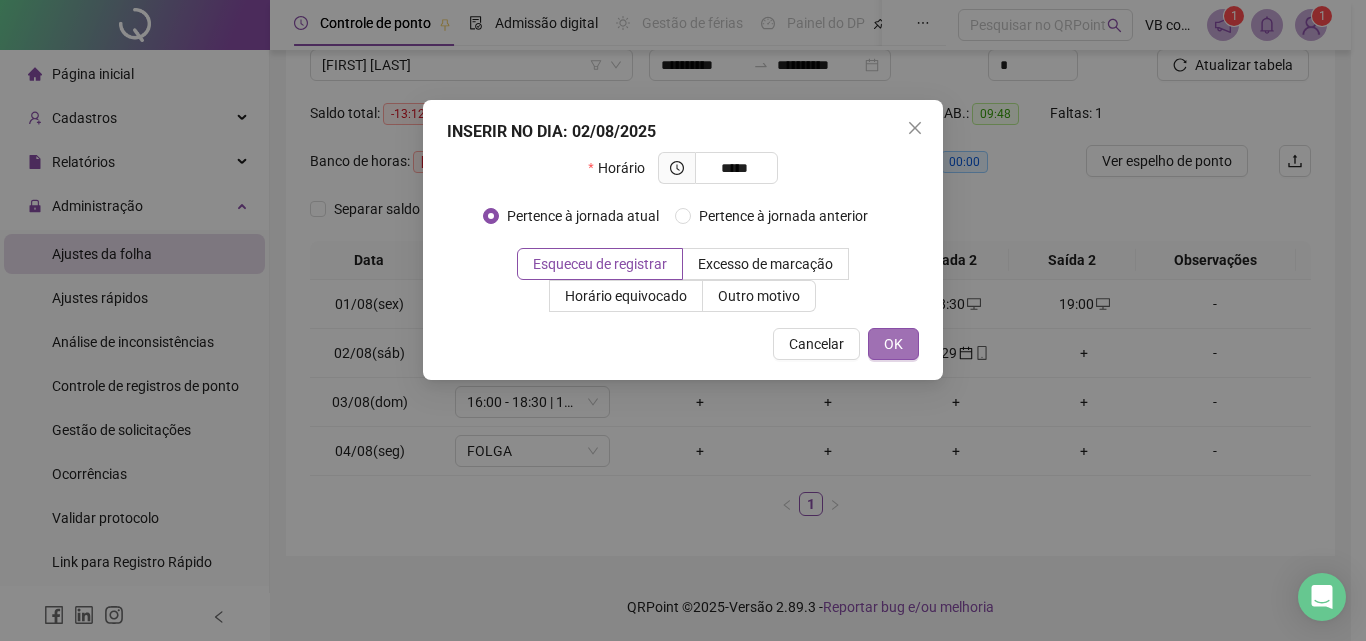 type on "*****" 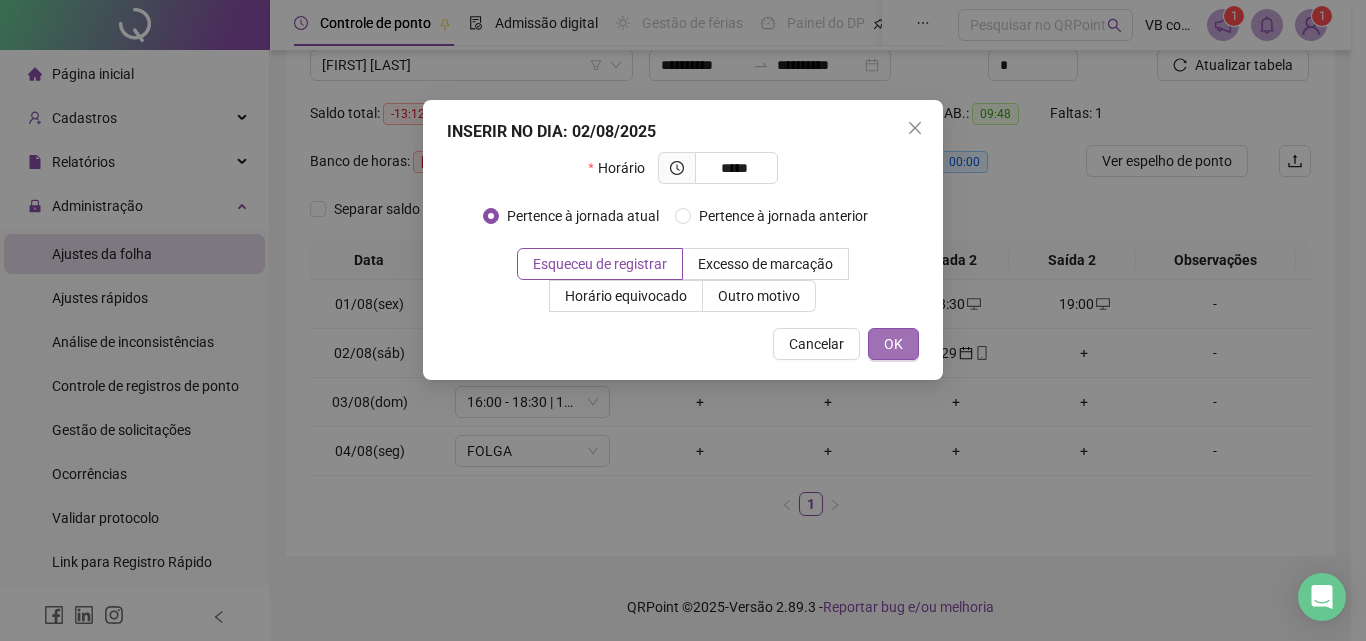 click on "OK" at bounding box center [893, 344] 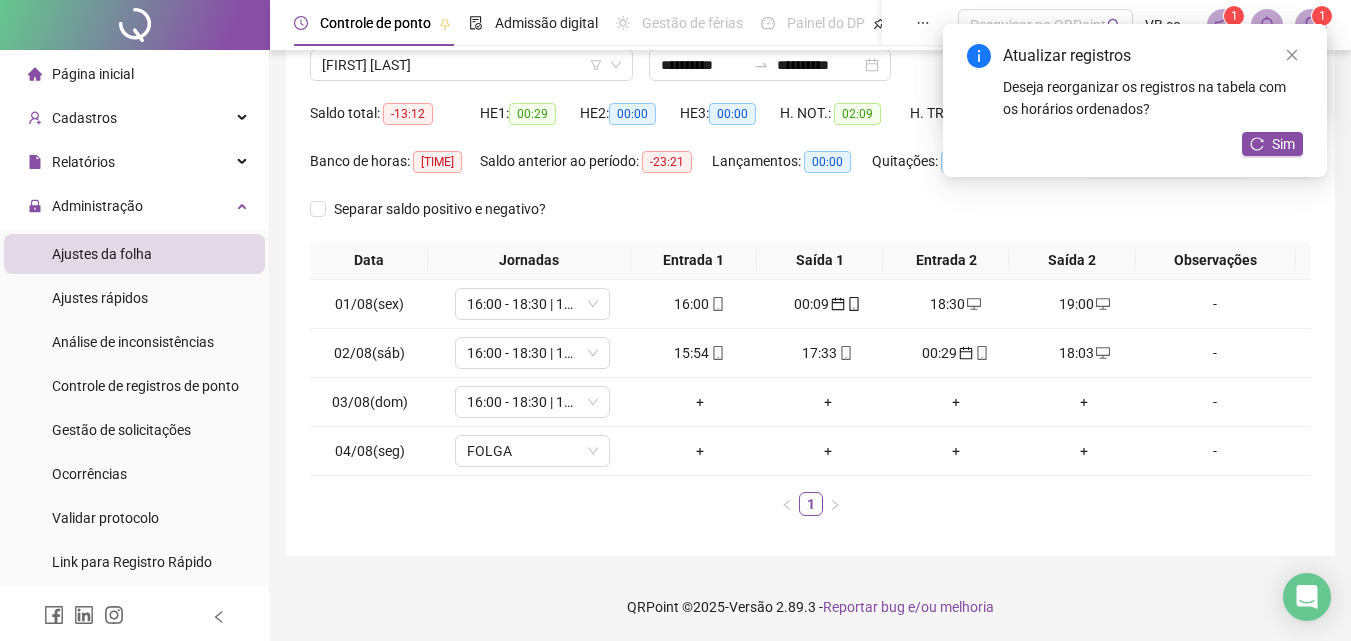 click on "Atualizar registros" at bounding box center [1153, 56] 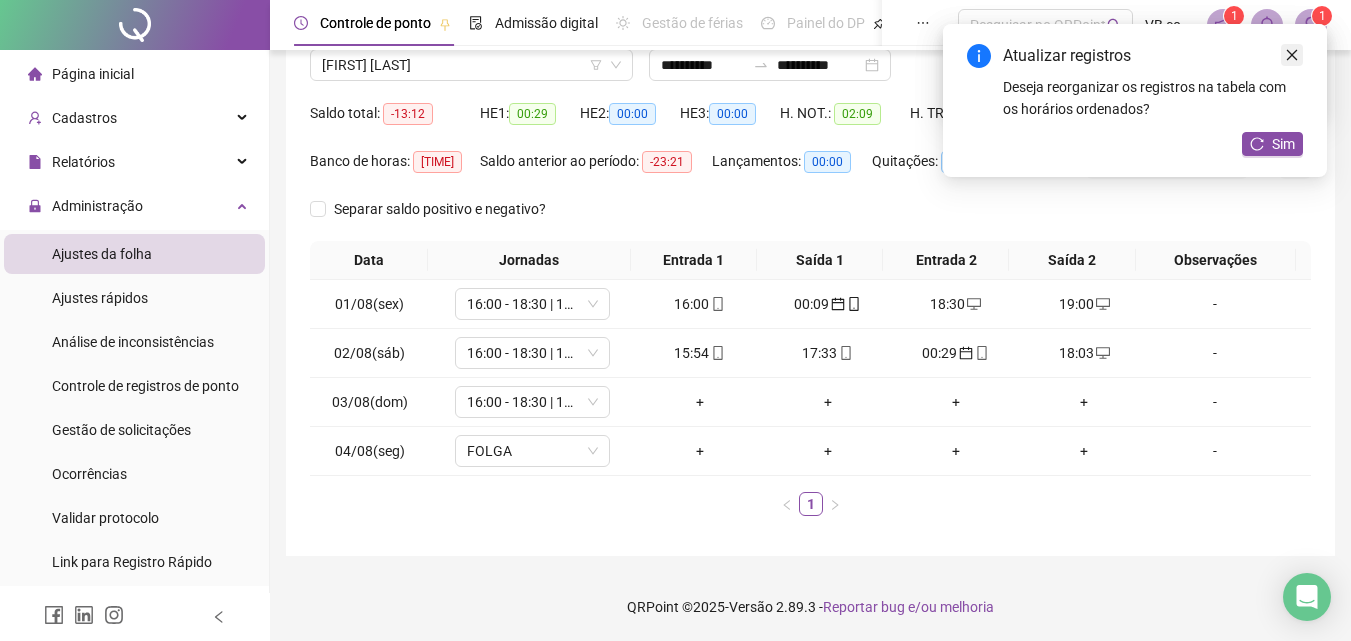 click 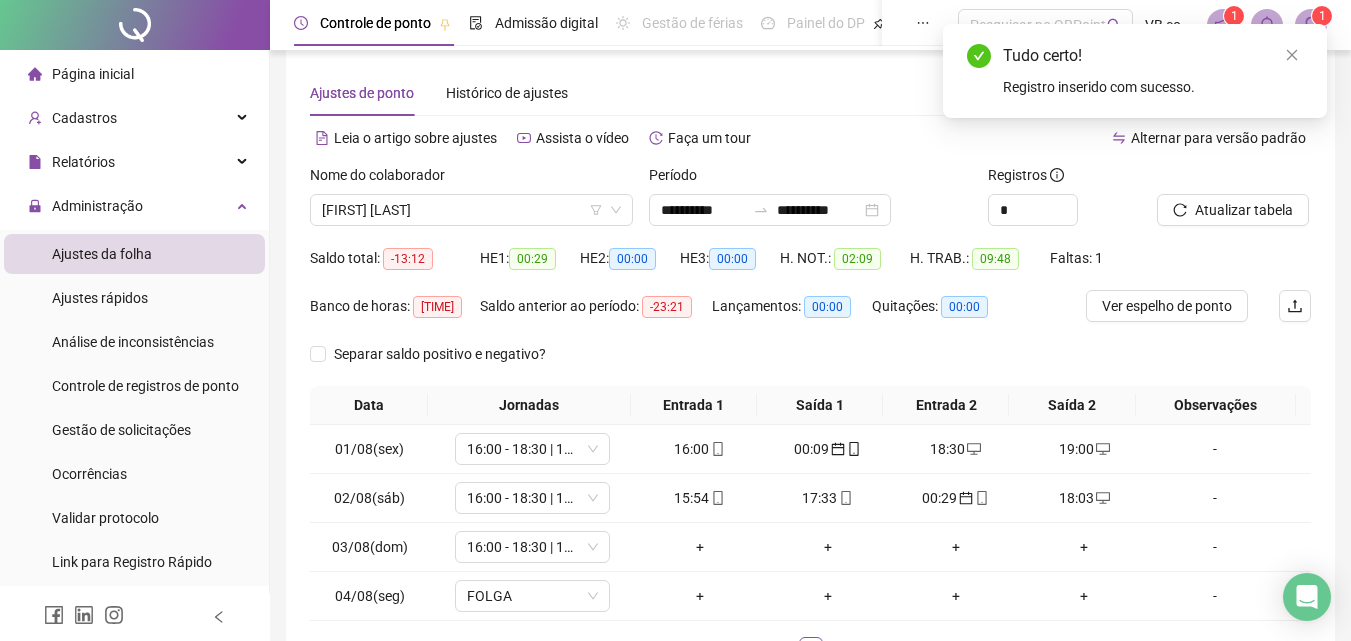 scroll, scrollTop: 0, scrollLeft: 0, axis: both 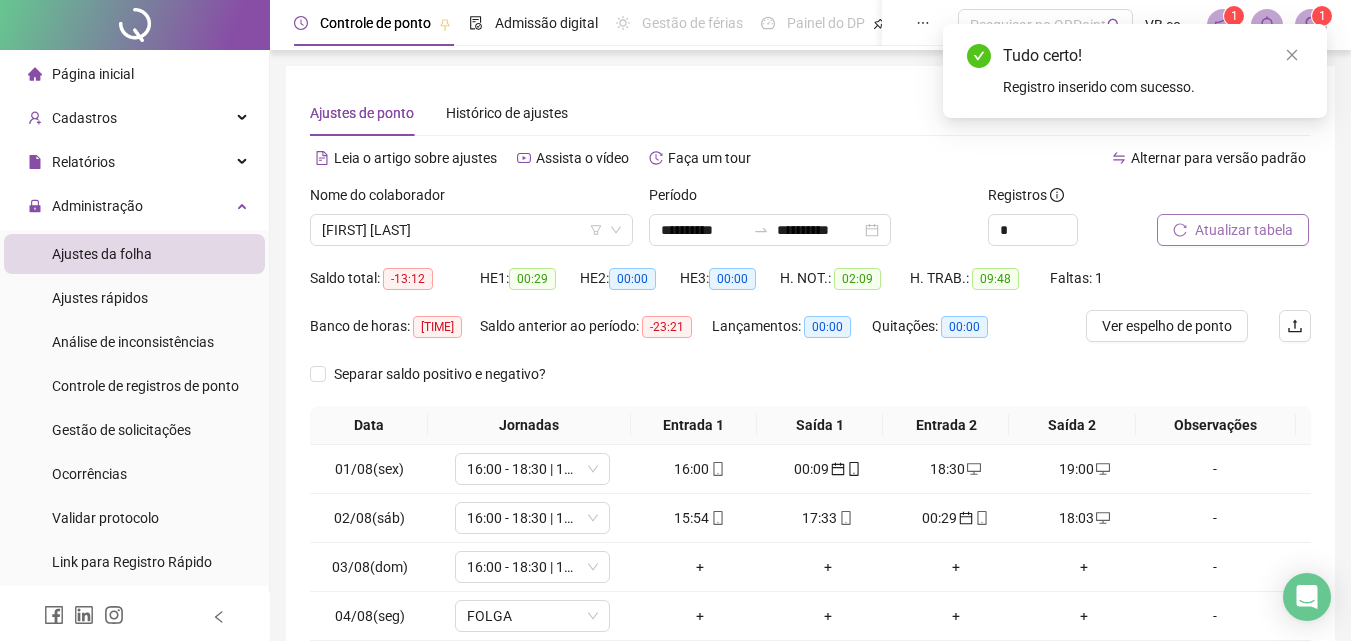 click on "Atualizar tabela" at bounding box center [1244, 230] 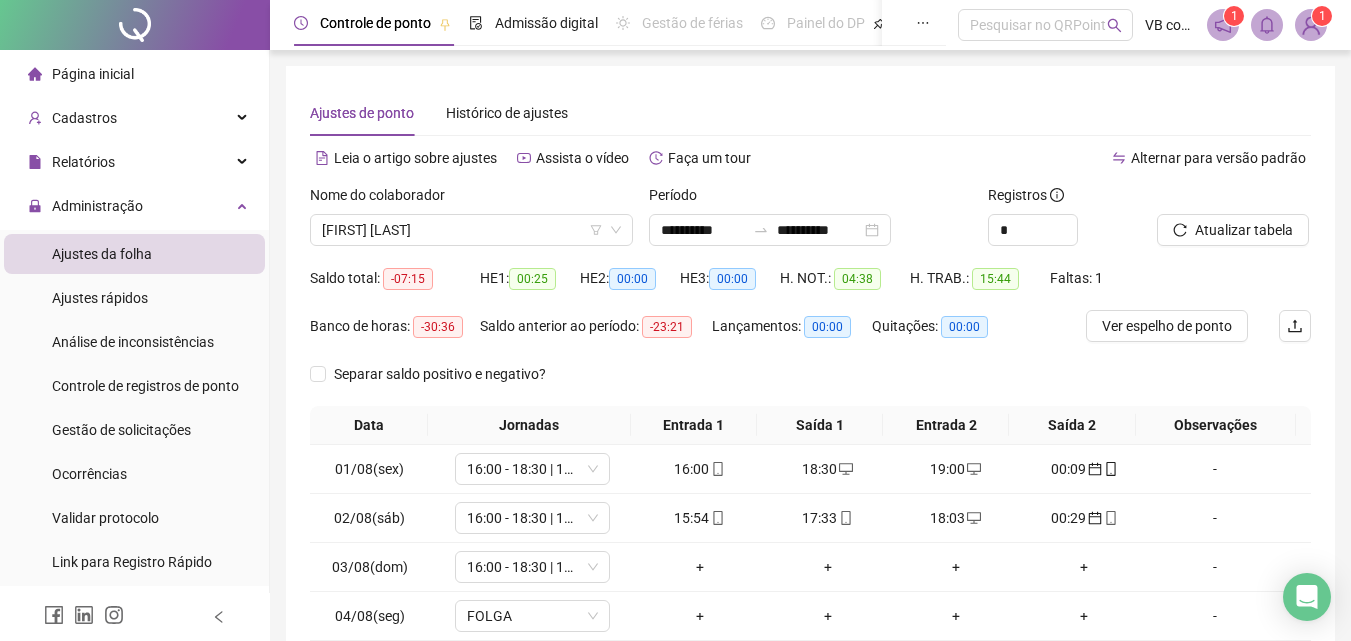 scroll, scrollTop: 166, scrollLeft: 0, axis: vertical 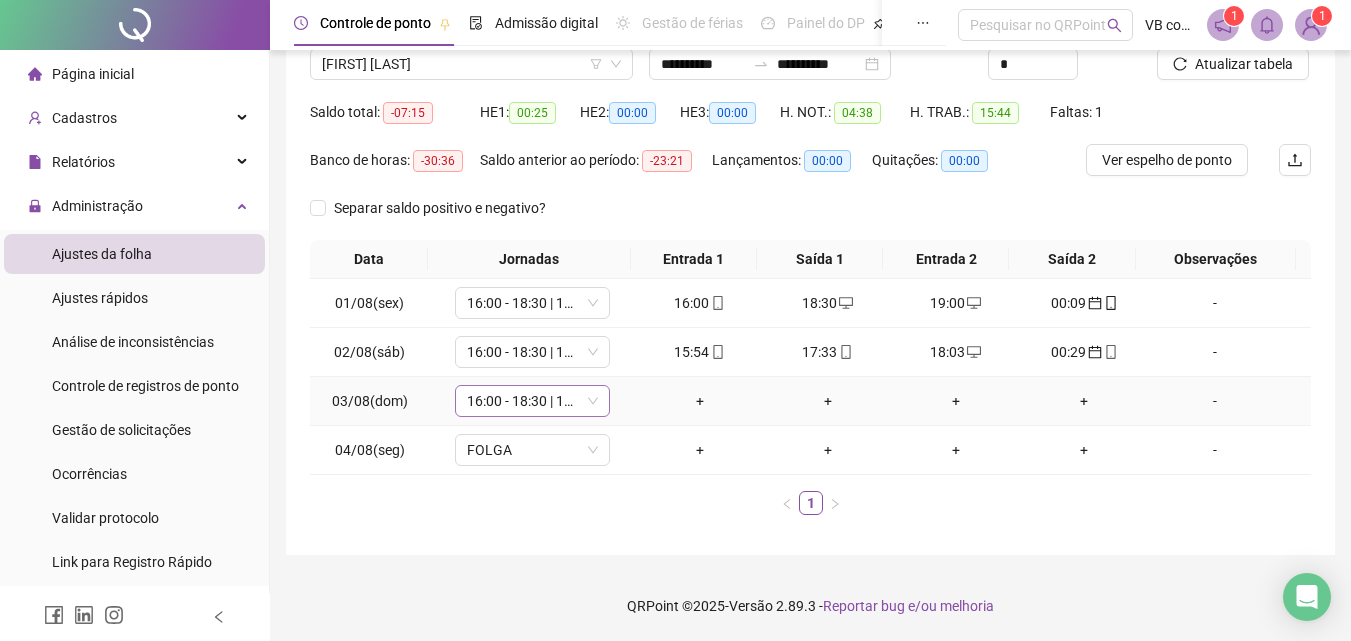 click on "16:00 - 18:30 | 19:00 - 00:10" at bounding box center (532, 401) 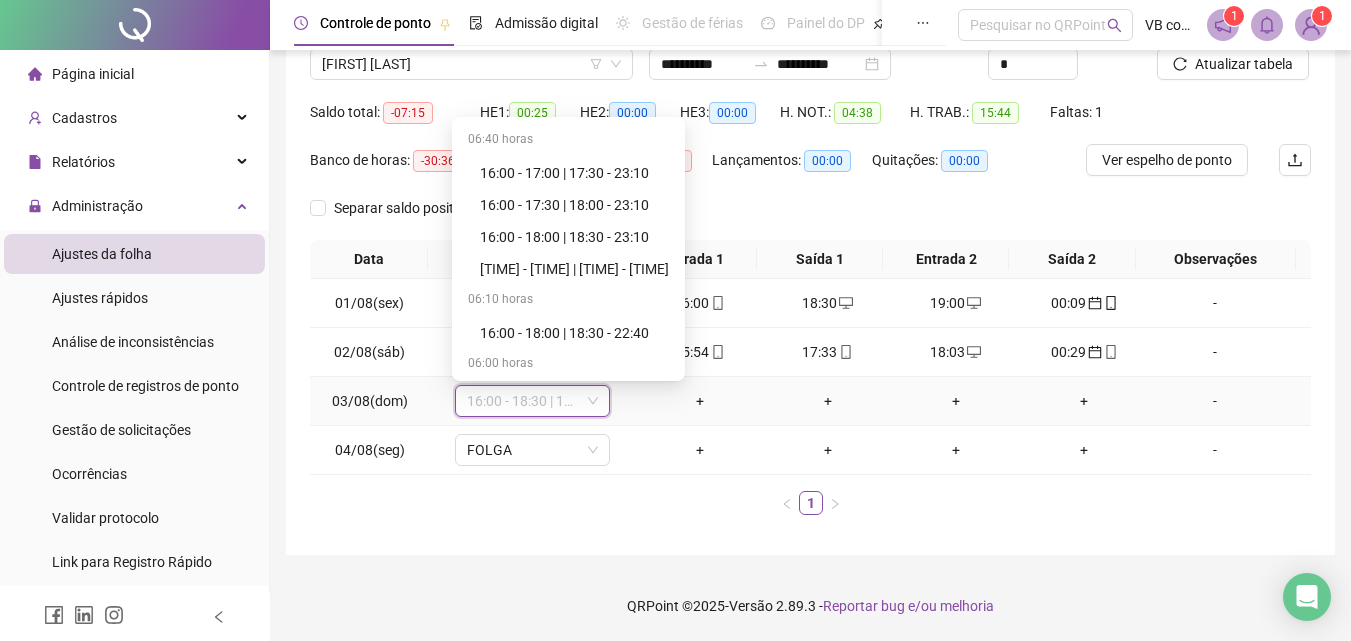 scroll, scrollTop: 928, scrollLeft: 0, axis: vertical 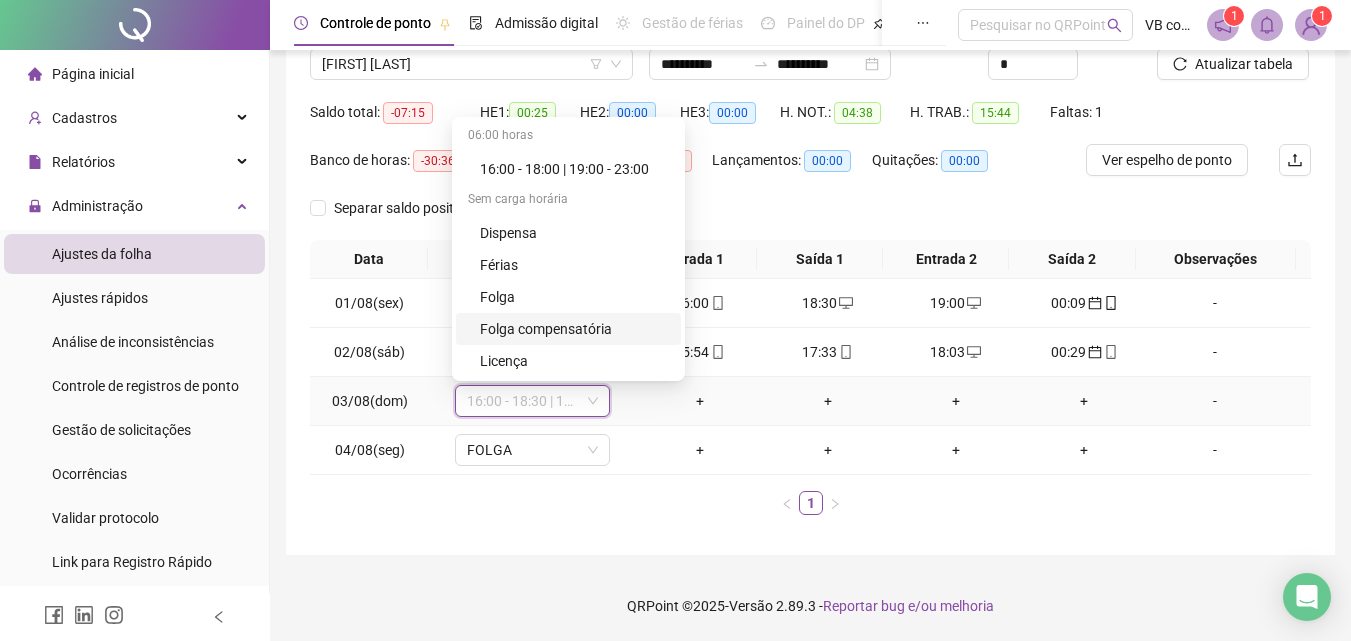 click on "Folga compensatória" at bounding box center [574, 329] 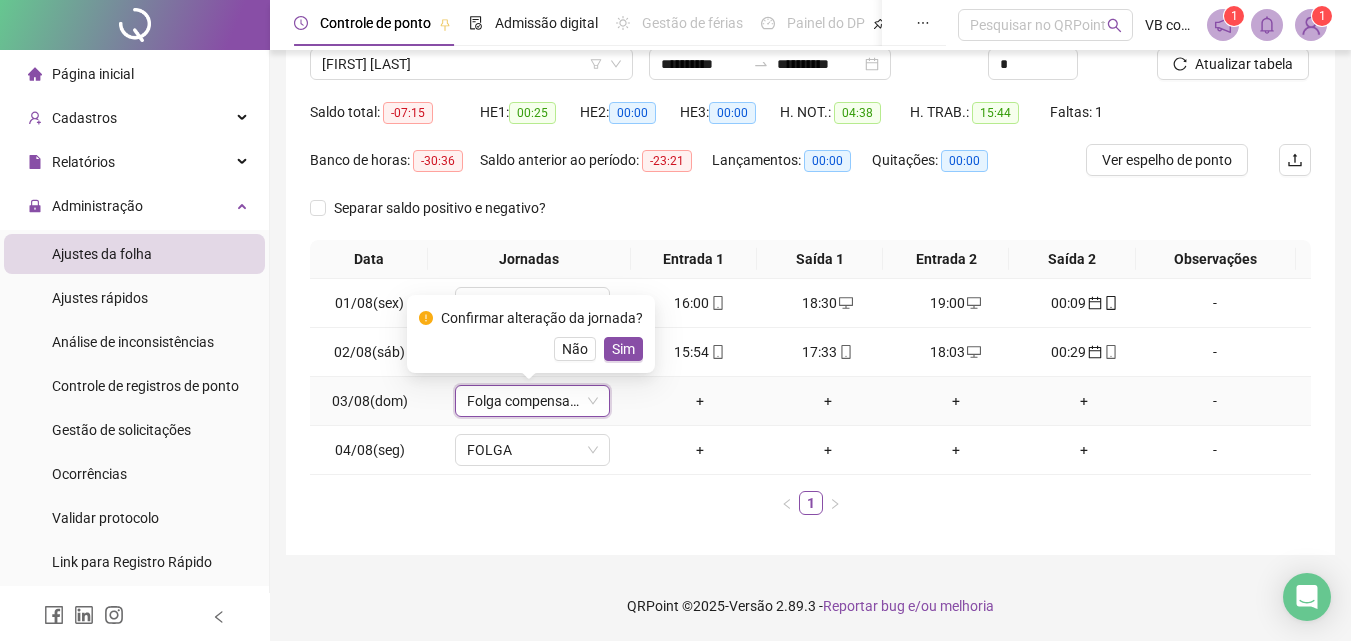 click on "Confirmar alteração da jornada? Não Sim" at bounding box center (531, 334) 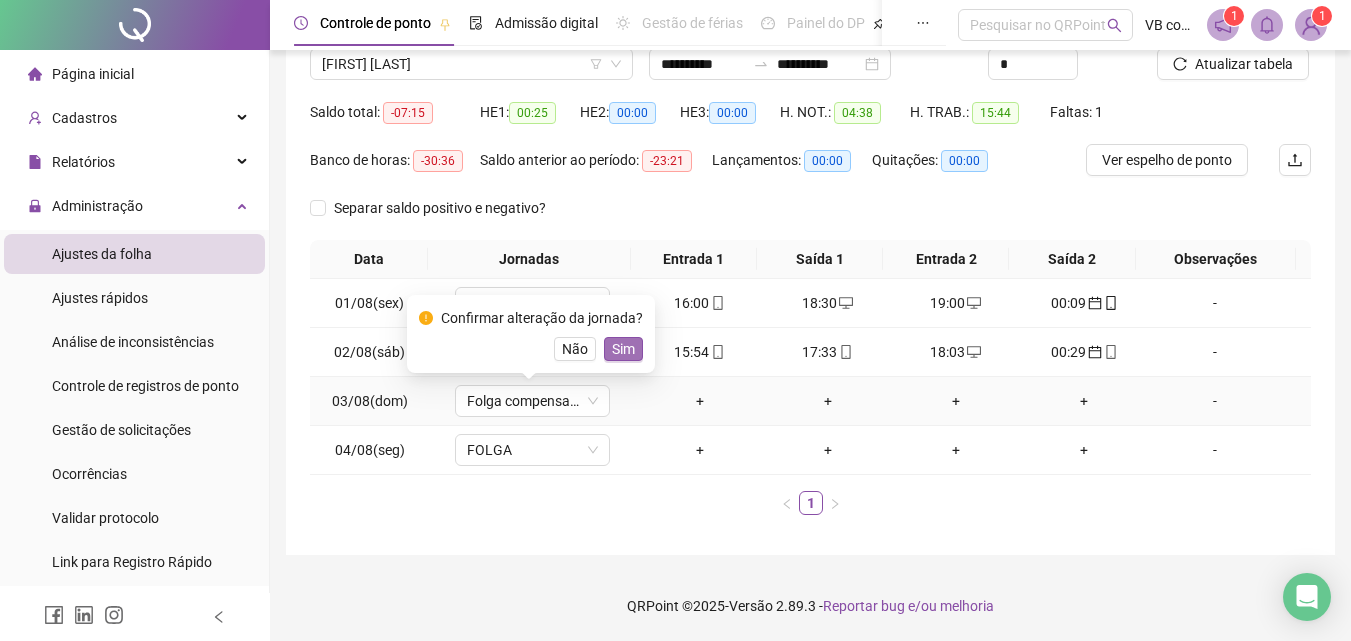 click on "Sim" at bounding box center (623, 349) 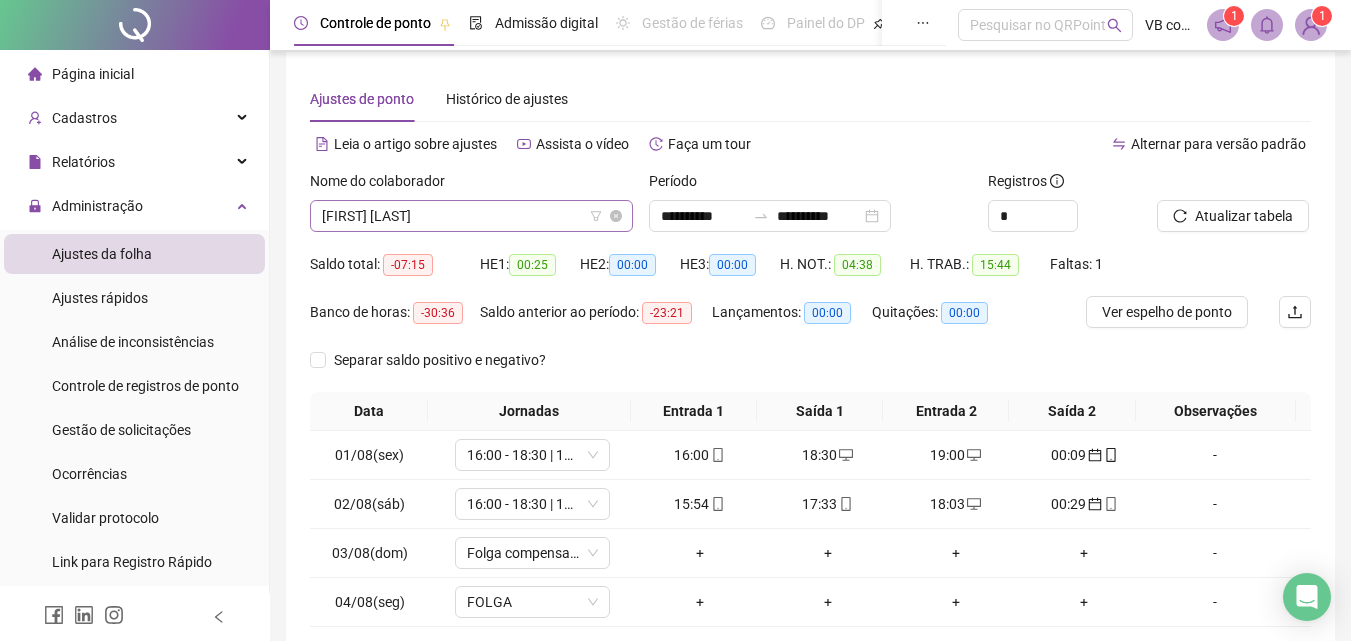 scroll, scrollTop: 0, scrollLeft: 0, axis: both 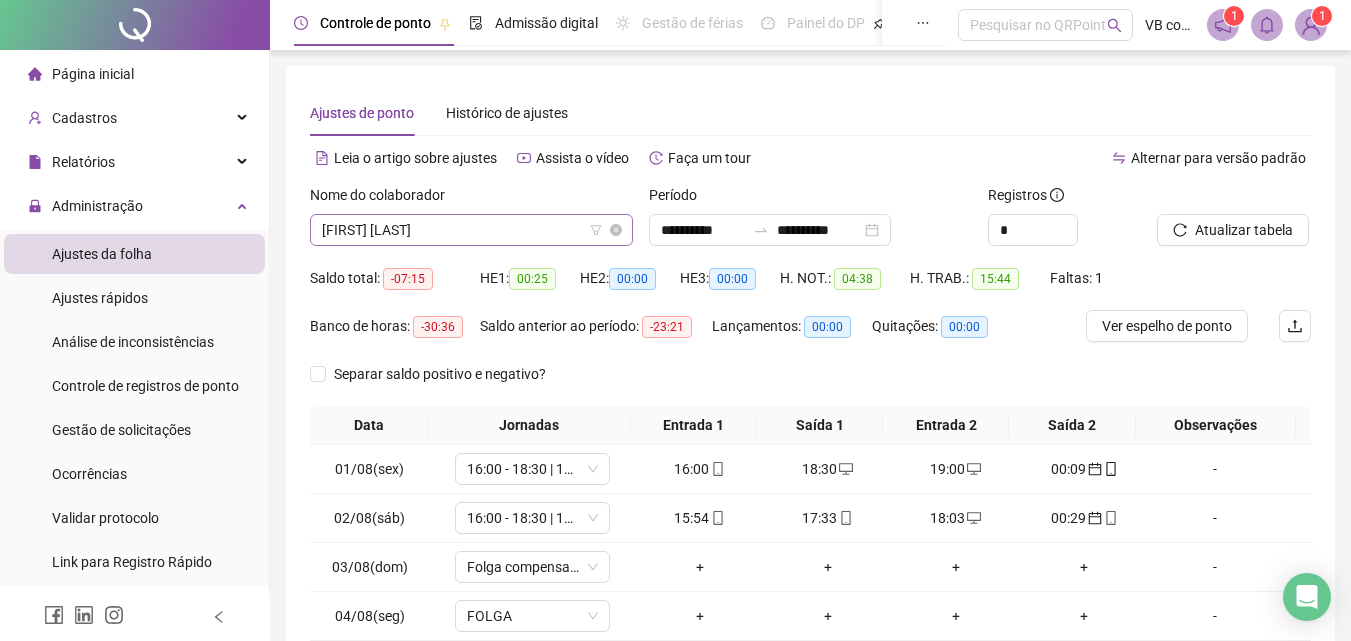 click on "[FIRST] [LAST]" at bounding box center (471, 230) 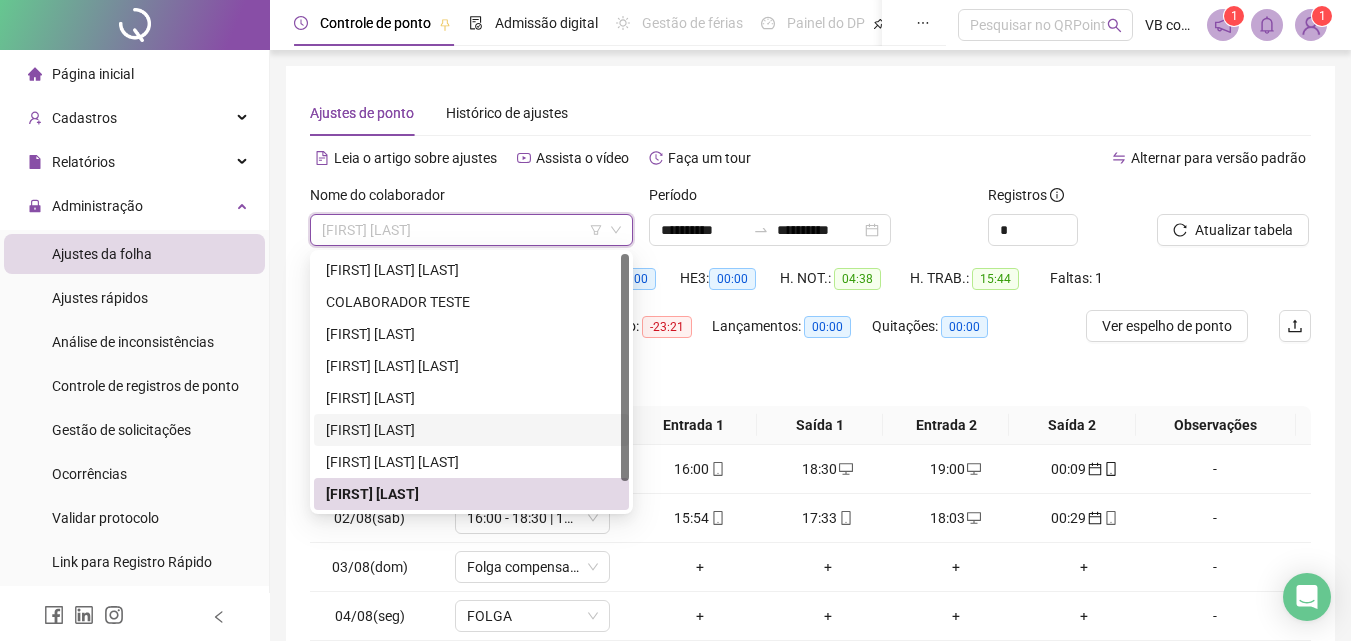 click on "[FIRST] [LAST]" at bounding box center [471, 430] 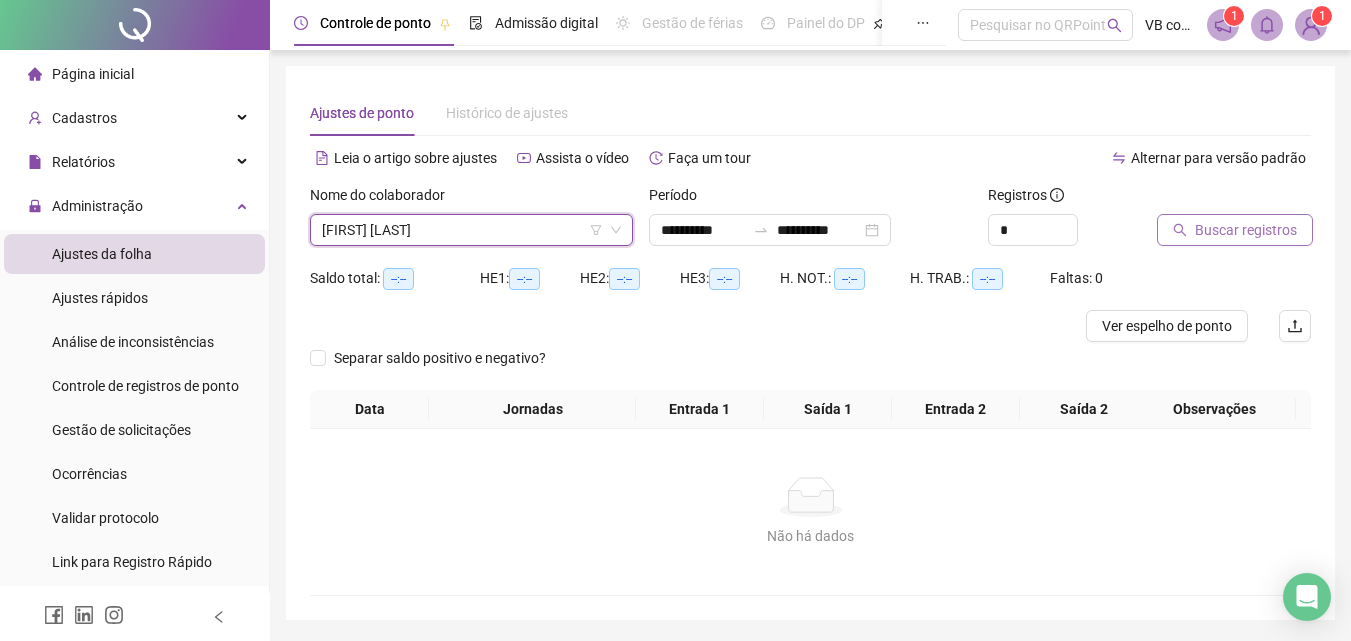 click on "Buscar registros" at bounding box center (1246, 230) 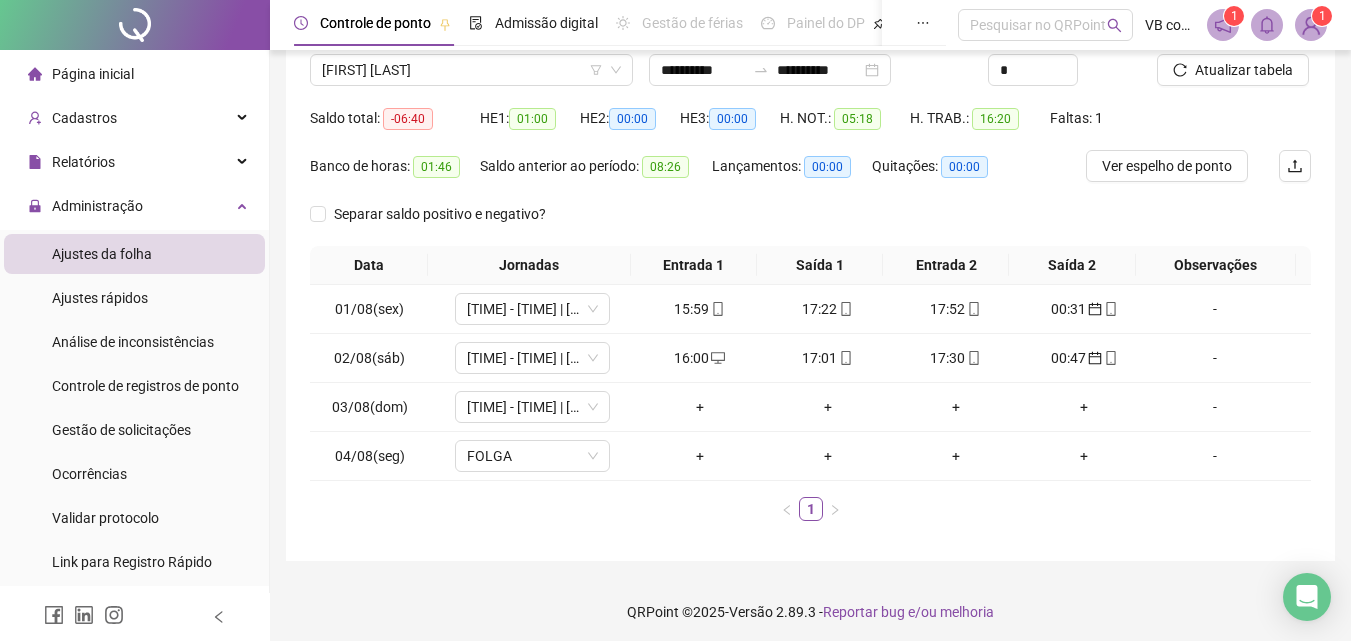 scroll, scrollTop: 166, scrollLeft: 0, axis: vertical 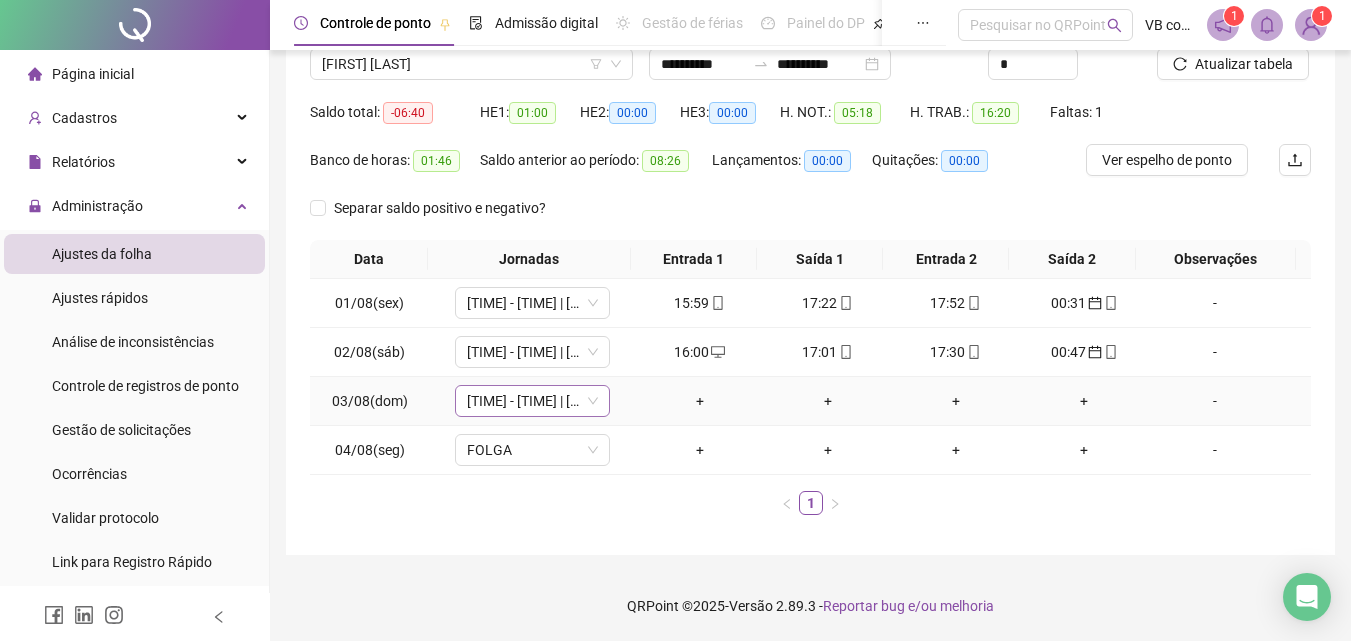 click on "[TIME] - [TIME] | [TIME] - [TIME]" at bounding box center (532, 401) 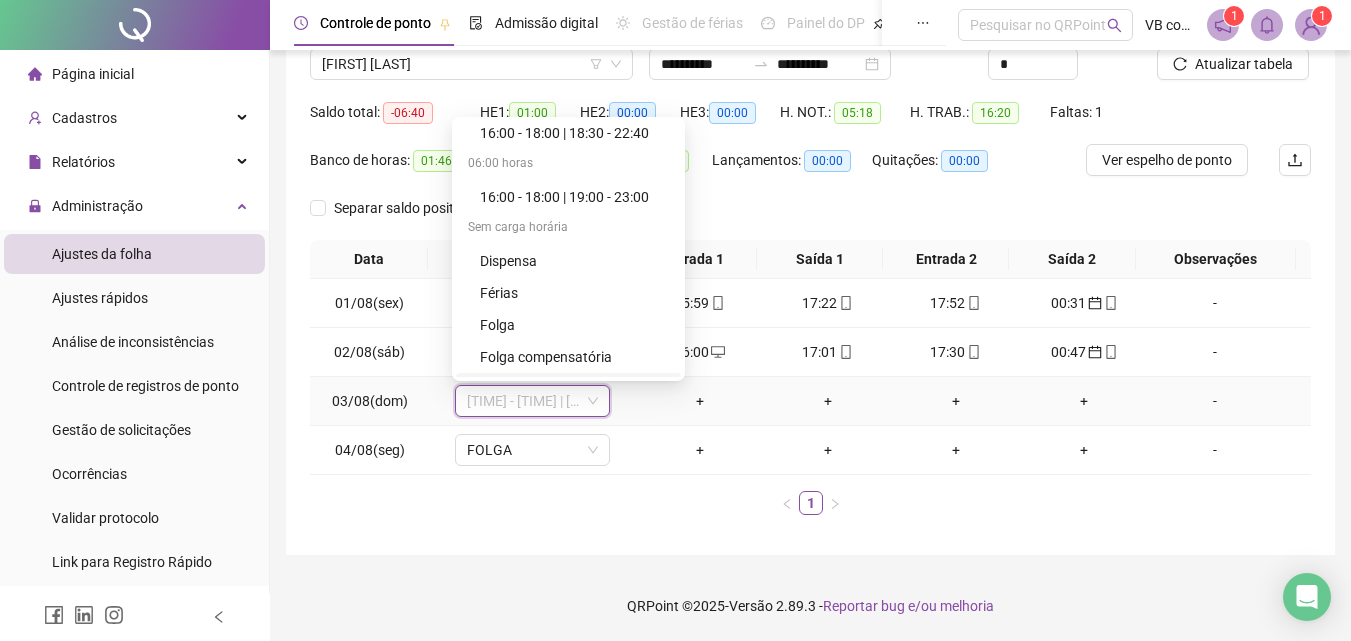 scroll, scrollTop: 928, scrollLeft: 0, axis: vertical 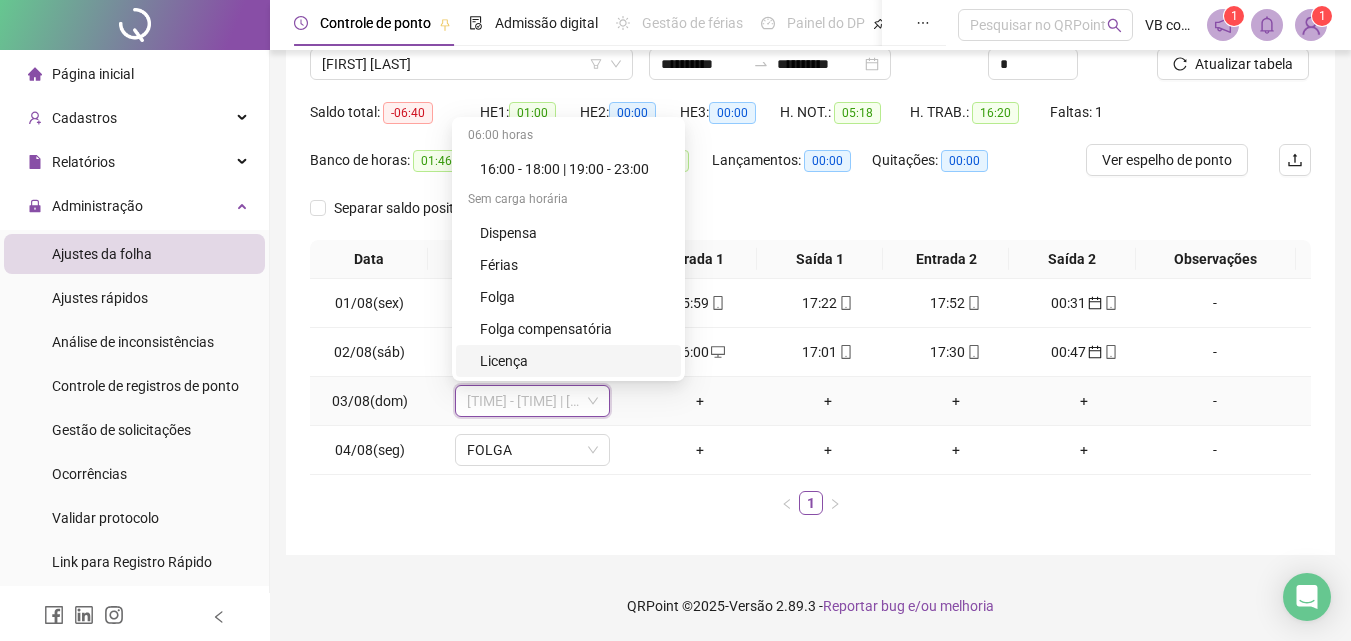 click on "Folga compensatória" at bounding box center (574, 329) 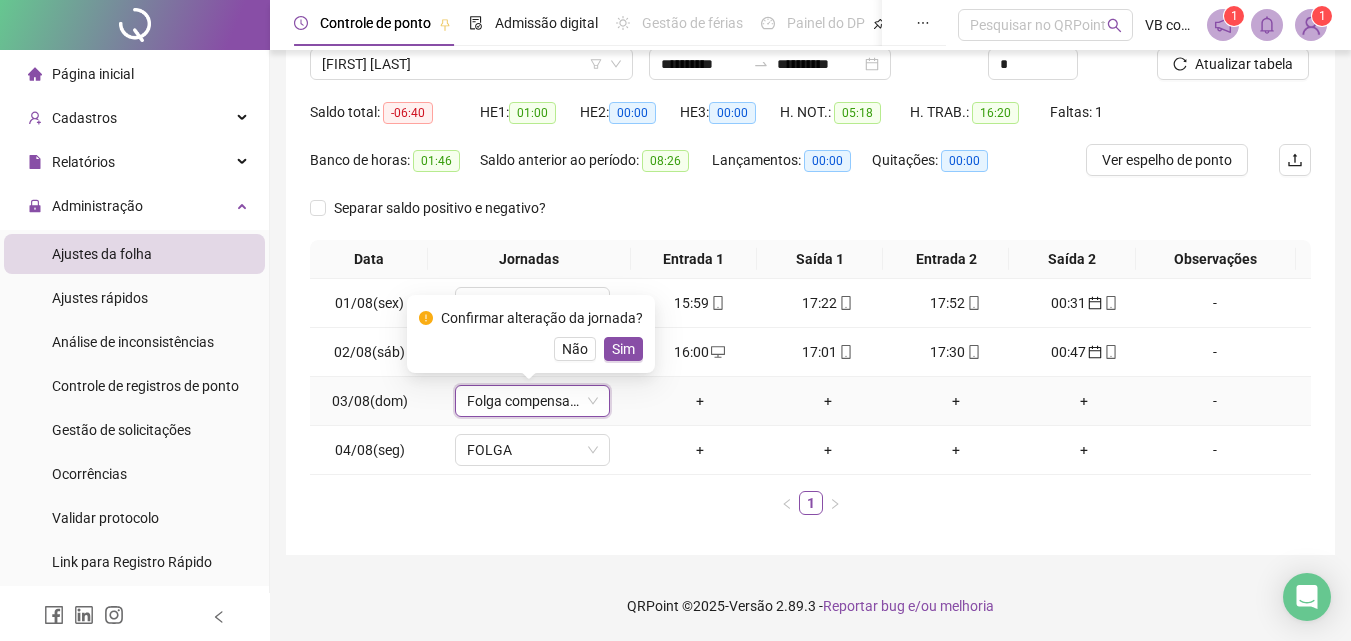 click on "Confirmar alteração da jornada? Não Sim" at bounding box center [531, 334] 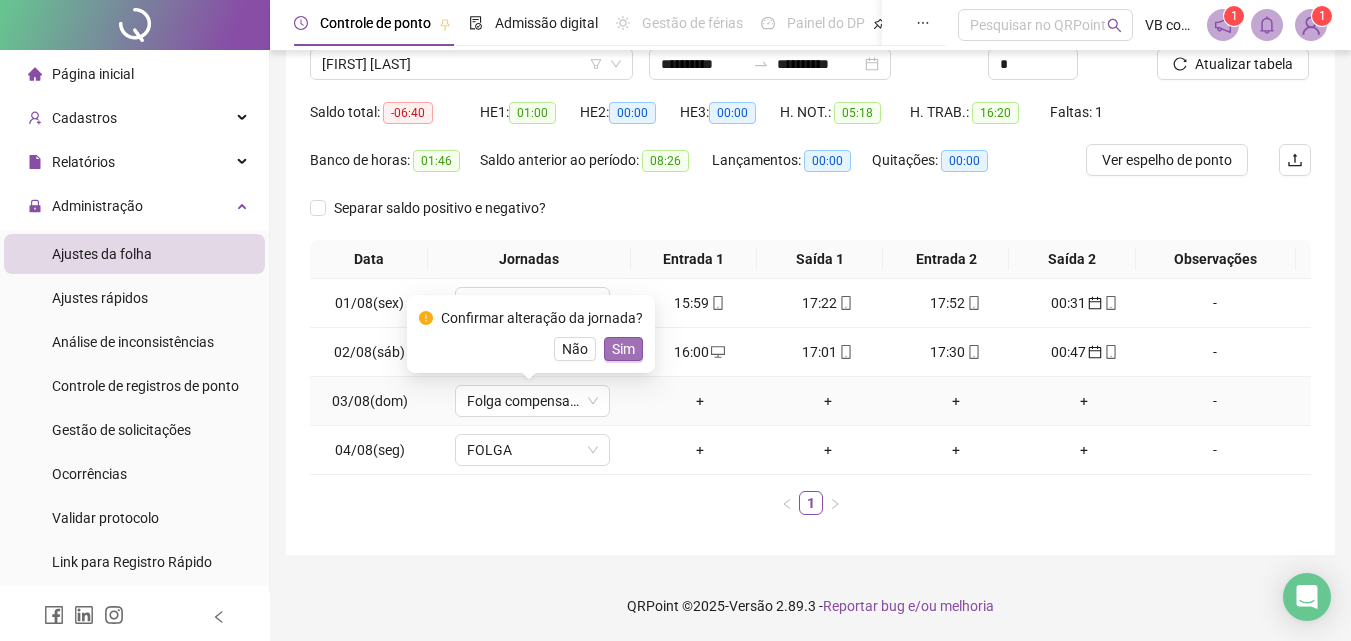 click on "Sim" at bounding box center [623, 349] 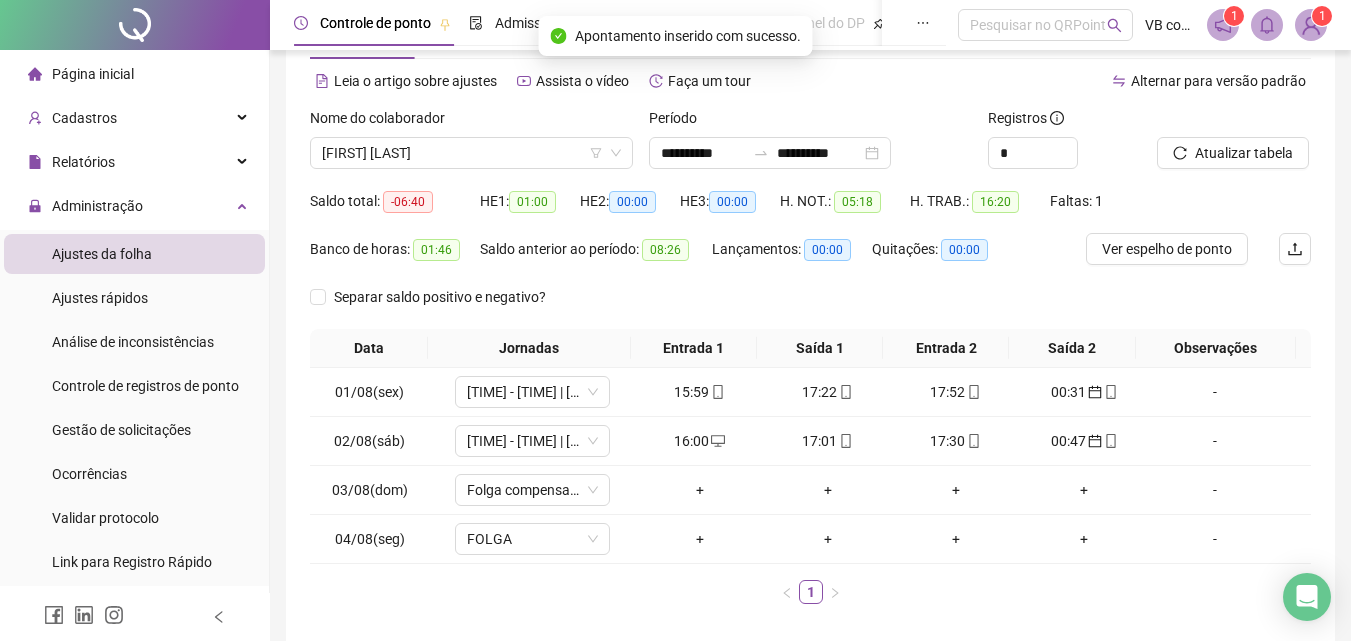 scroll, scrollTop: 0, scrollLeft: 0, axis: both 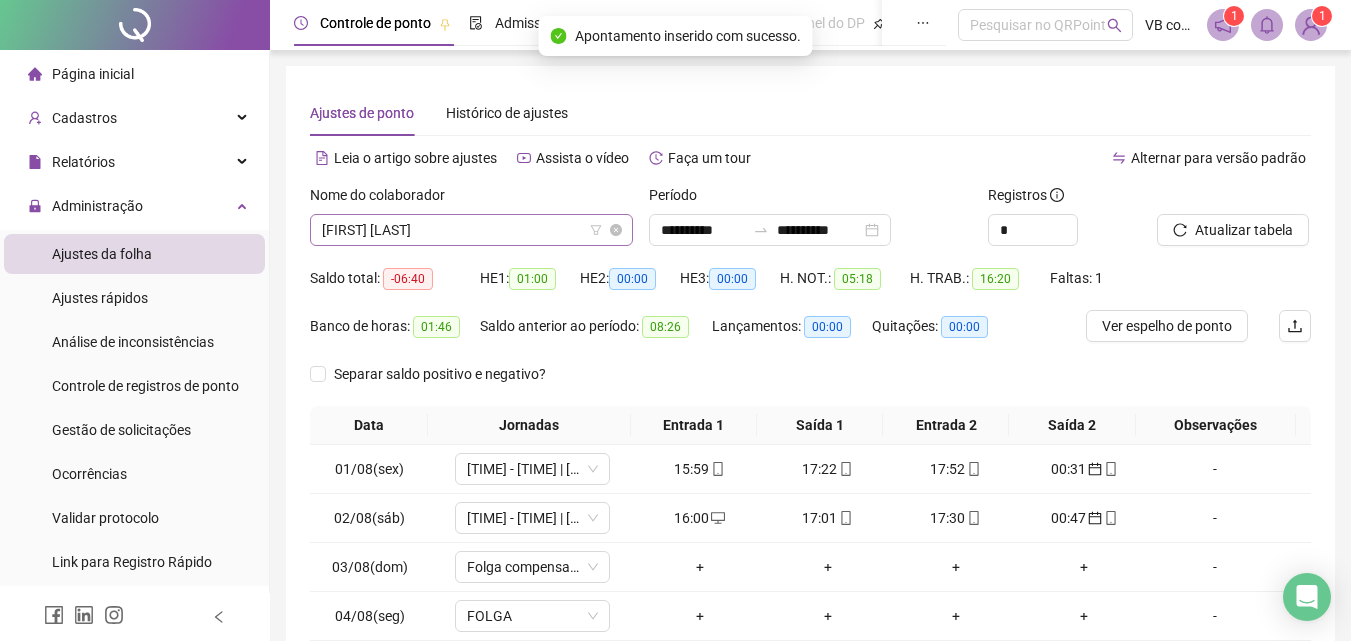 click on "[FIRST] [LAST]" at bounding box center (471, 230) 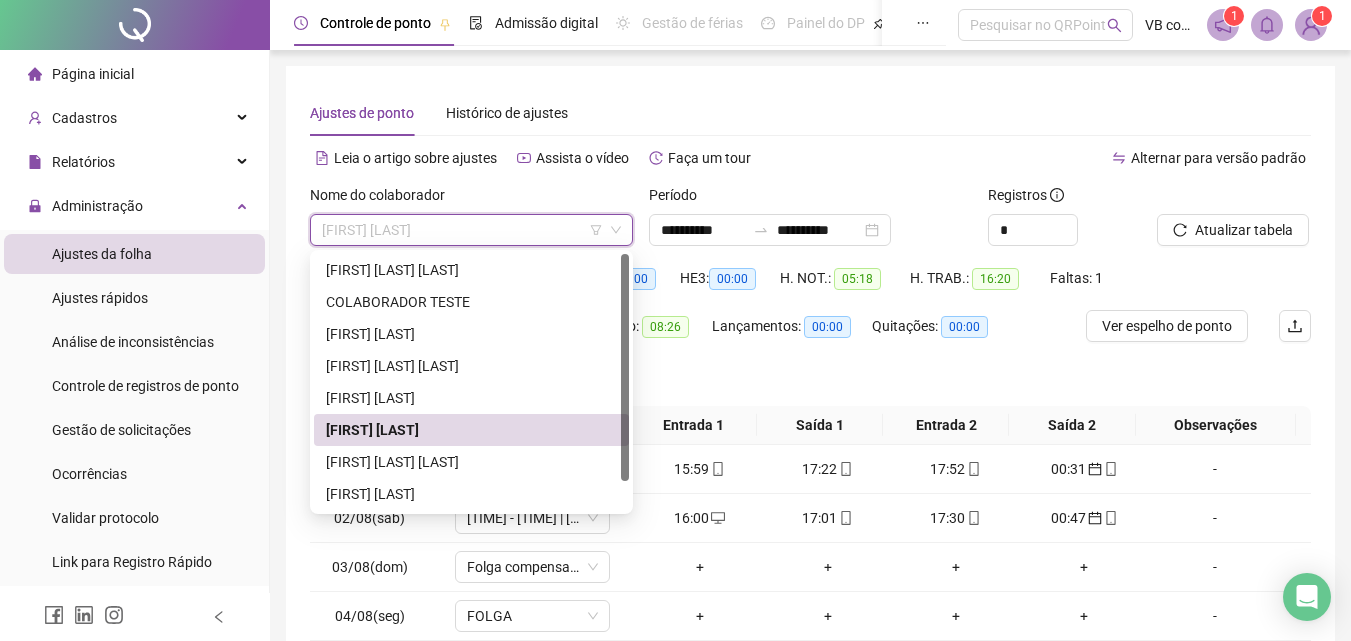 scroll, scrollTop: 32, scrollLeft: 0, axis: vertical 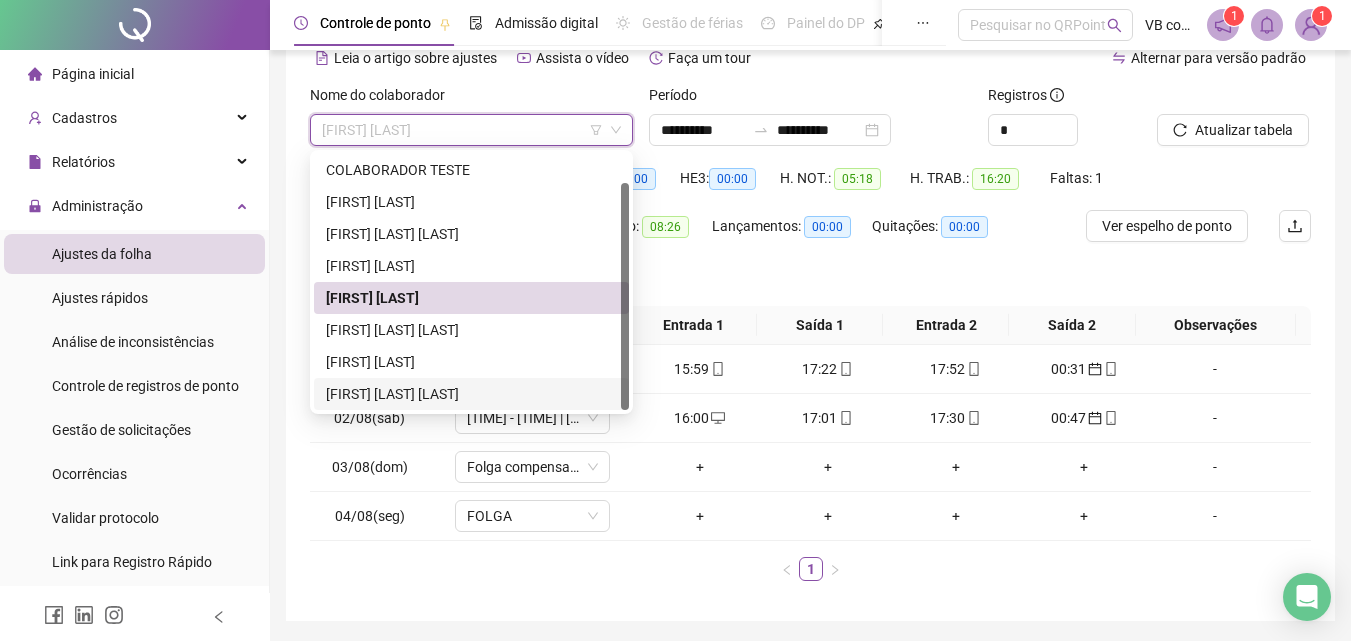 click on "[FIRST] [LAST] [LAST]" at bounding box center [471, 394] 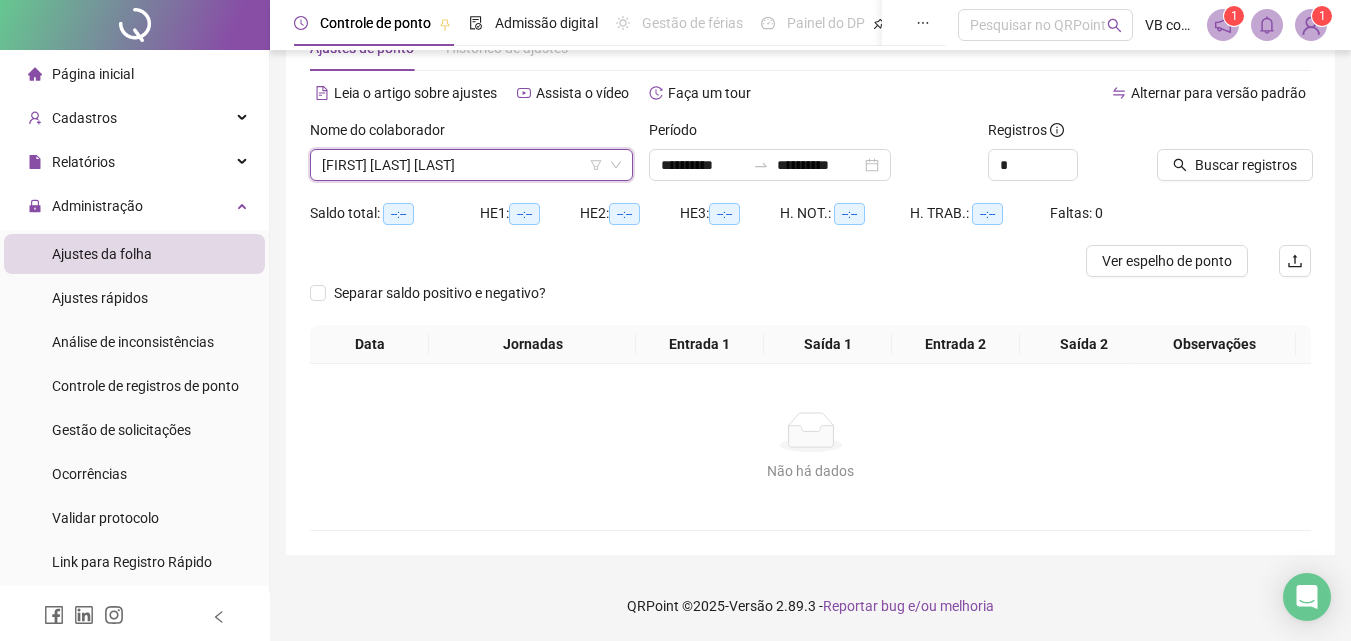 scroll, scrollTop: 65, scrollLeft: 0, axis: vertical 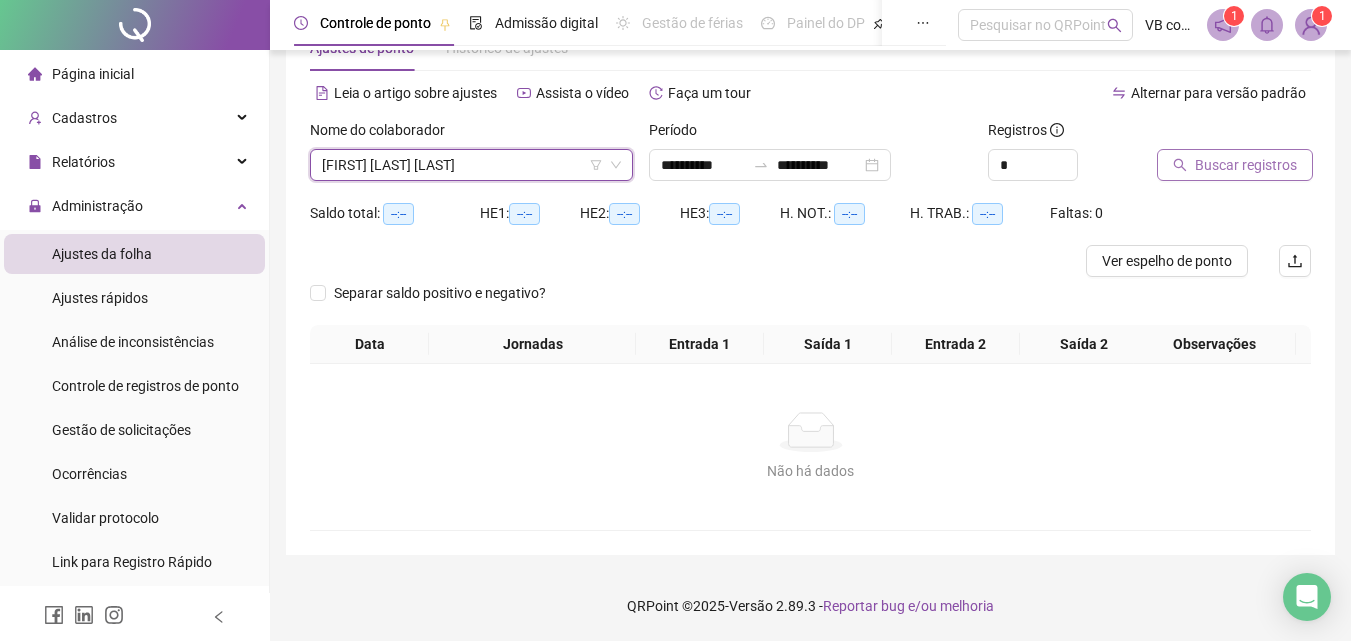 click on "Buscar registros" at bounding box center [1246, 165] 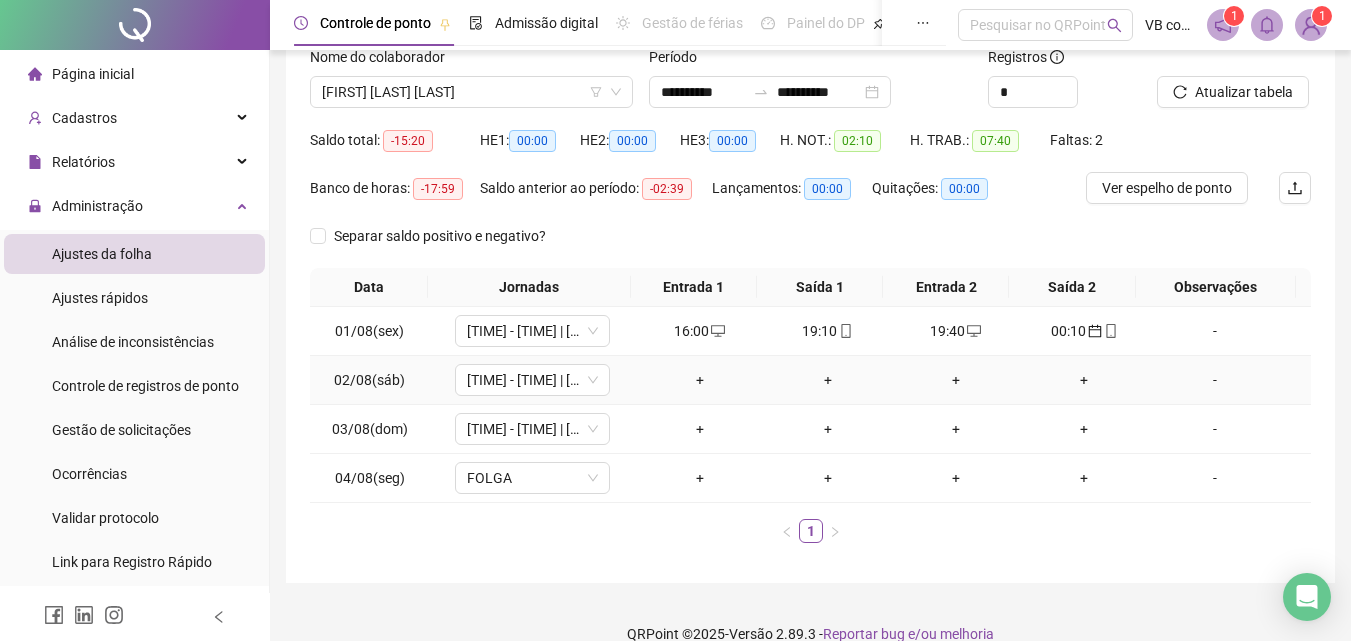 scroll, scrollTop: 166, scrollLeft: 0, axis: vertical 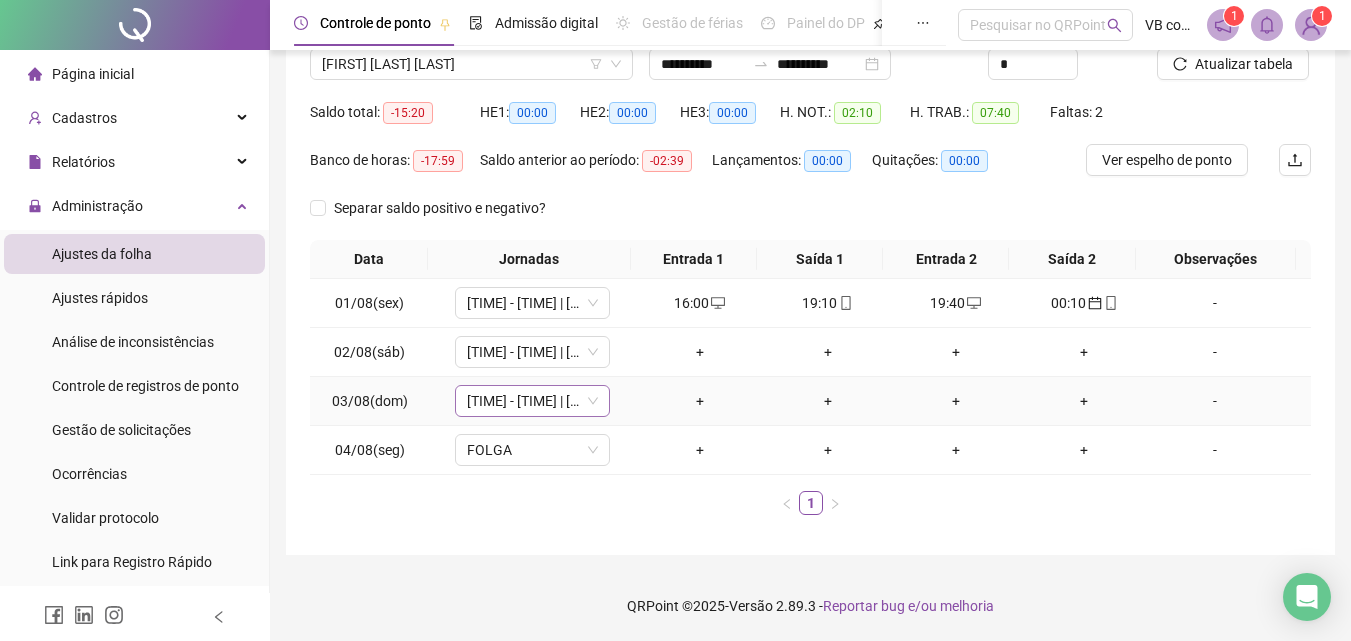 click on "[TIME] - [TIME] | [TIME] - [TIME]" at bounding box center (532, 401) 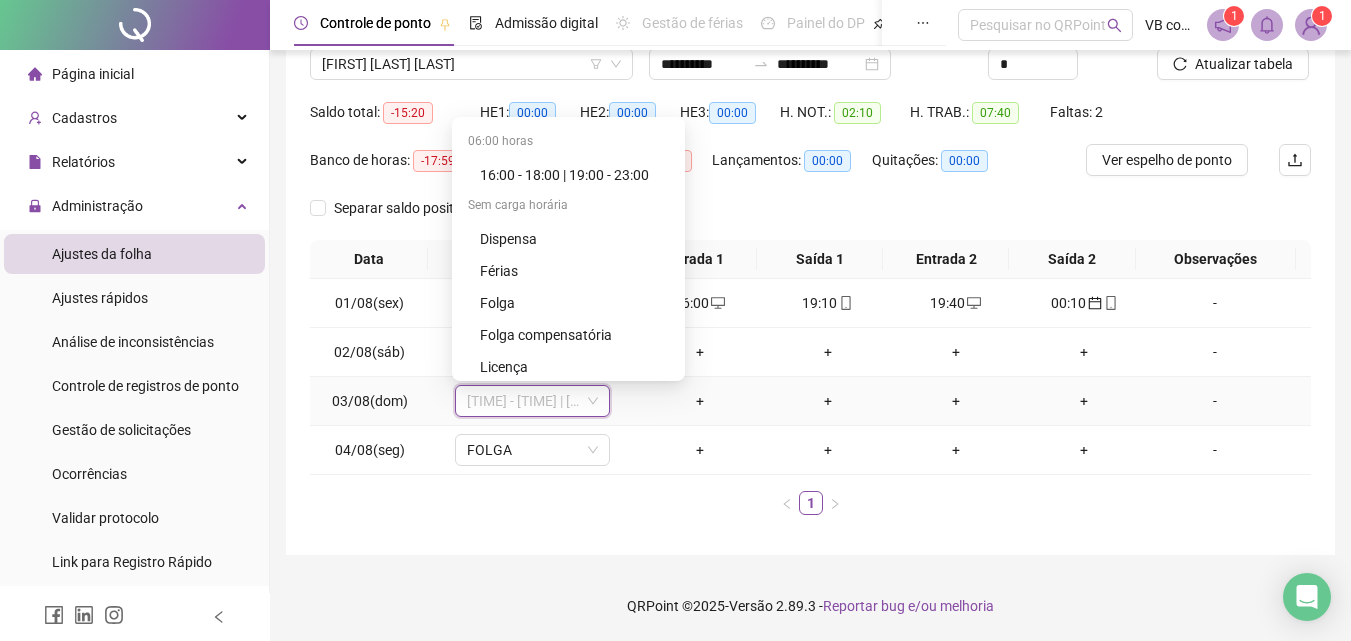 scroll, scrollTop: 928, scrollLeft: 0, axis: vertical 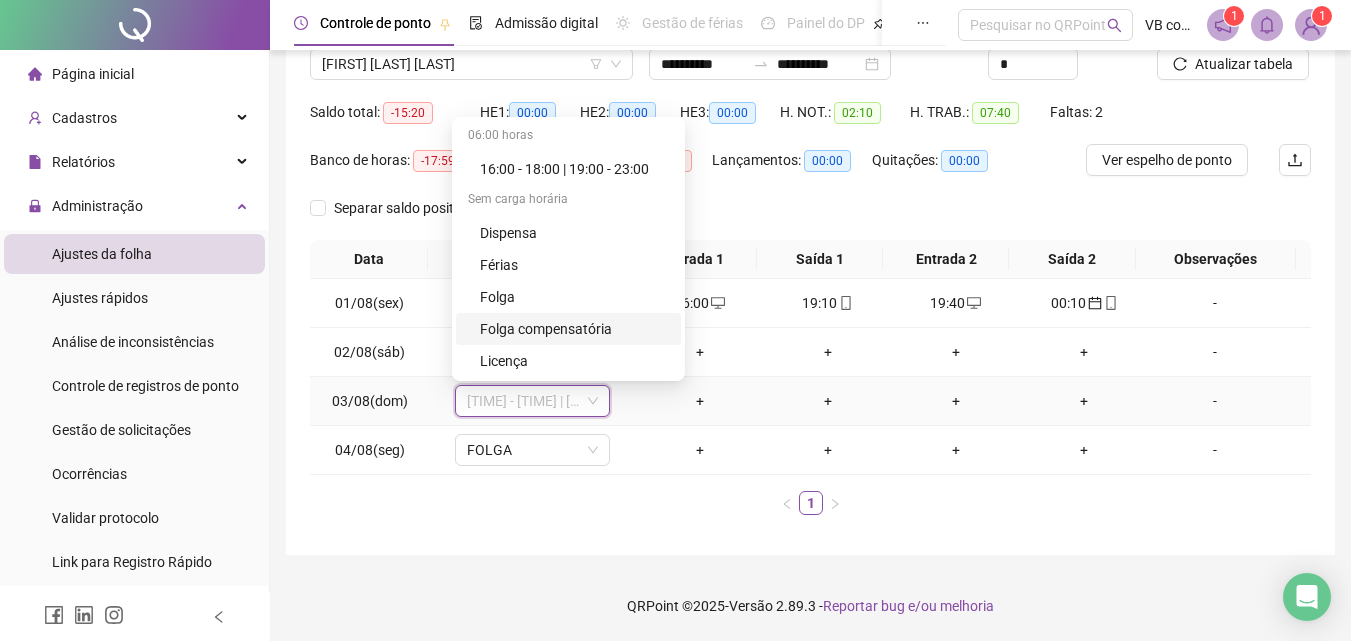 click on "Folga compensatória" at bounding box center (574, 329) 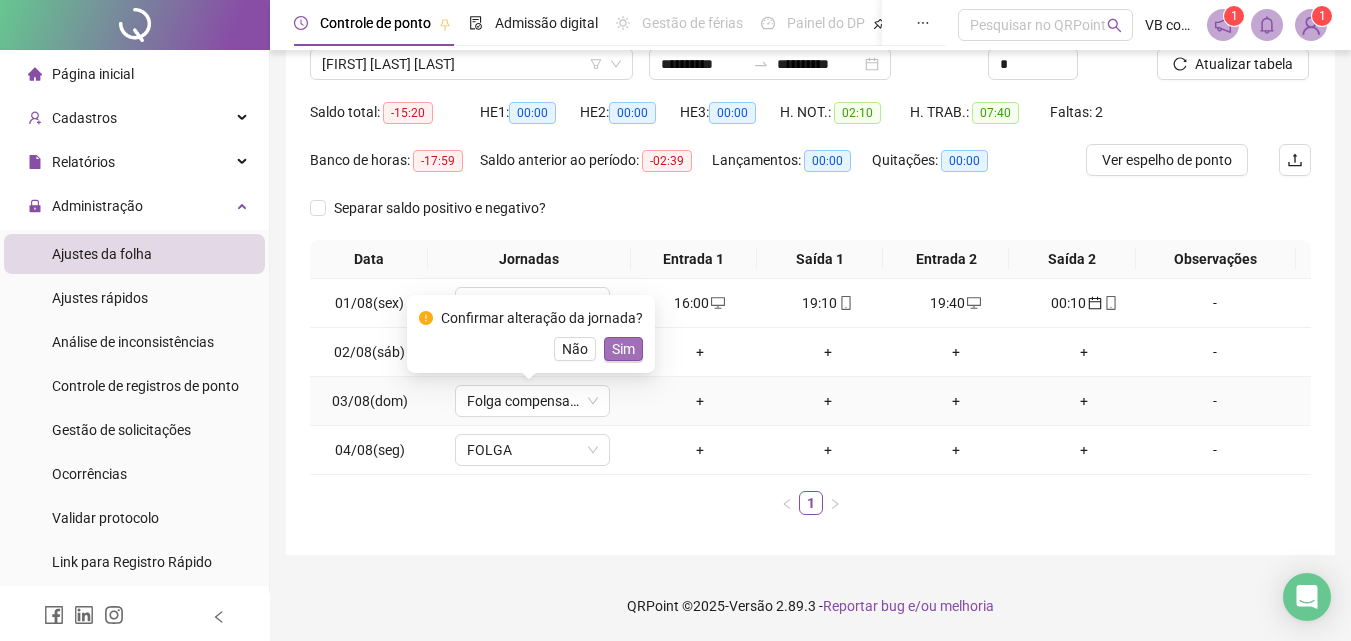 click on "Sim" at bounding box center (623, 349) 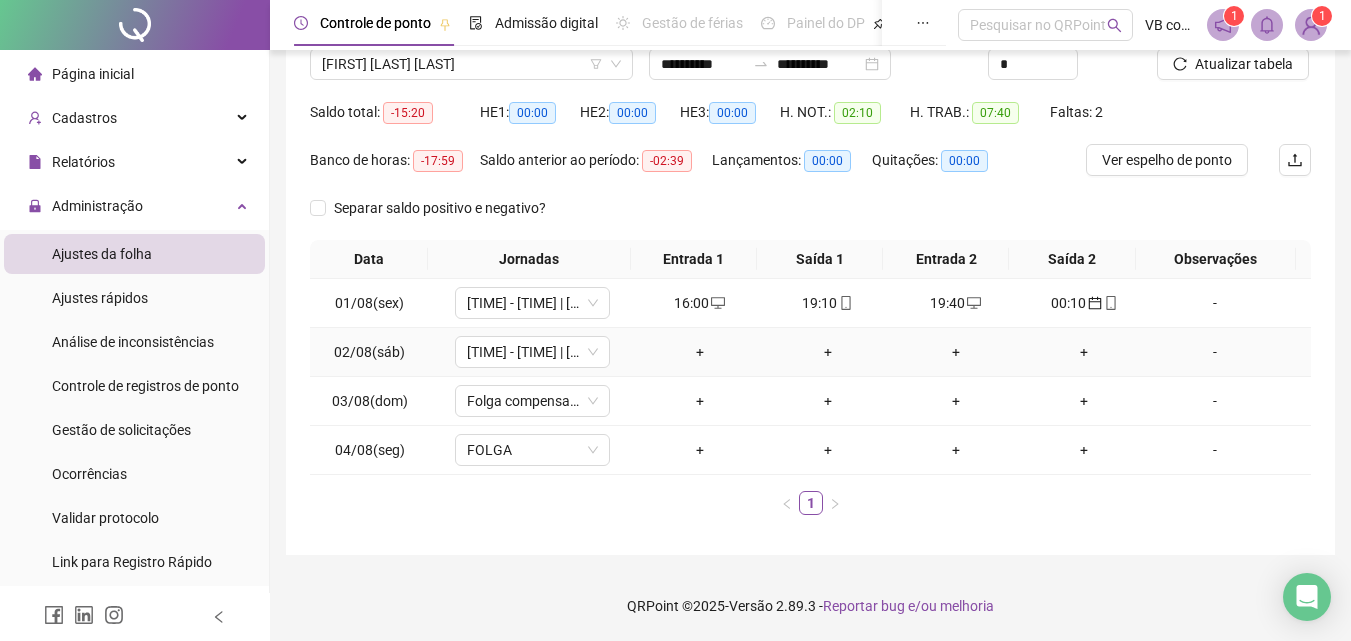 click on "+" at bounding box center (700, 352) 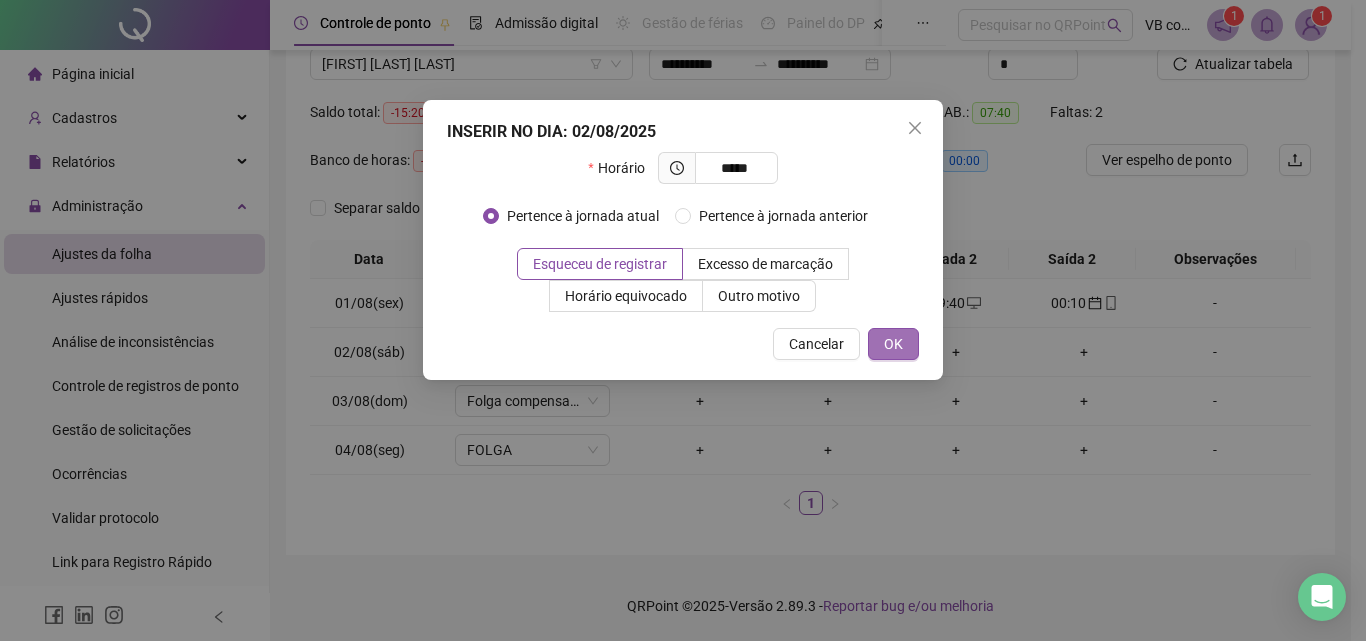 type on "*****" 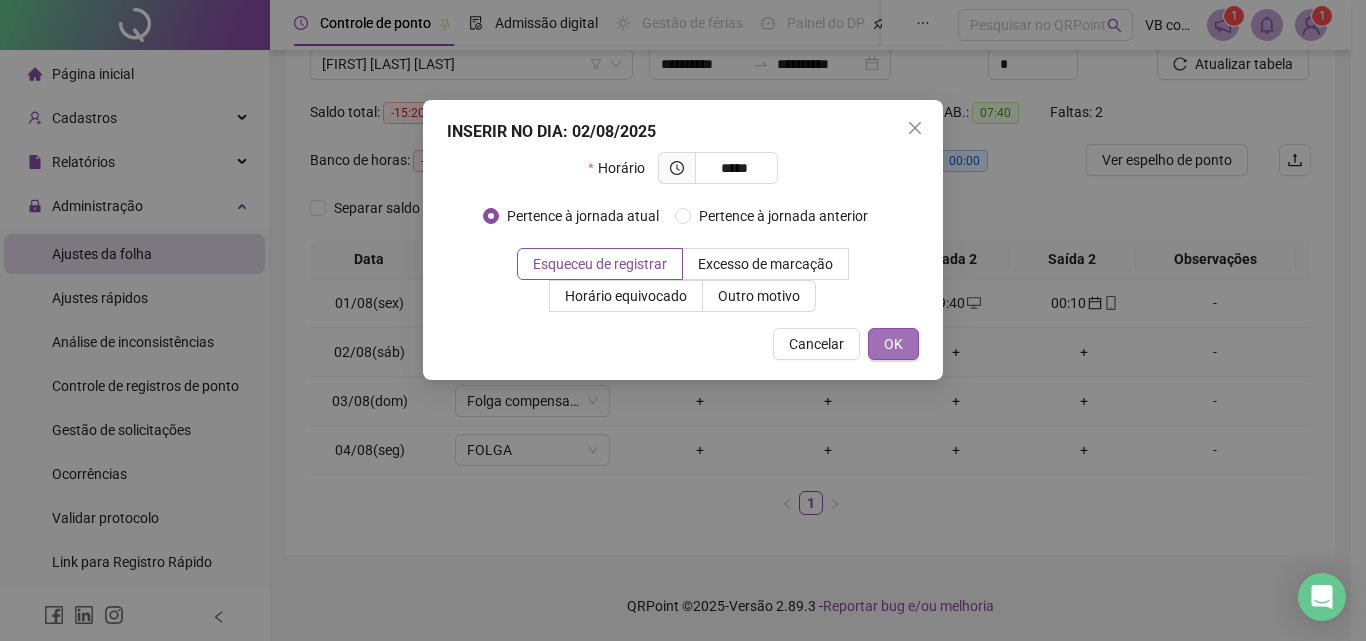 click on "OK" at bounding box center [893, 344] 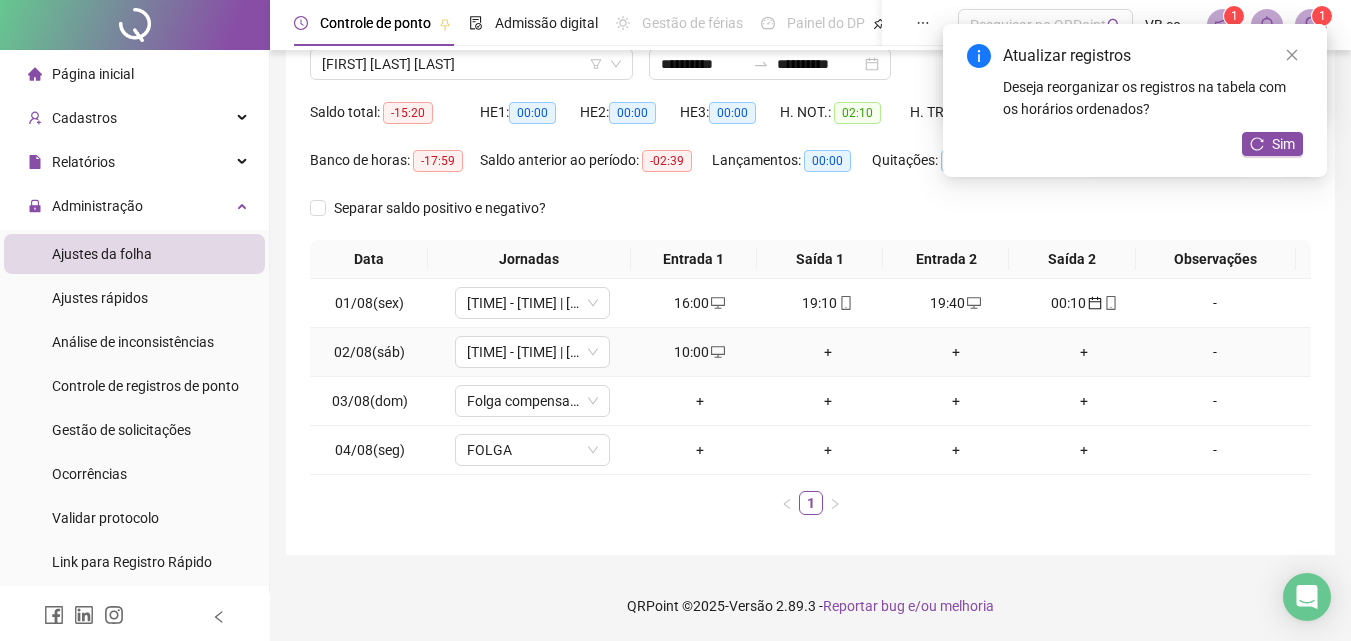 click on "+" at bounding box center (828, 352) 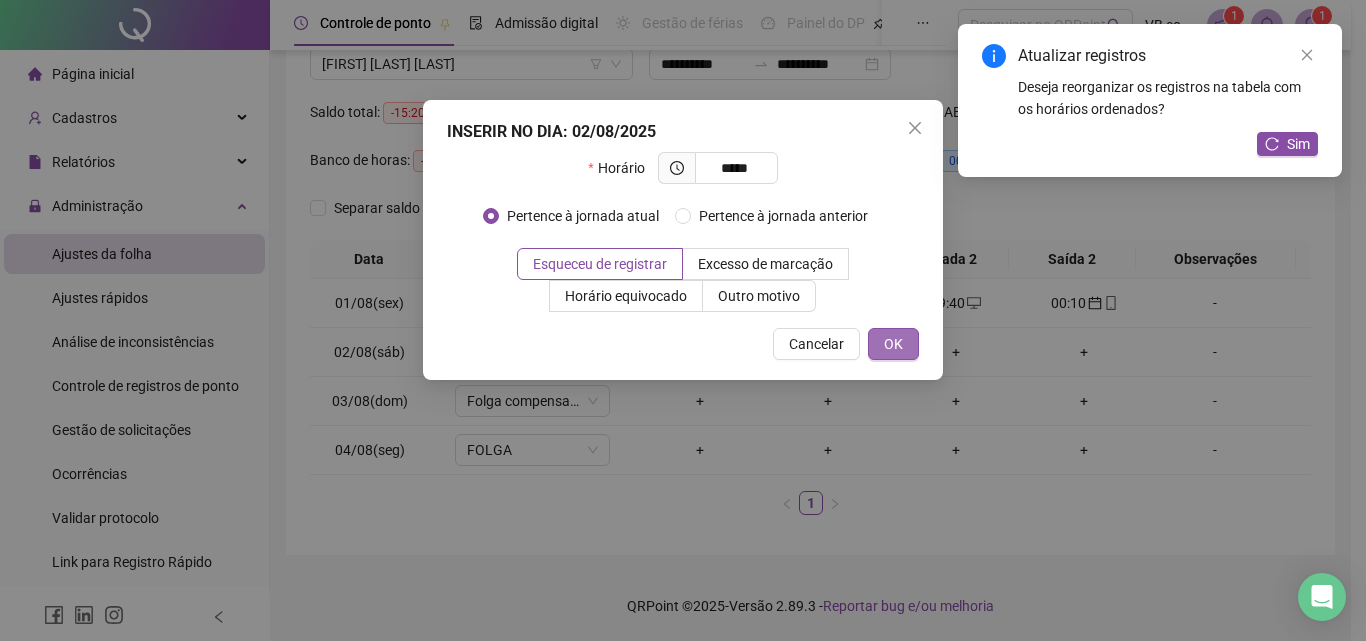 type on "*****" 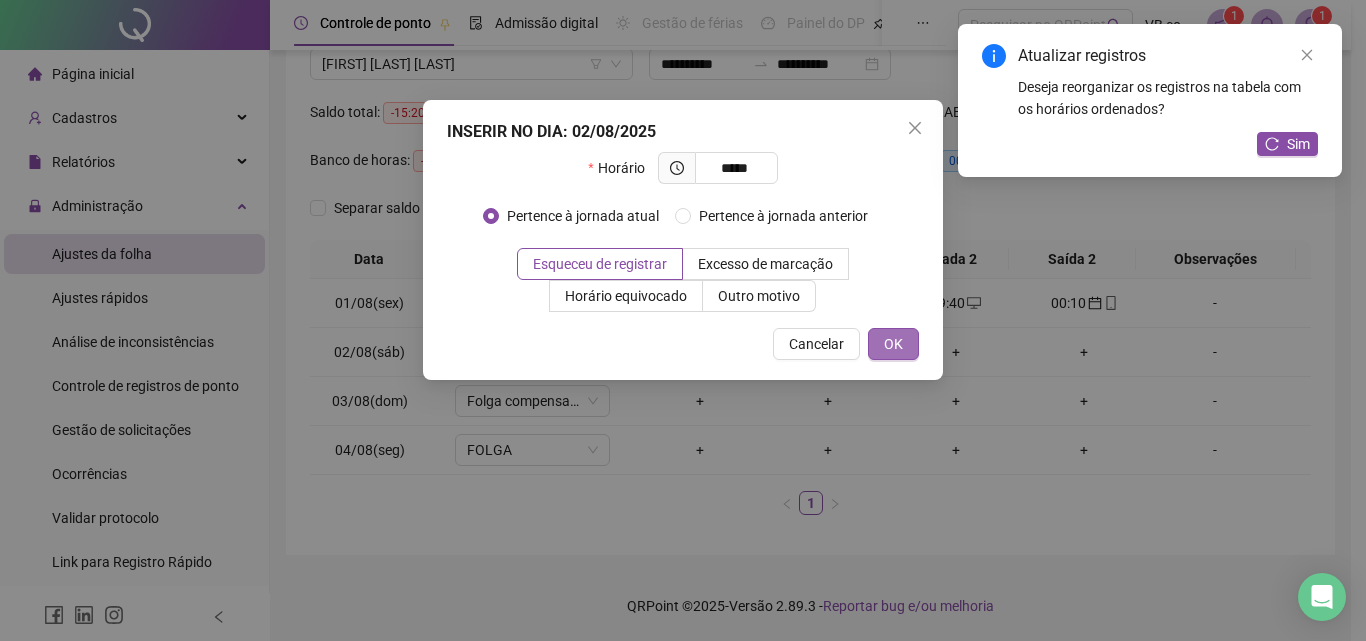 click on "OK" at bounding box center (893, 344) 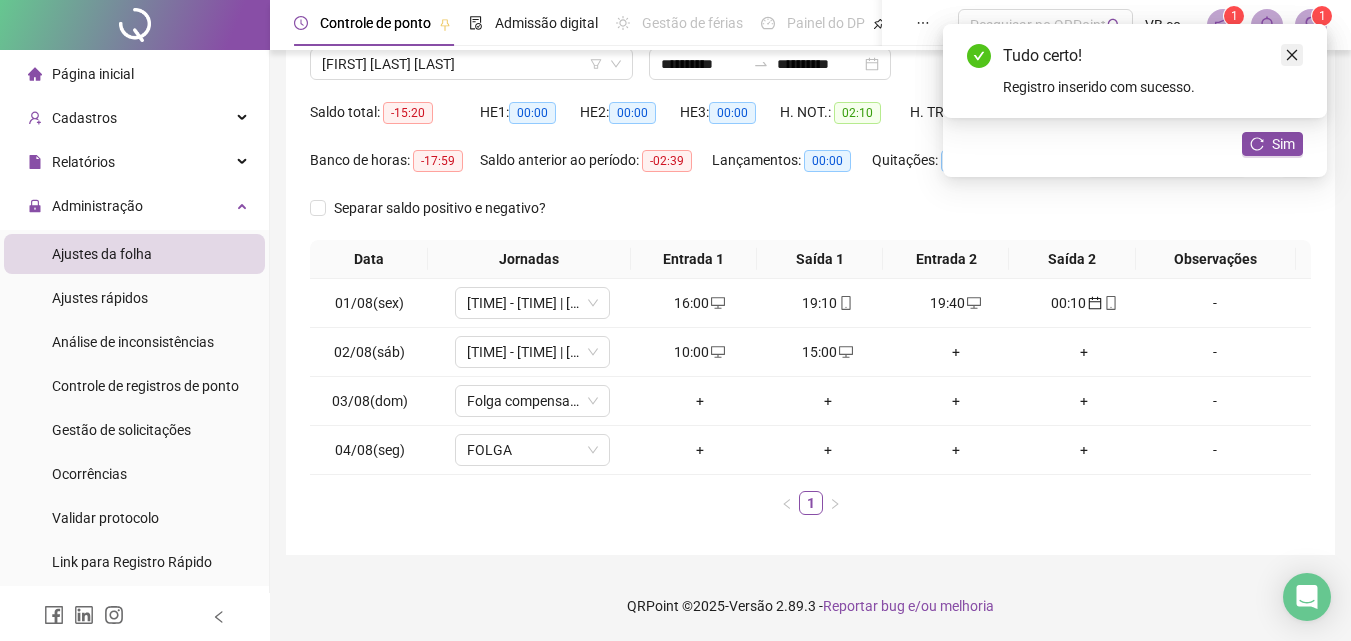 click 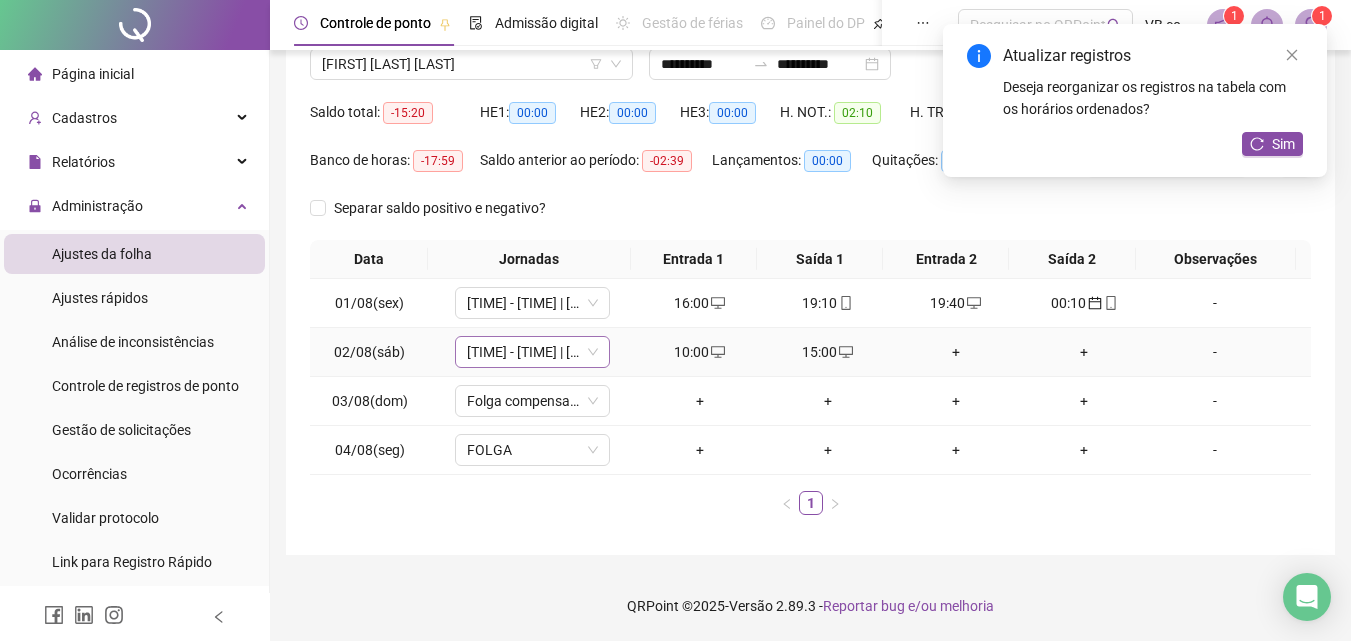 click on "[TIME] - [TIME] | [TIME] - [TIME]" at bounding box center (532, 352) 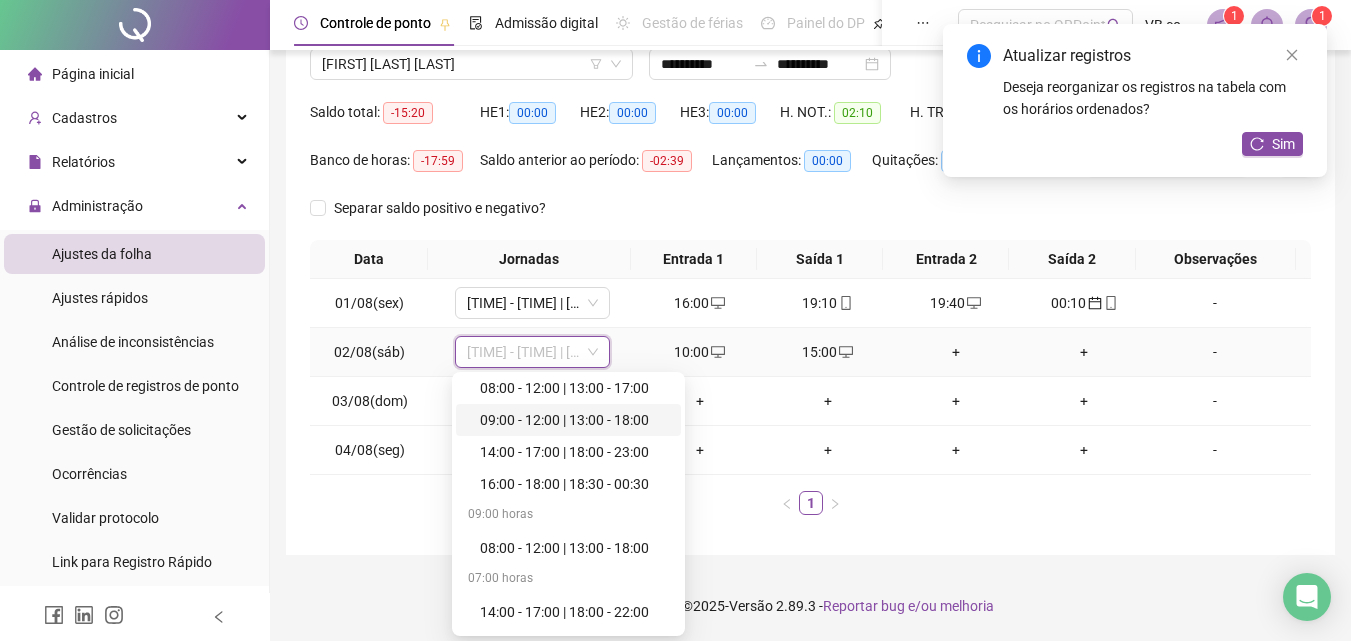 scroll, scrollTop: 0, scrollLeft: 0, axis: both 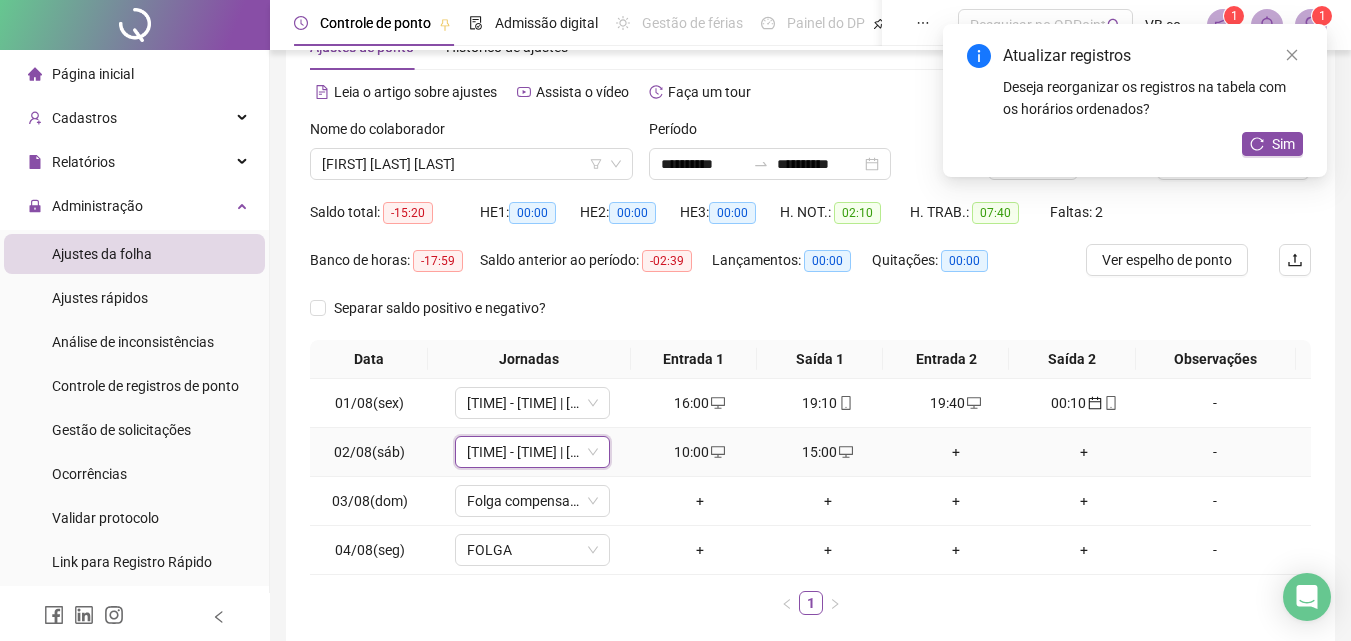click on "[TIME] - [TIME] | [TIME] - [TIME]" at bounding box center [532, 452] 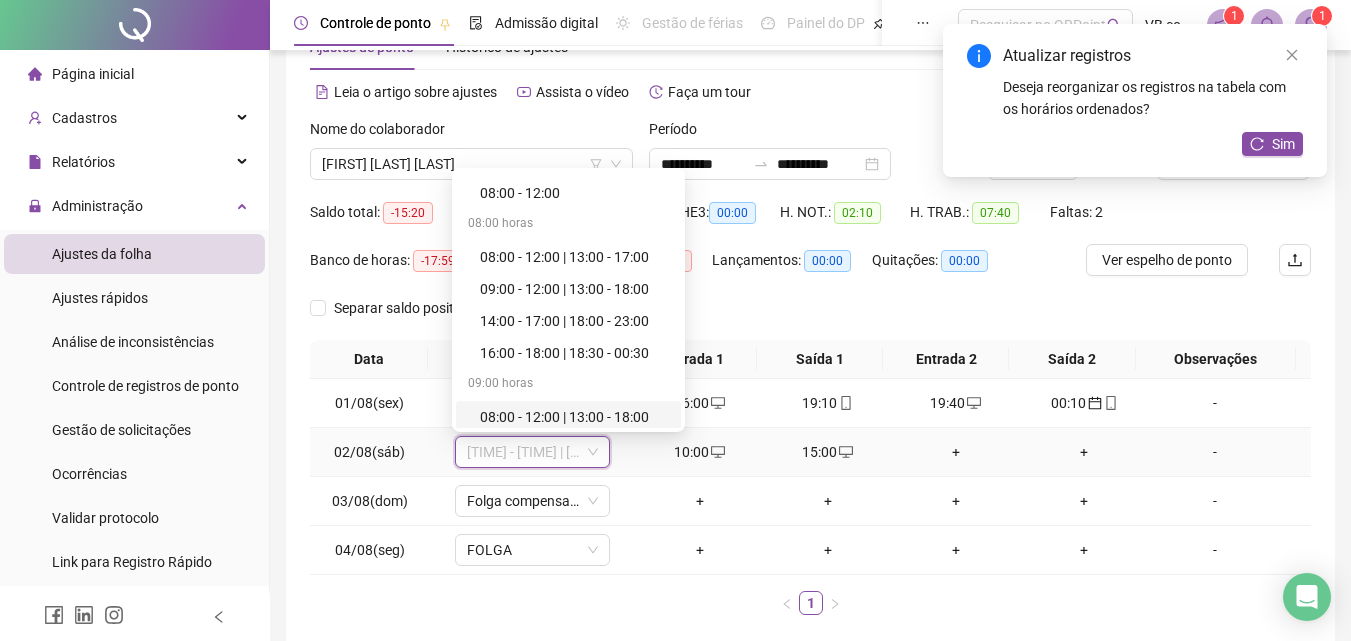 scroll, scrollTop: 0, scrollLeft: 0, axis: both 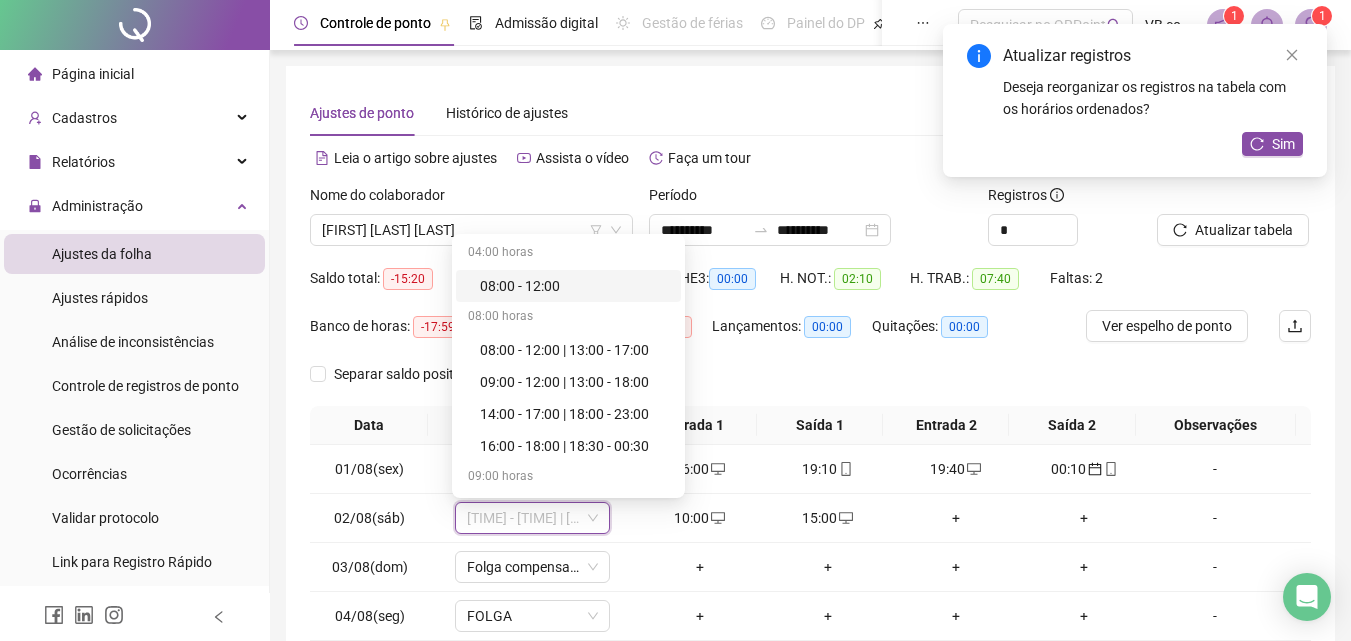 click on "Nome do colaborador" at bounding box center [471, 199] 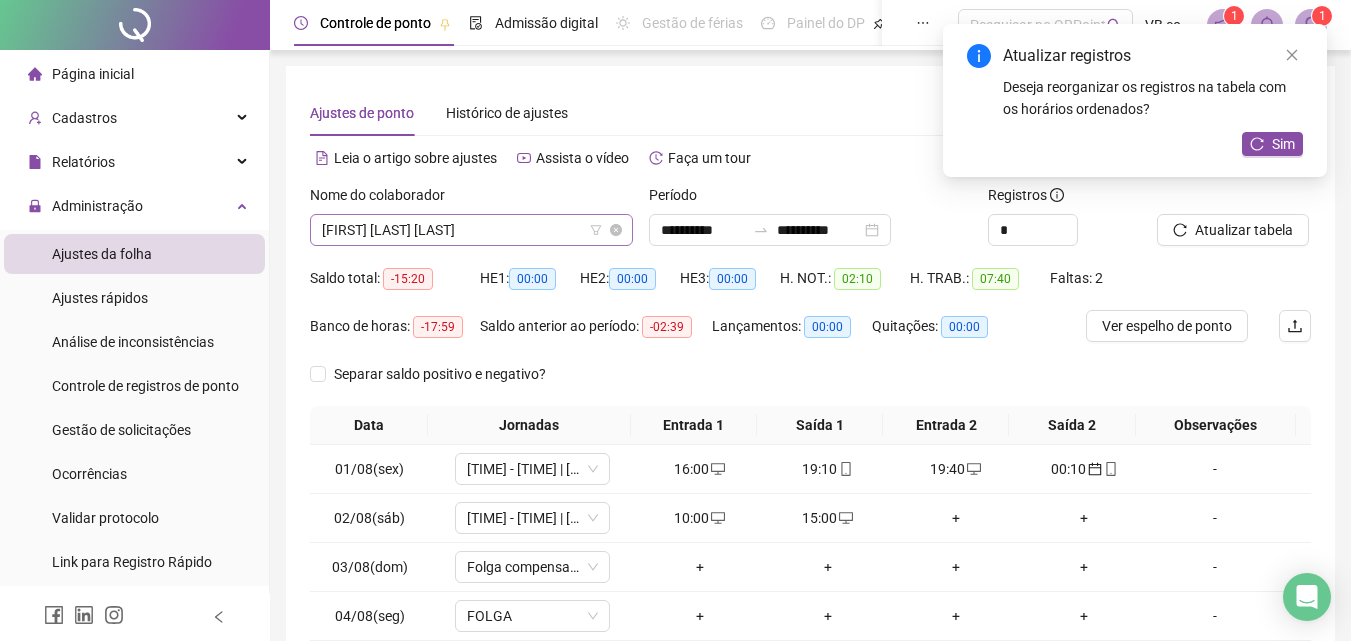 click on "[FIRST] [LAST] [LAST]" at bounding box center (471, 230) 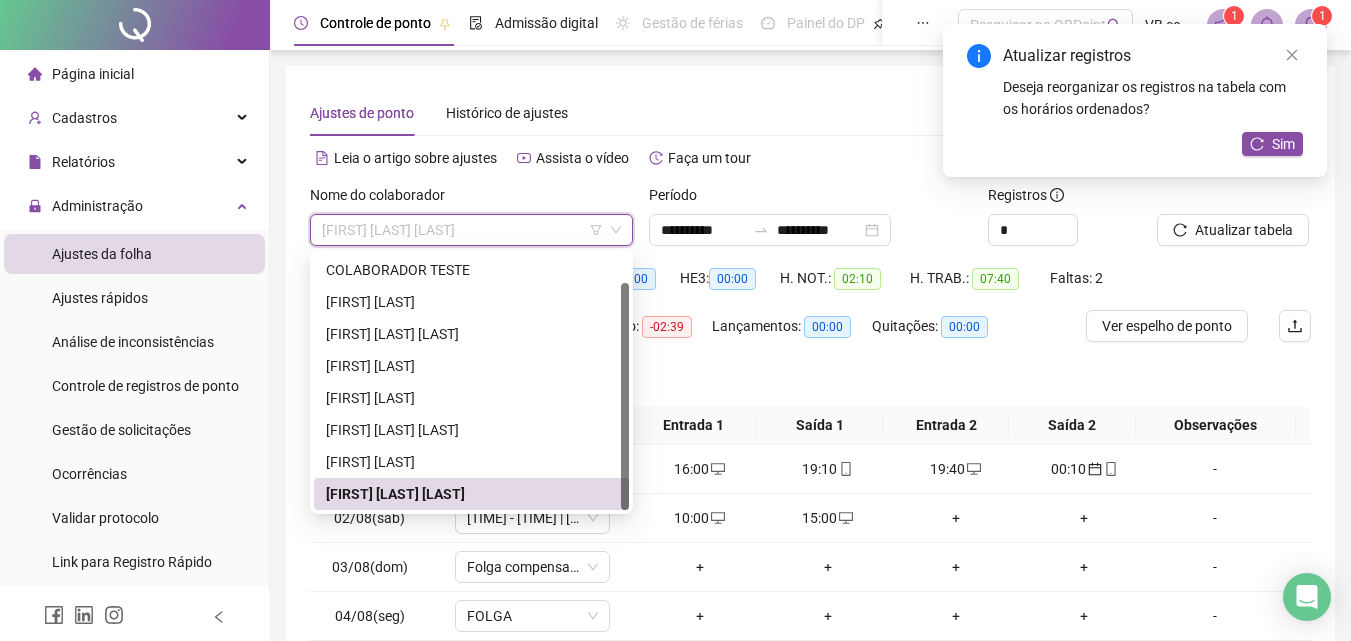 click on "[FIRST] [LAST] [LAST]" at bounding box center (471, 494) 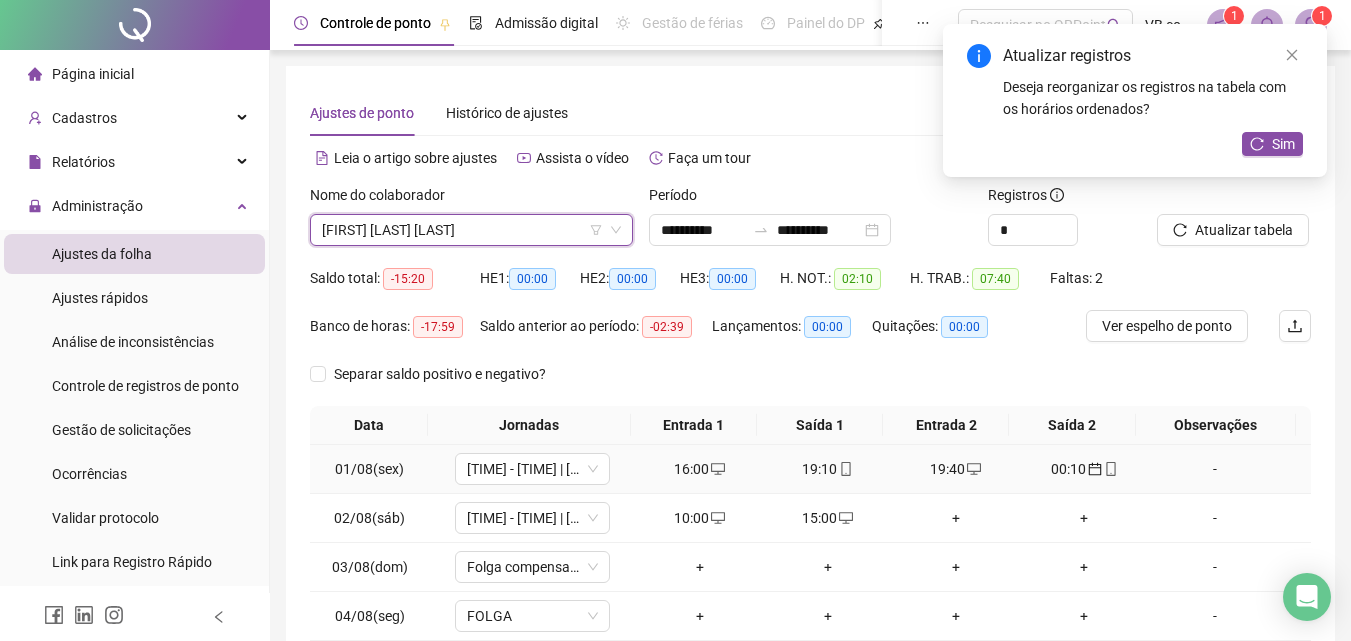 click on "01/08(sex)" at bounding box center (369, 469) 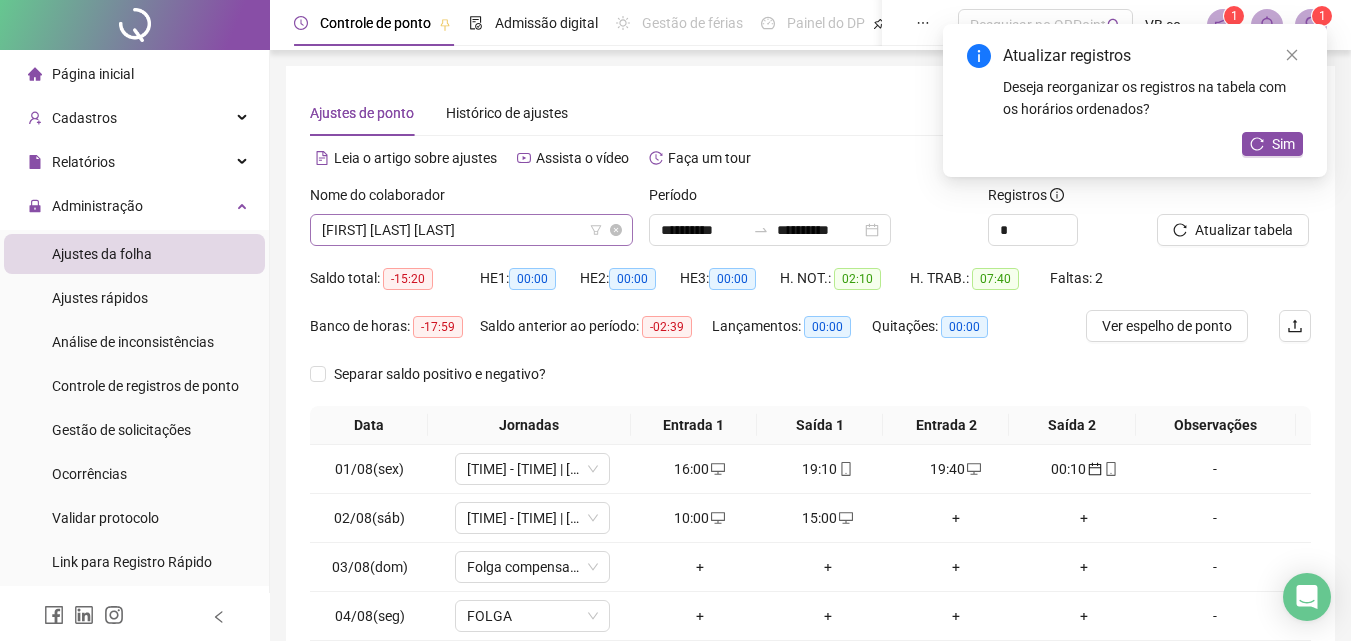 click on "[FIRST] [LAST] [LAST]" at bounding box center [471, 230] 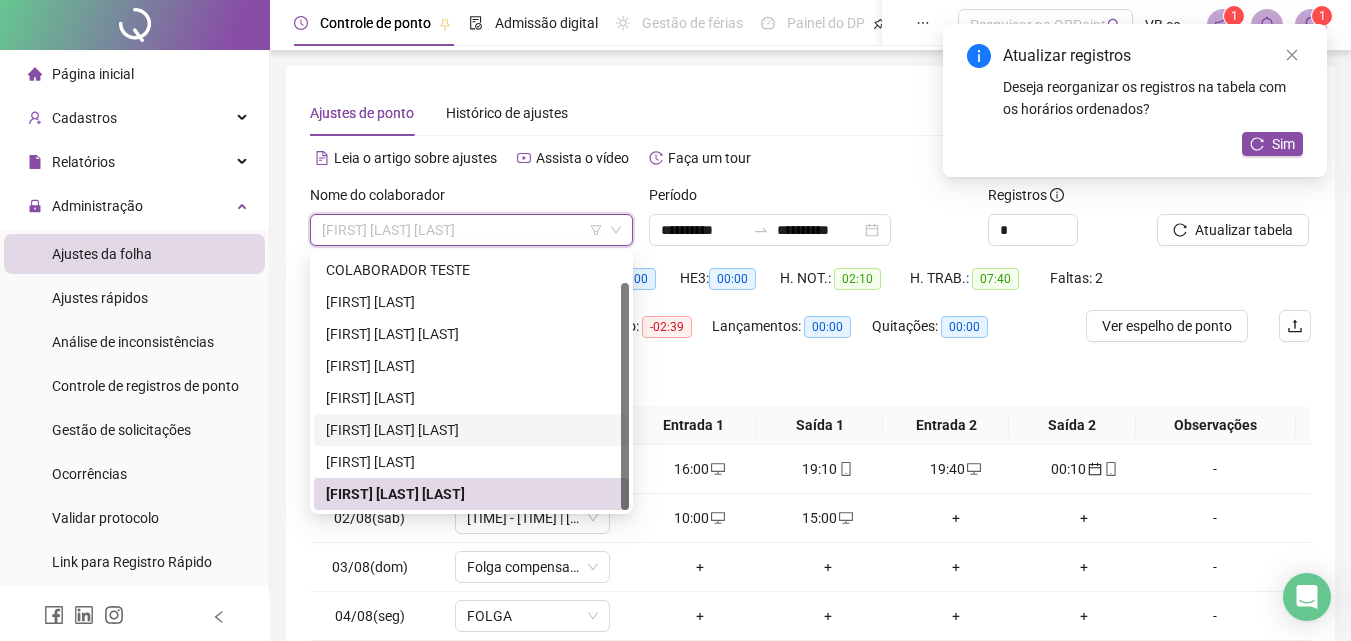 click on "[FIRST] [LAST]" at bounding box center (471, 462) 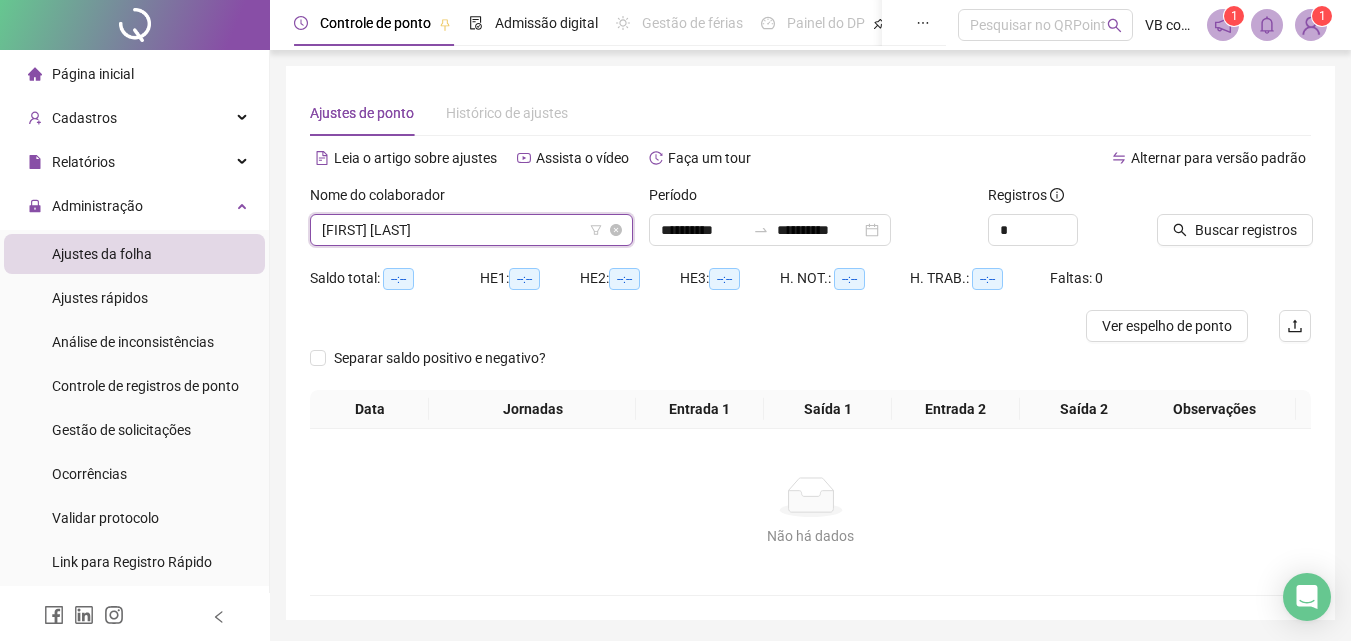 click on "[FIRST] [LAST]" at bounding box center [471, 230] 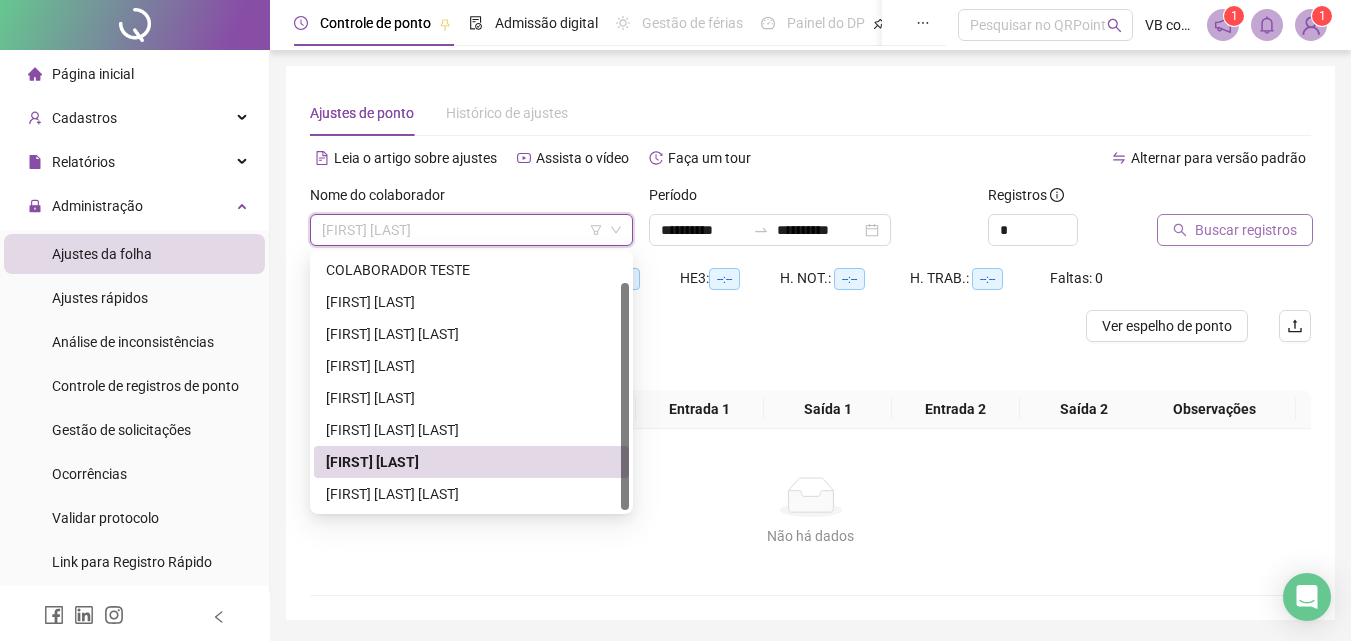 click on "Buscar registros" at bounding box center (1246, 230) 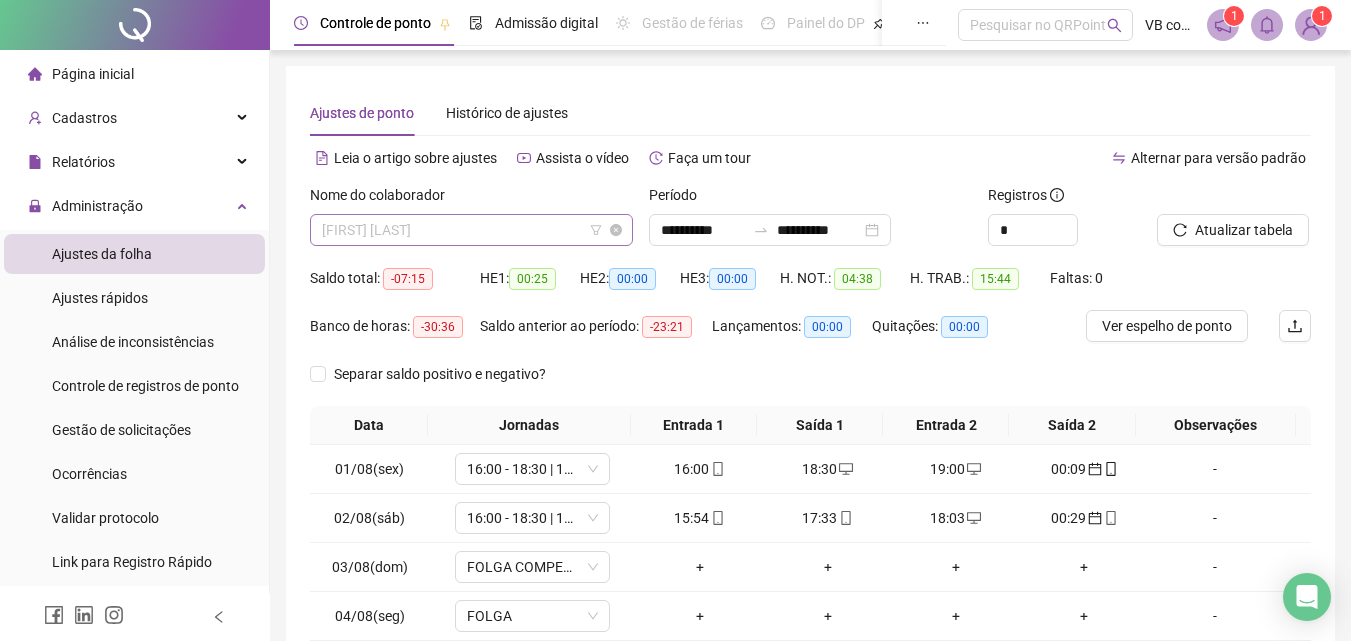 click on "[FIRST] [LAST]" at bounding box center (471, 230) 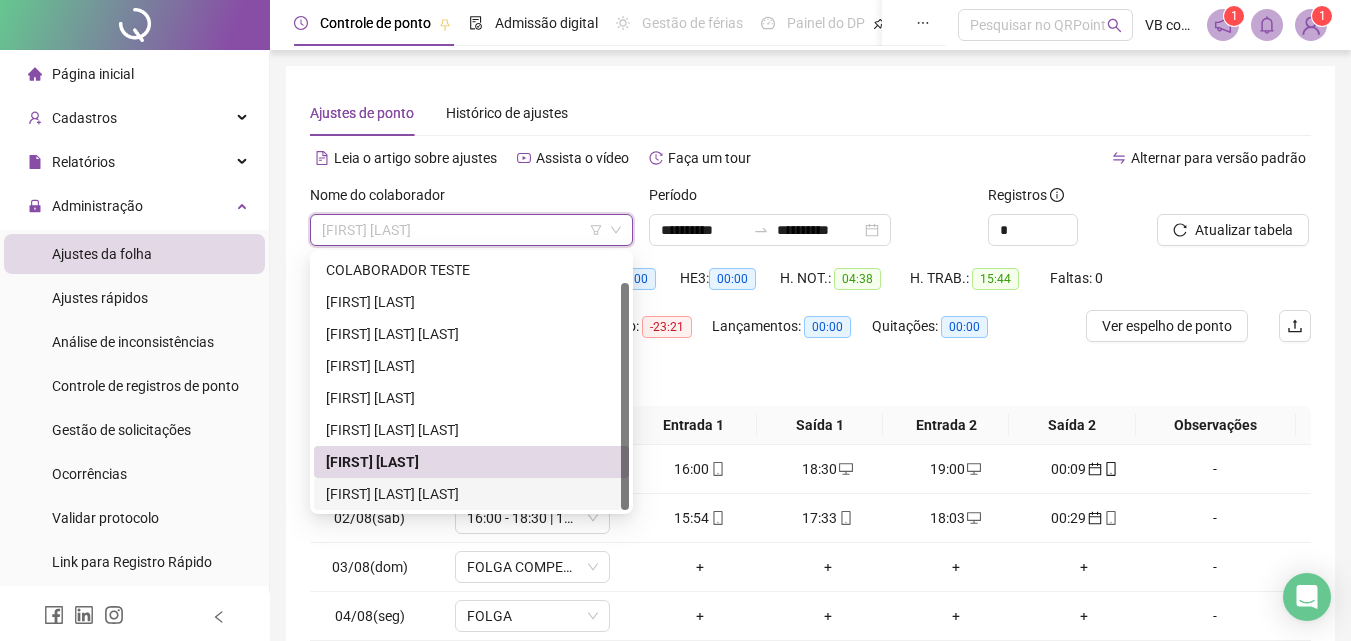 click on "[FIRST] [LAST] [LAST]" at bounding box center [471, 494] 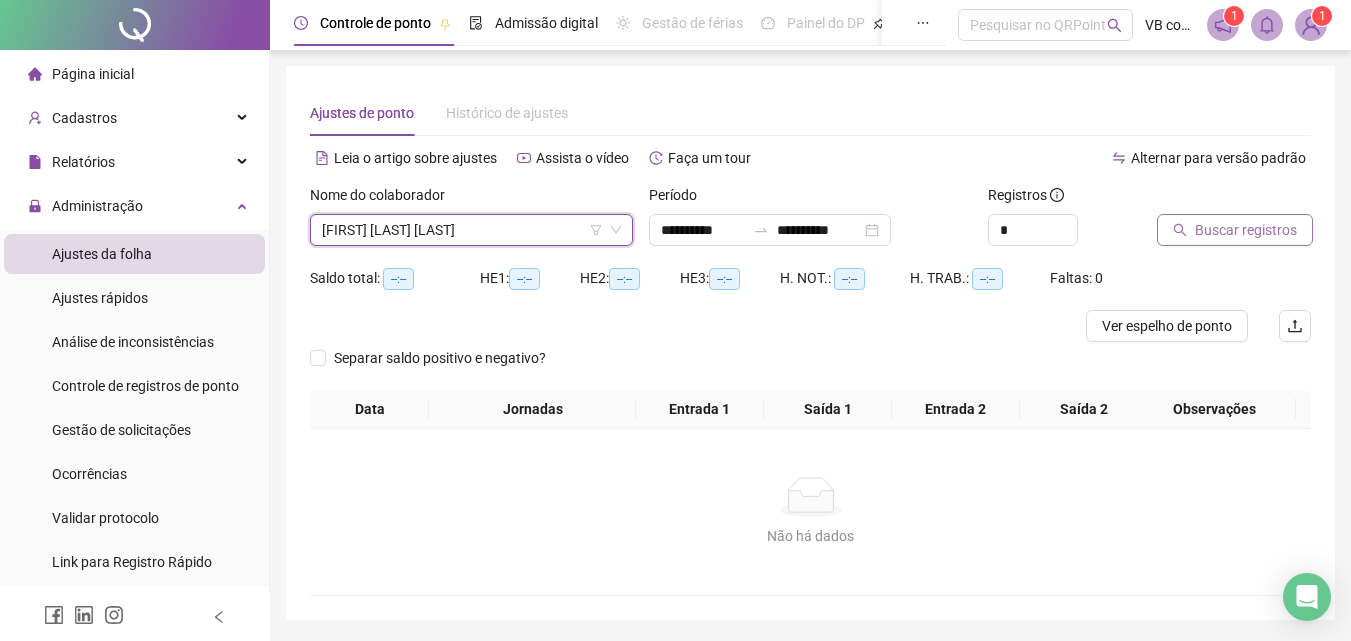 click on "Buscar registros" at bounding box center (1246, 230) 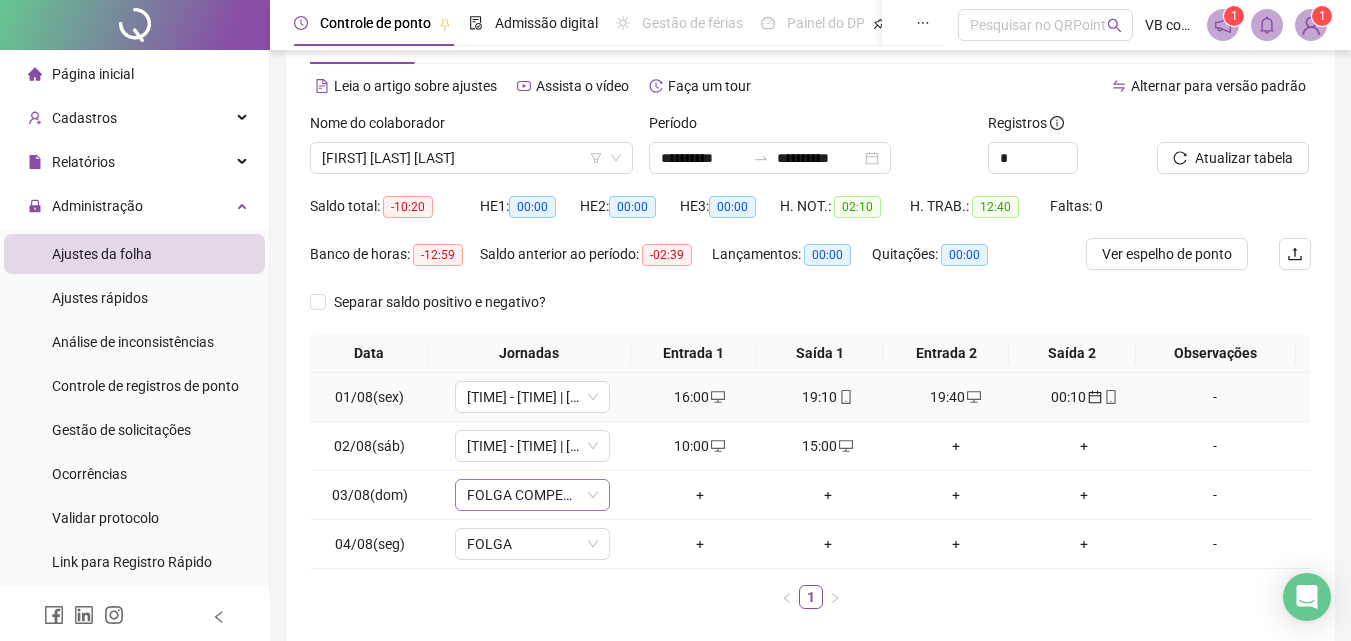 scroll, scrollTop: 166, scrollLeft: 0, axis: vertical 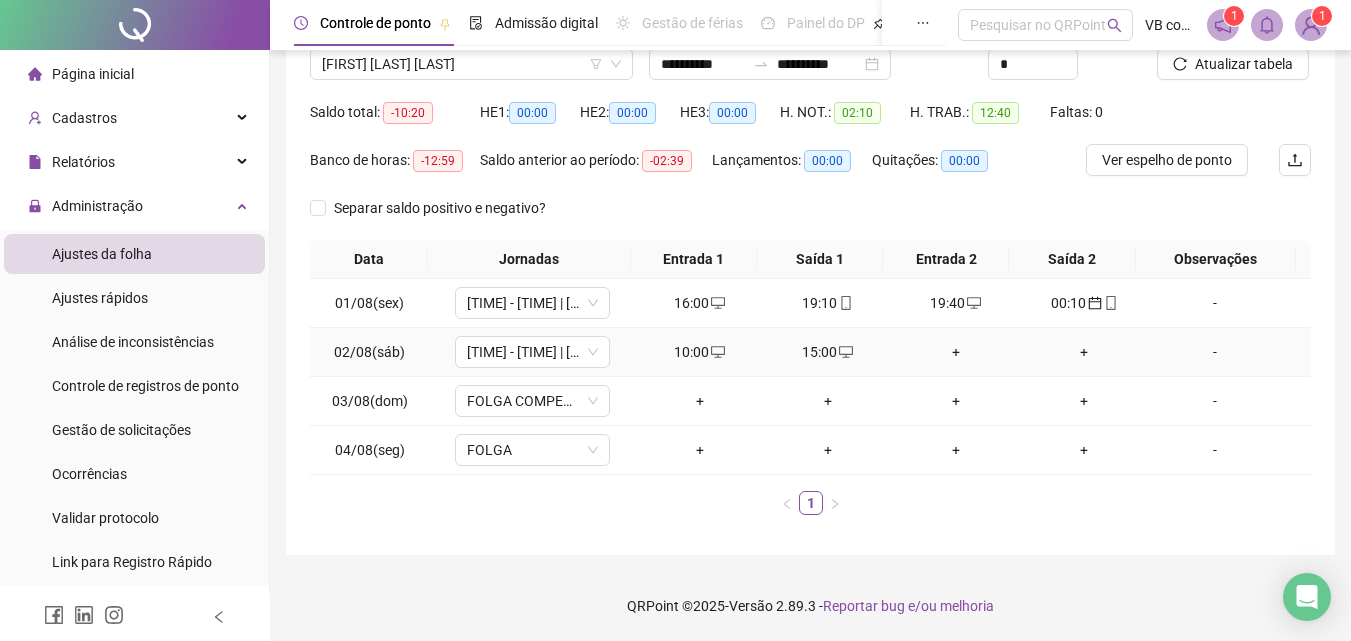 click on "[TIME] - [TIME] | [TIME] - [TIME]" at bounding box center [532, 352] 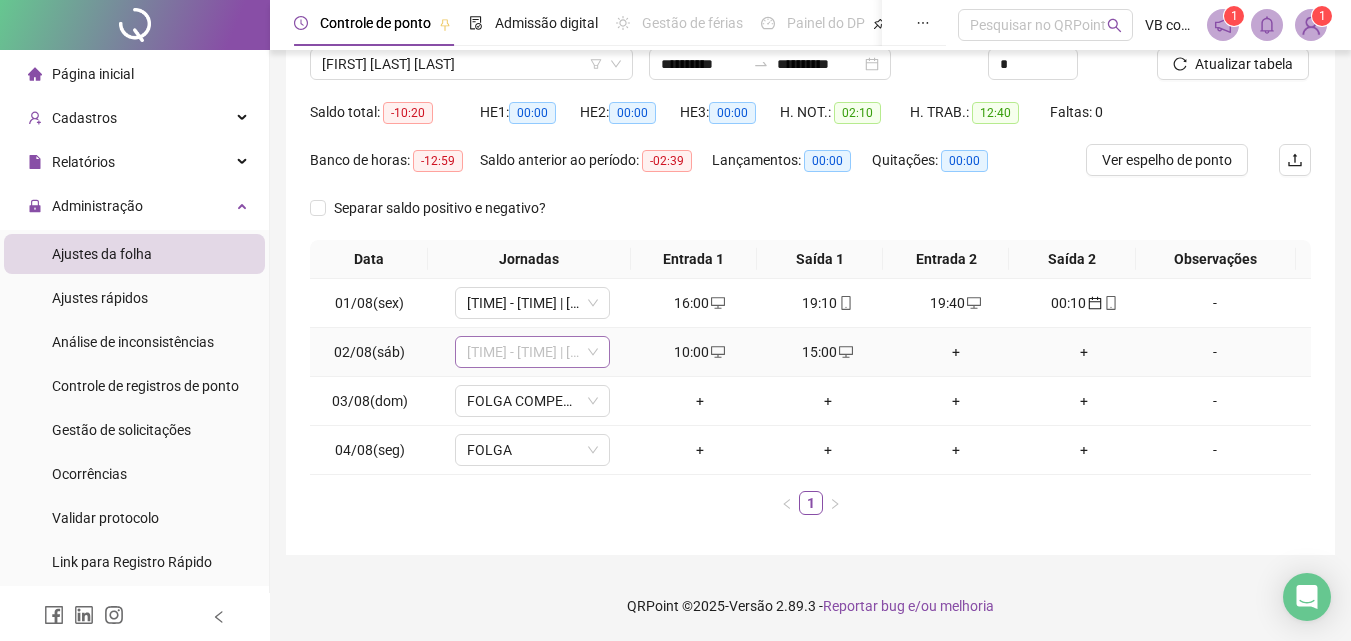 click on "[TIME] - [TIME] | [TIME] - [TIME]" at bounding box center (532, 352) 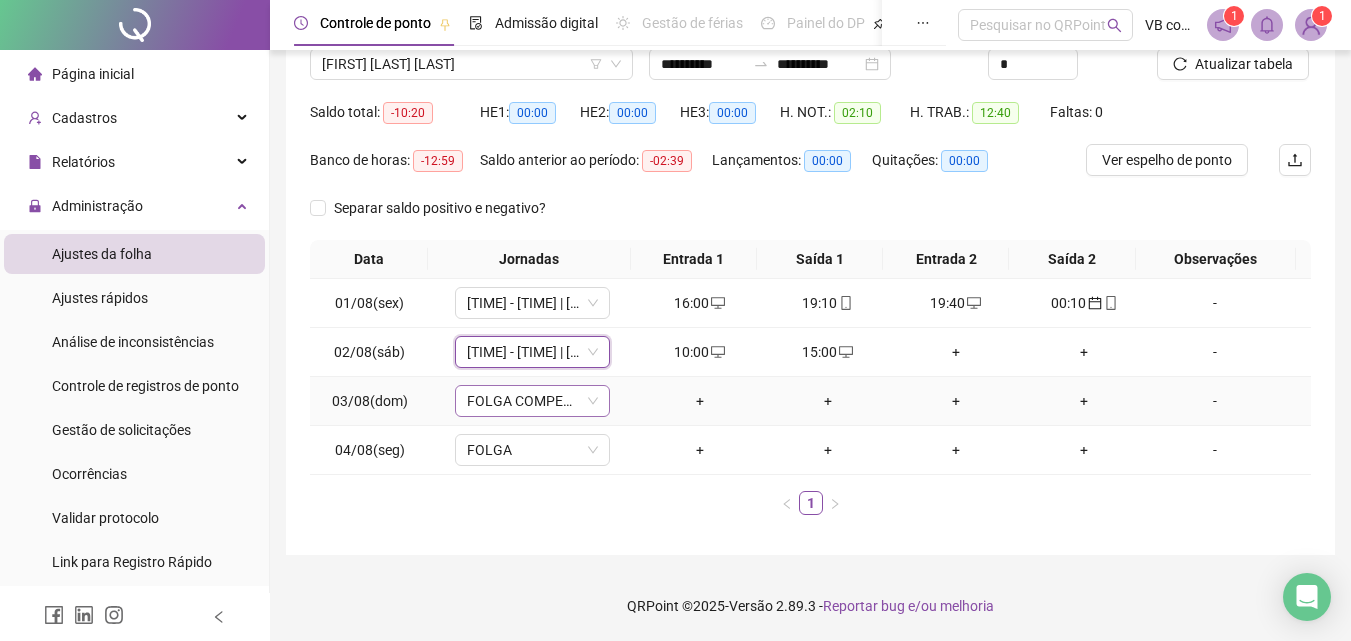 click 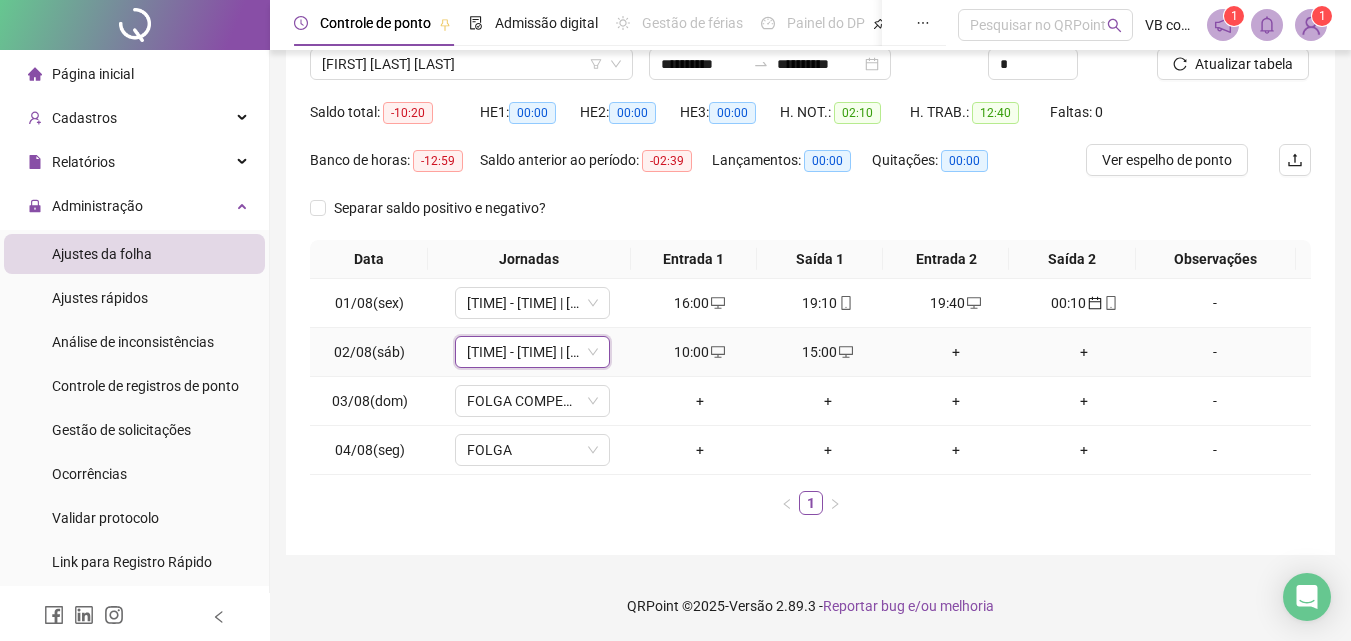 click on "[TIME] - [TIME] | [TIME] - [TIME]" at bounding box center (532, 352) 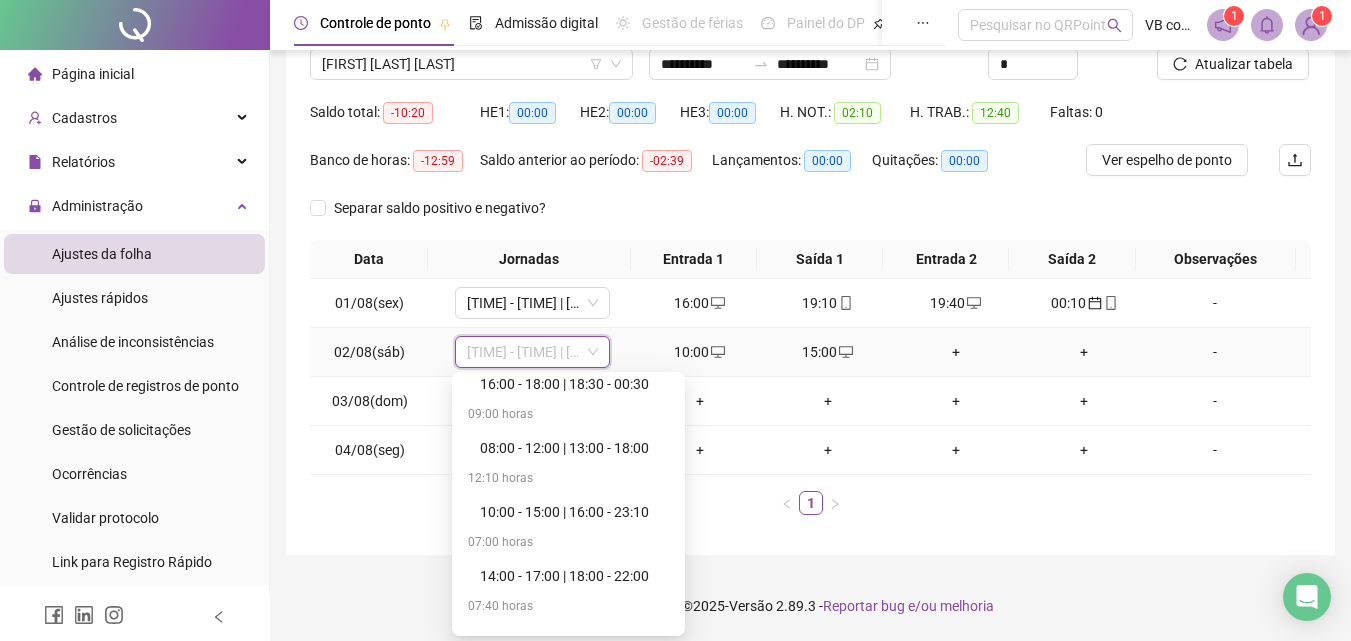 scroll, scrollTop: 0, scrollLeft: 0, axis: both 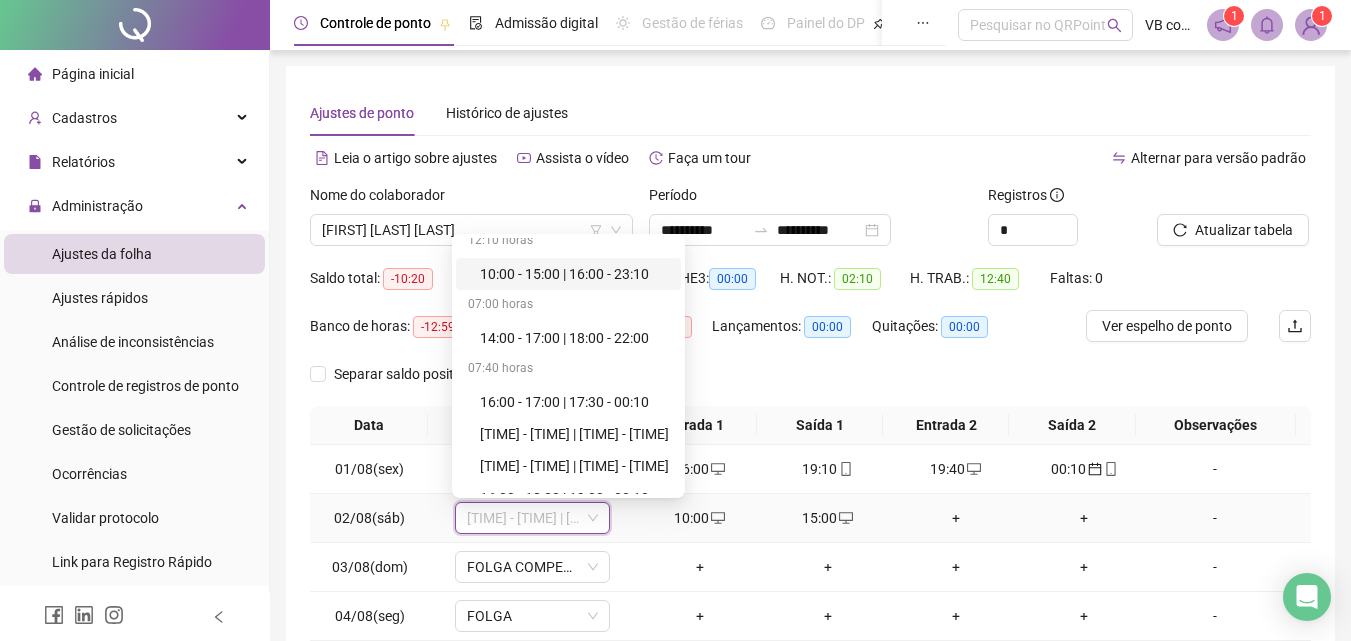 click on "10:00 - 15:00 | 16:00 - 23:10" at bounding box center (574, 274) 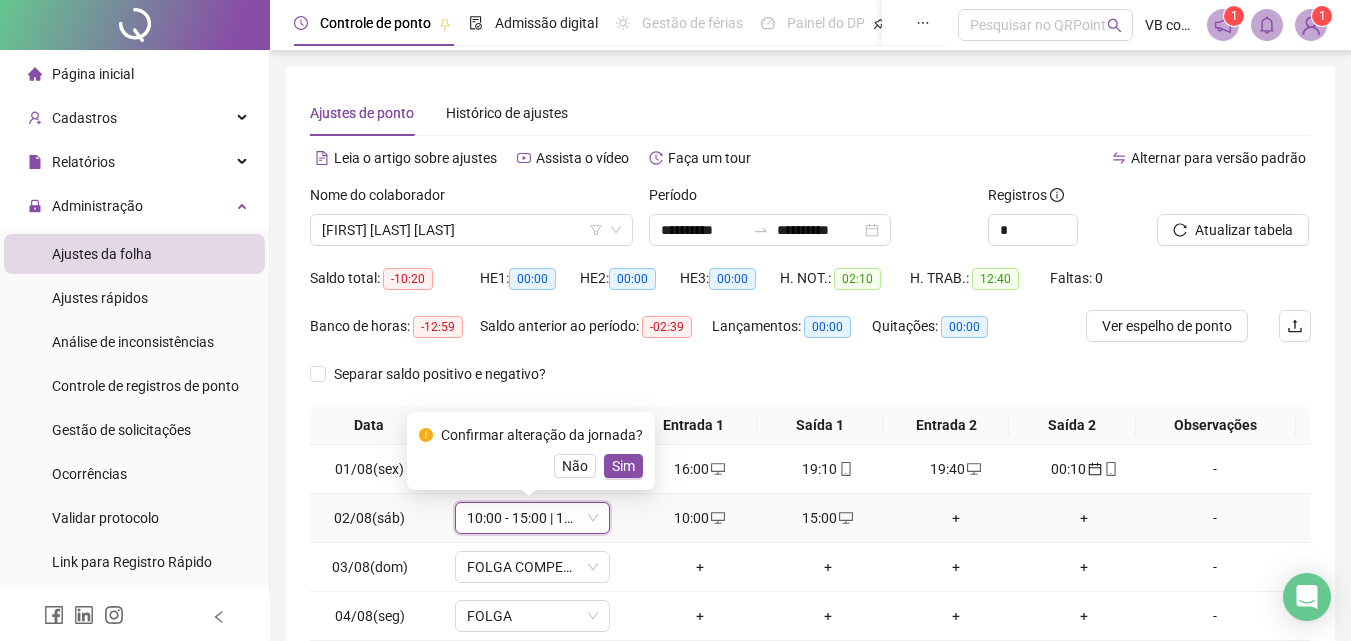 click on "Confirmar alteração da jornada? Não Sim" at bounding box center (531, 451) 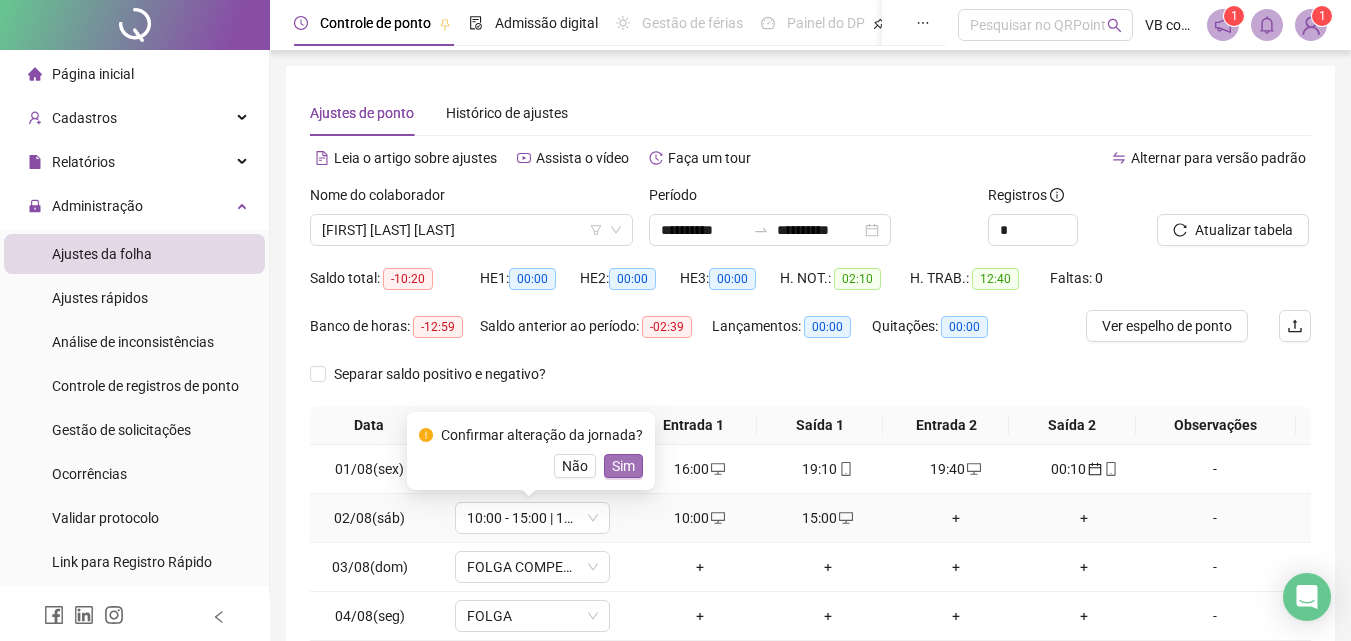 click on "Sim" at bounding box center (623, 466) 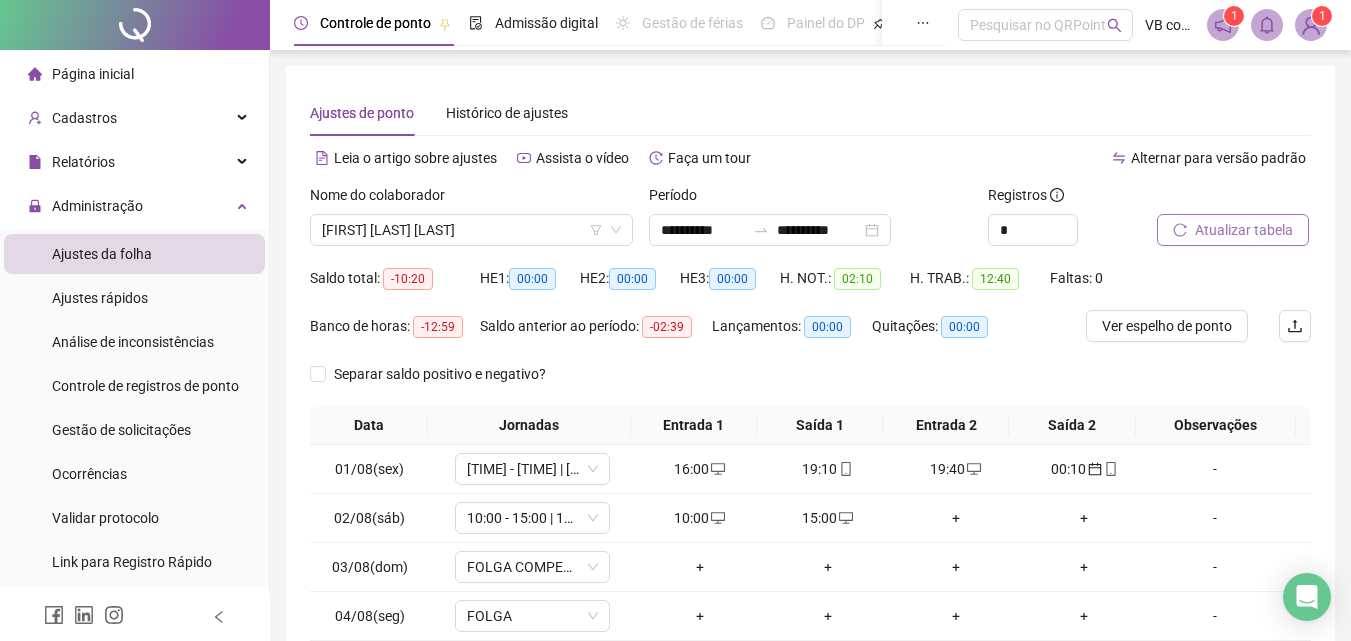 click on "Atualizar tabela" at bounding box center [1244, 230] 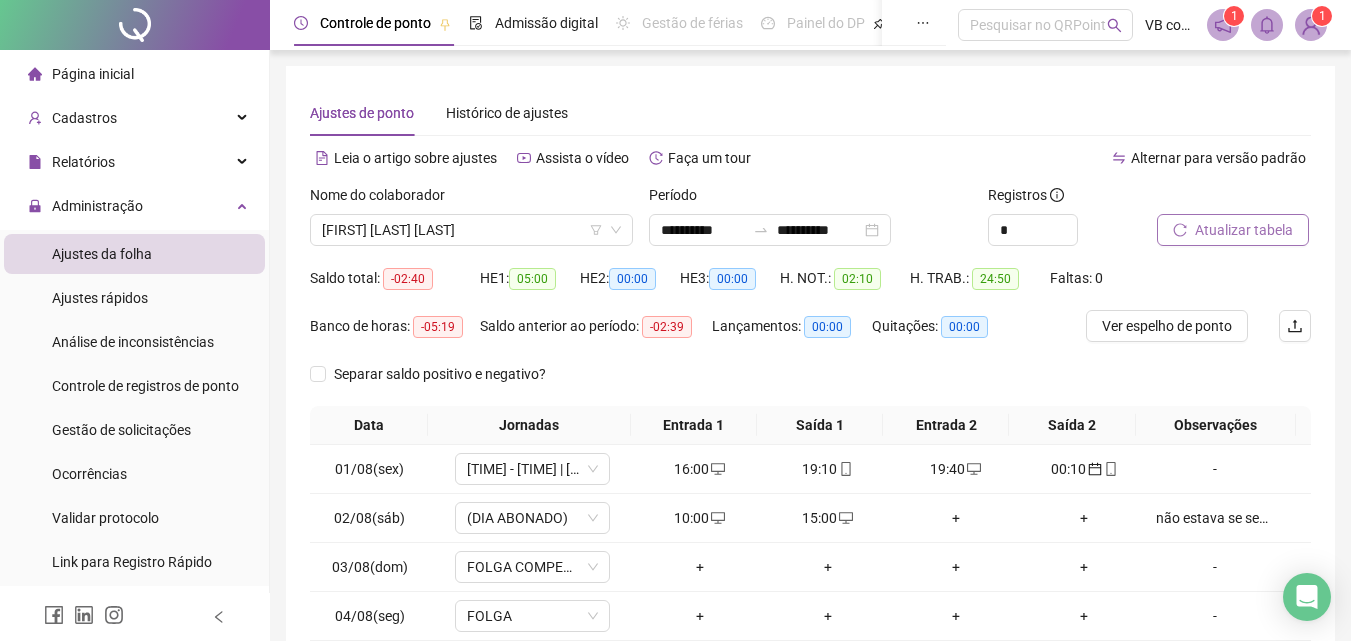 click on "Atualizar tabela" at bounding box center (1244, 230) 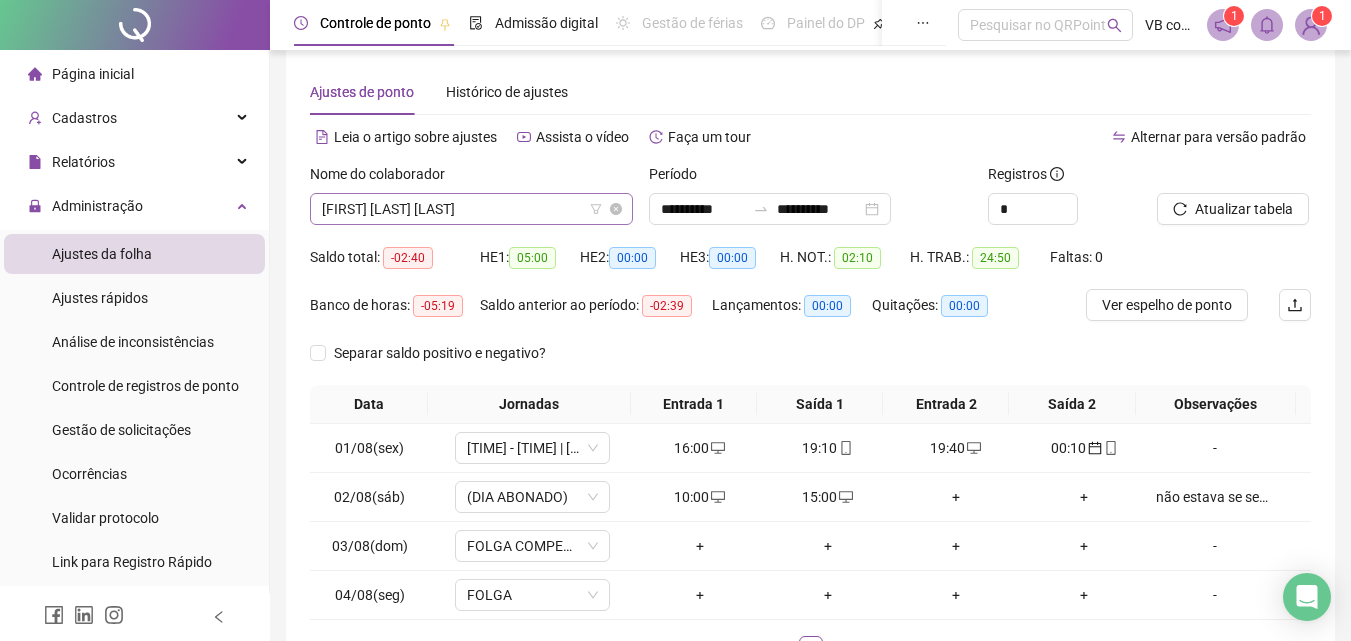 scroll, scrollTop: 0, scrollLeft: 0, axis: both 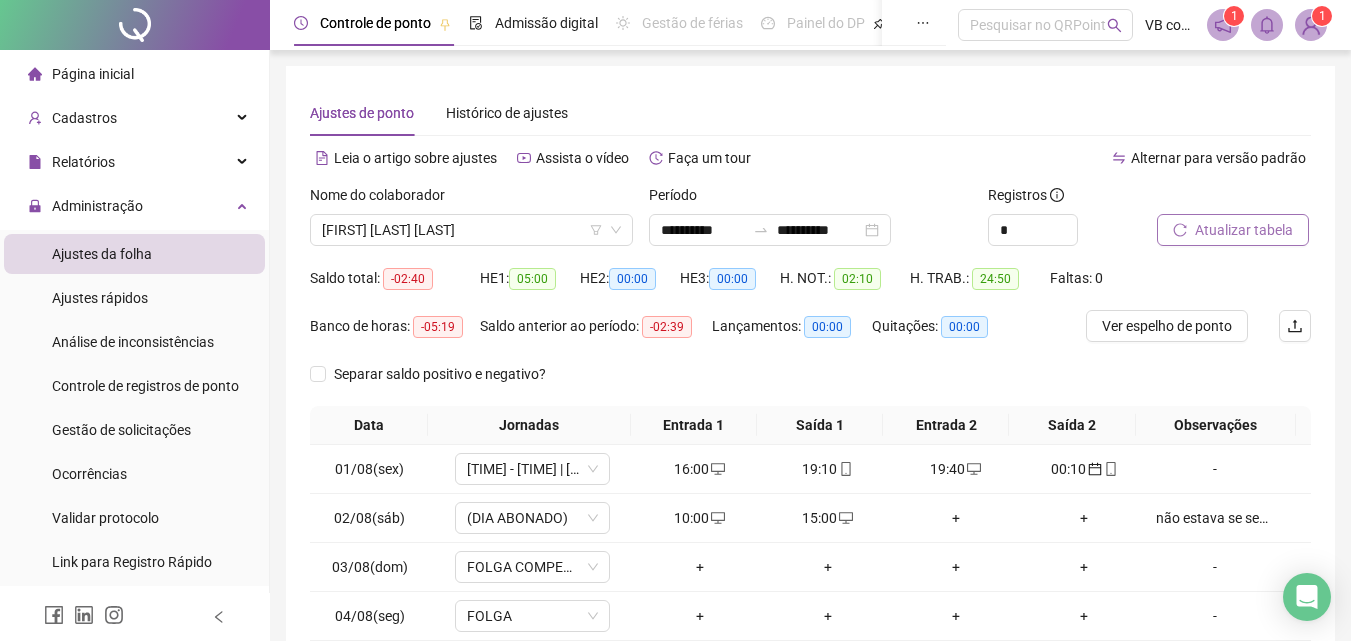 click on "Atualizar tabela" at bounding box center (1244, 230) 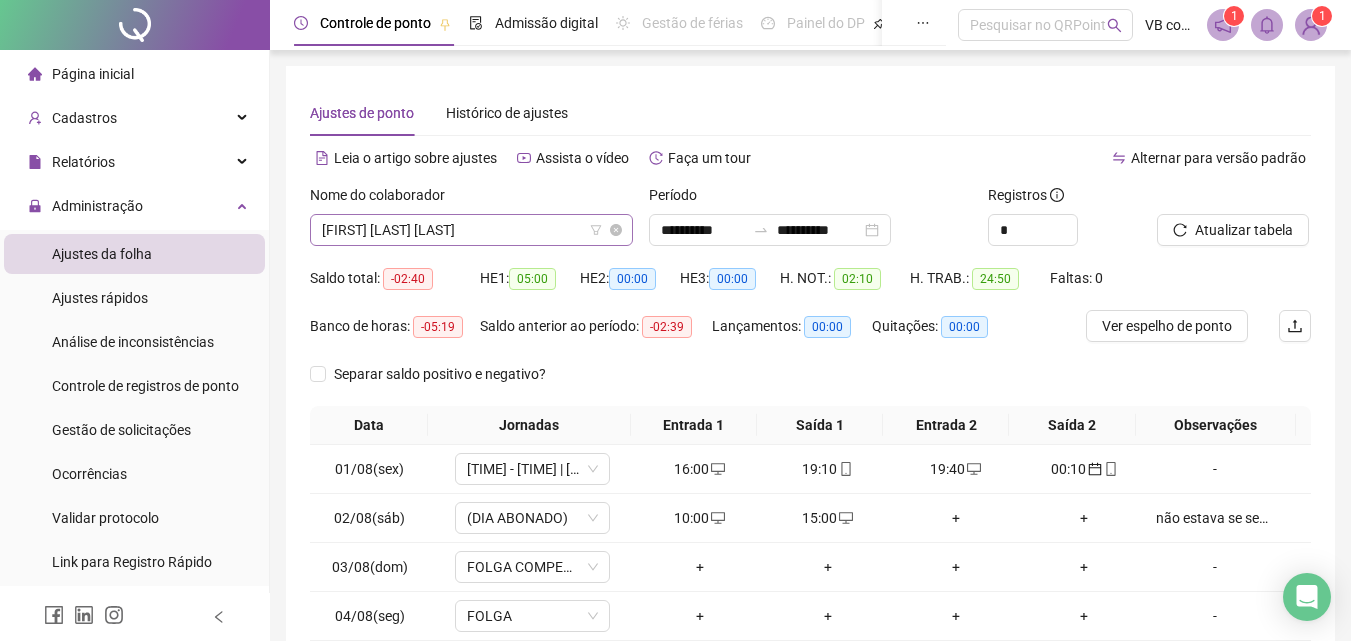 click on "[FIRST] [LAST] [LAST]" at bounding box center [471, 230] 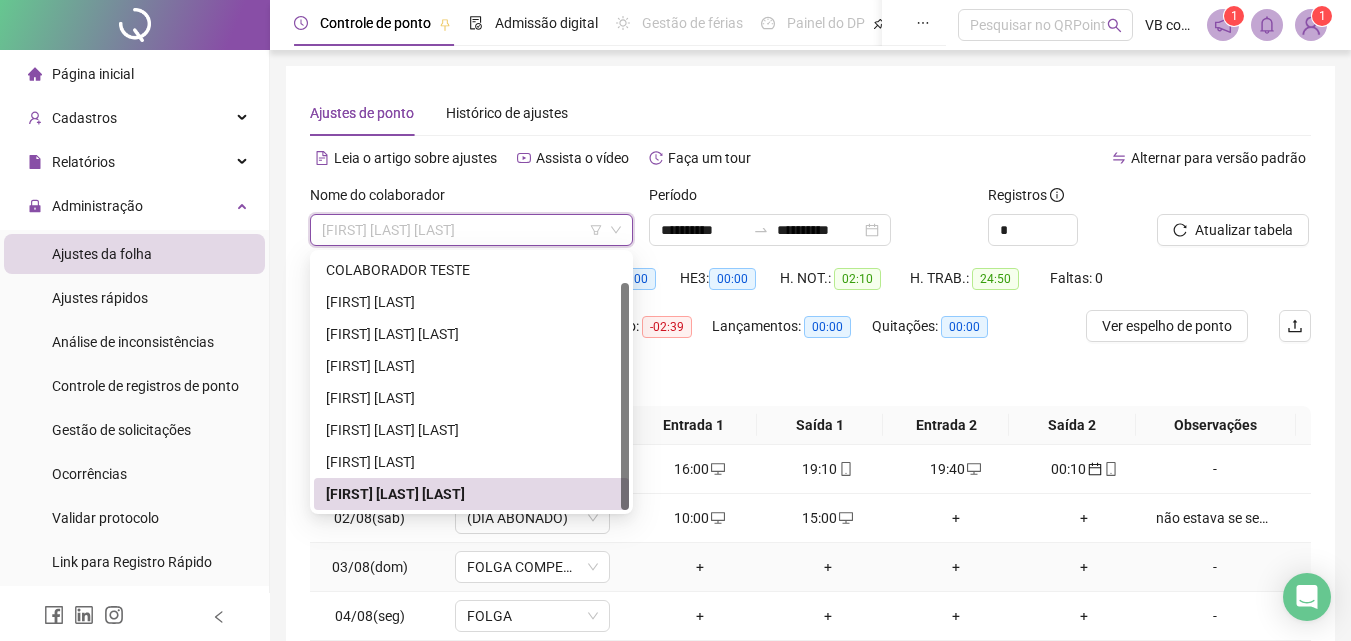 scroll, scrollTop: 100, scrollLeft: 0, axis: vertical 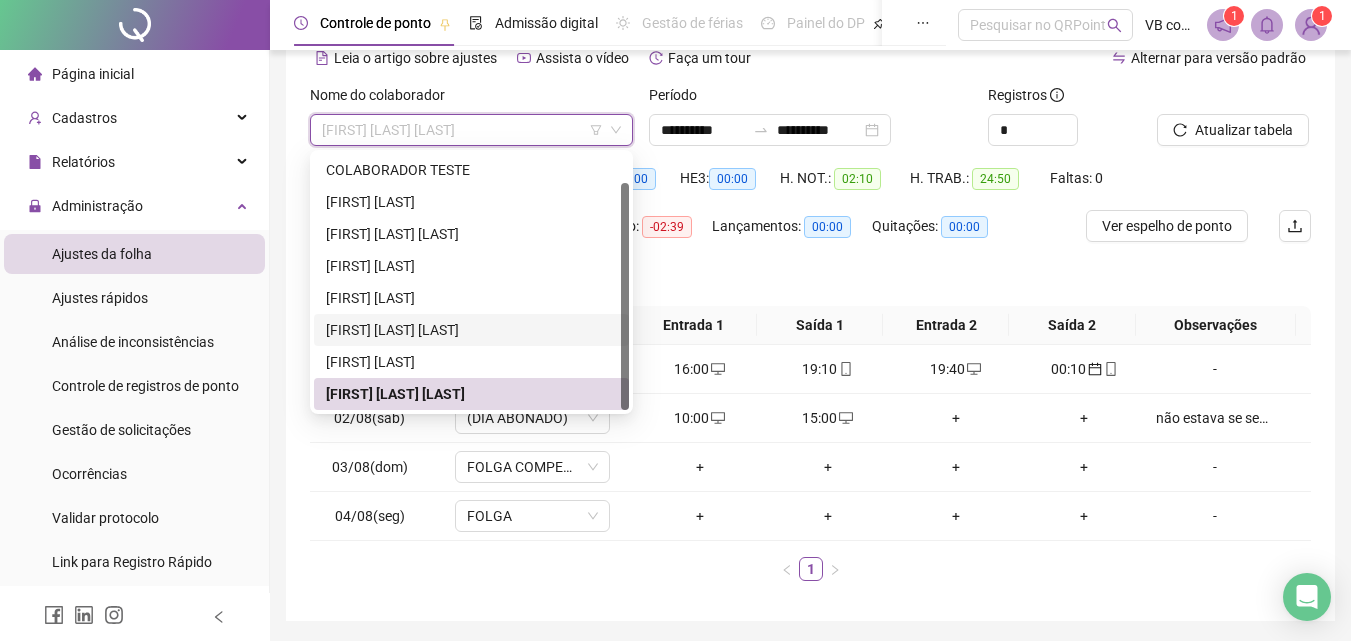 click on "[FIRST] [LAST] [LAST]" at bounding box center (471, 330) 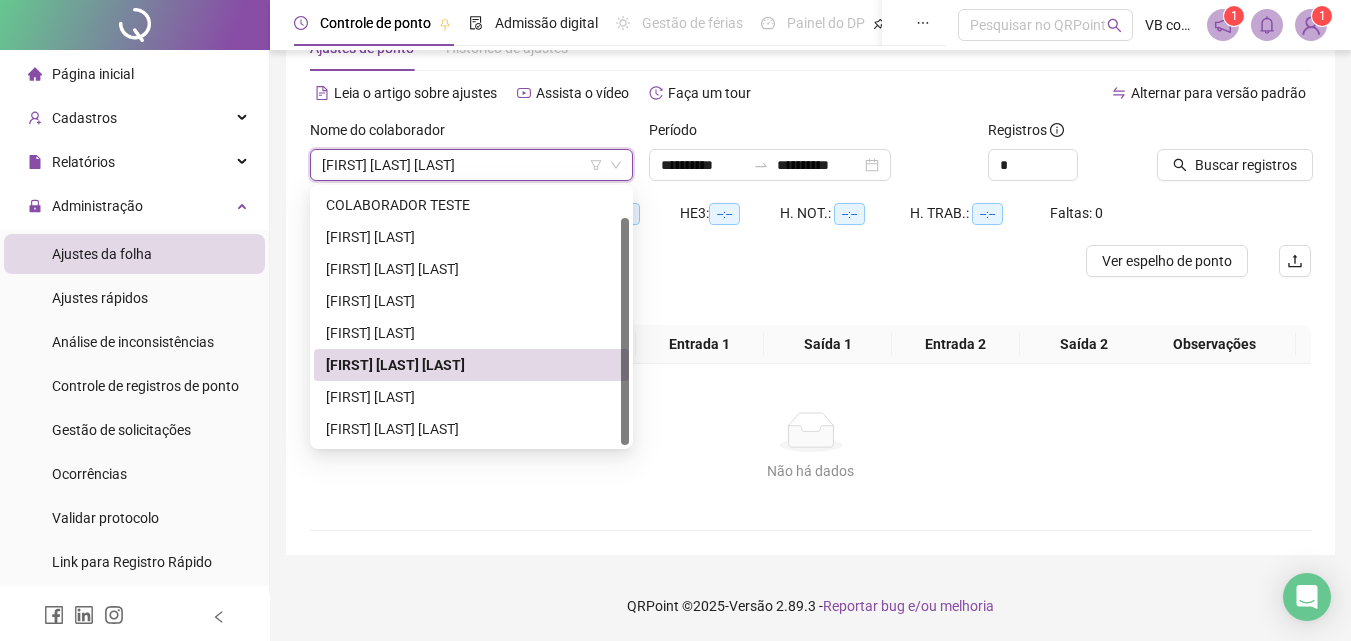 scroll, scrollTop: 65, scrollLeft: 0, axis: vertical 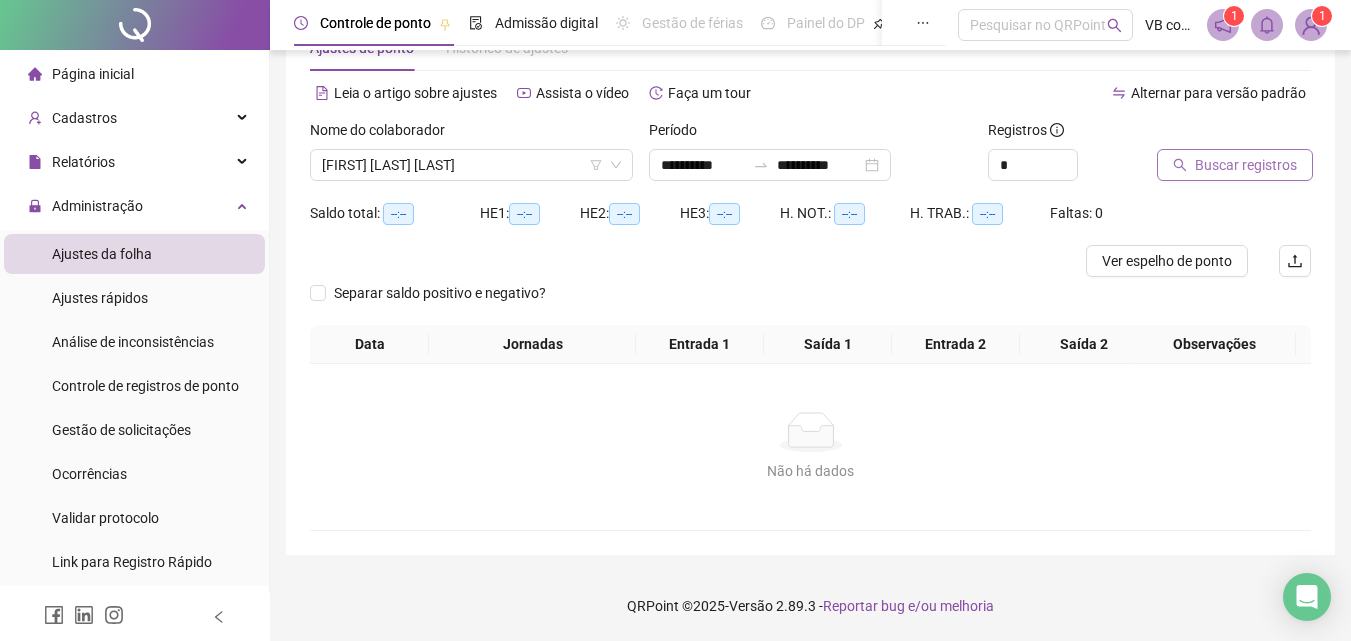 click on "Buscar registros" at bounding box center [1246, 165] 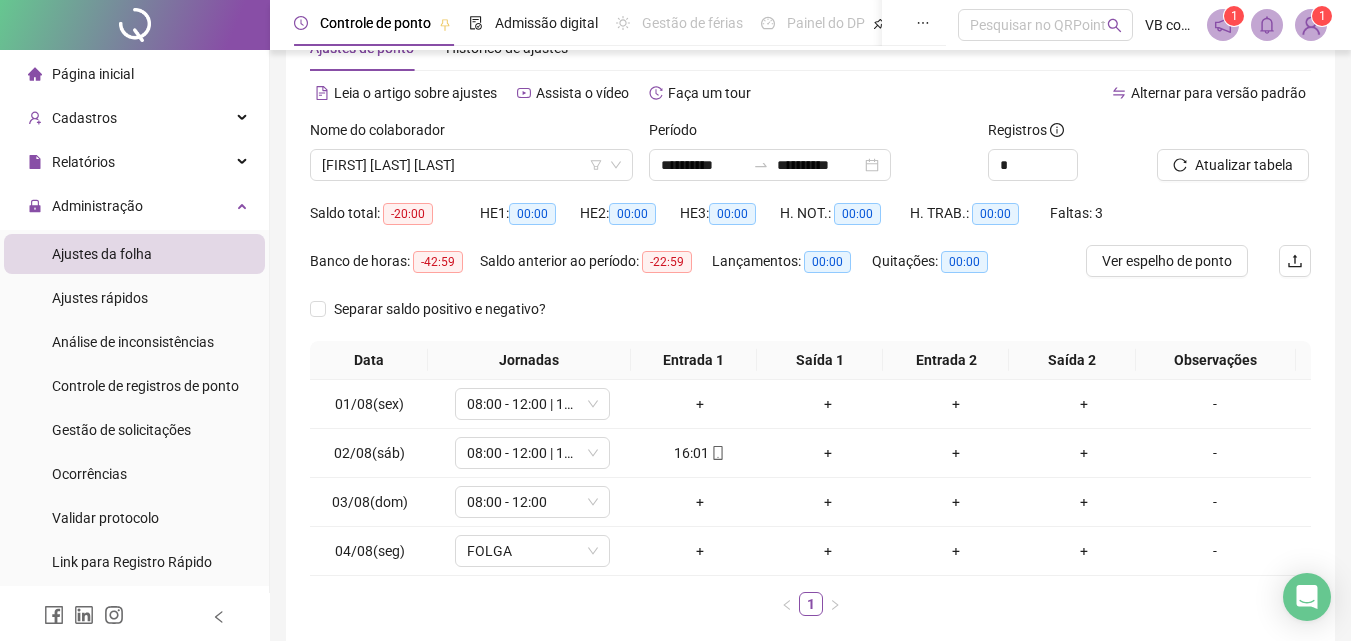 click on "Nome do colaborador [FIRST] [LAST] [LAST]" at bounding box center [471, 158] 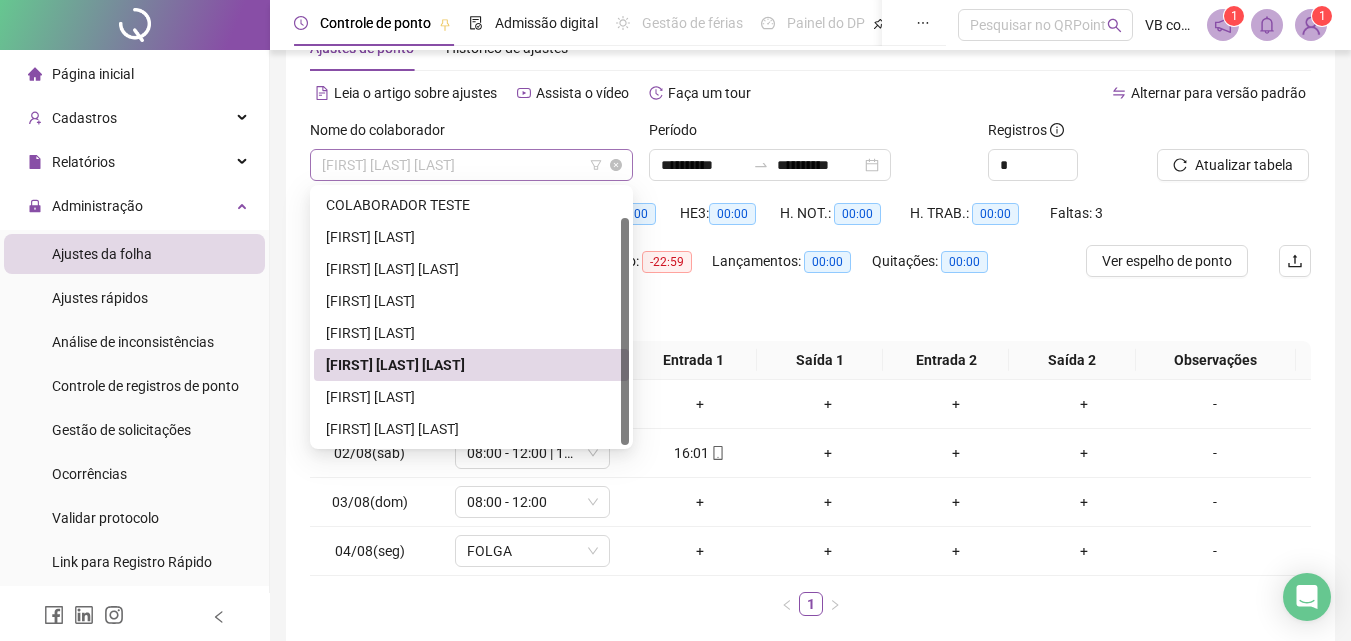 click on "[FIRST] [LAST] [LAST]" at bounding box center [471, 165] 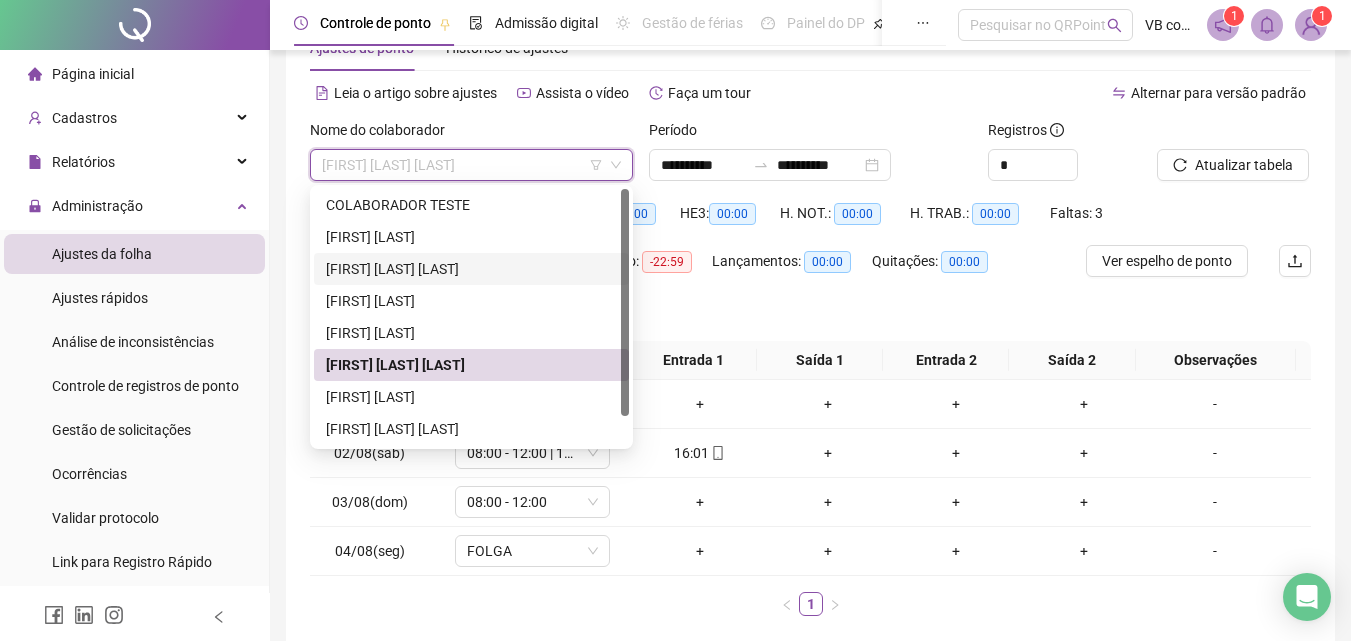 scroll, scrollTop: 0, scrollLeft: 0, axis: both 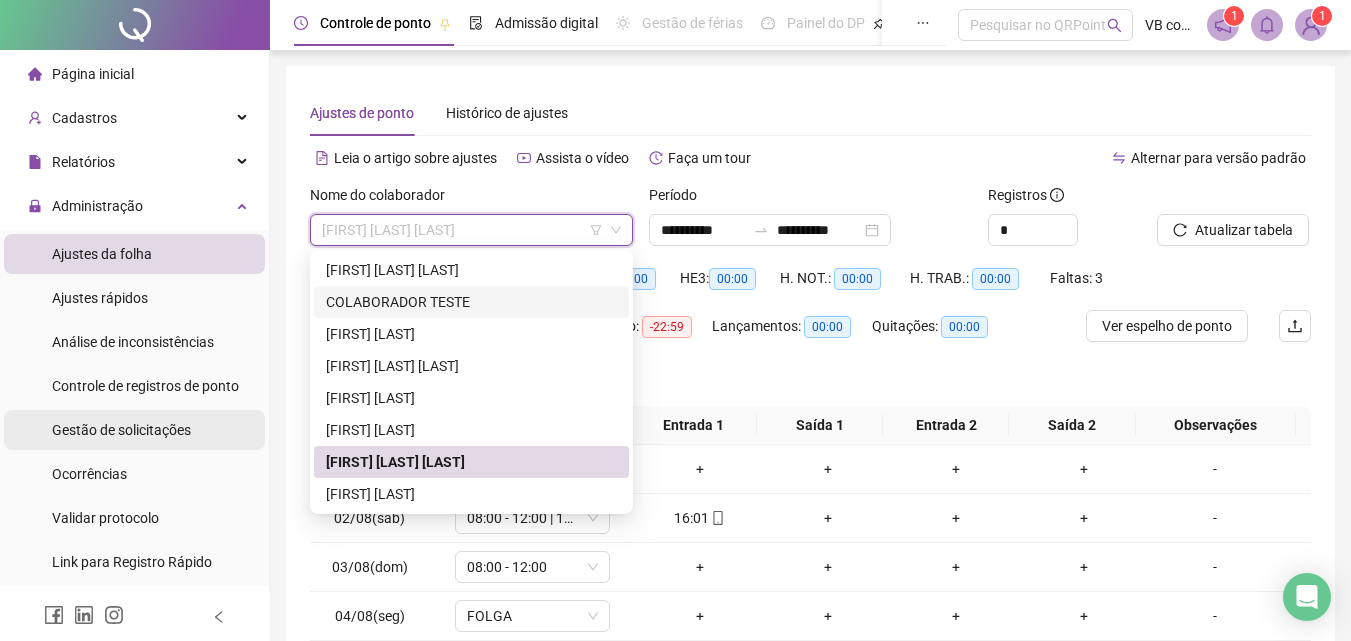click on "Gestão de solicitações" at bounding box center (121, 430) 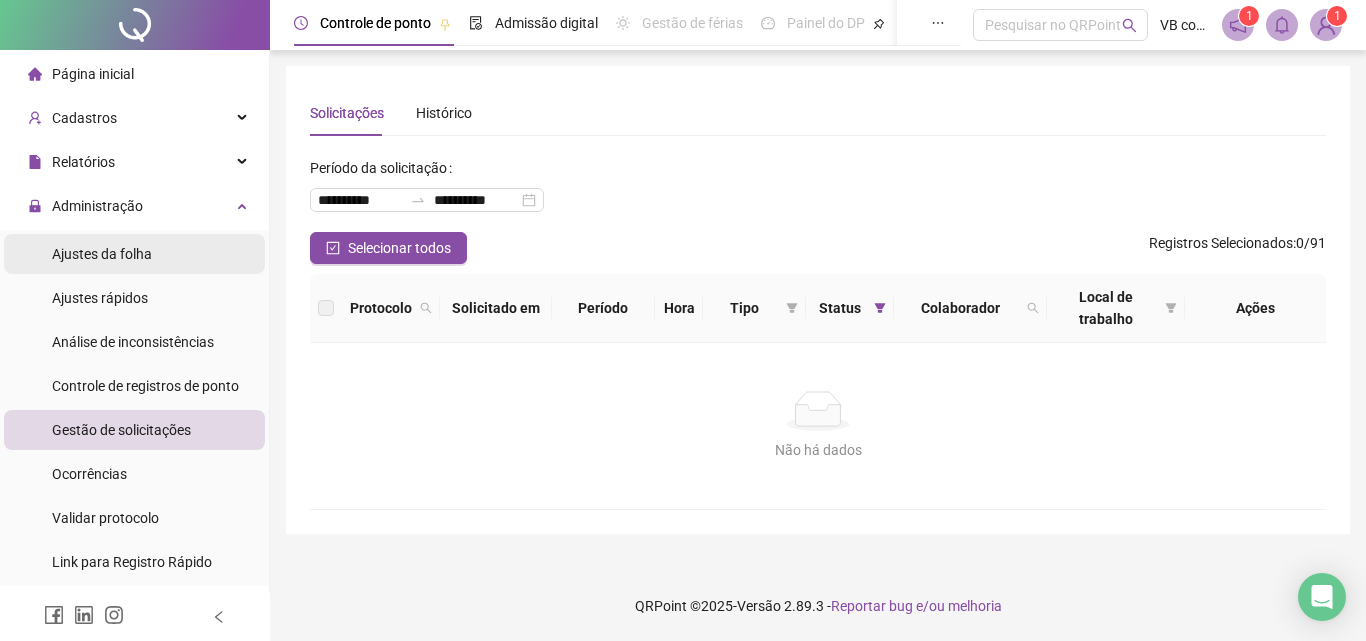 click on "Ajustes da folha" at bounding box center [102, 254] 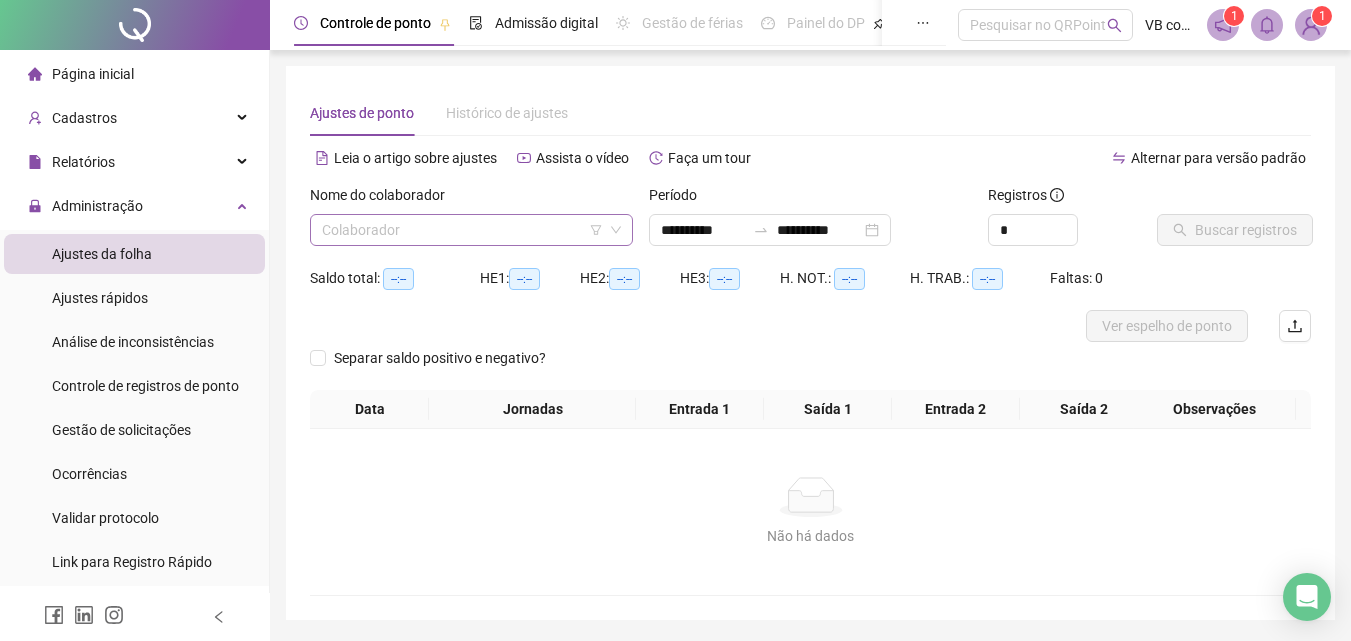 click at bounding box center (462, 230) 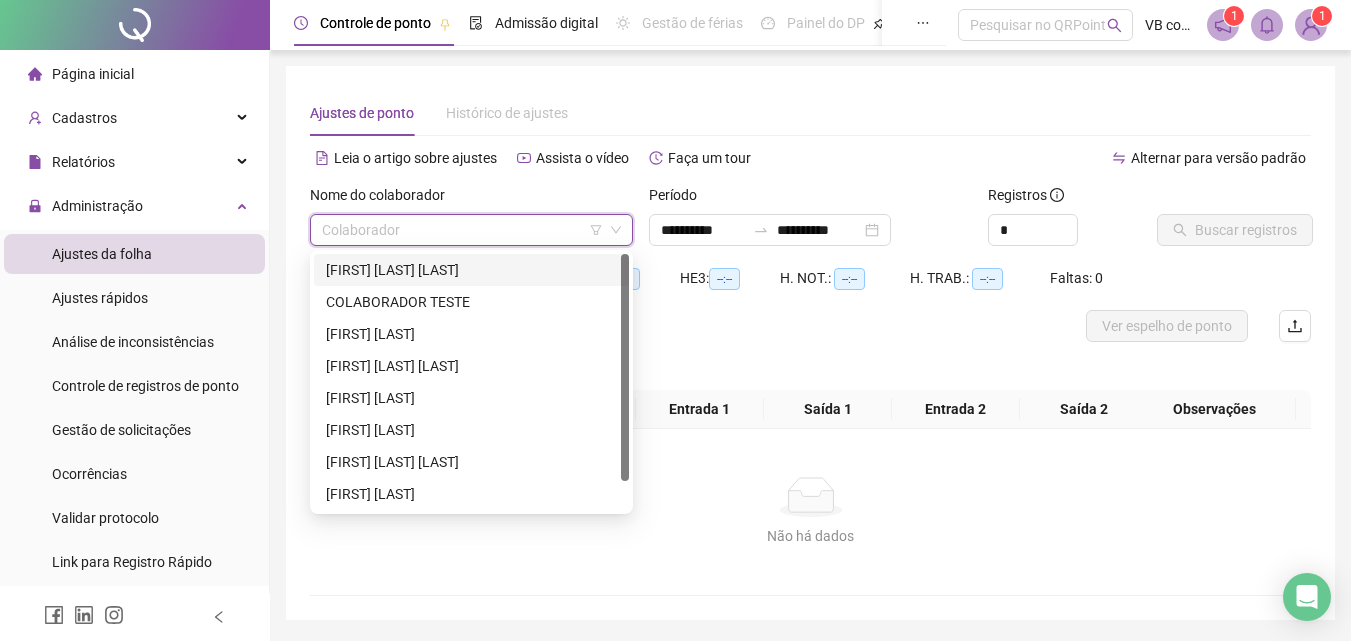click on "[FIRST] [LAST] [LAST]" at bounding box center (471, 270) 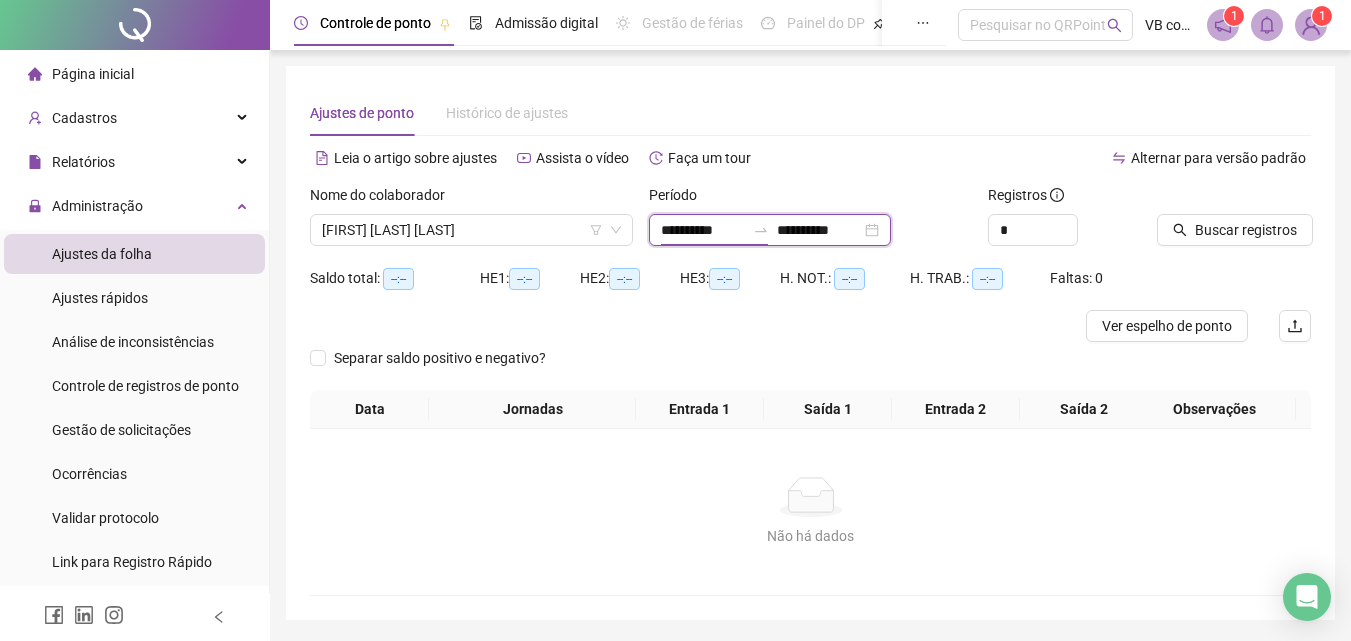 click on "**********" at bounding box center (703, 230) 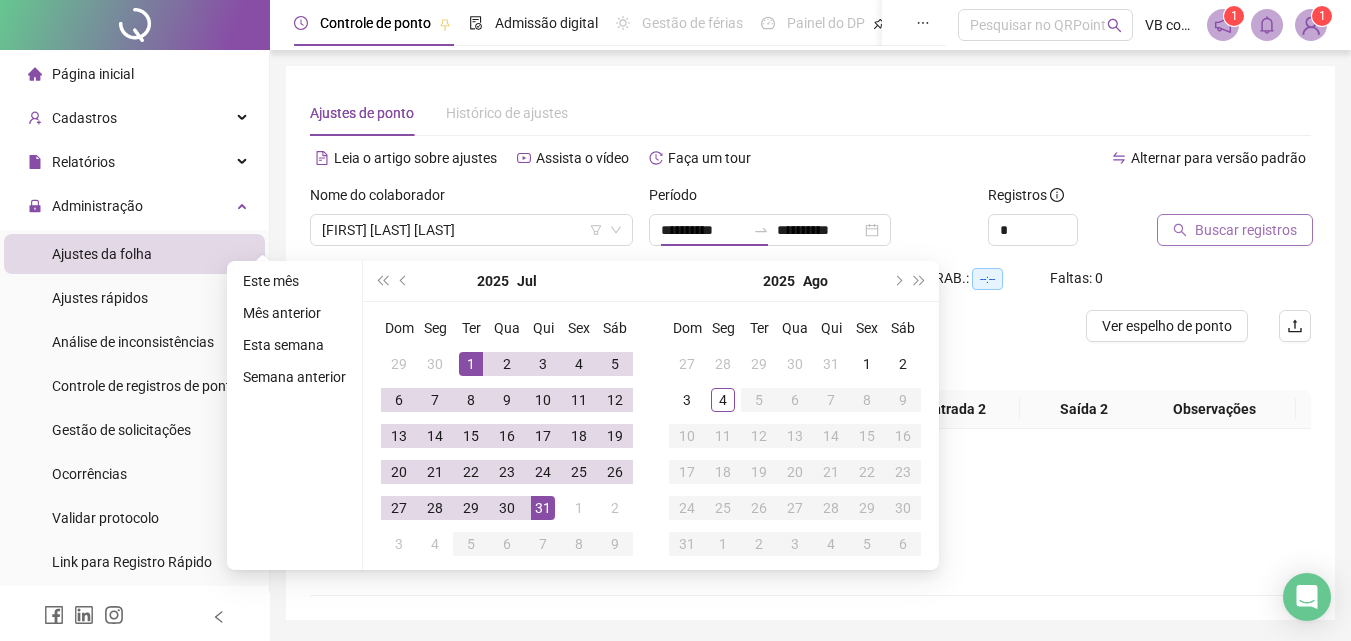 click on "Buscar registros" at bounding box center (1235, 230) 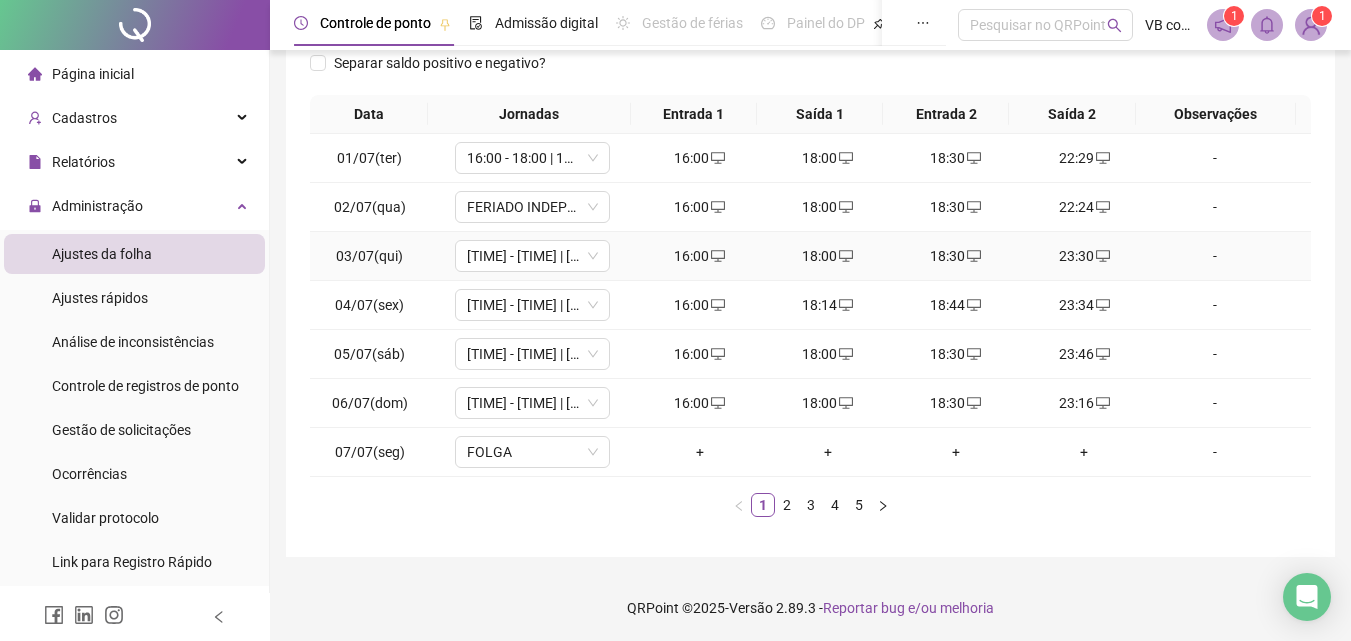 scroll, scrollTop: 313, scrollLeft: 0, axis: vertical 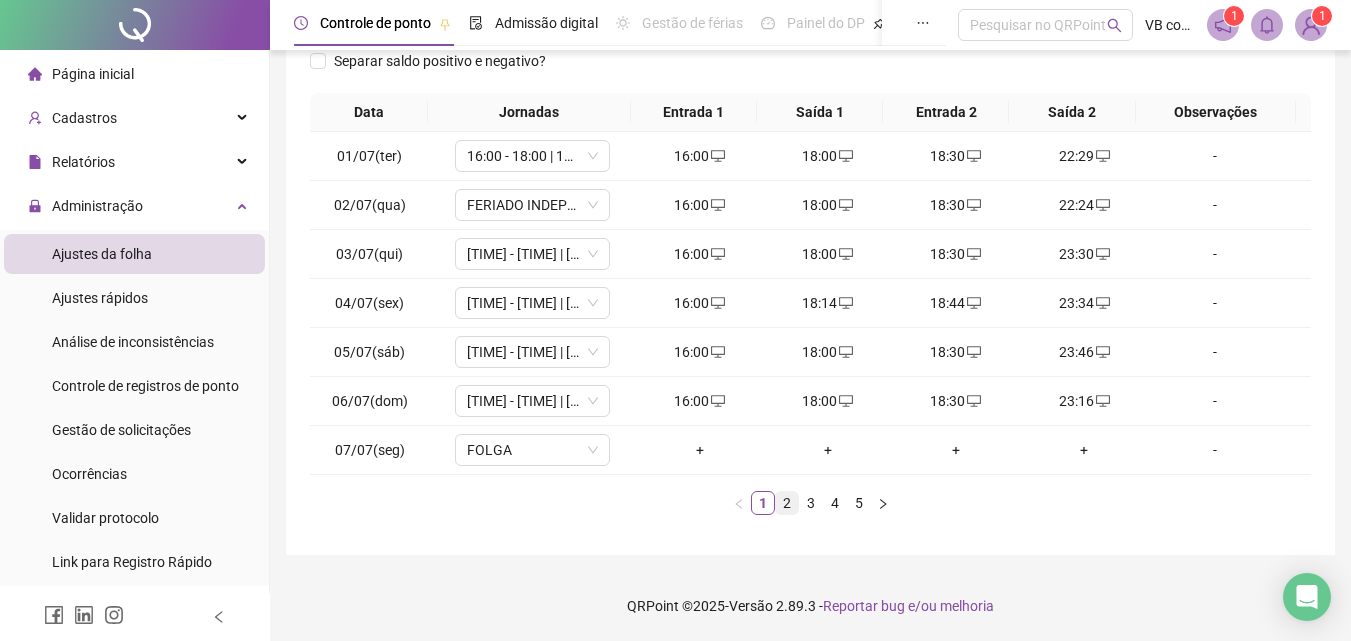click on "2" at bounding box center [787, 503] 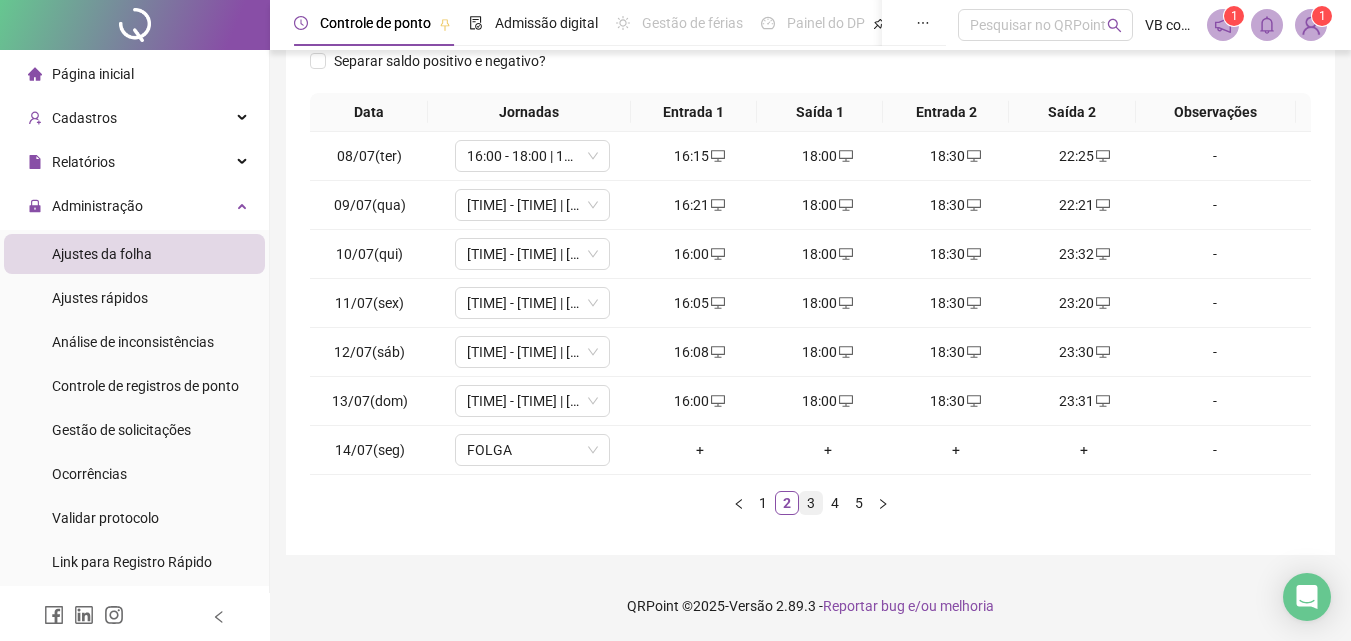 click on "3" at bounding box center [811, 503] 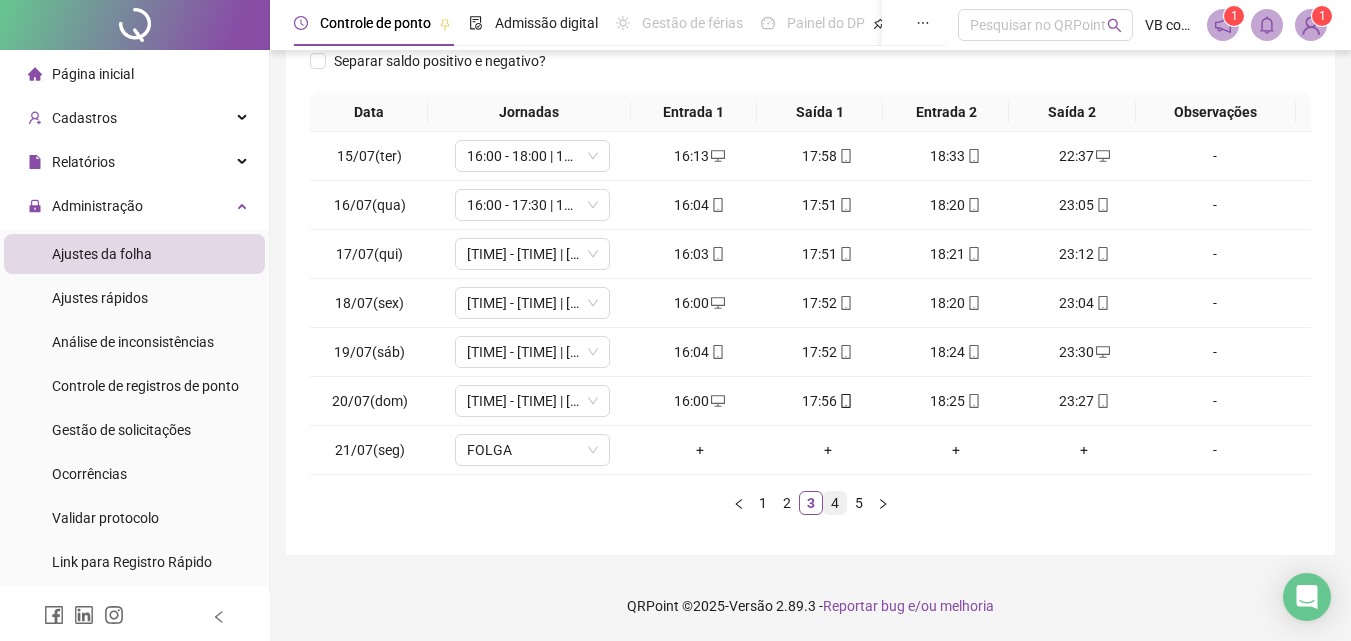 click on "4" at bounding box center (835, 503) 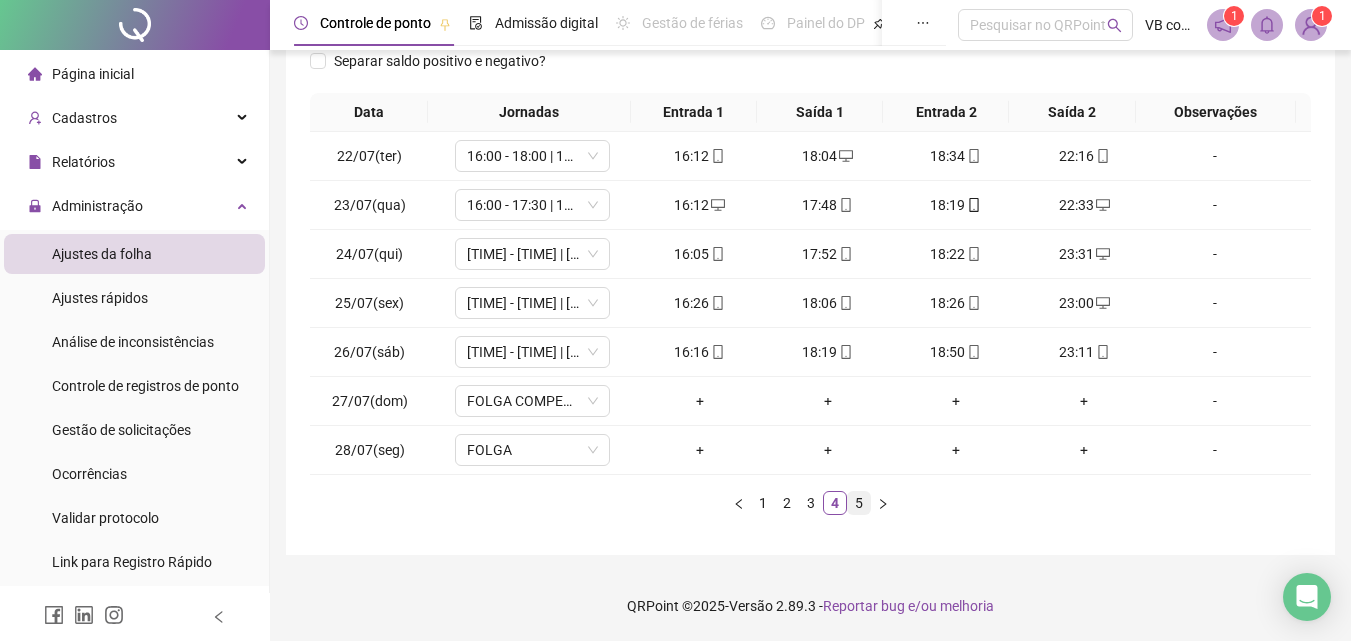 click on "5" at bounding box center (859, 503) 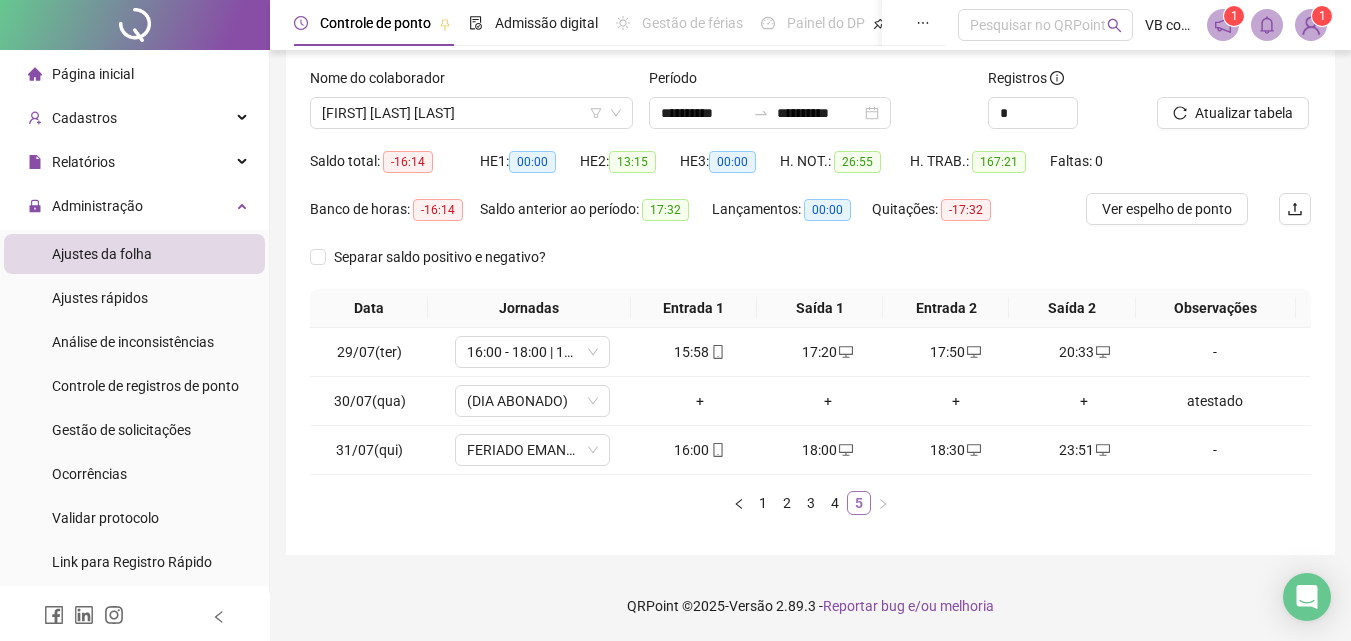 scroll, scrollTop: 117, scrollLeft: 0, axis: vertical 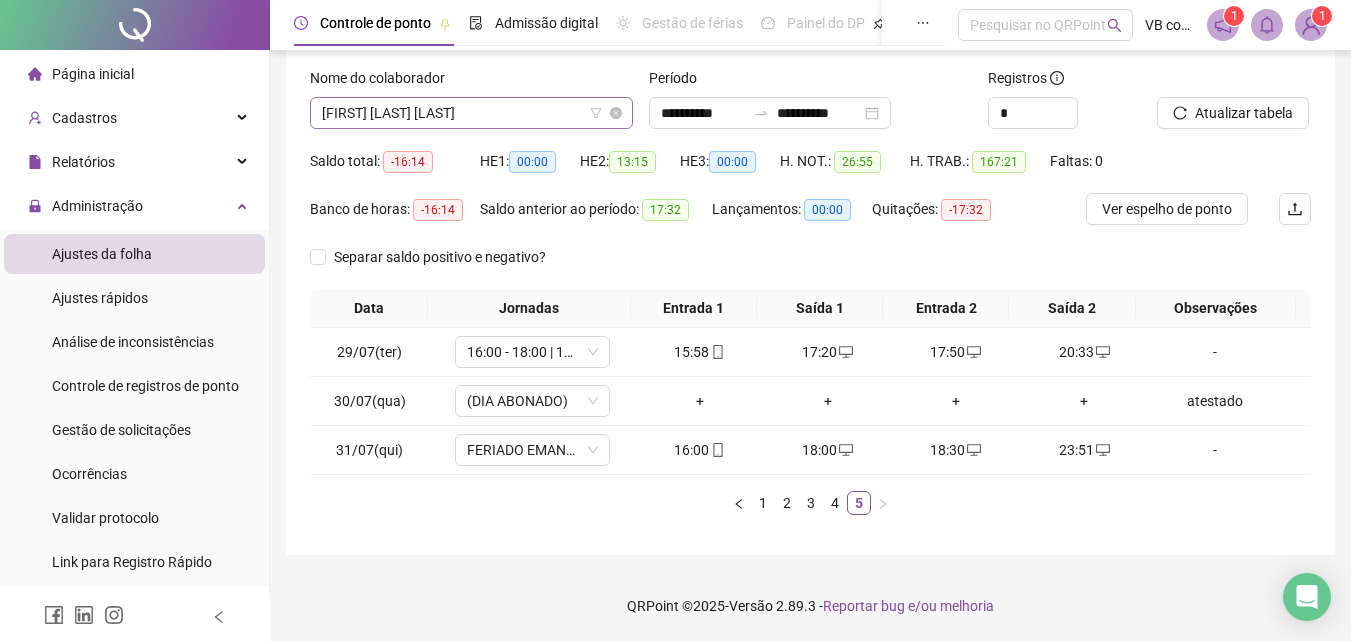 click on "[FIRST] [LAST] [LAST]" at bounding box center [471, 113] 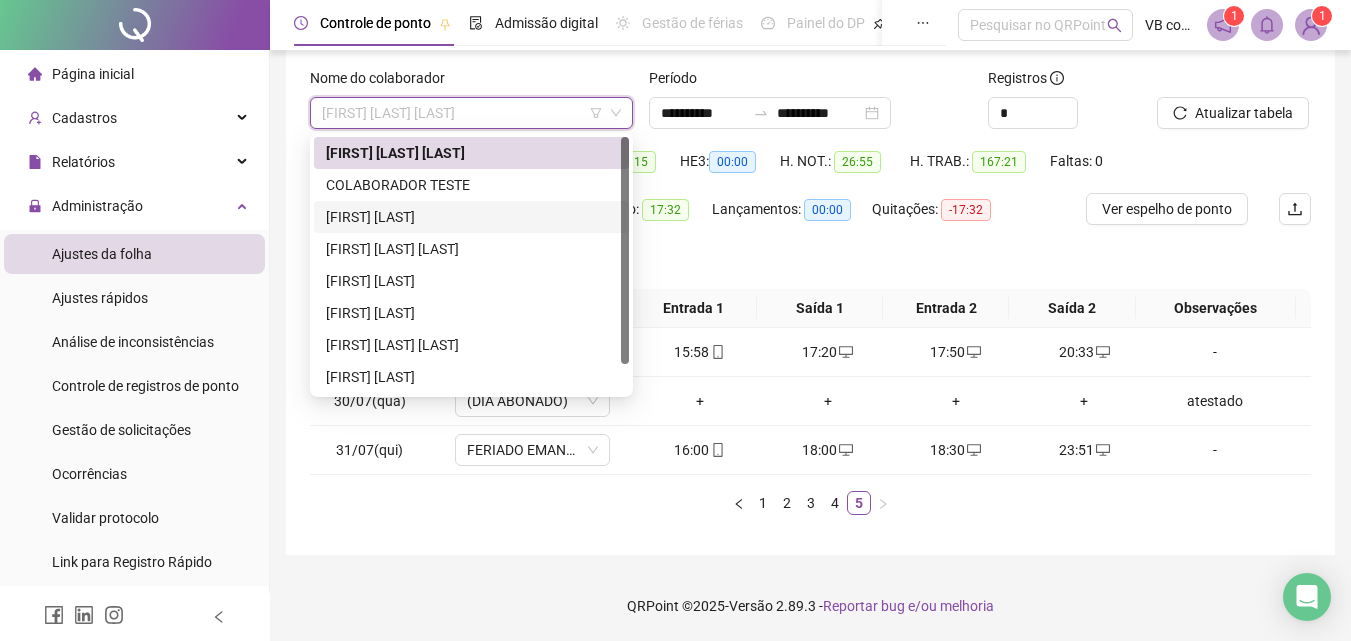 click on "[FIRST] [LAST]" at bounding box center (471, 217) 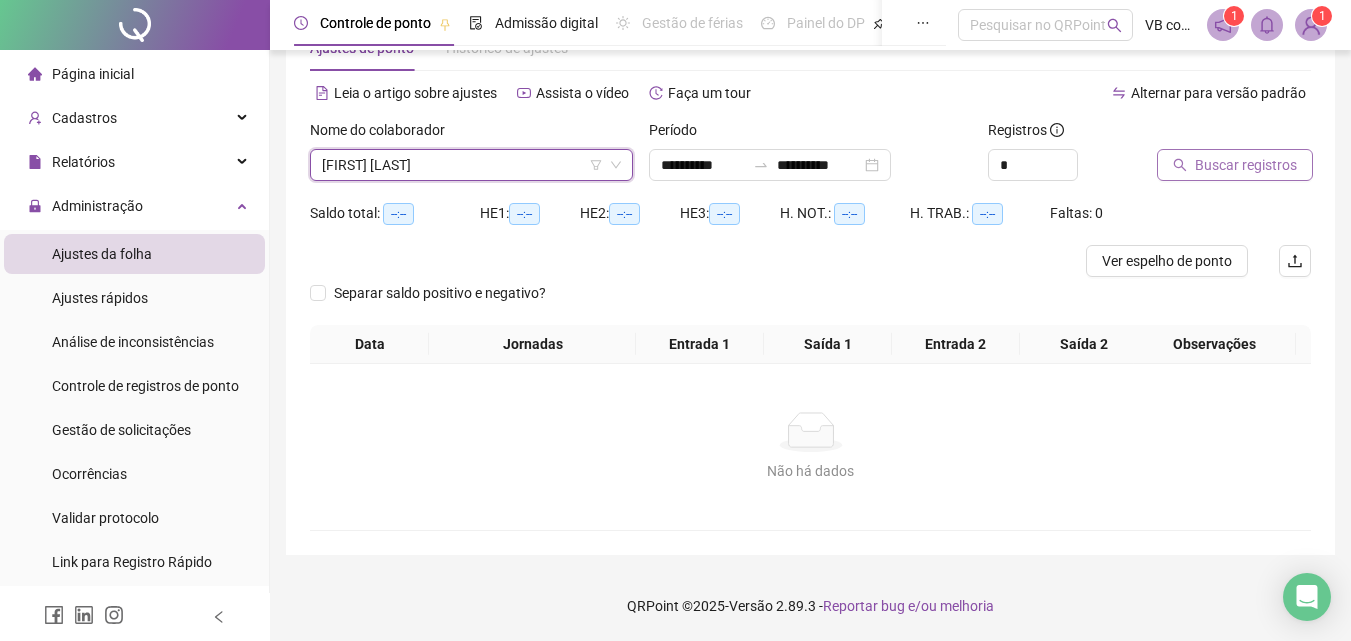 click on "Buscar registros" at bounding box center [1246, 165] 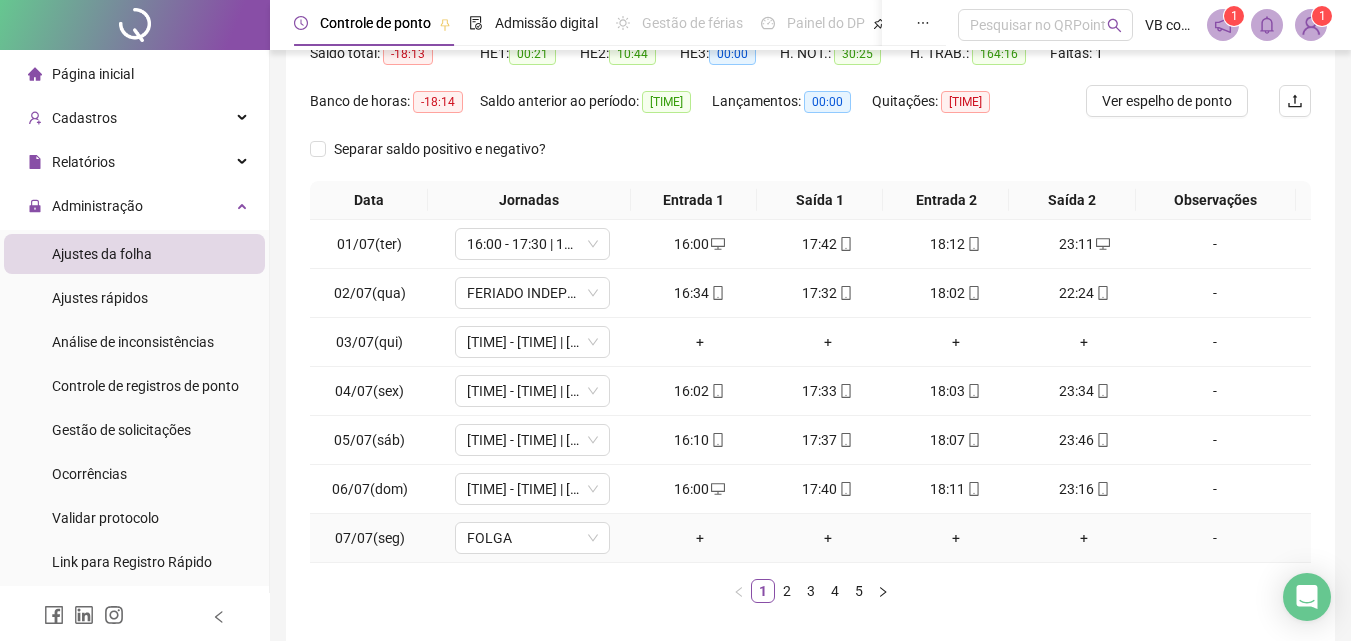 scroll, scrollTop: 213, scrollLeft: 0, axis: vertical 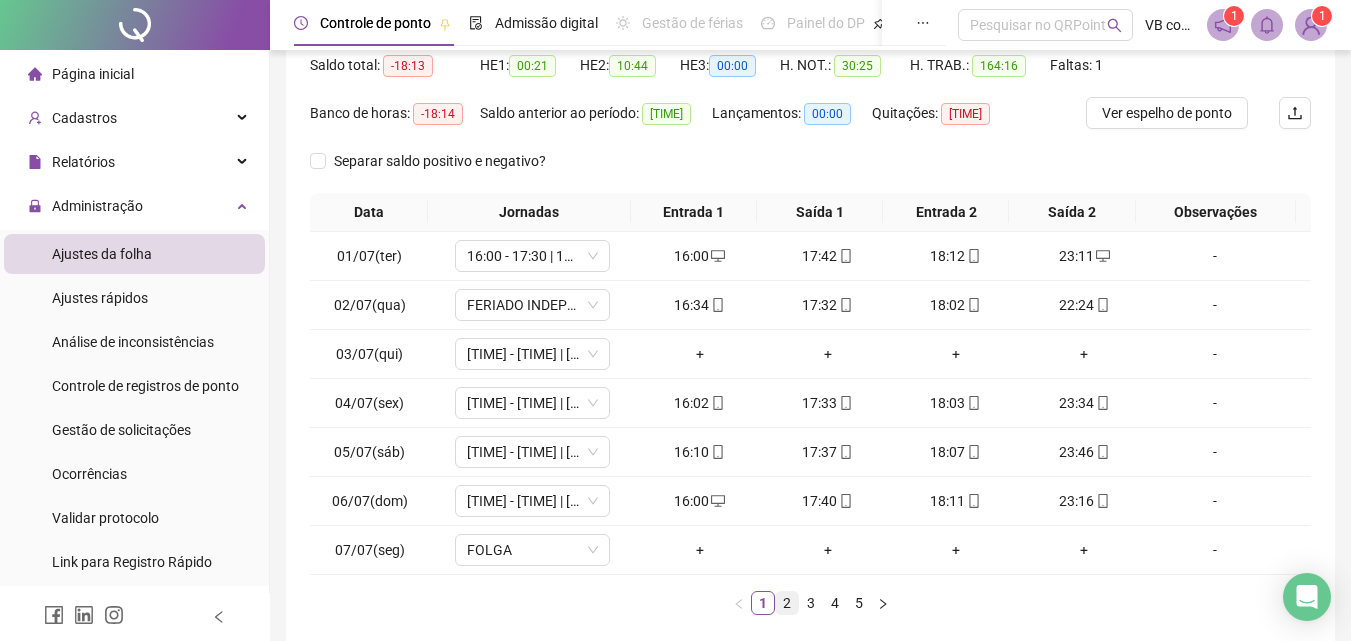 click on "2" at bounding box center (787, 603) 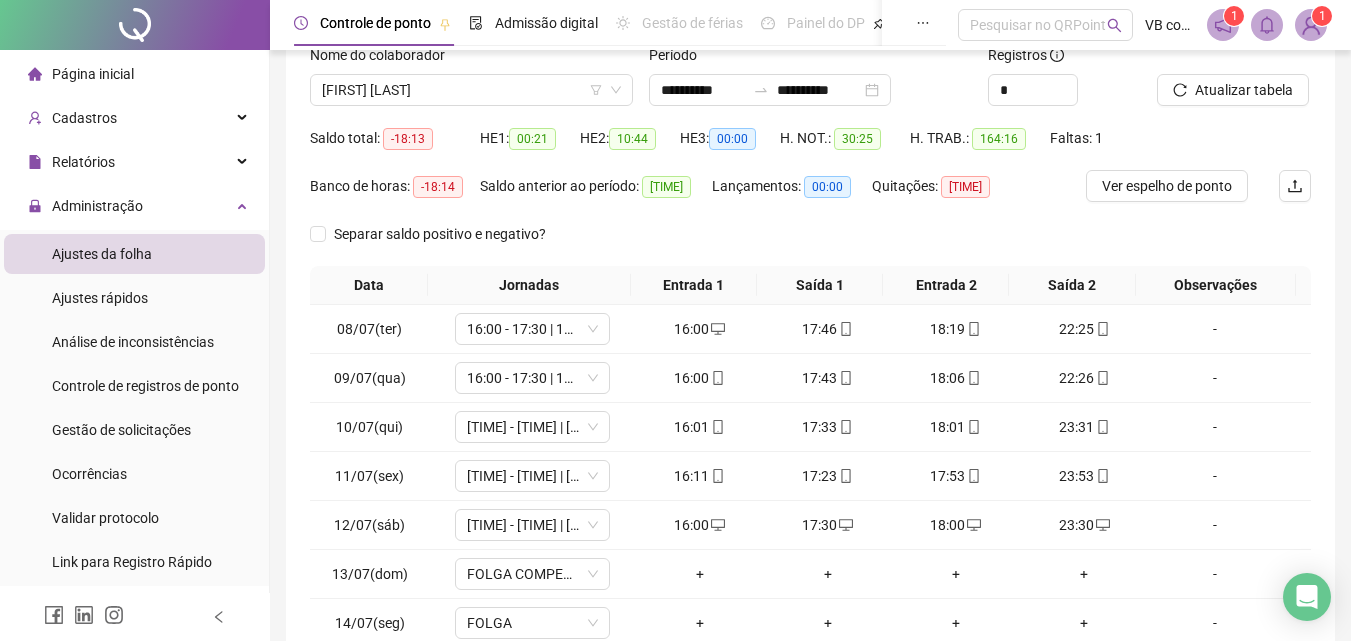 scroll, scrollTop: 0, scrollLeft: 0, axis: both 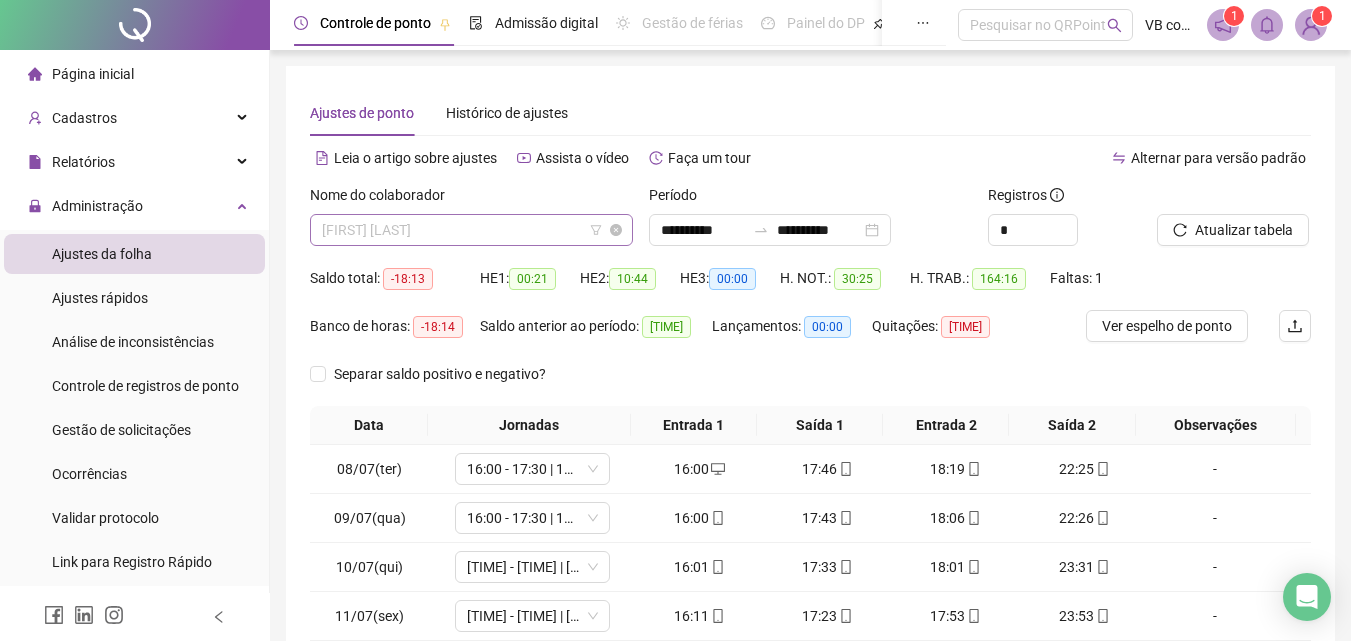 click on "[FIRST] [LAST]" at bounding box center [471, 230] 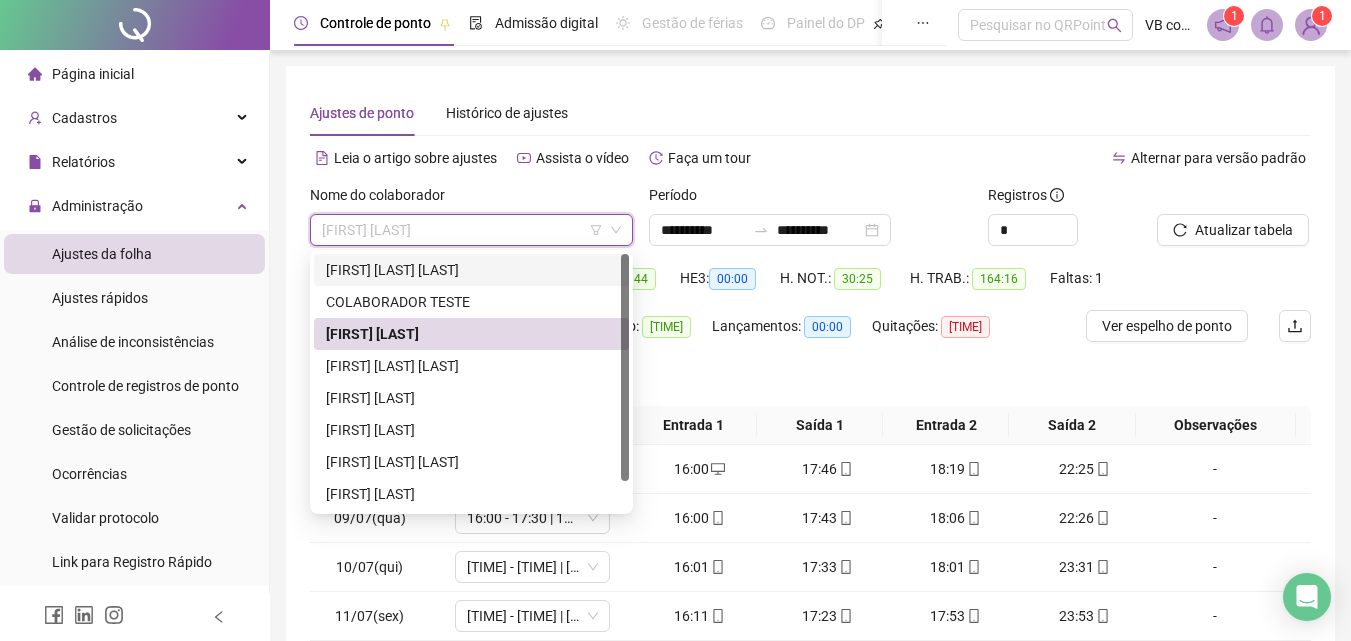 click on "[FIRST] [LAST] [LAST]" at bounding box center [471, 270] 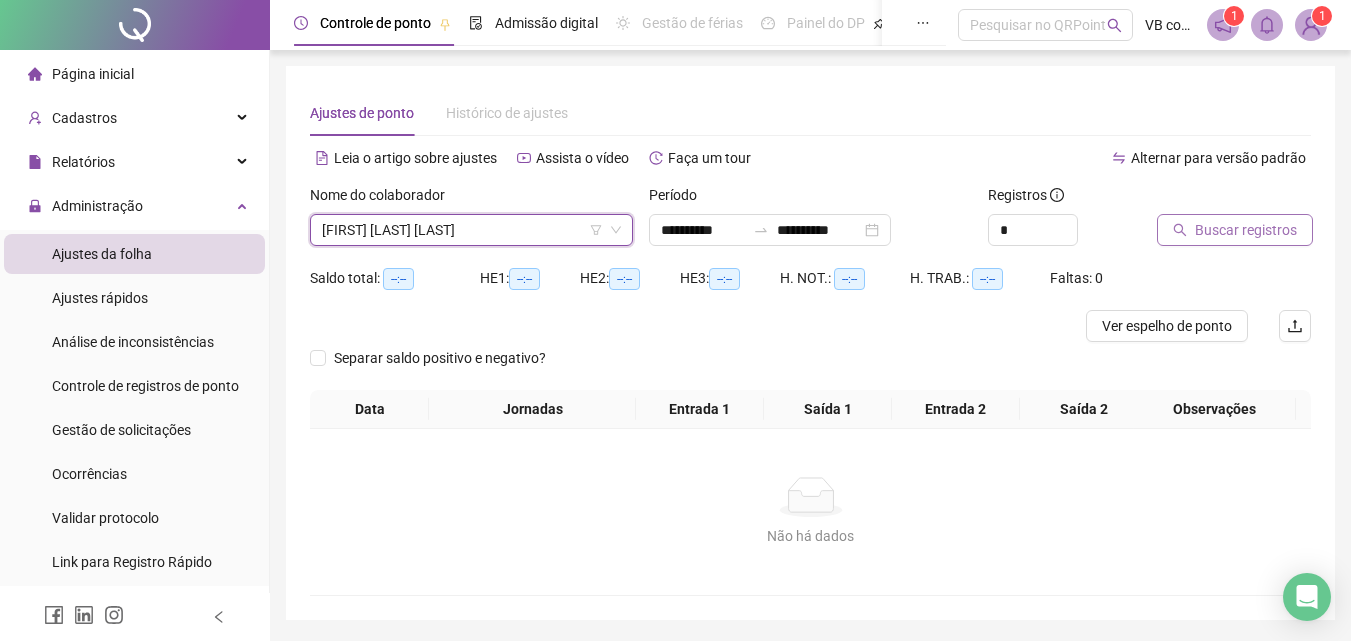 click on "Buscar registros" at bounding box center (1246, 230) 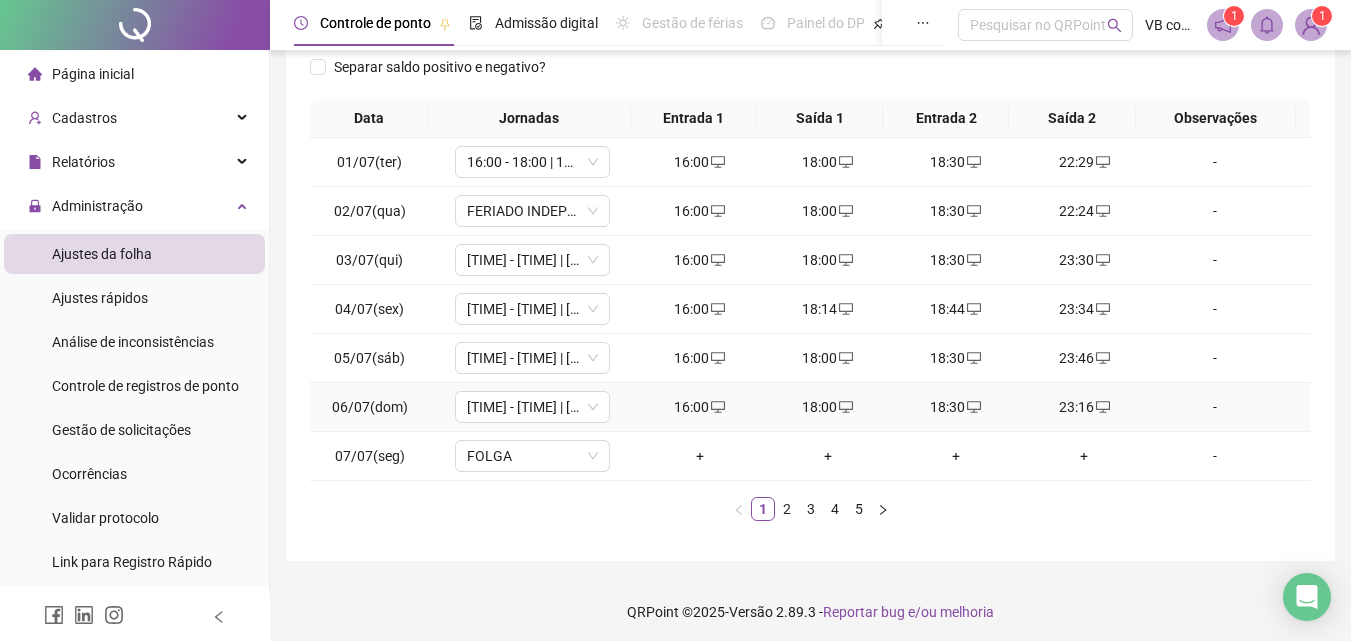 scroll, scrollTop: 113, scrollLeft: 0, axis: vertical 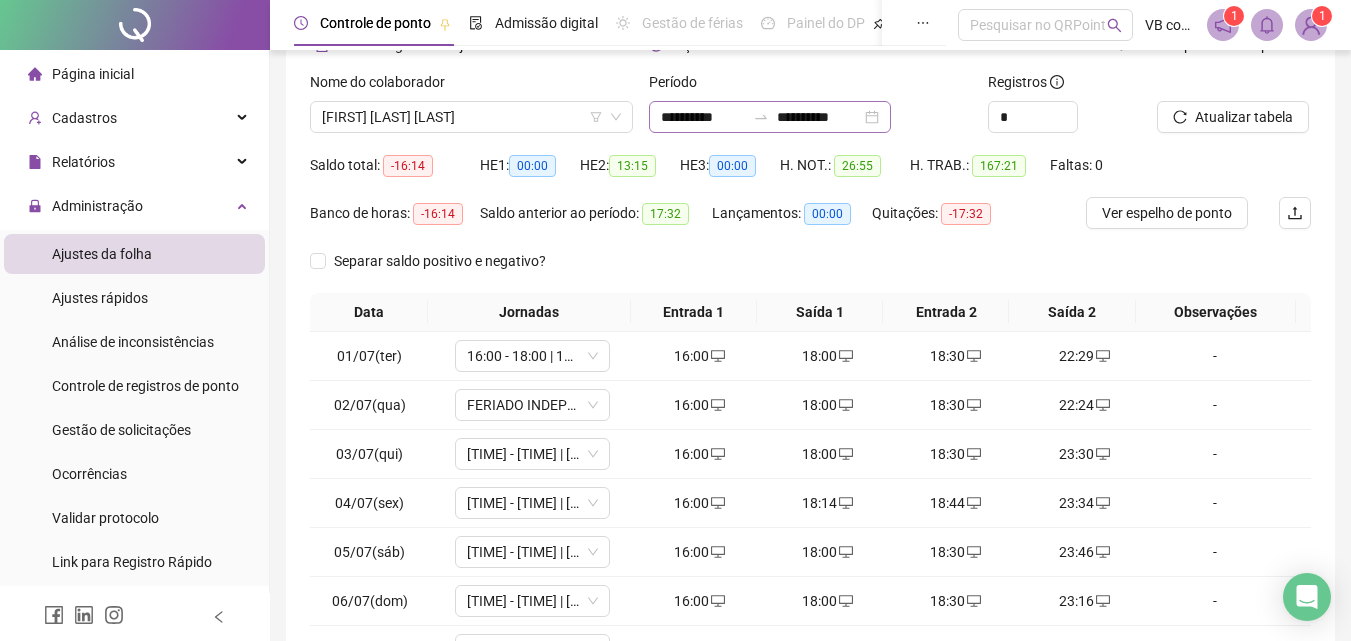 click on "**********" at bounding box center [770, 117] 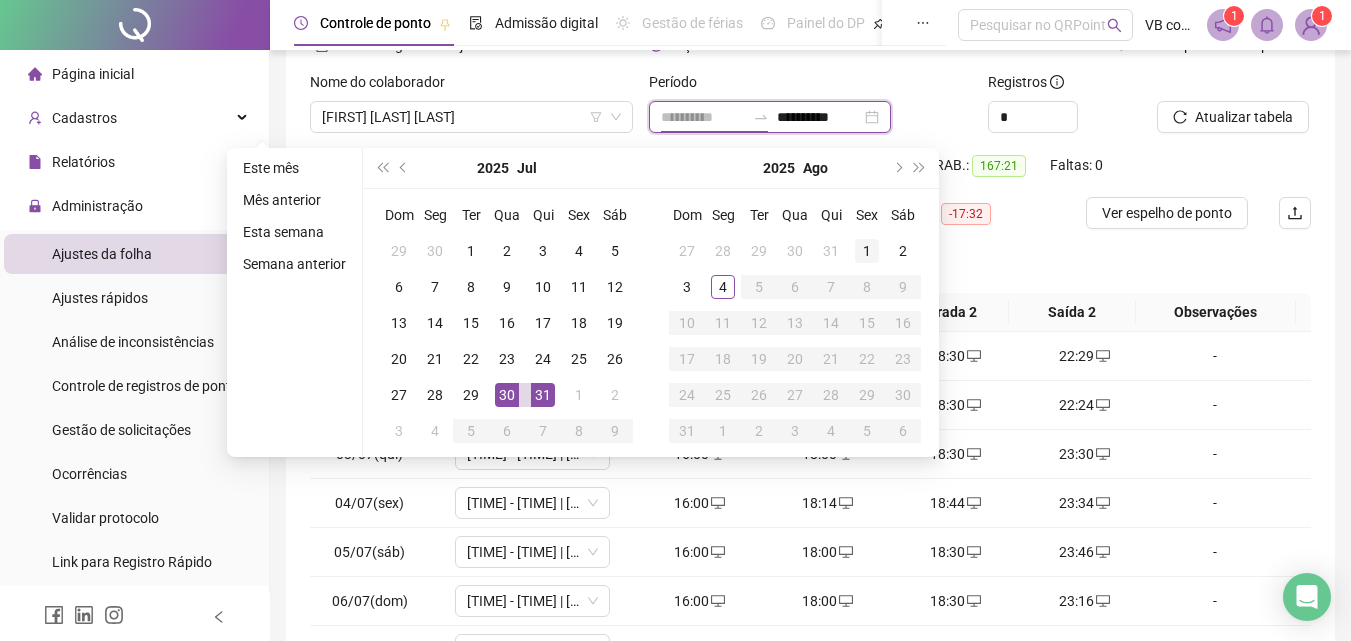 type on "**********" 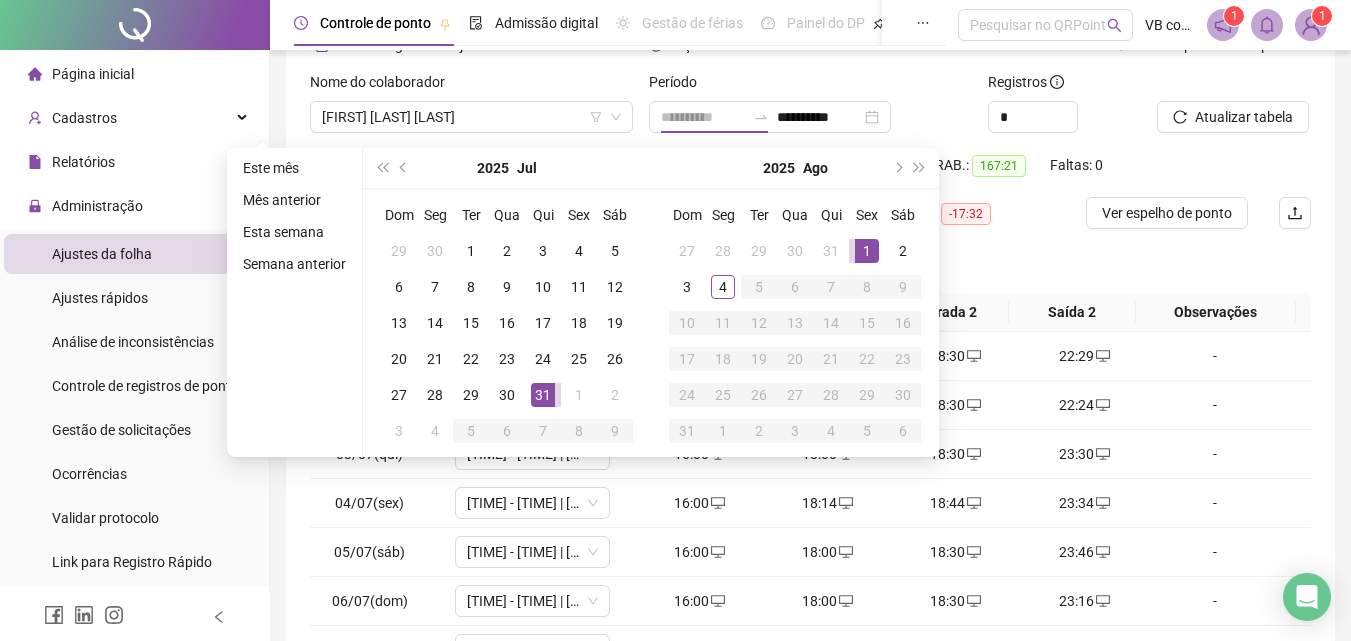 click on "1" at bounding box center [867, 251] 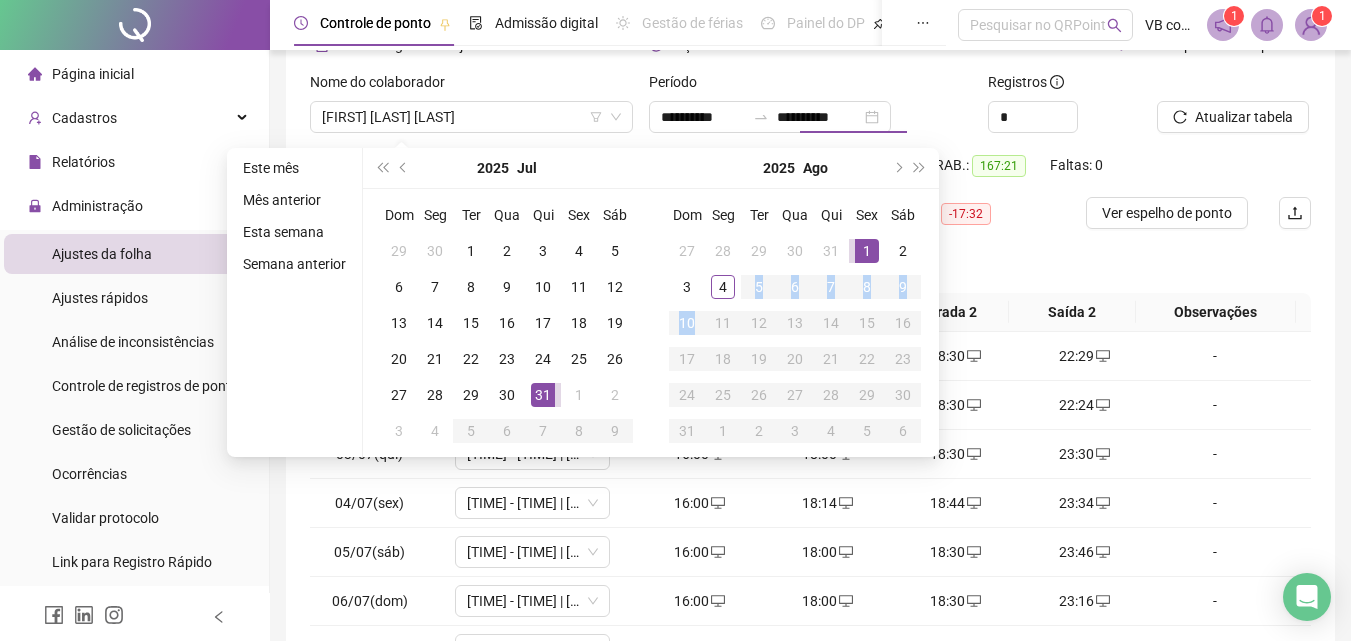 drag, startPoint x: 716, startPoint y: 303, endPoint x: 728, endPoint y: 295, distance: 14.422205 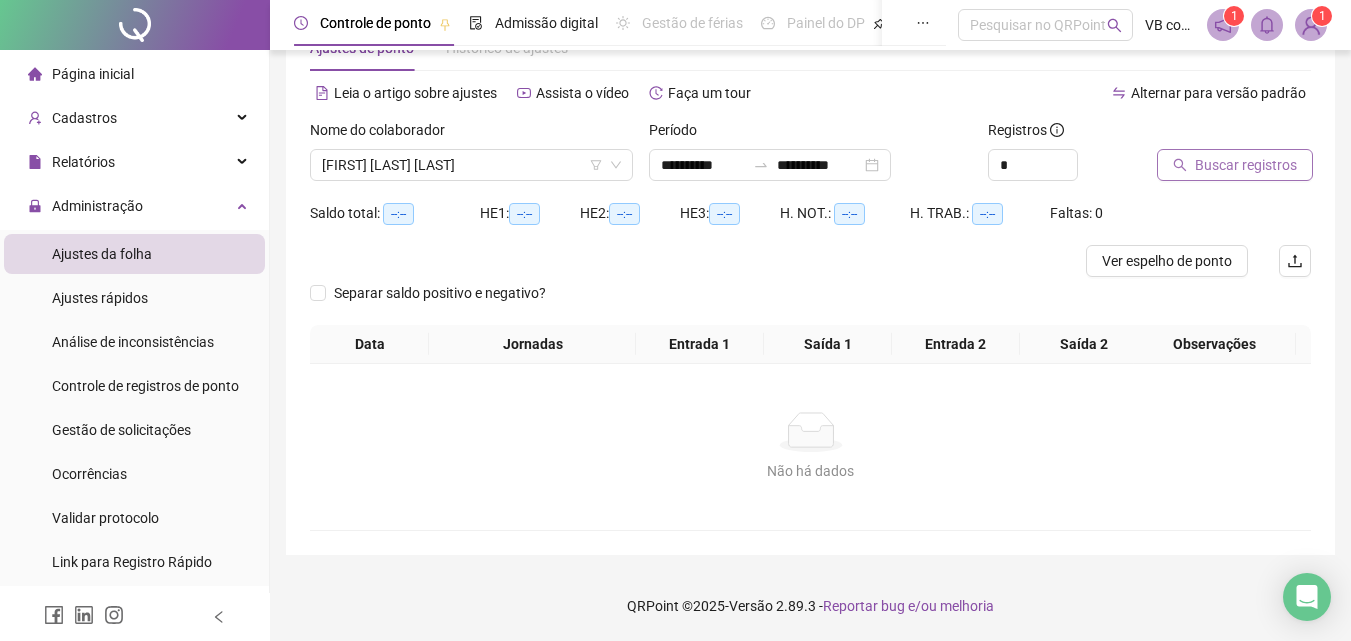click on "Buscar registros" at bounding box center [1246, 165] 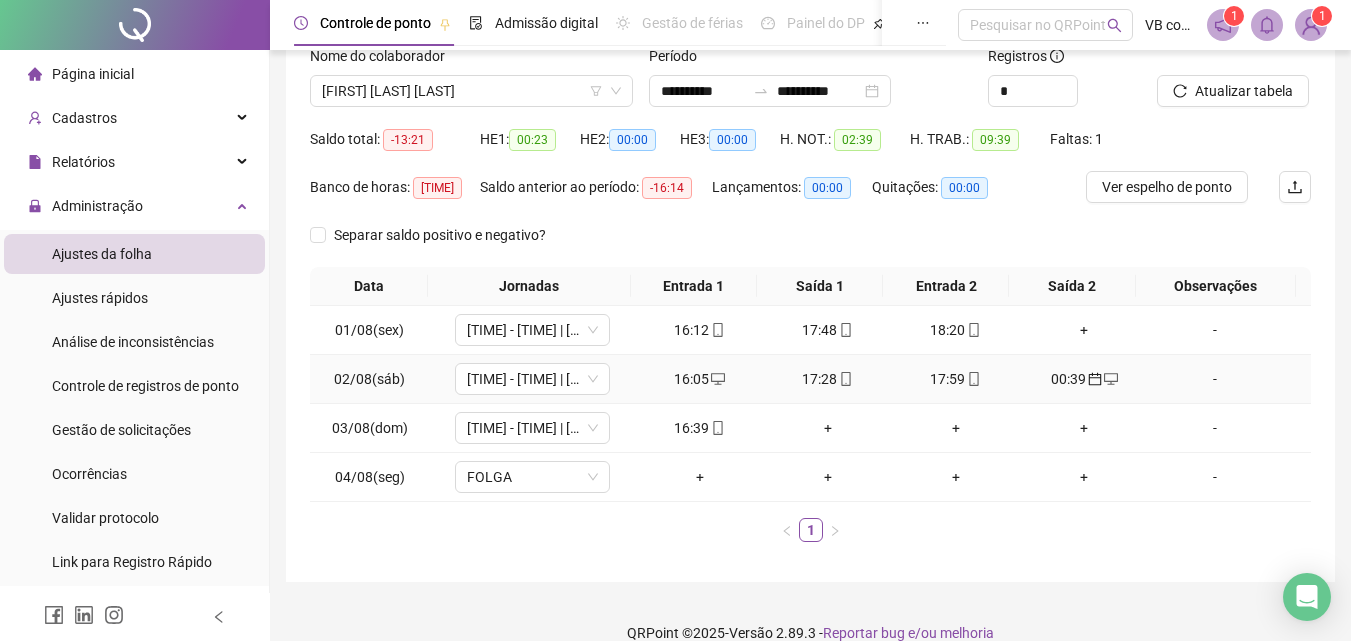 scroll, scrollTop: 166, scrollLeft: 0, axis: vertical 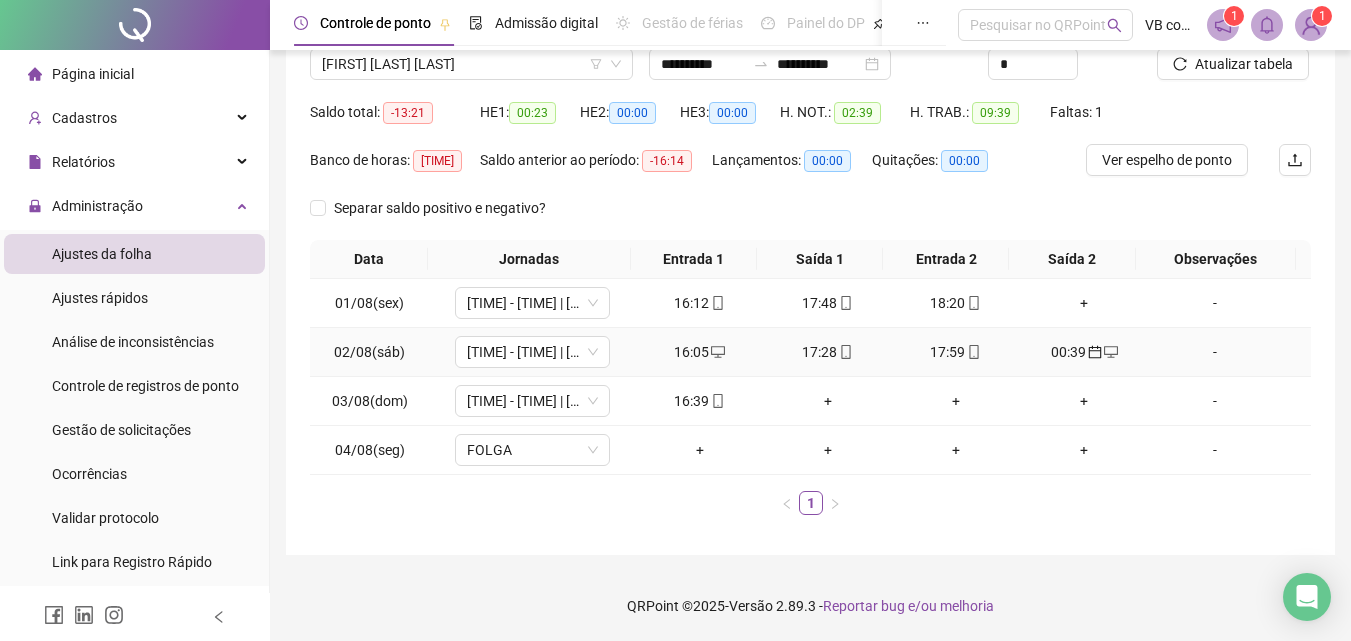 click on "00:39" at bounding box center (1084, 352) 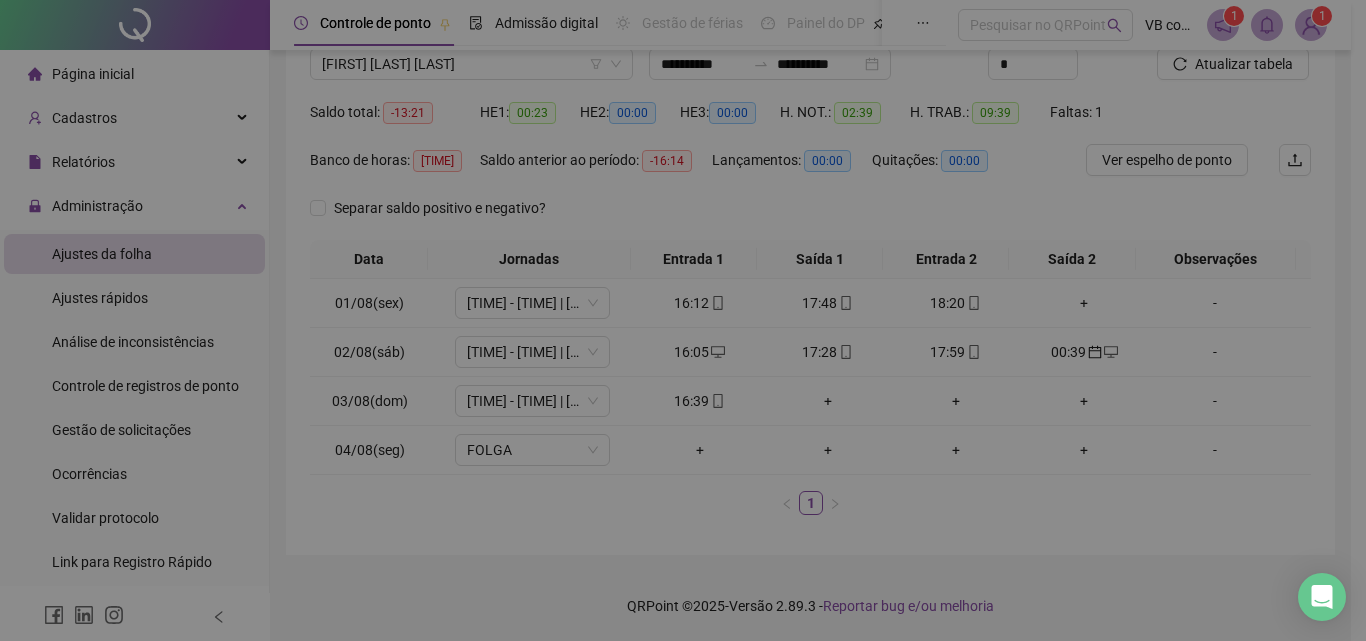 type on "**********" 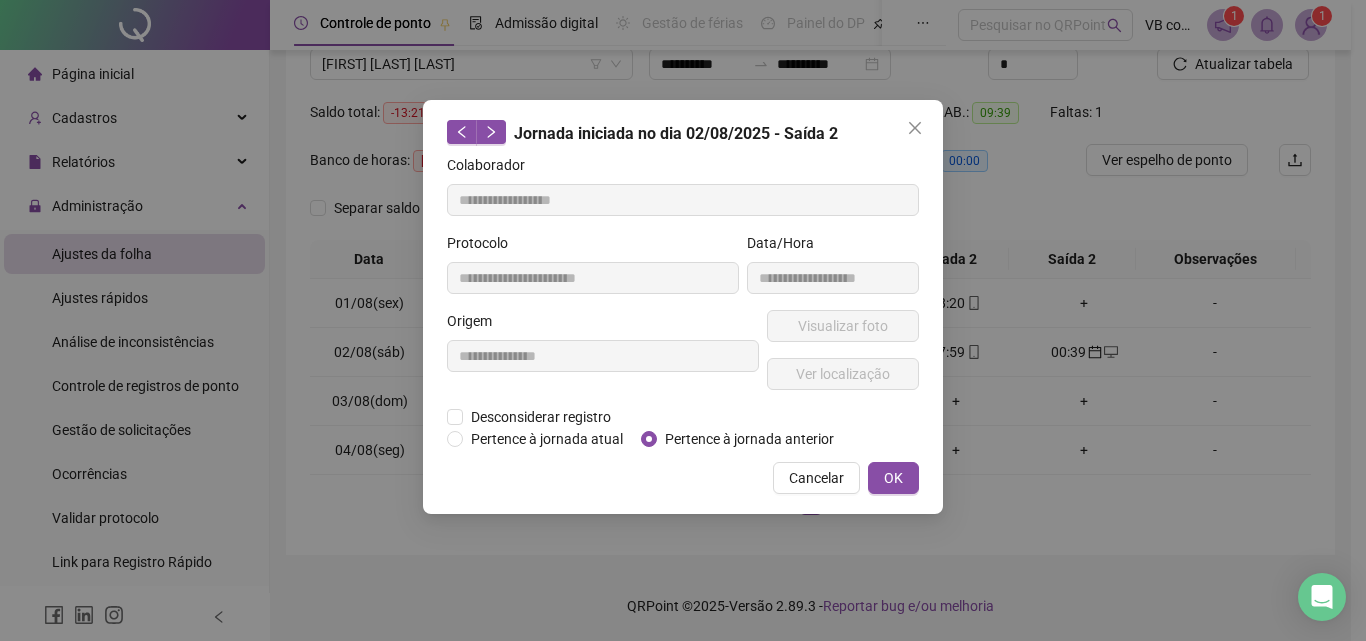 click on "Pertence à jornada anterior" at bounding box center (749, 439) 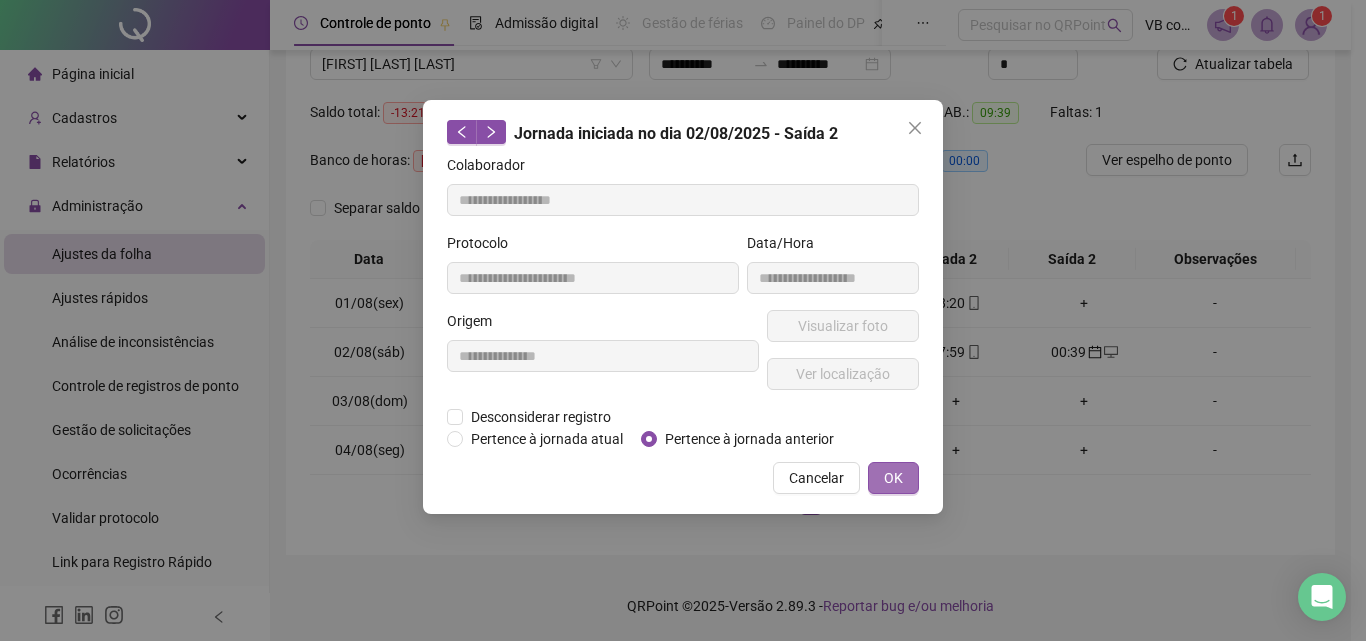click on "OK" at bounding box center (893, 478) 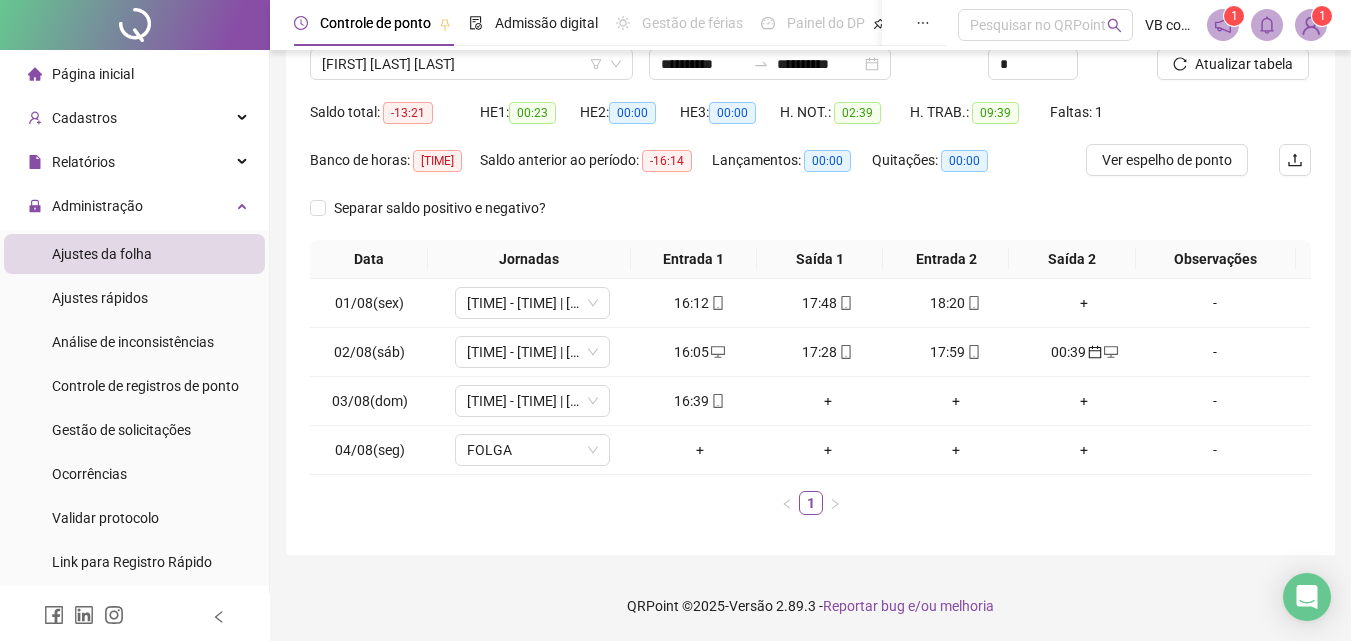 click on "Controle de ponto Admissão digital Gestão de férias Painel do DP Folha de pagamento   Pesquisar no QRPoint VB complex 1 1" at bounding box center (810, 25) 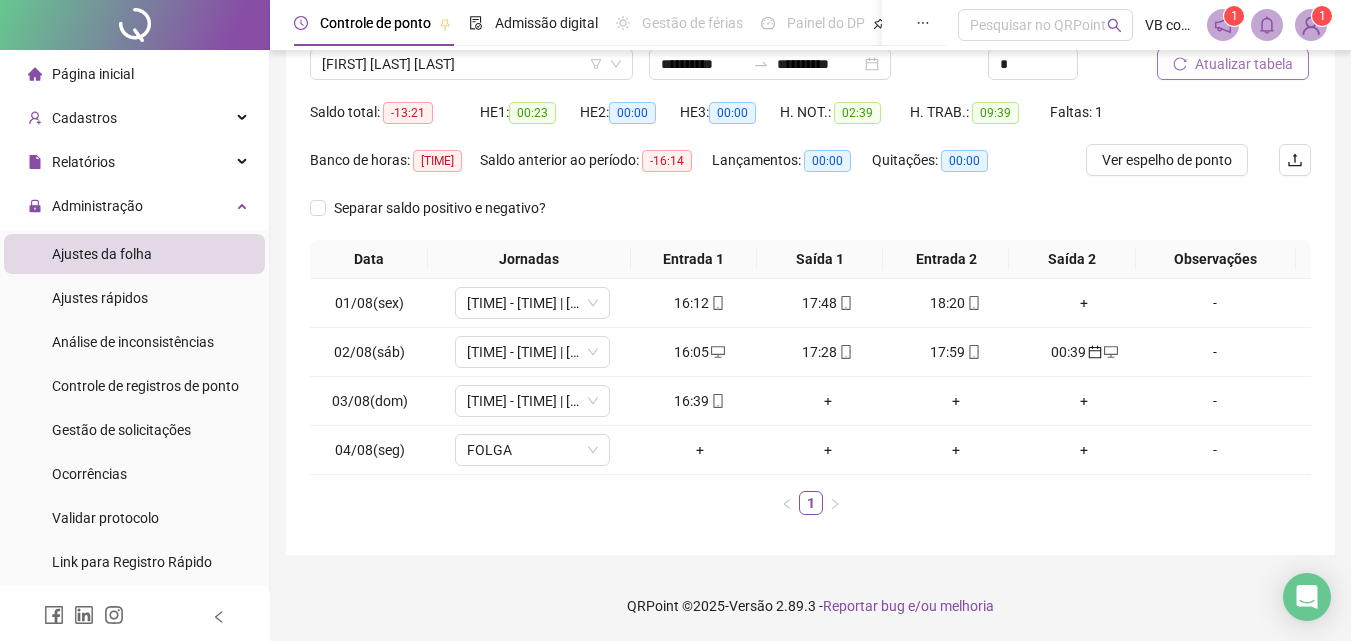 click on "Atualizar tabela" at bounding box center (1244, 64) 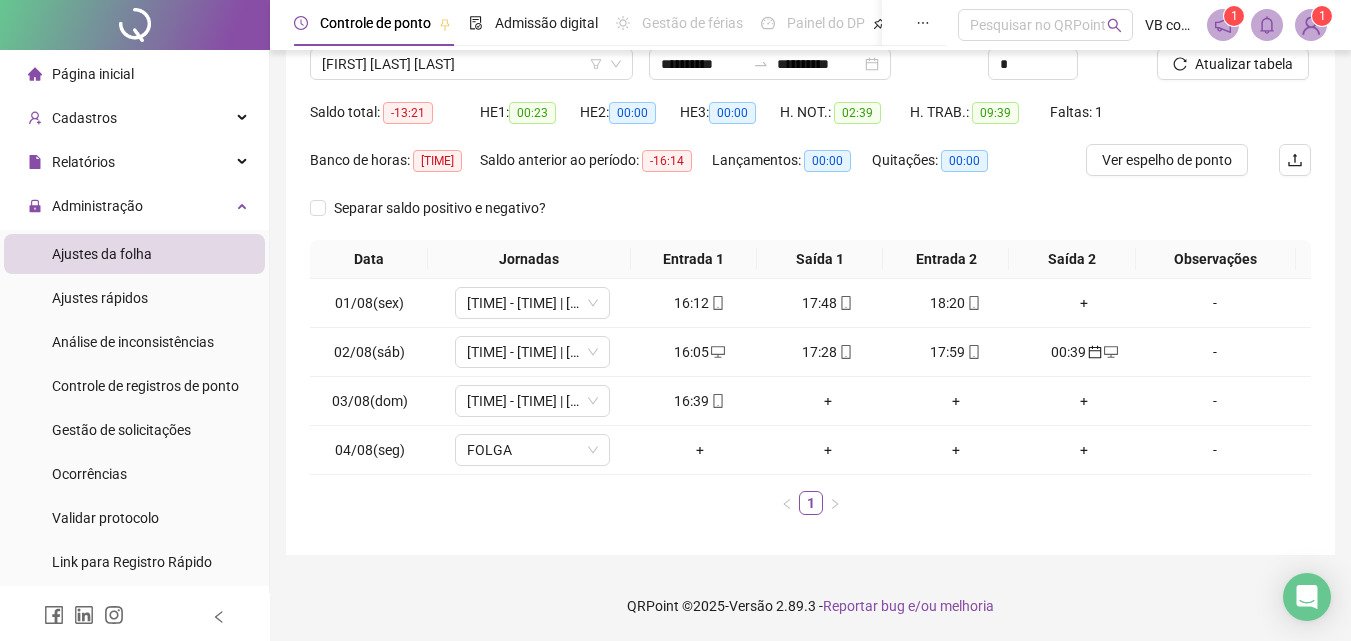 click on "Atualizar tabela" at bounding box center [1234, 57] 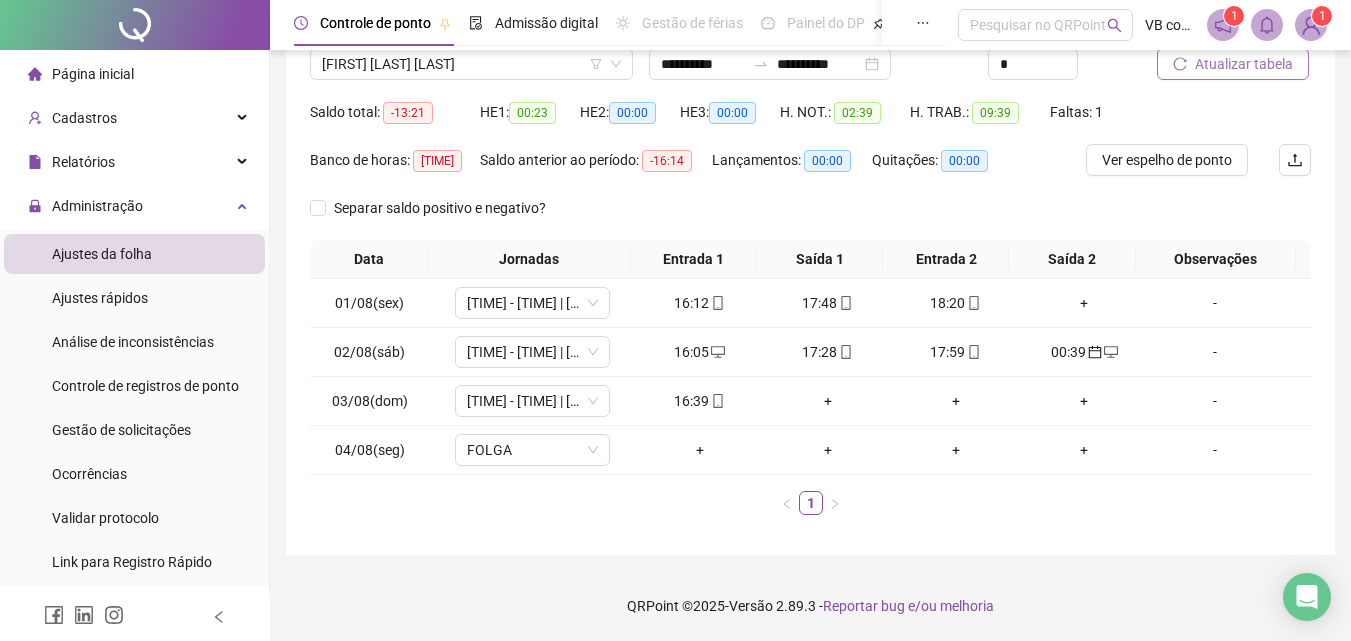 click on "Atualizar tabela" at bounding box center (1233, 64) 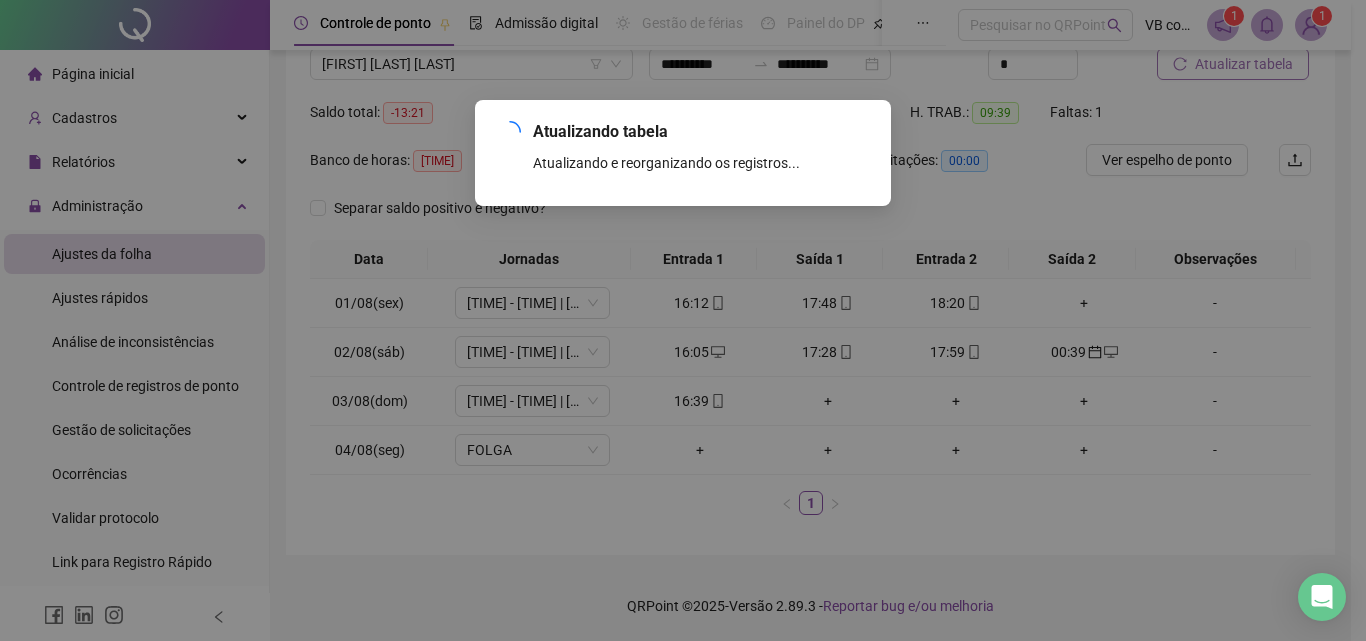 click on "Atualizando tabela Atualizando e reorganizando os registros... OK" at bounding box center [683, 320] 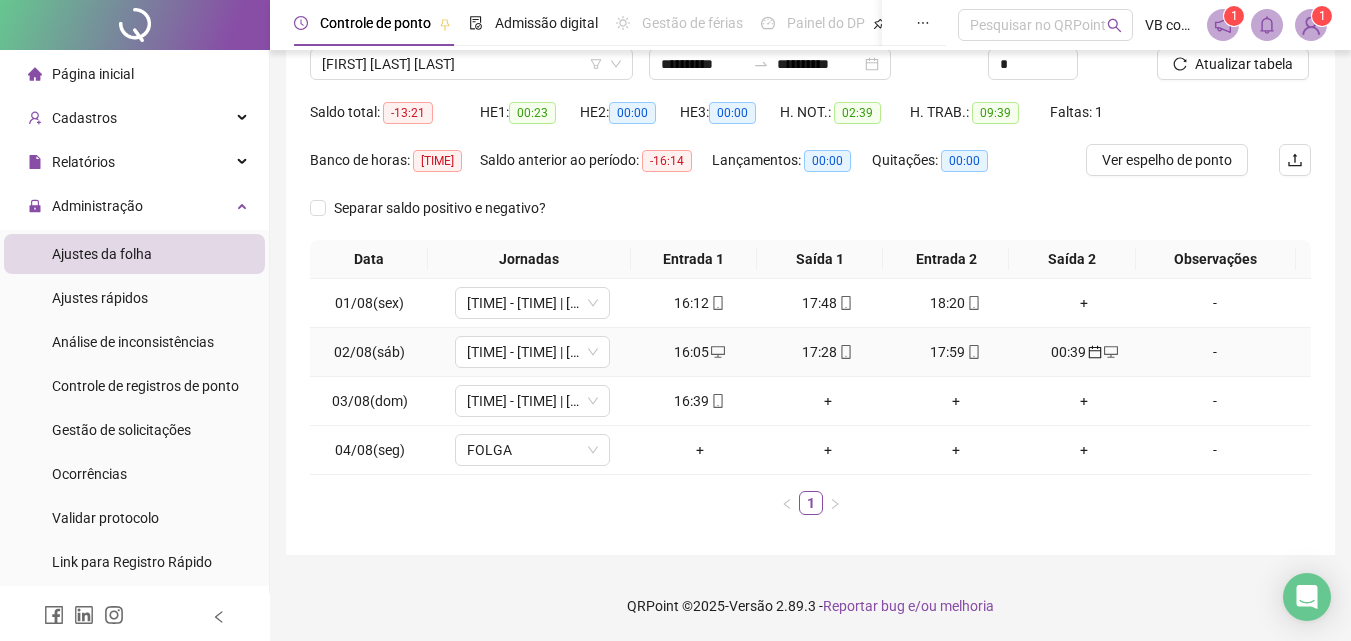click on "00:39" at bounding box center (1084, 352) 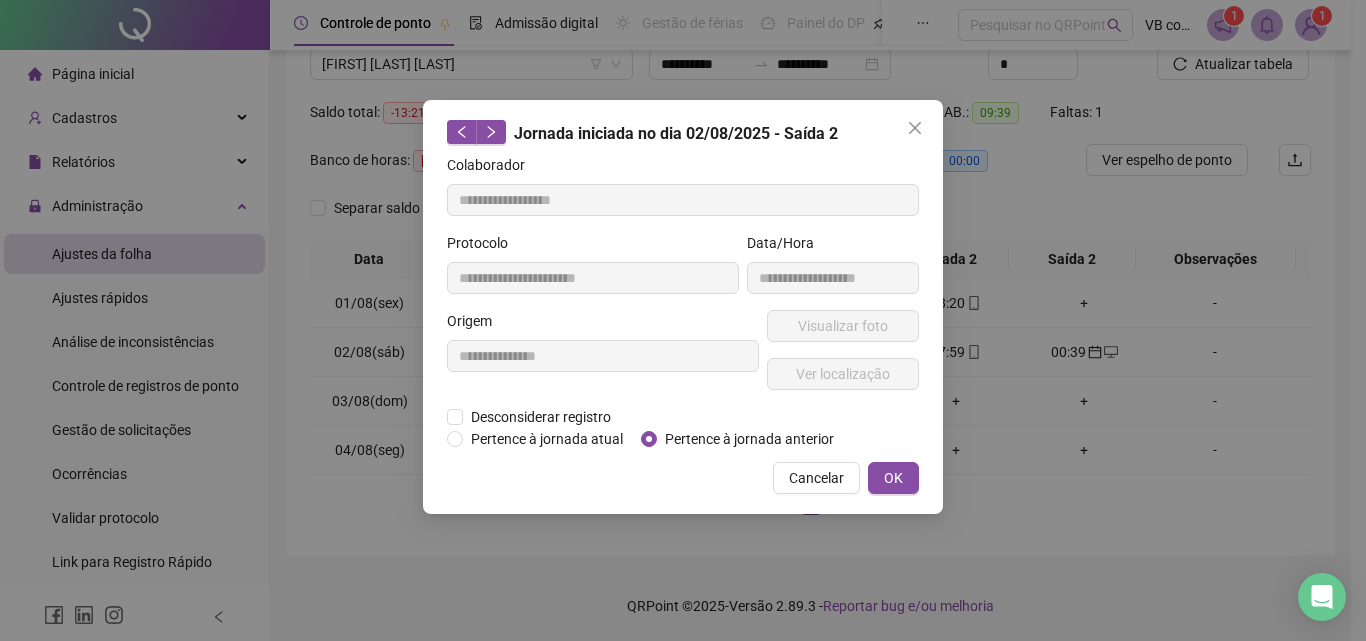 drag, startPoint x: 736, startPoint y: 428, endPoint x: 729, endPoint y: 436, distance: 10.630146 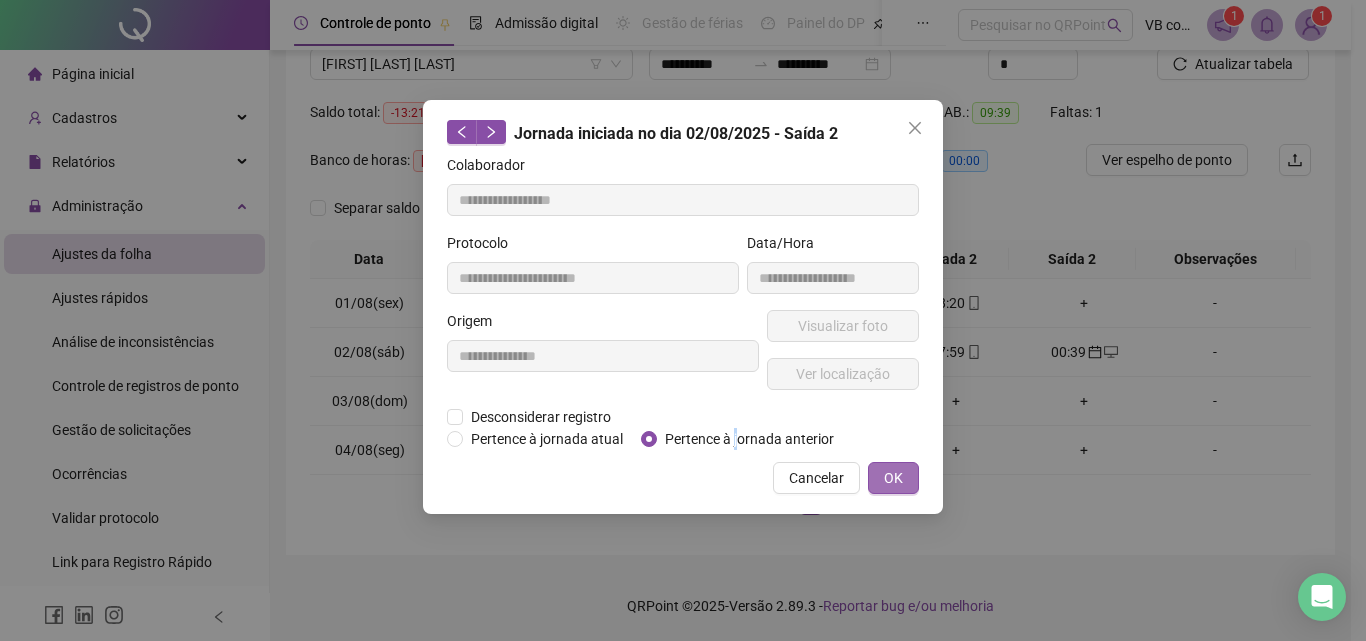 click on "OK" at bounding box center [893, 478] 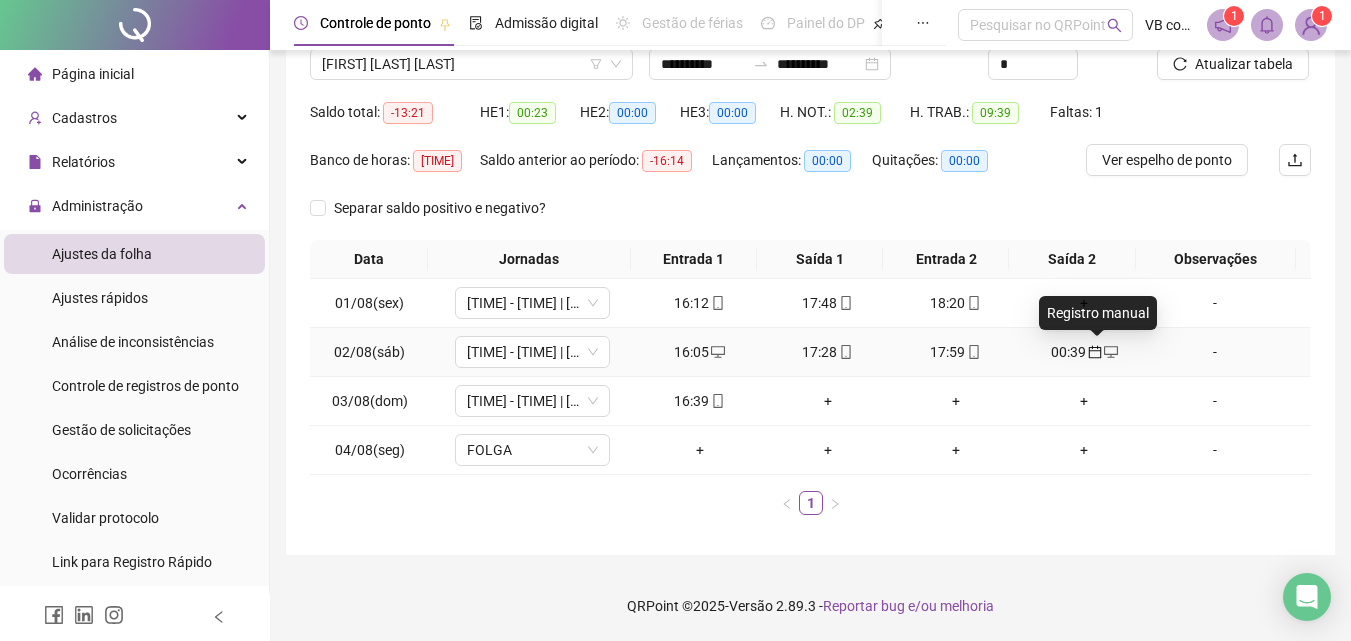 click 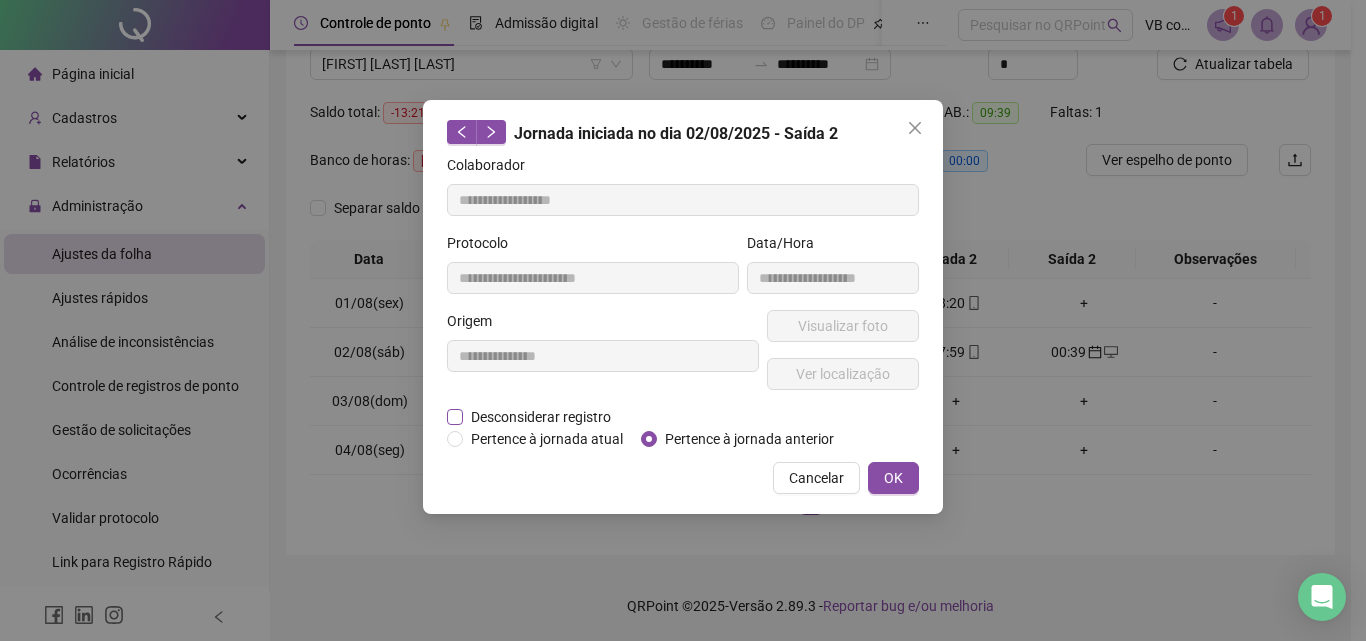 click on "Desconsiderar registro" at bounding box center [541, 417] 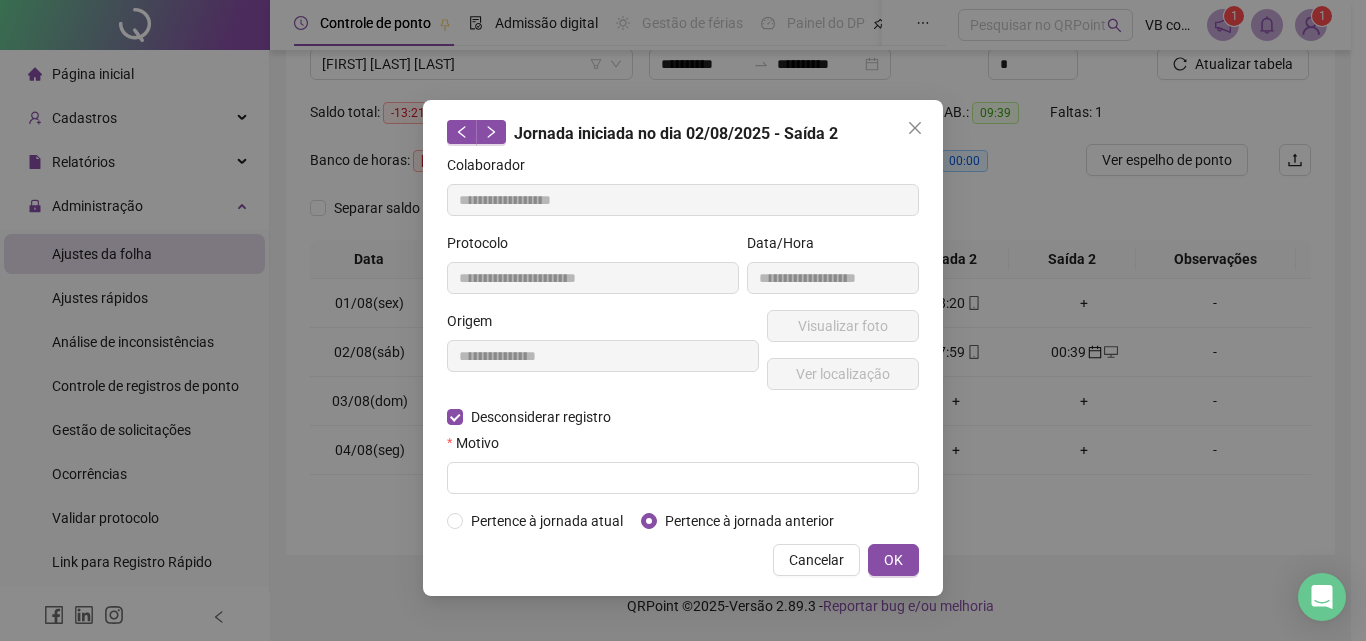 click on "Pertence à jornada atual Pertence à jornada anterior" at bounding box center [683, 521] 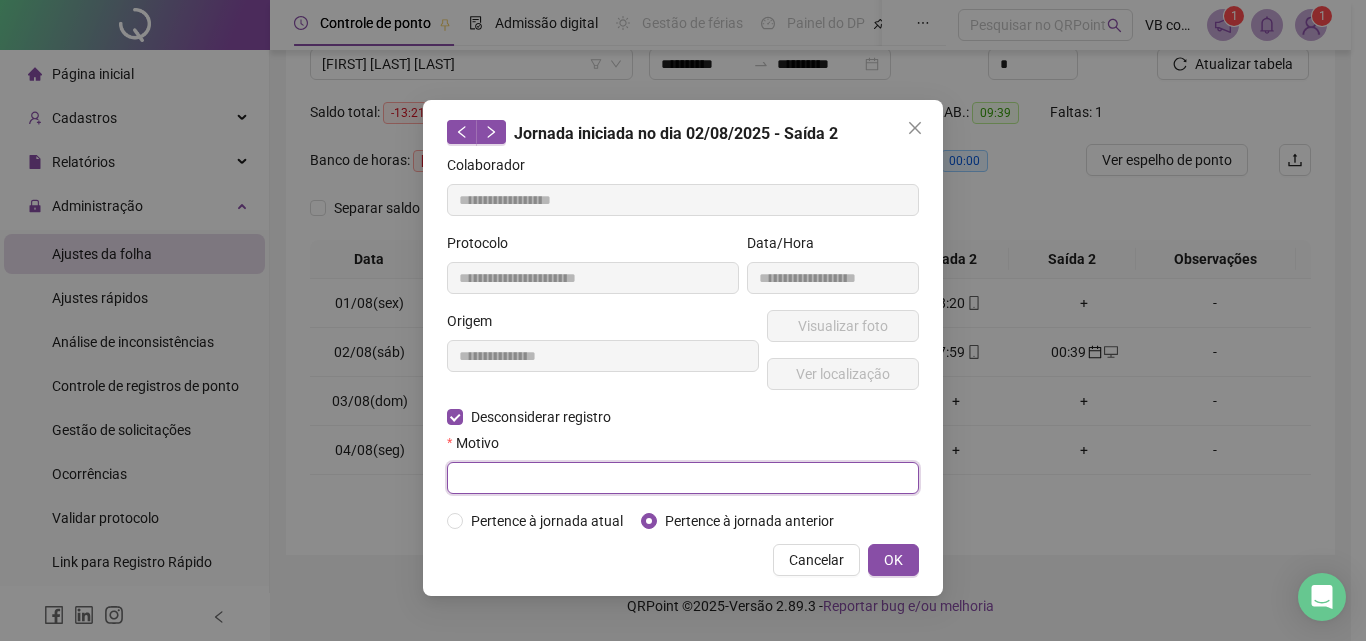 click at bounding box center [683, 478] 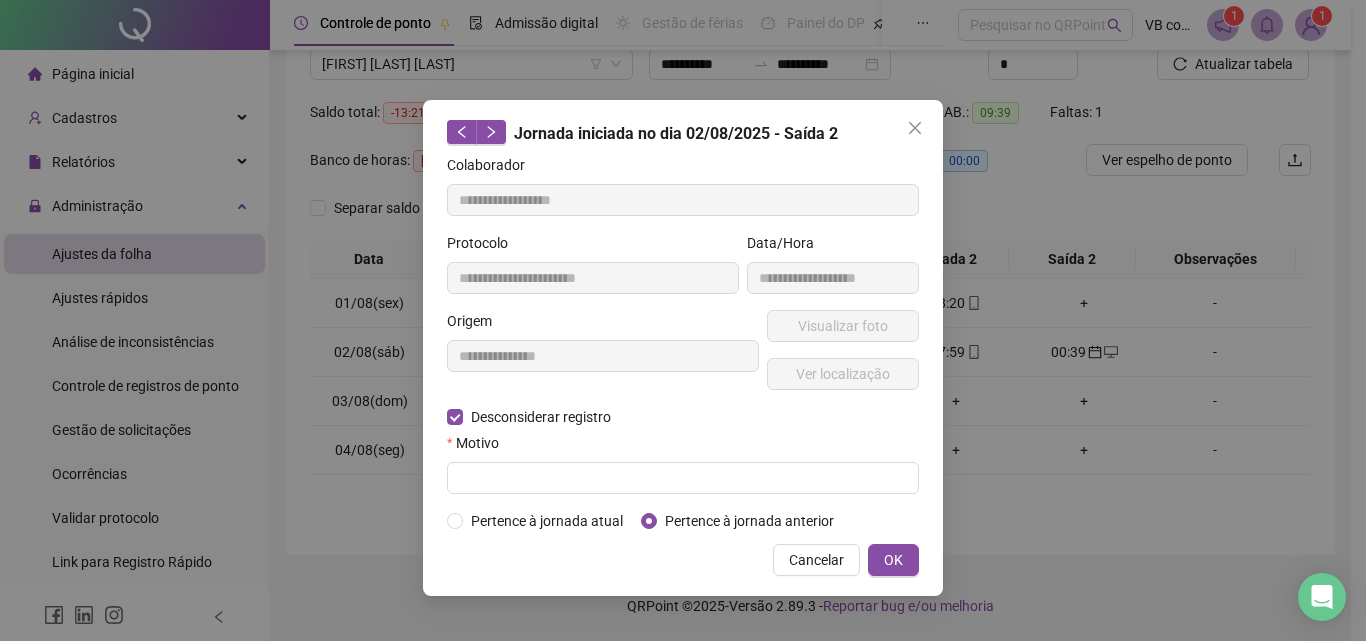 click on "**********" at bounding box center [683, 320] 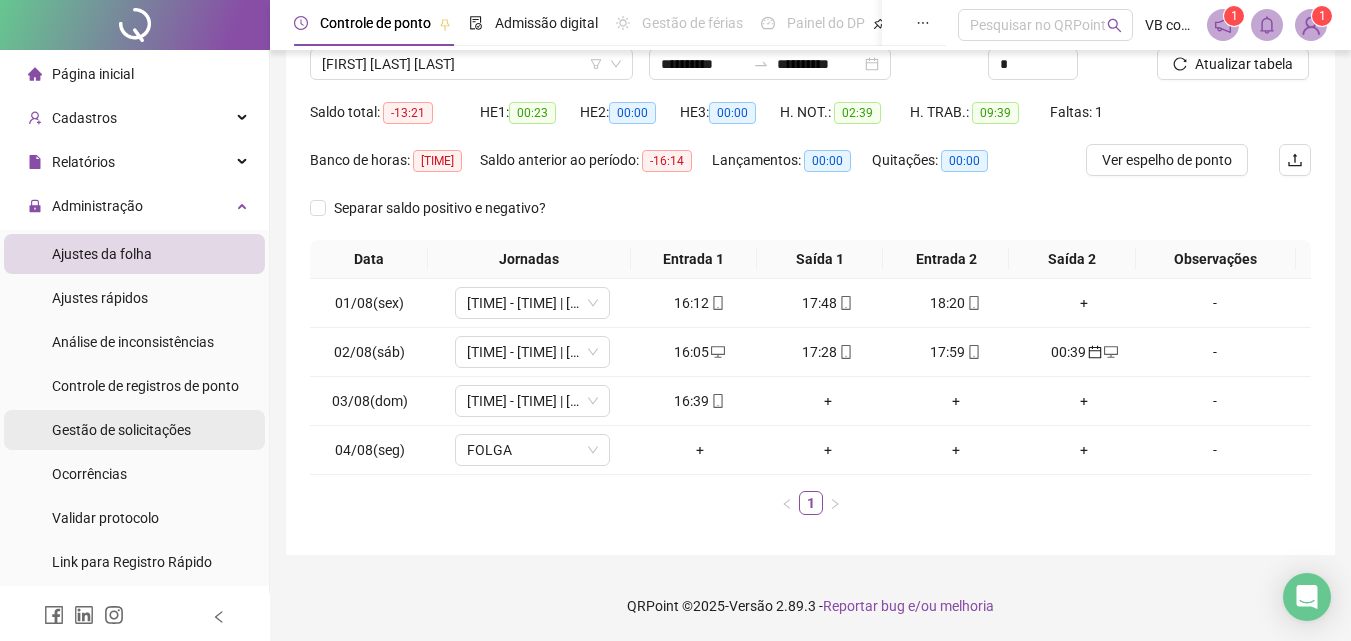 click on "Gestão de solicitações" at bounding box center (121, 430) 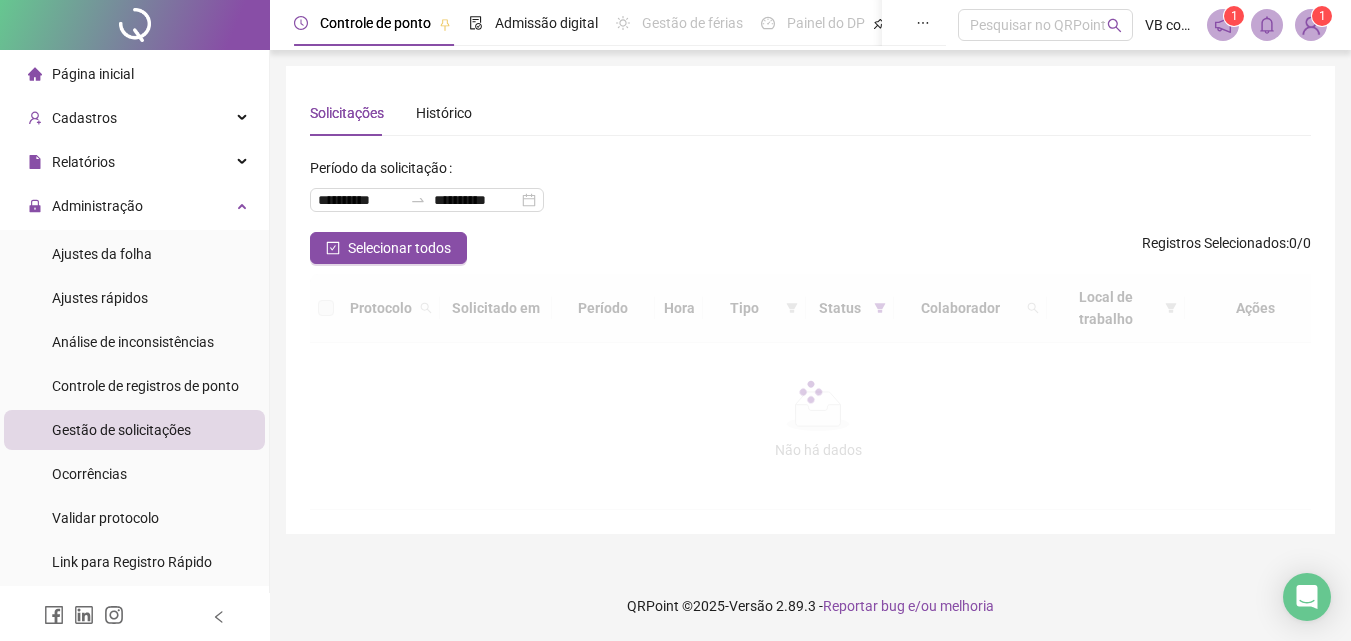 scroll, scrollTop: 0, scrollLeft: 0, axis: both 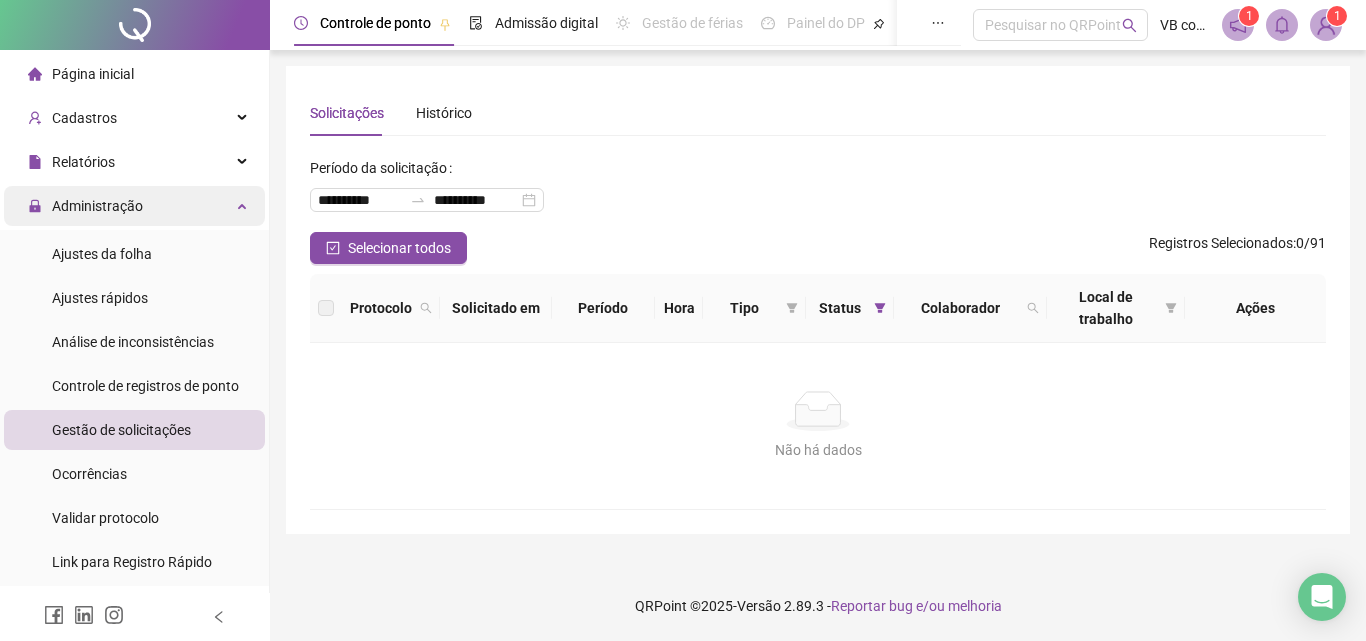click on "Administração" at bounding box center (134, 206) 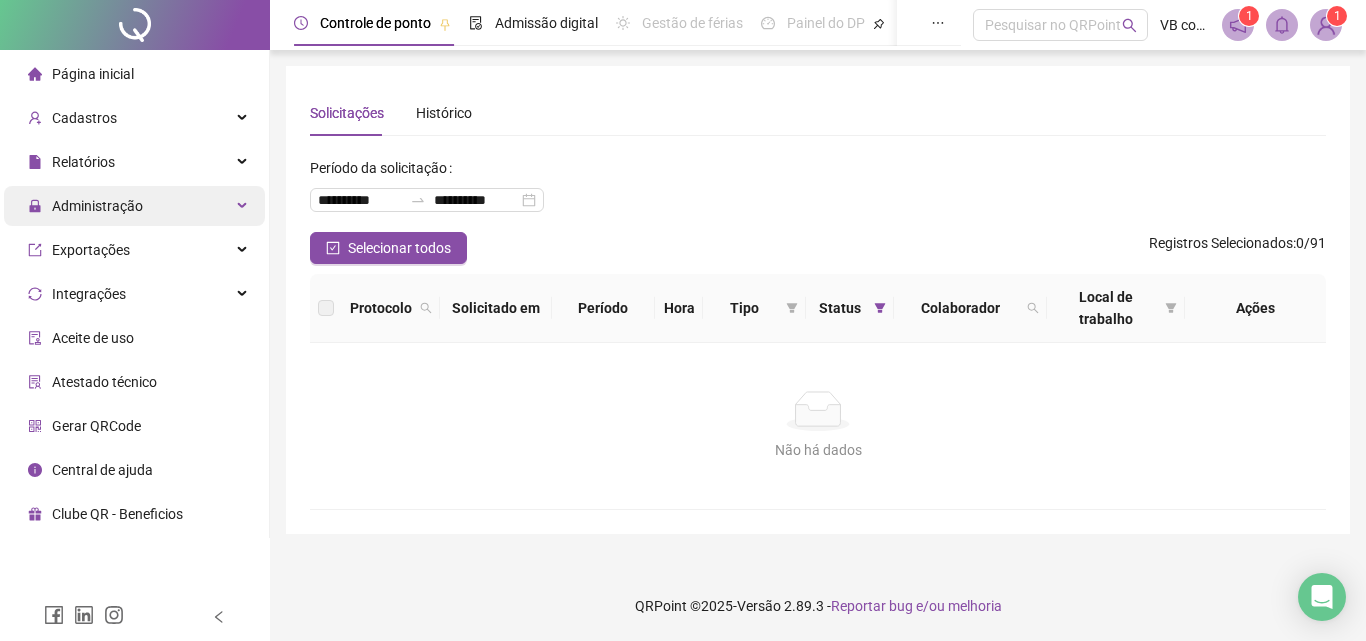 click on "Administração" at bounding box center [134, 206] 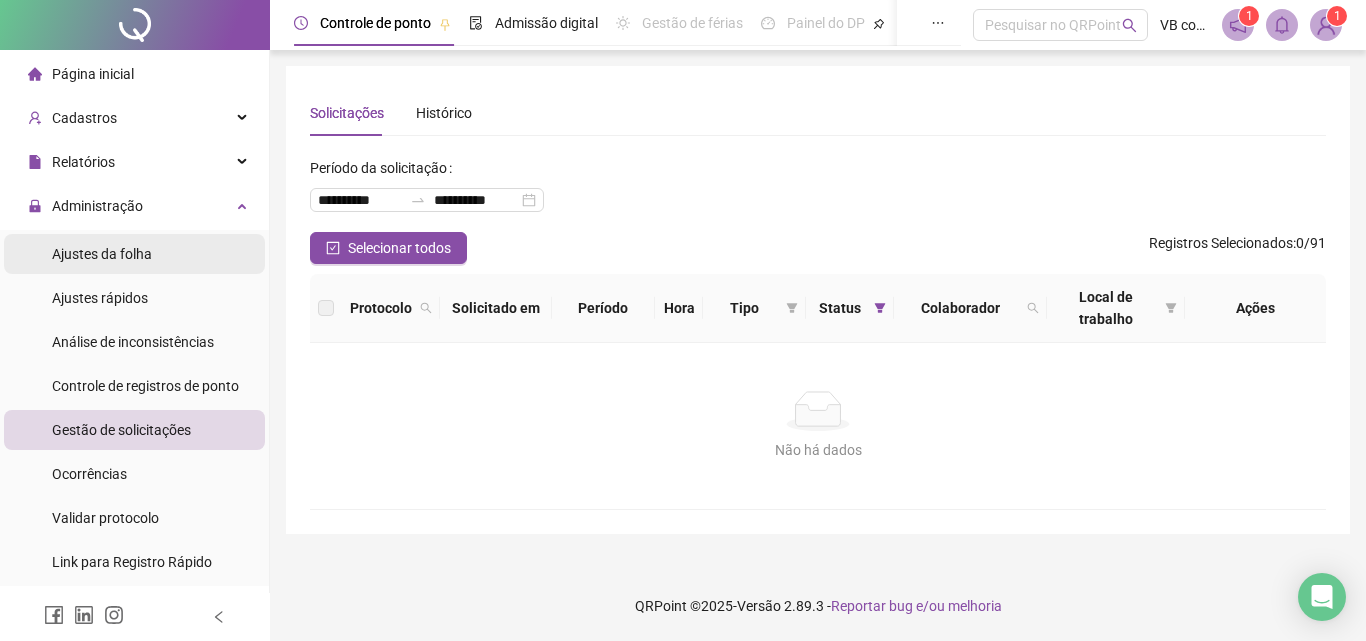 click on "Ajustes da folha" at bounding box center (134, 254) 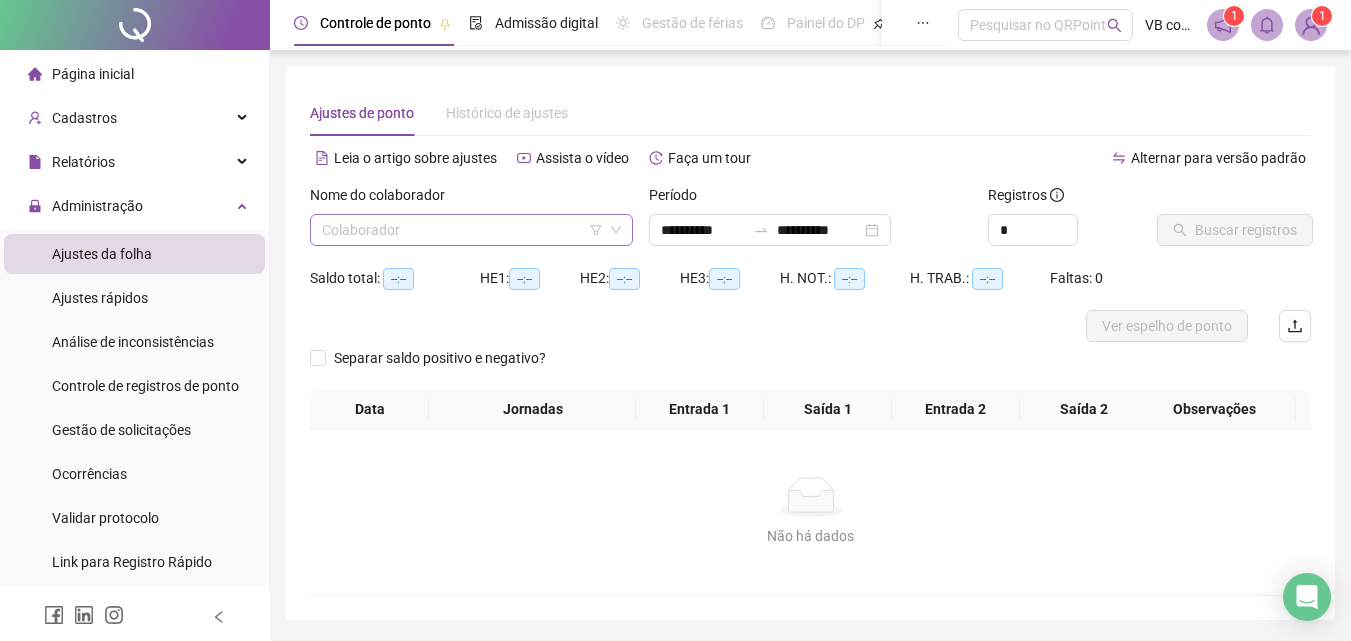 click at bounding box center [462, 230] 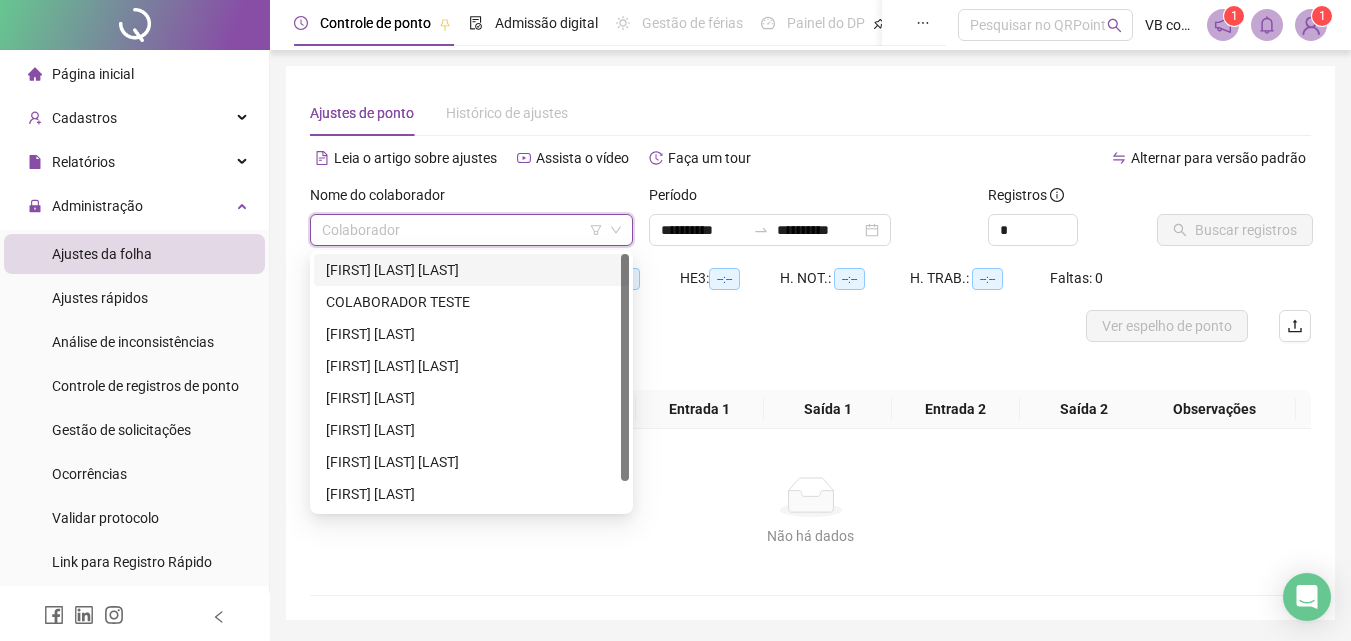 click on "[FIRST] [LAST] [LAST]" at bounding box center (471, 270) 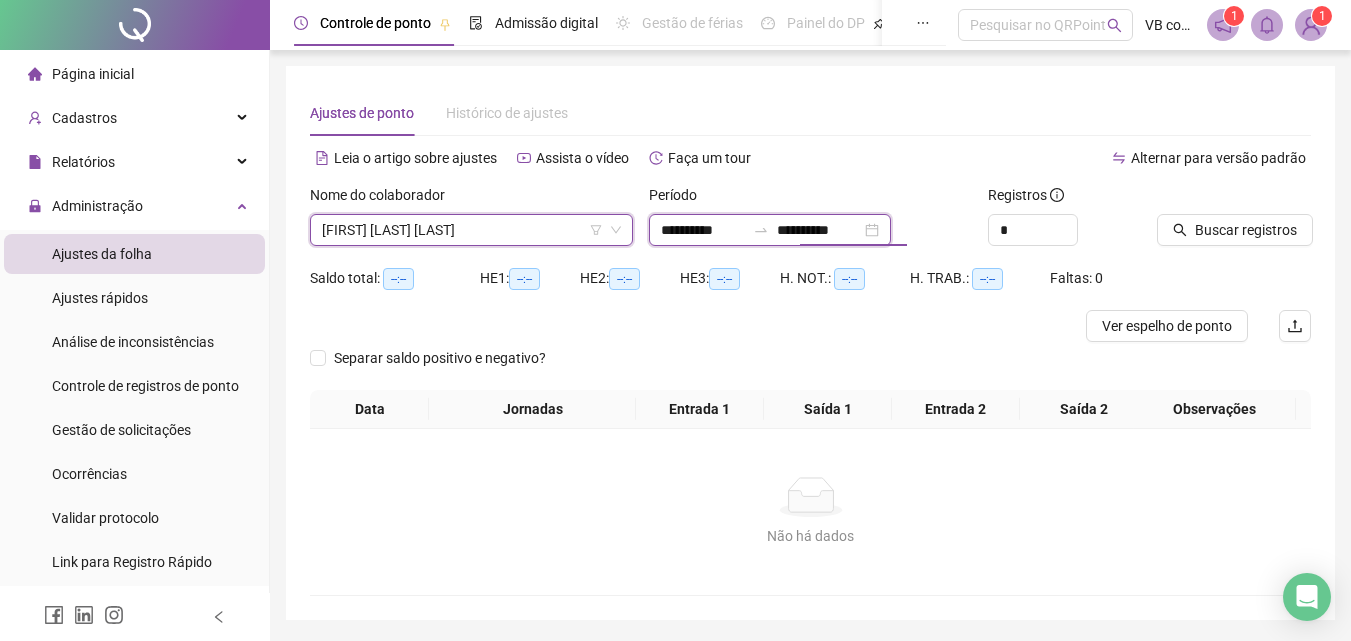 click on "**********" at bounding box center [819, 230] 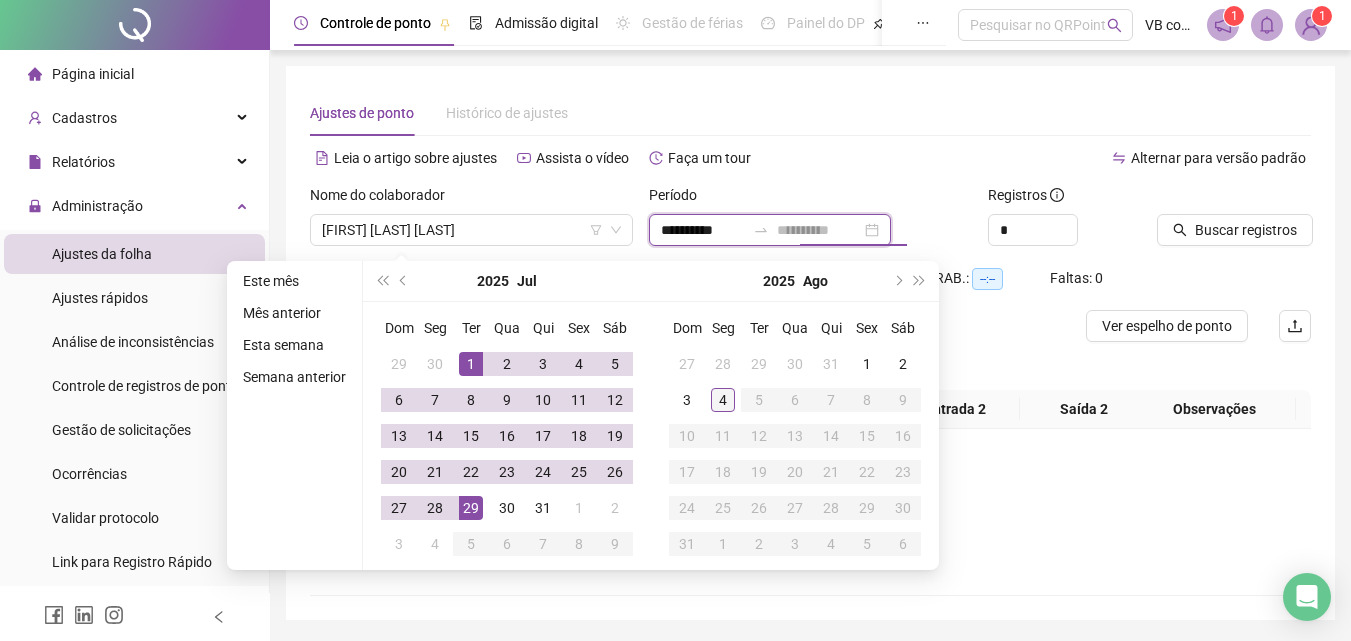 type on "**********" 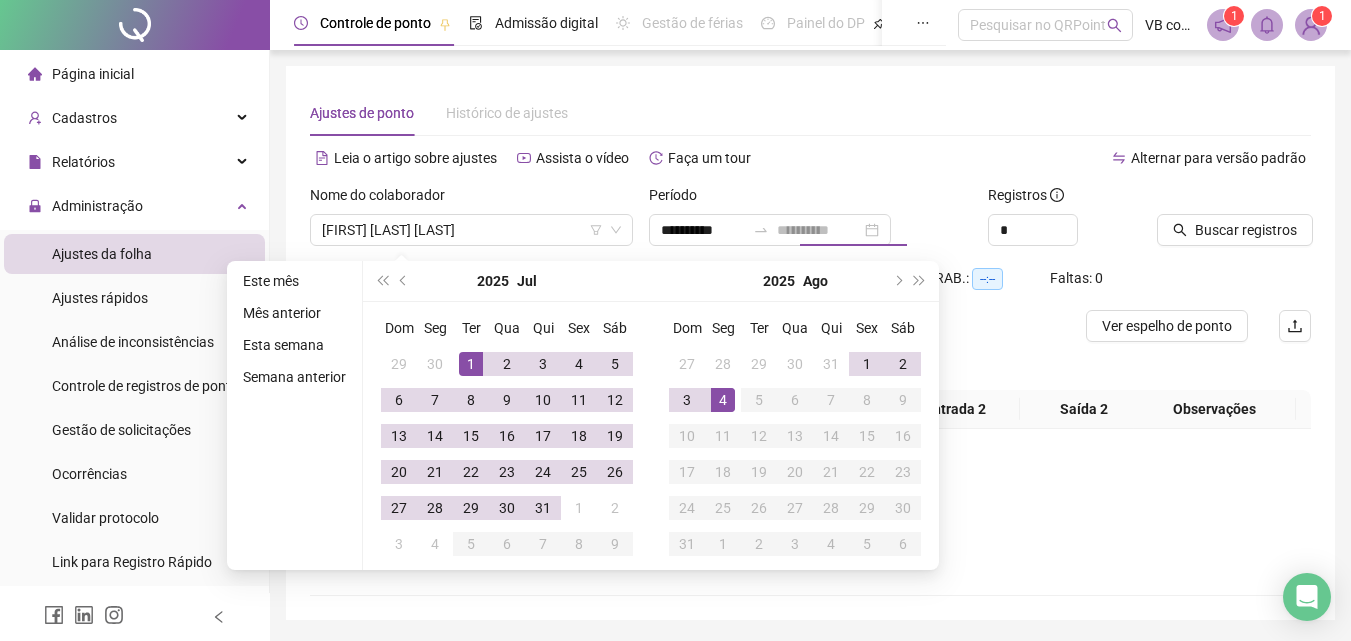 click on "4" at bounding box center [723, 400] 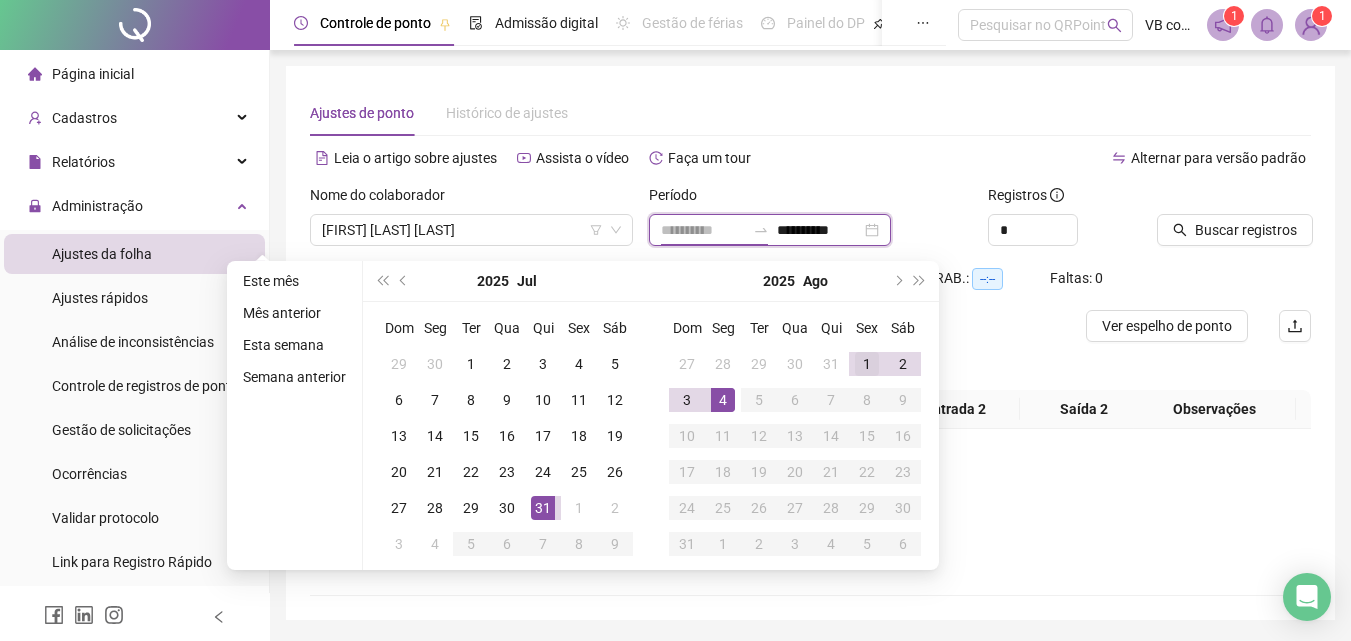 type on "**********" 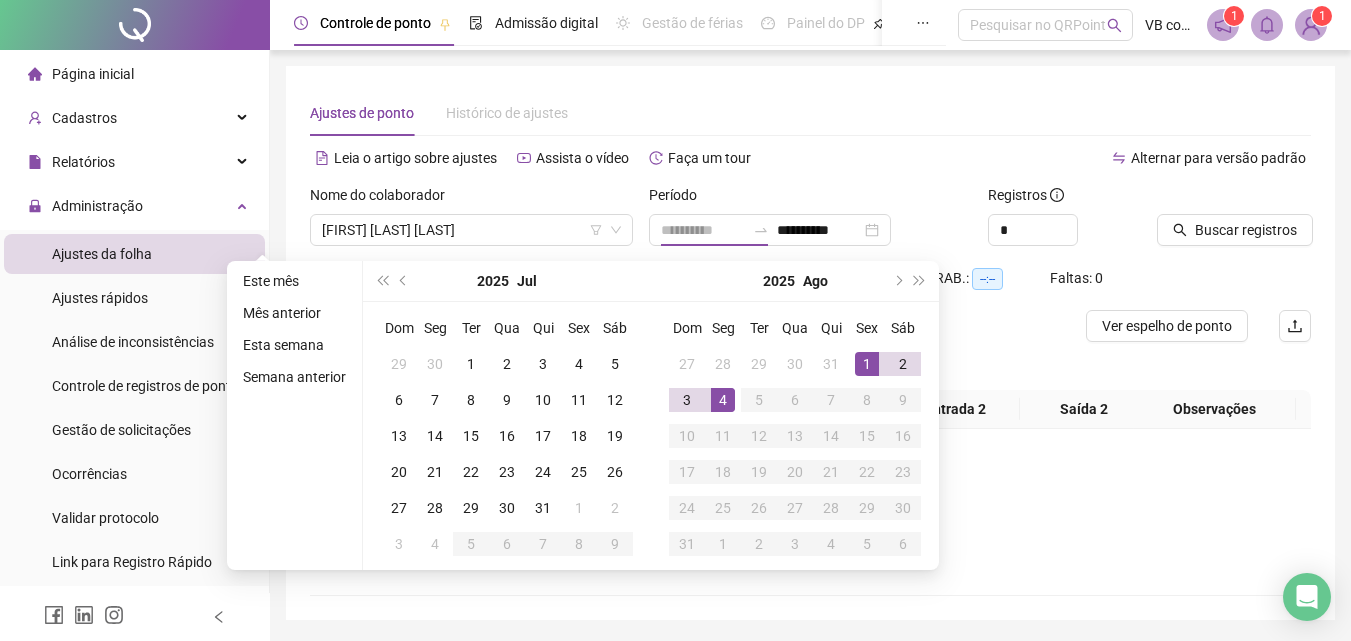 click on "1" at bounding box center (867, 364) 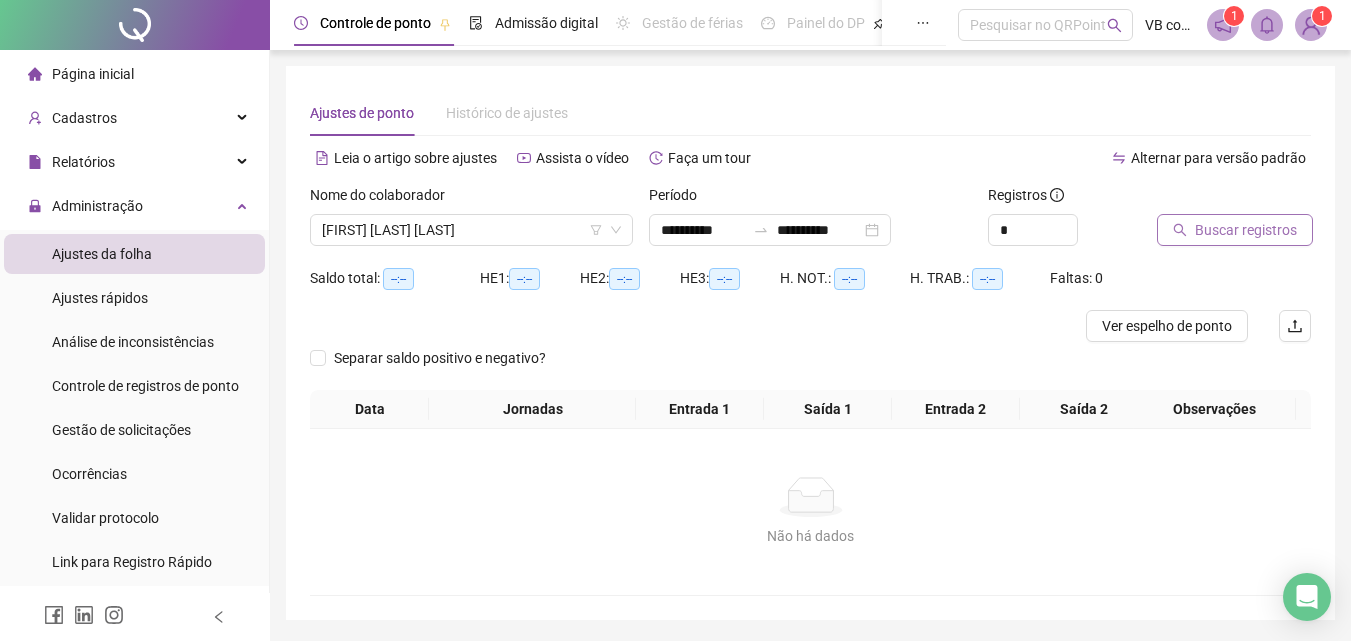 click on "Buscar registros" at bounding box center (1246, 230) 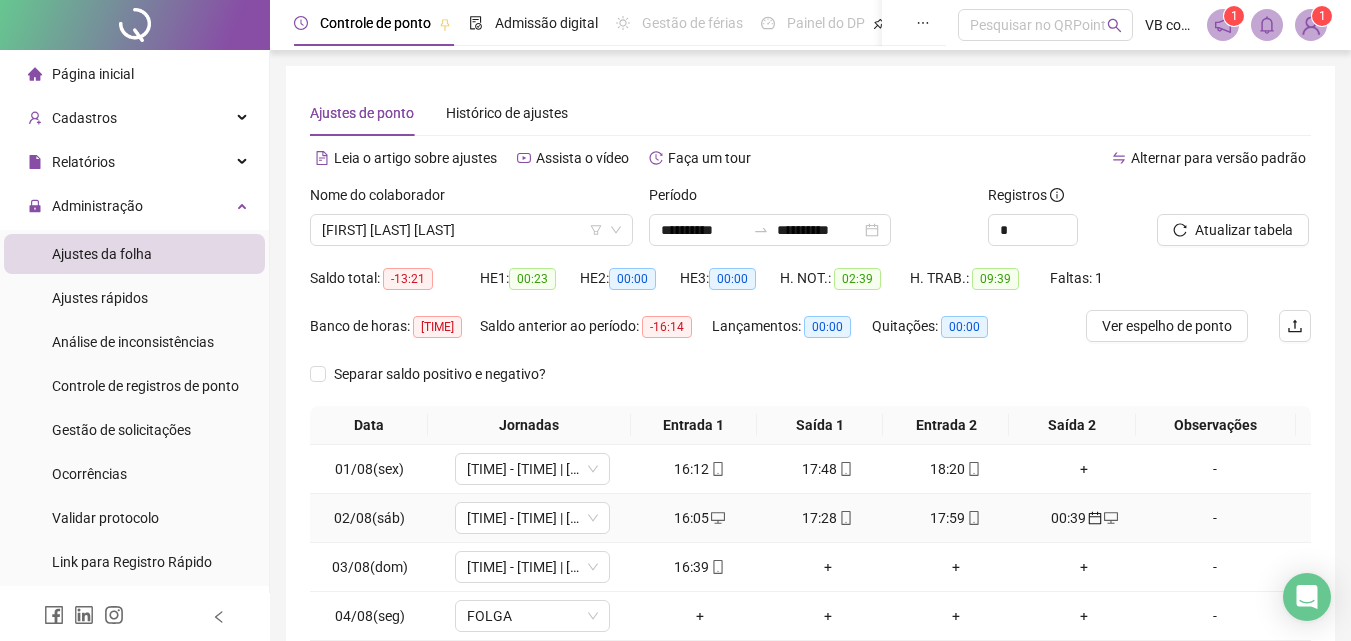 drag, startPoint x: 1077, startPoint y: 535, endPoint x: 1076, endPoint y: 522, distance: 13.038404 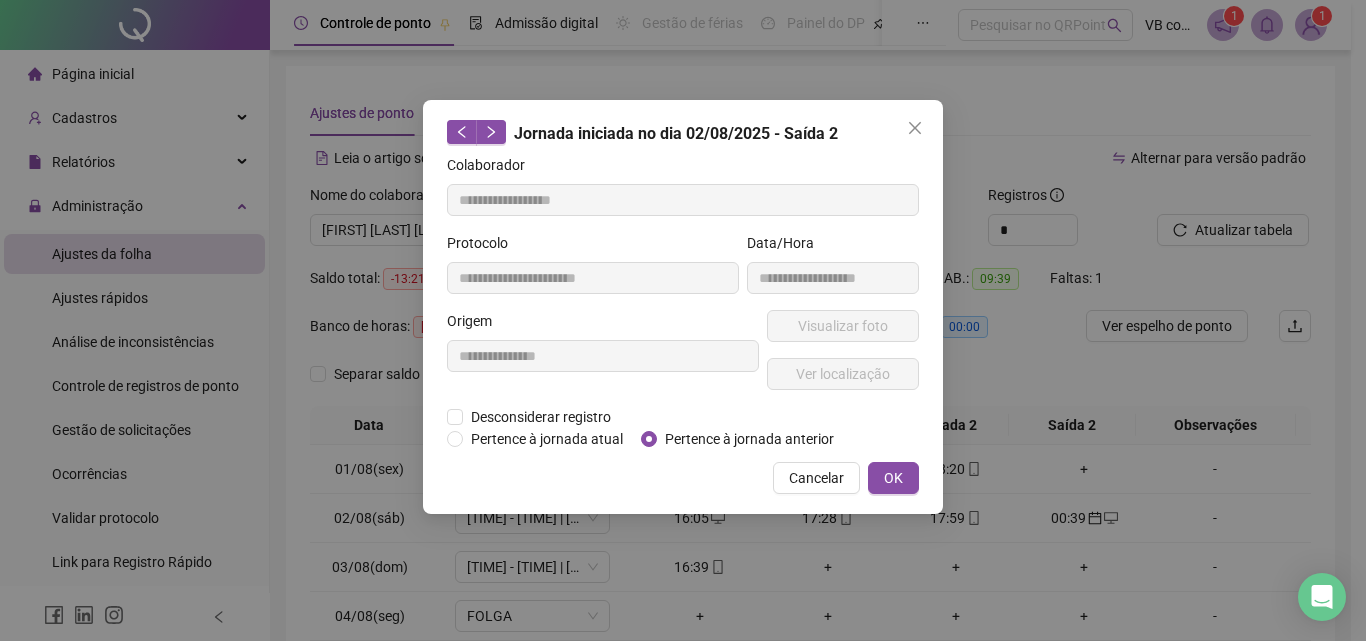 type on "**********" 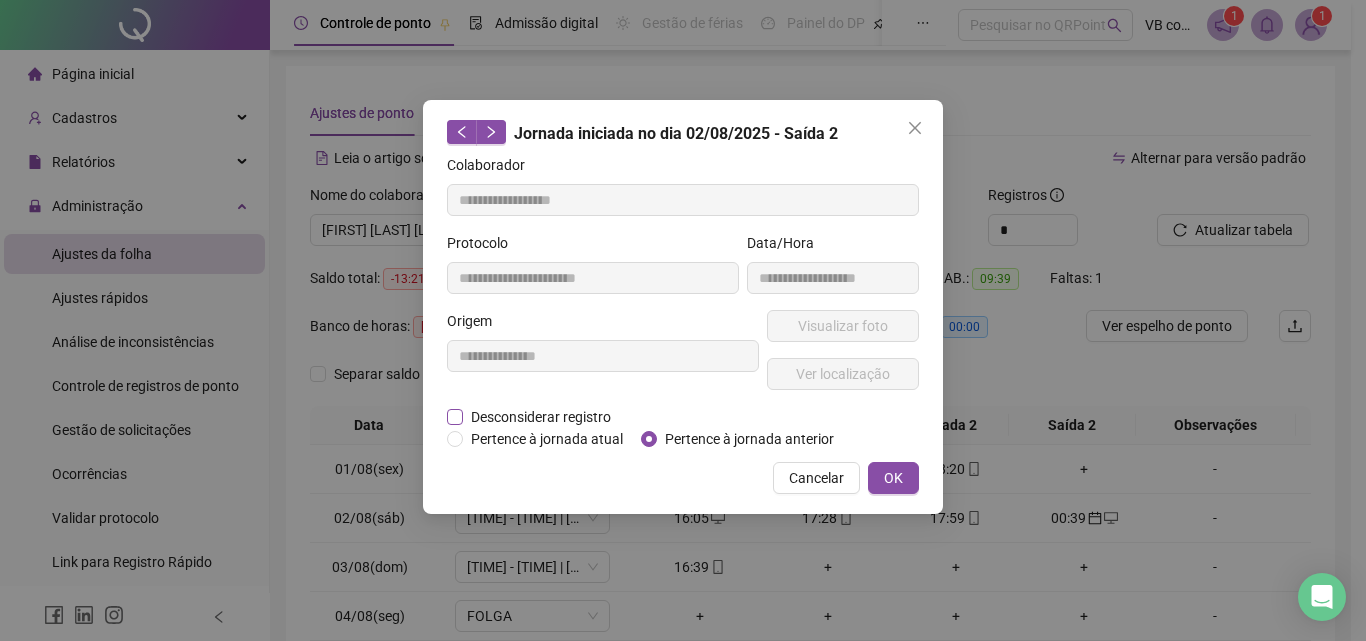 drag, startPoint x: 572, startPoint y: 415, endPoint x: 588, endPoint y: 425, distance: 18.867962 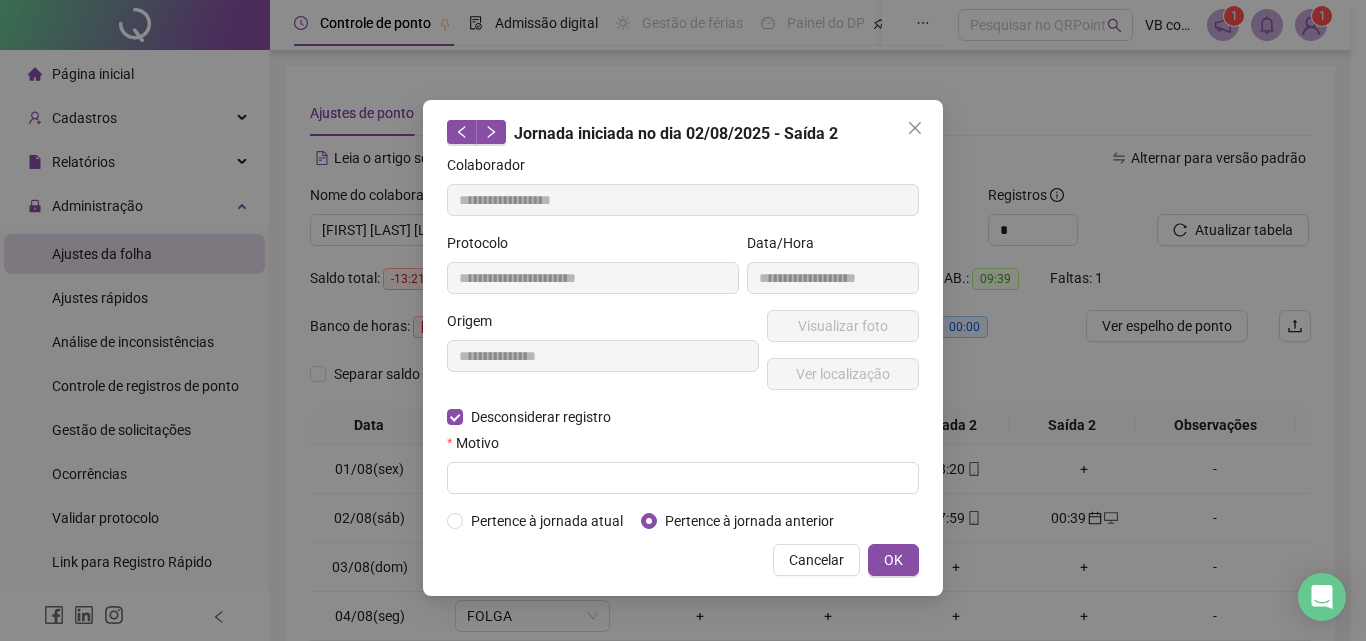 click on "**********" at bounding box center (683, 343) 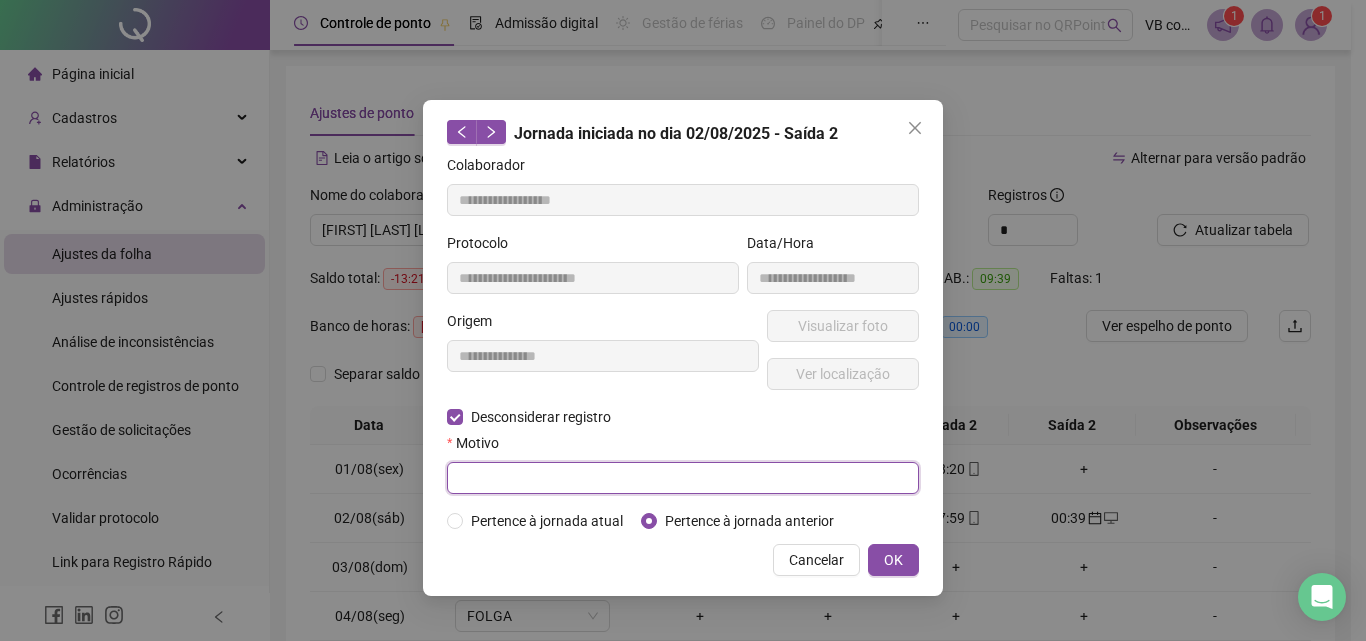click at bounding box center (683, 478) 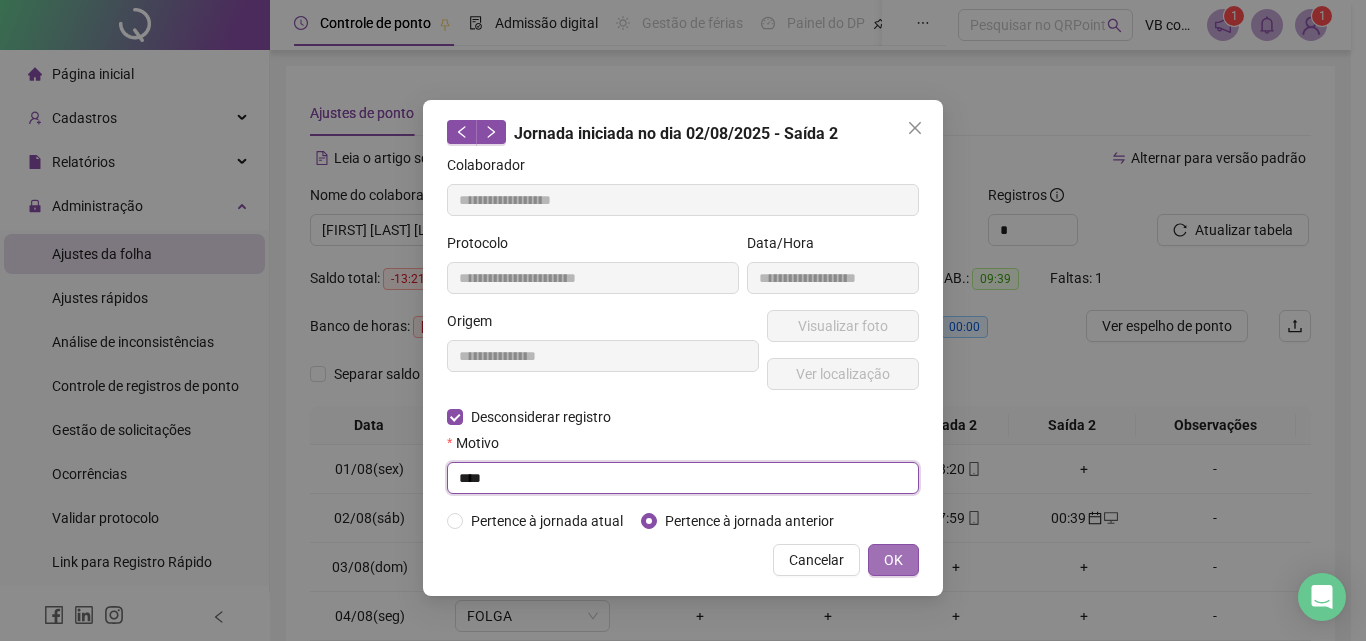 type on "****" 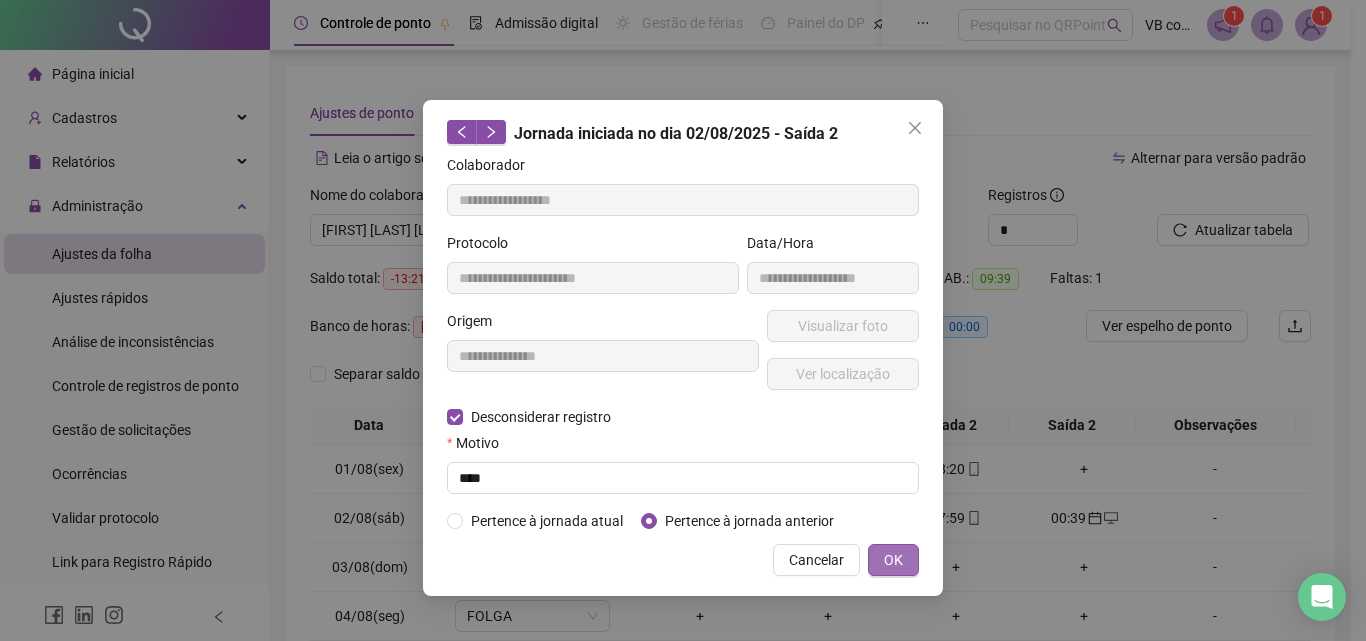 click on "OK" at bounding box center [893, 560] 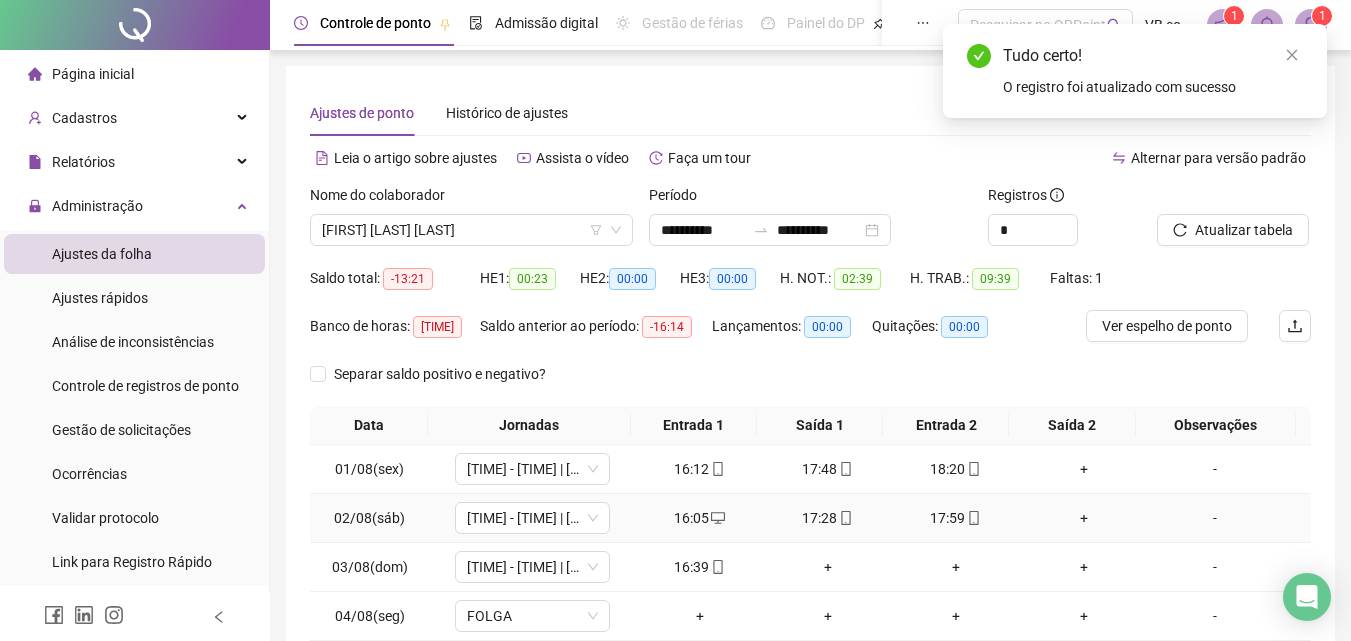 click on "+" at bounding box center (1084, 518) 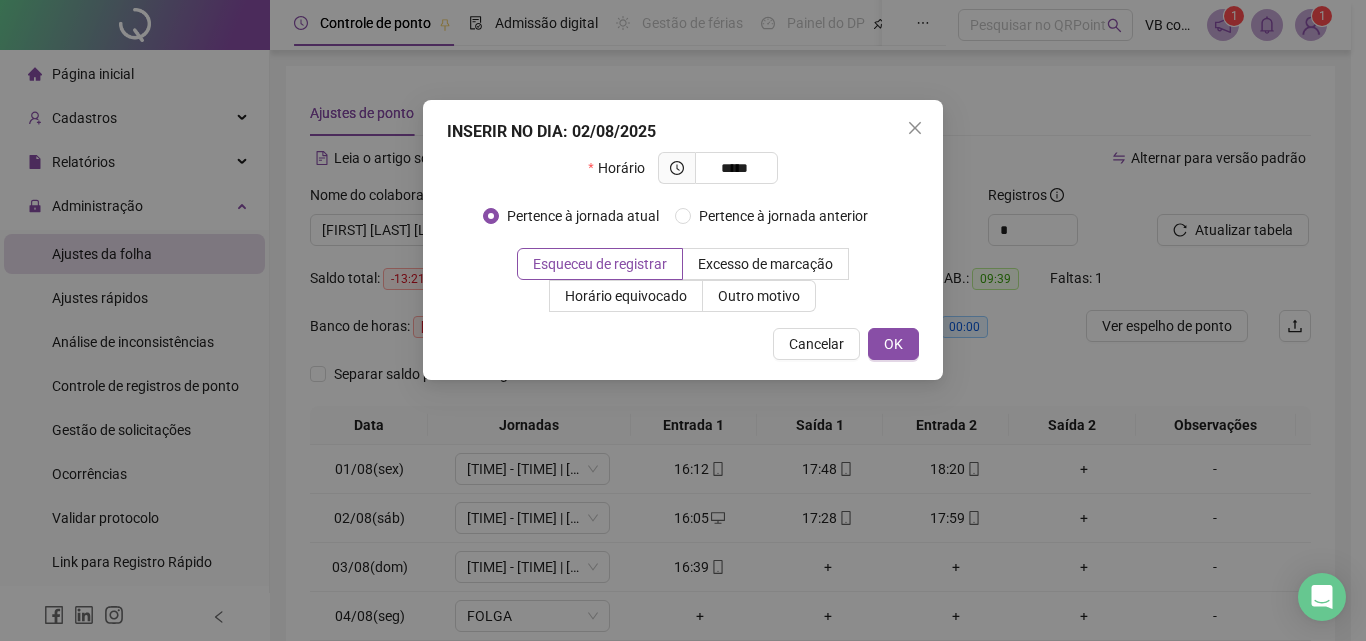 type on "*****" 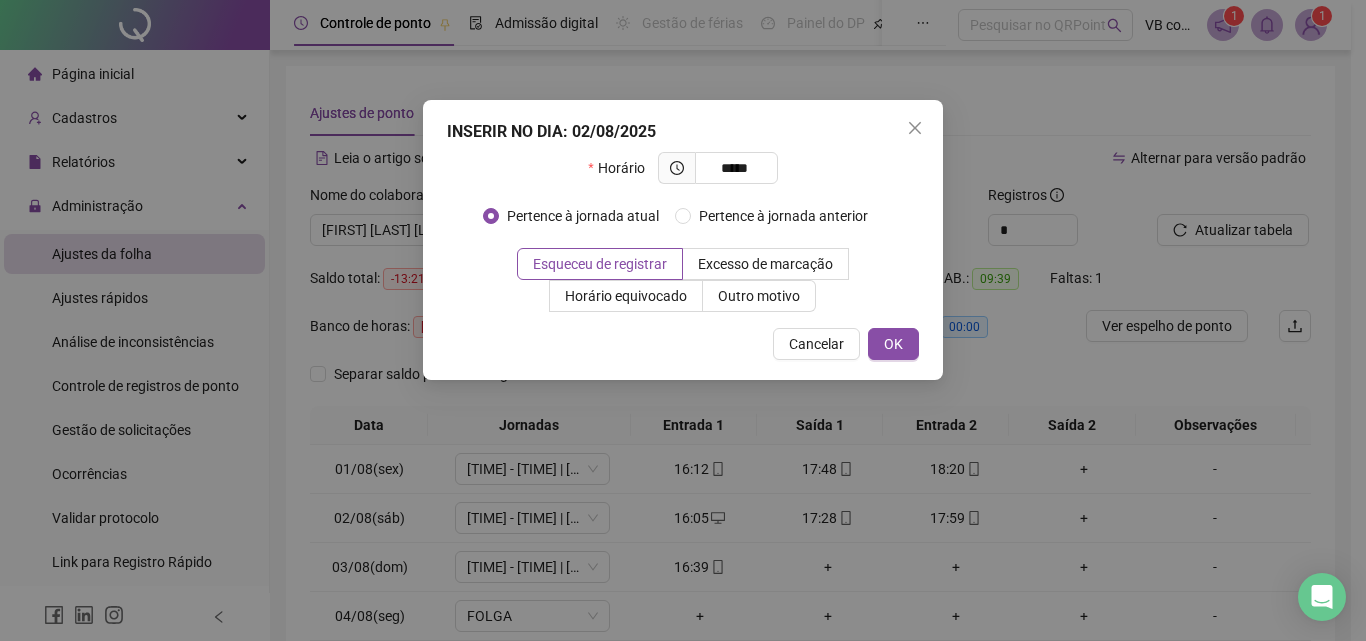 click on "INSERIR NO DIA :   02/08/2025 Horário ***** Pertence à jornada atual Pertence à jornada anterior Esqueceu de registrar Excesso de marcação Horário equivocado Outro motivo Motivo Cancelar OK" at bounding box center [683, 240] 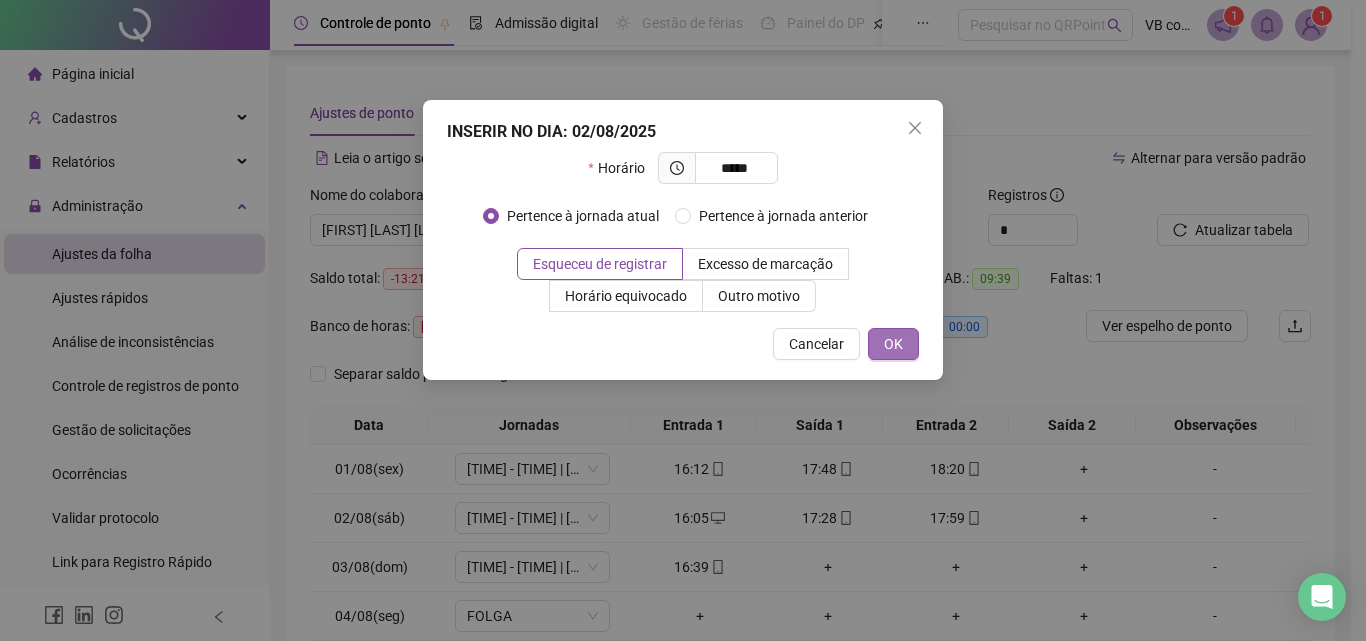 click on "OK" at bounding box center [893, 344] 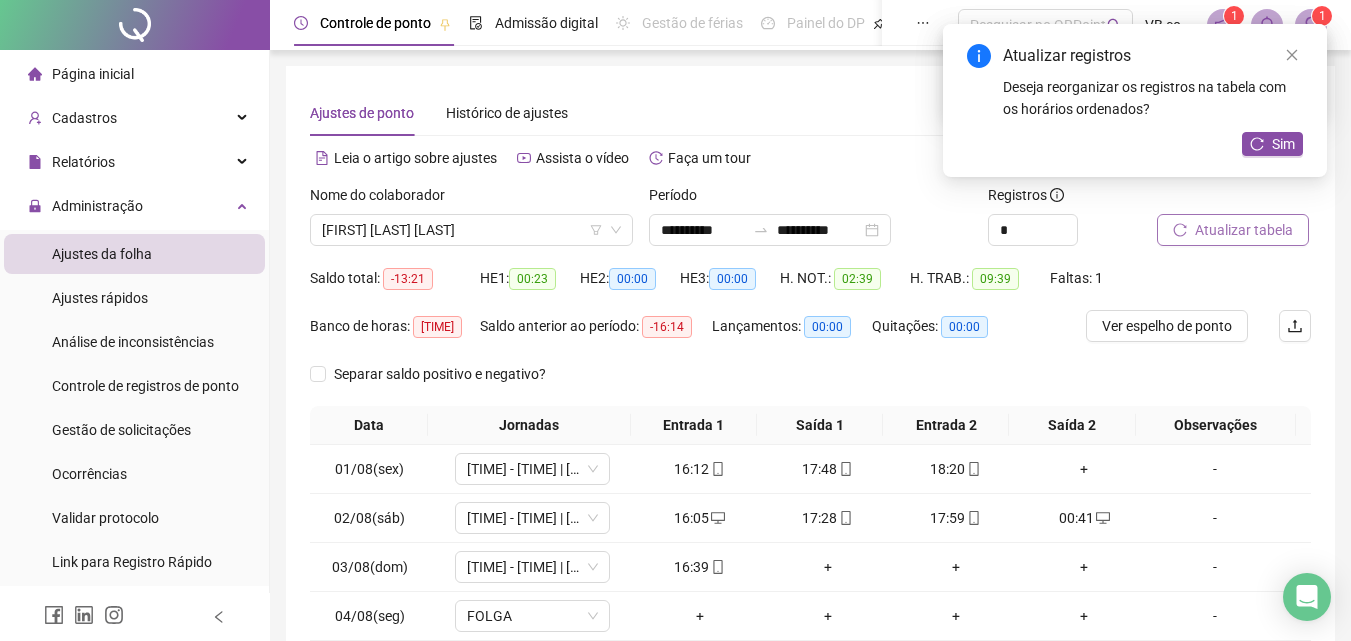 click on "Atualizar tabela" at bounding box center [1244, 230] 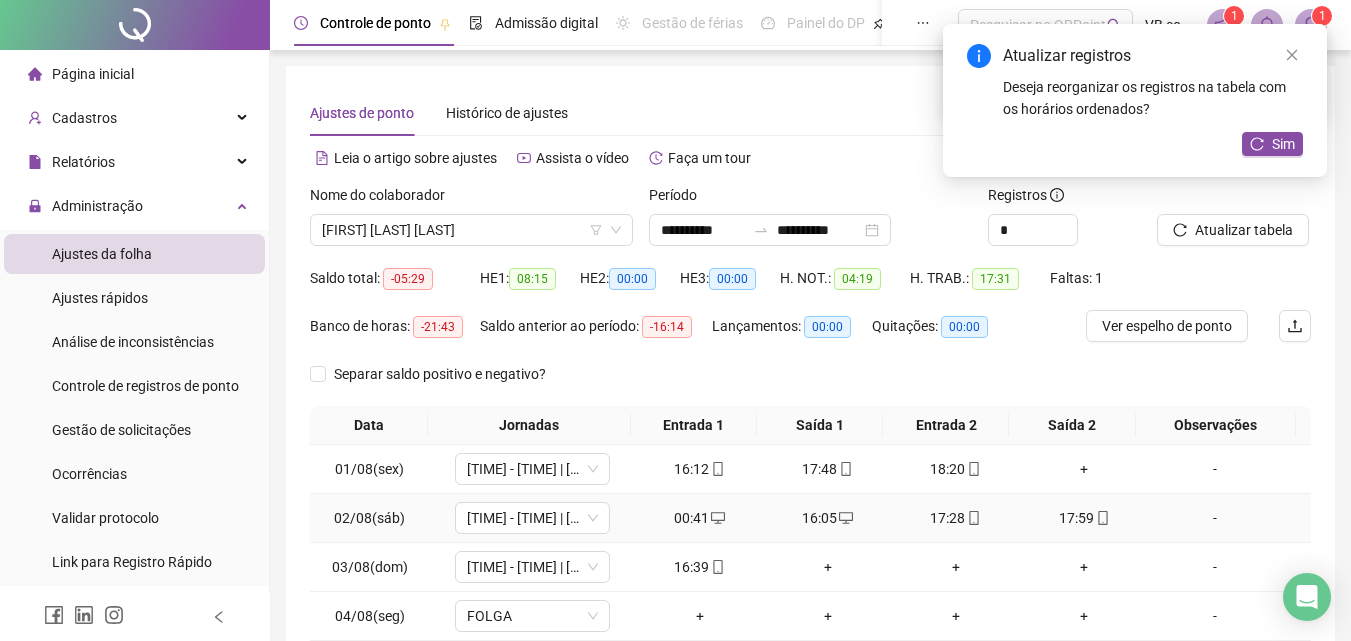 click on "00:41" at bounding box center [700, 518] 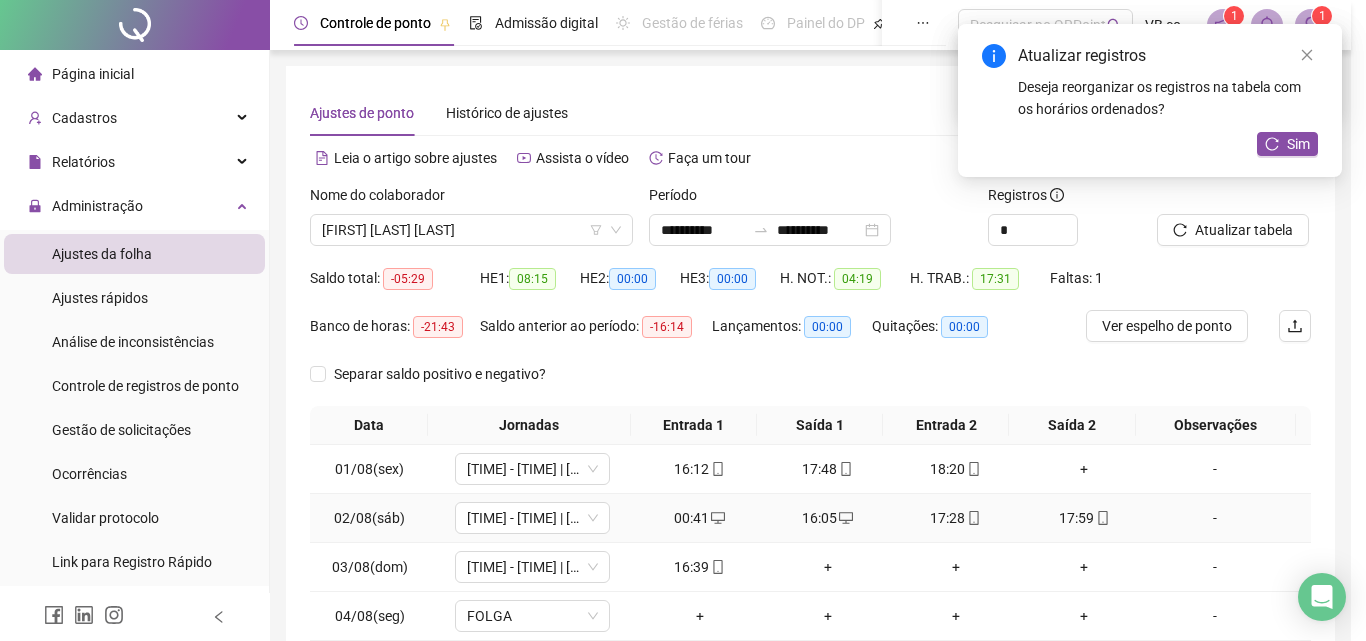 type on "**********" 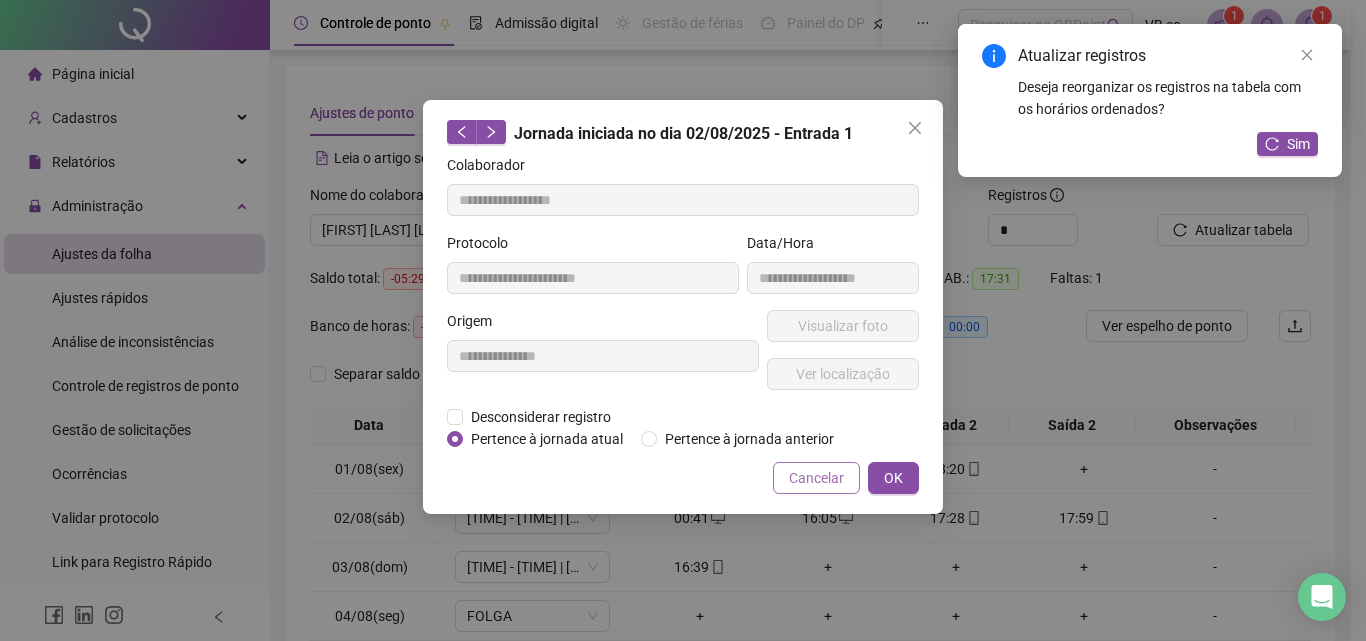 drag, startPoint x: 797, startPoint y: 440, endPoint x: 844, endPoint y: 474, distance: 58.00862 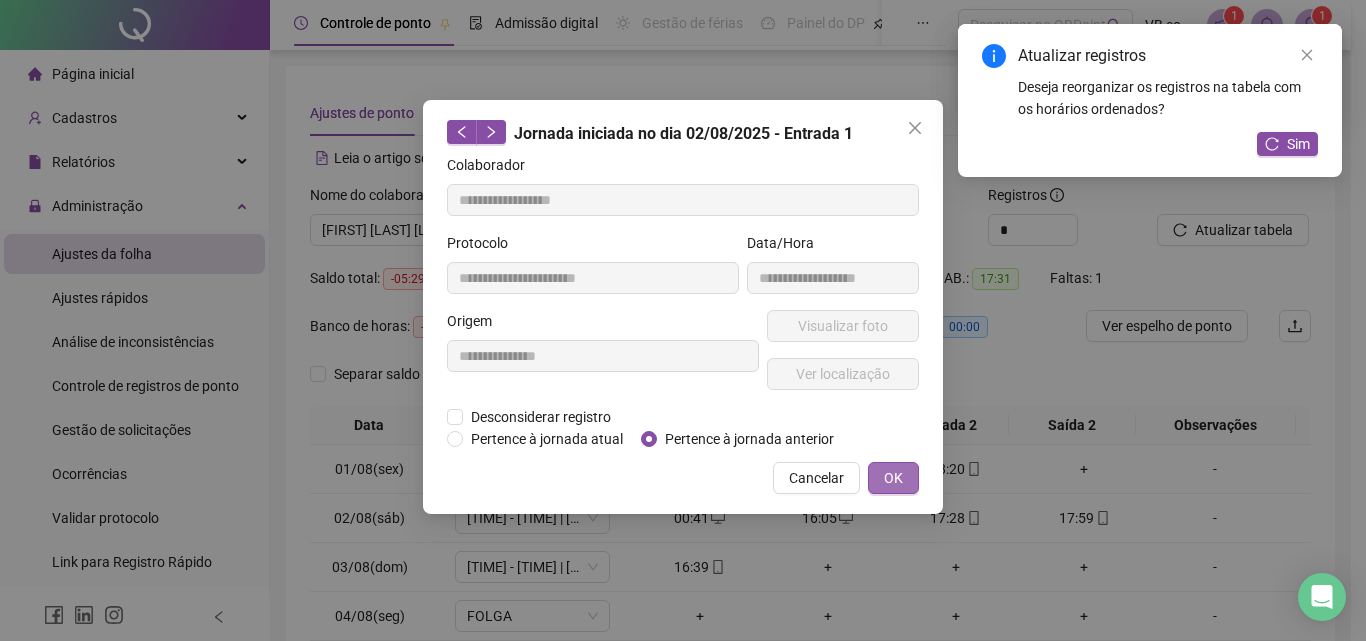click on "OK" at bounding box center [893, 478] 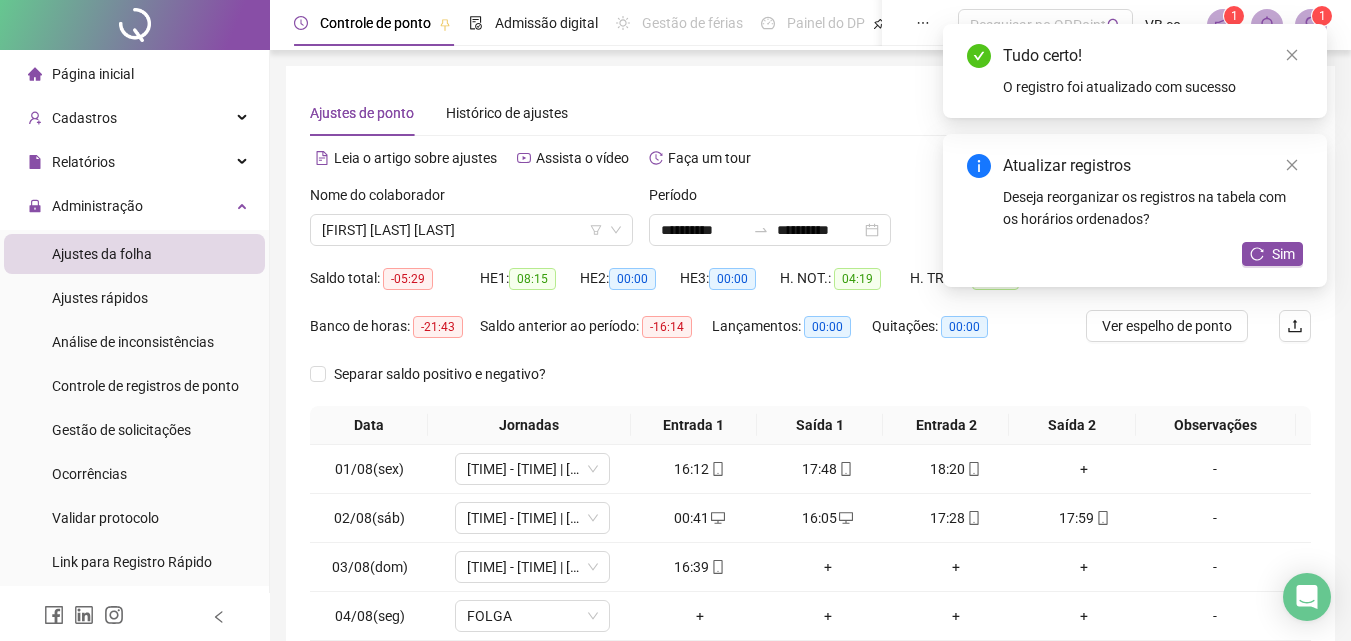 click on "Tudo certo! O registro foi atualizado com sucesso" at bounding box center (1135, 71) 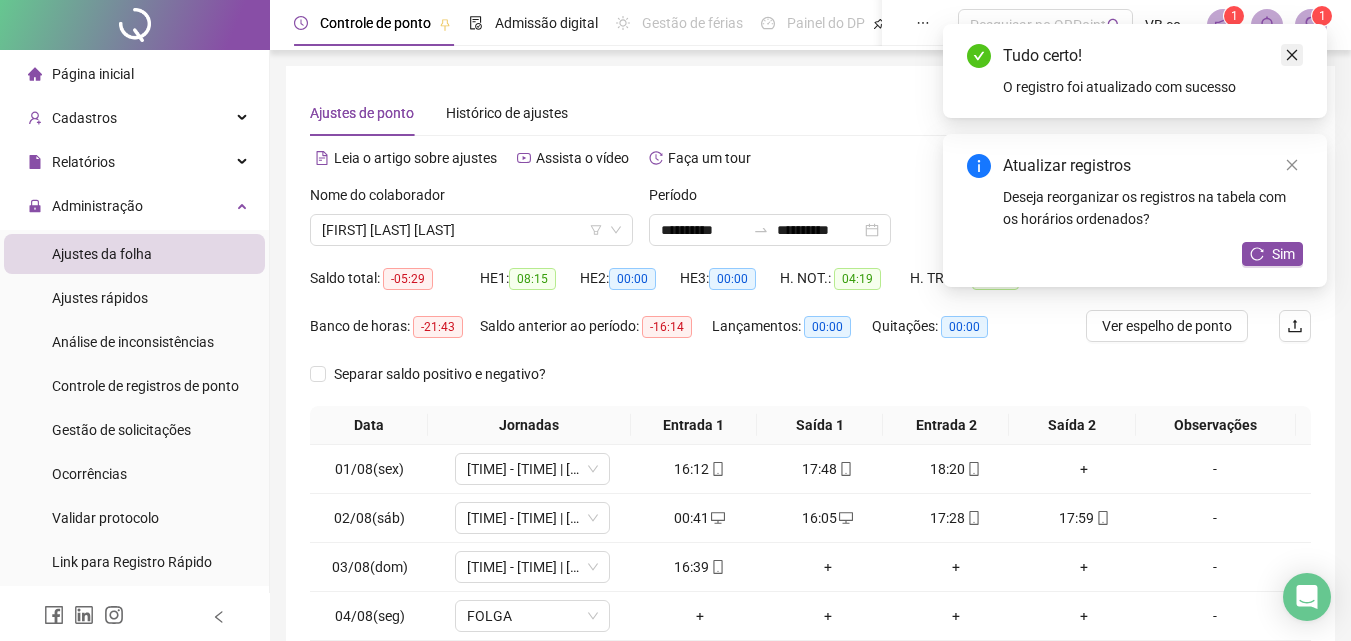 drag, startPoint x: 1286, startPoint y: 59, endPoint x: 1294, endPoint y: 109, distance: 50.635956 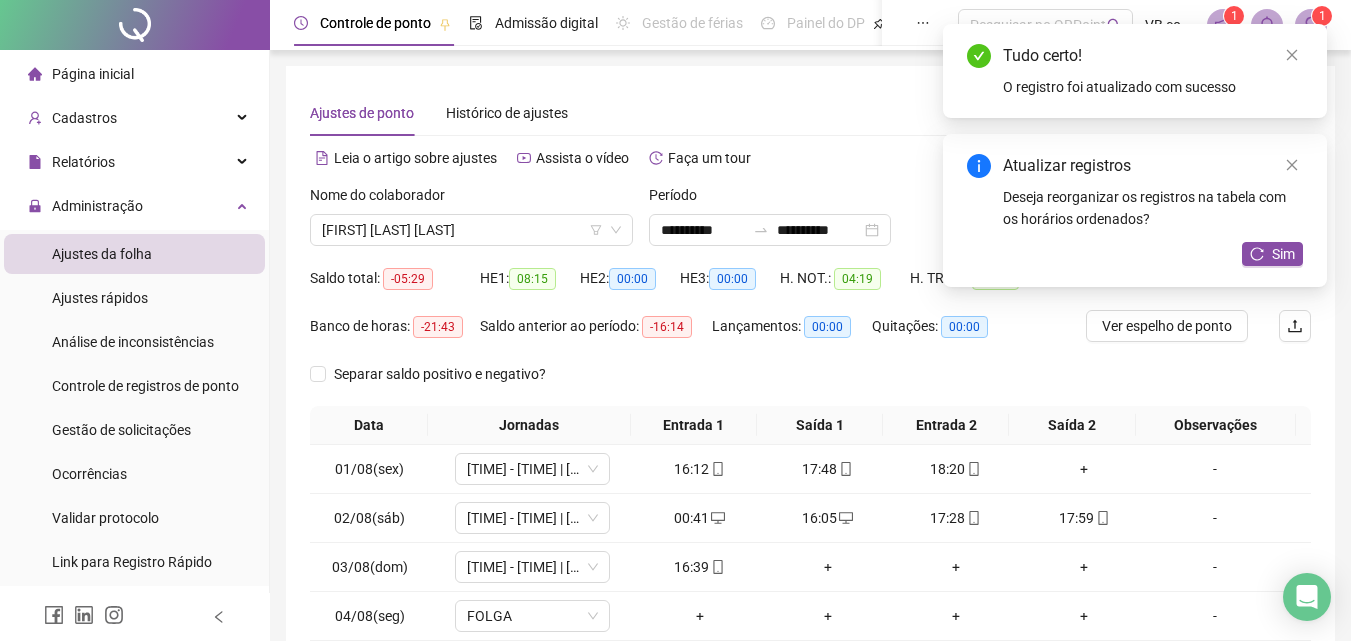 click 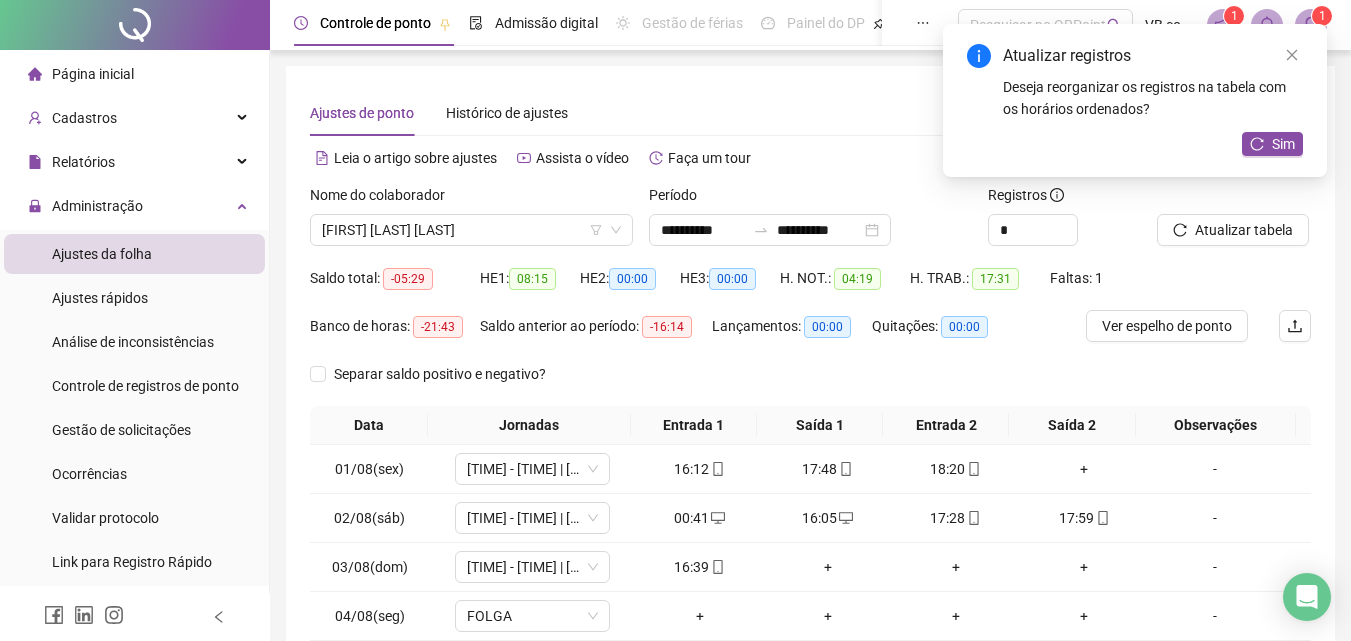 click on "Atualizar registros Deseja reorganizar os registros na tabela com os horários ordenados? Sim" at bounding box center [1135, 82] 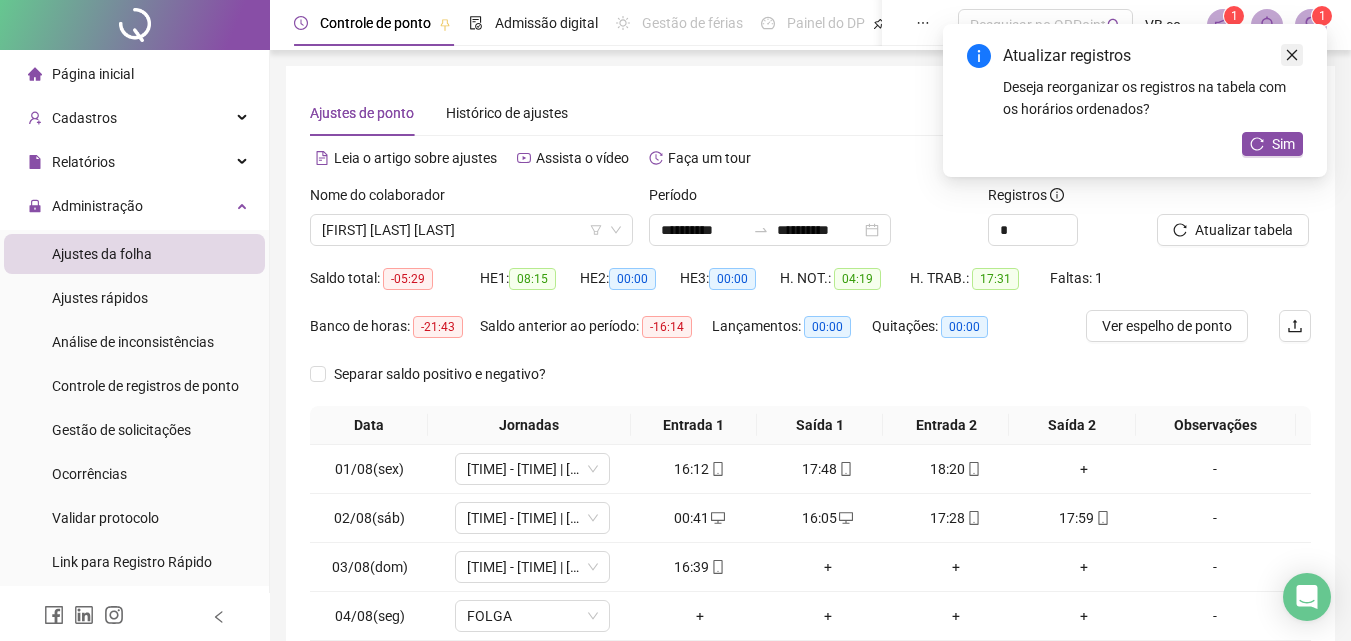 click at bounding box center [1292, 55] 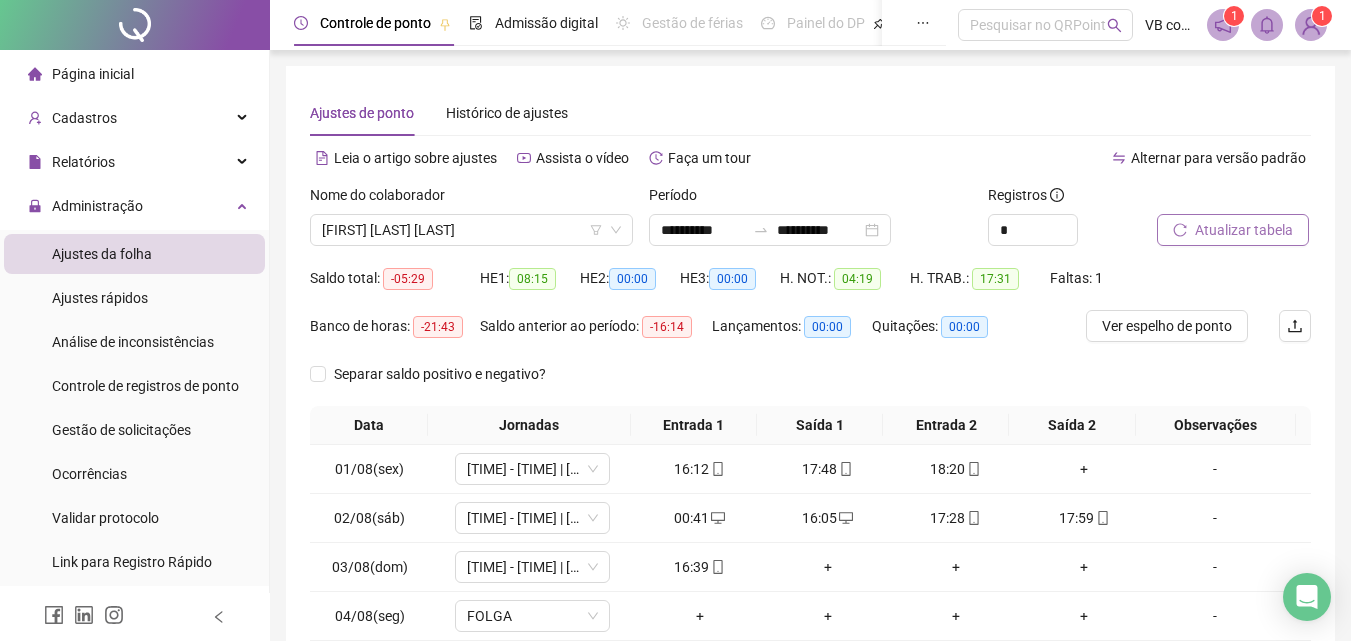 click on "Atualizar tabela" at bounding box center [1244, 230] 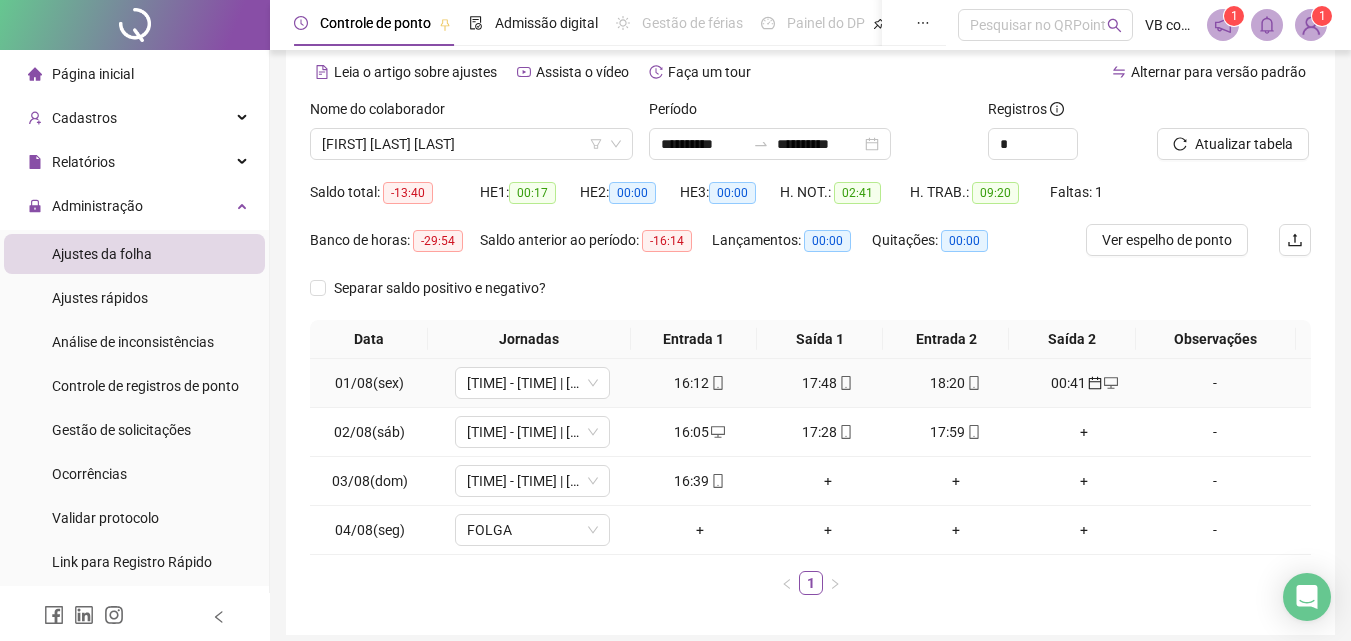 scroll, scrollTop: 166, scrollLeft: 0, axis: vertical 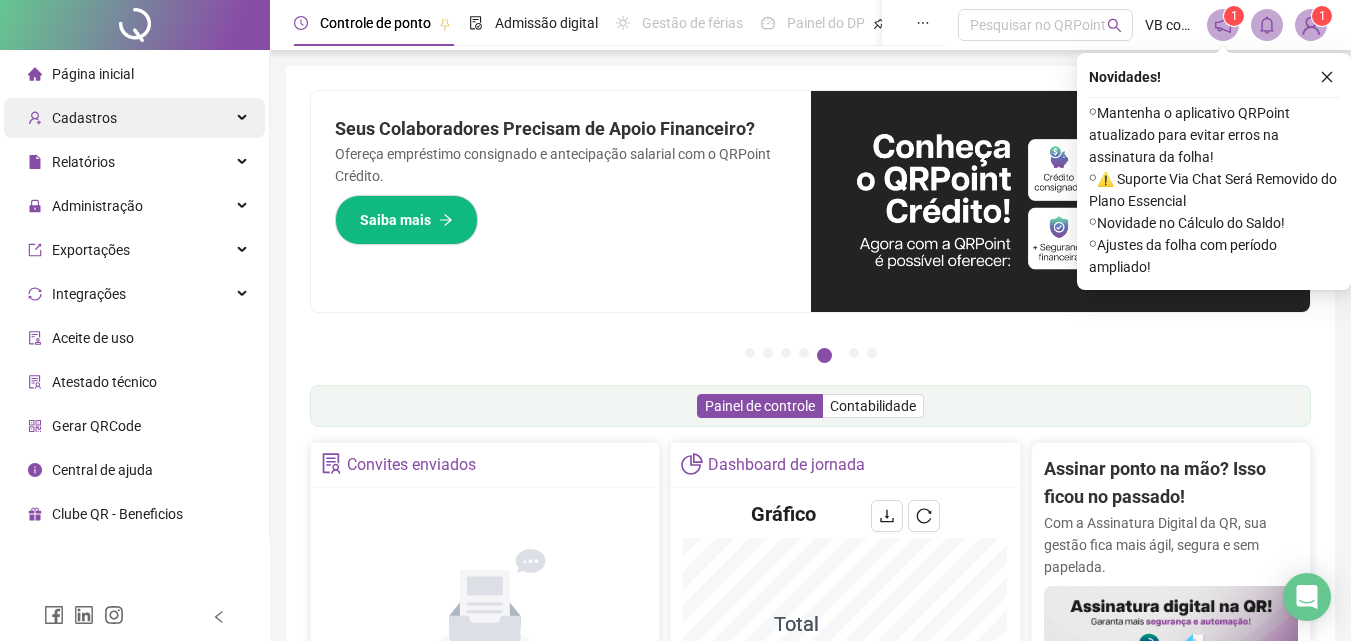 click on "Cadastros" at bounding box center [134, 118] 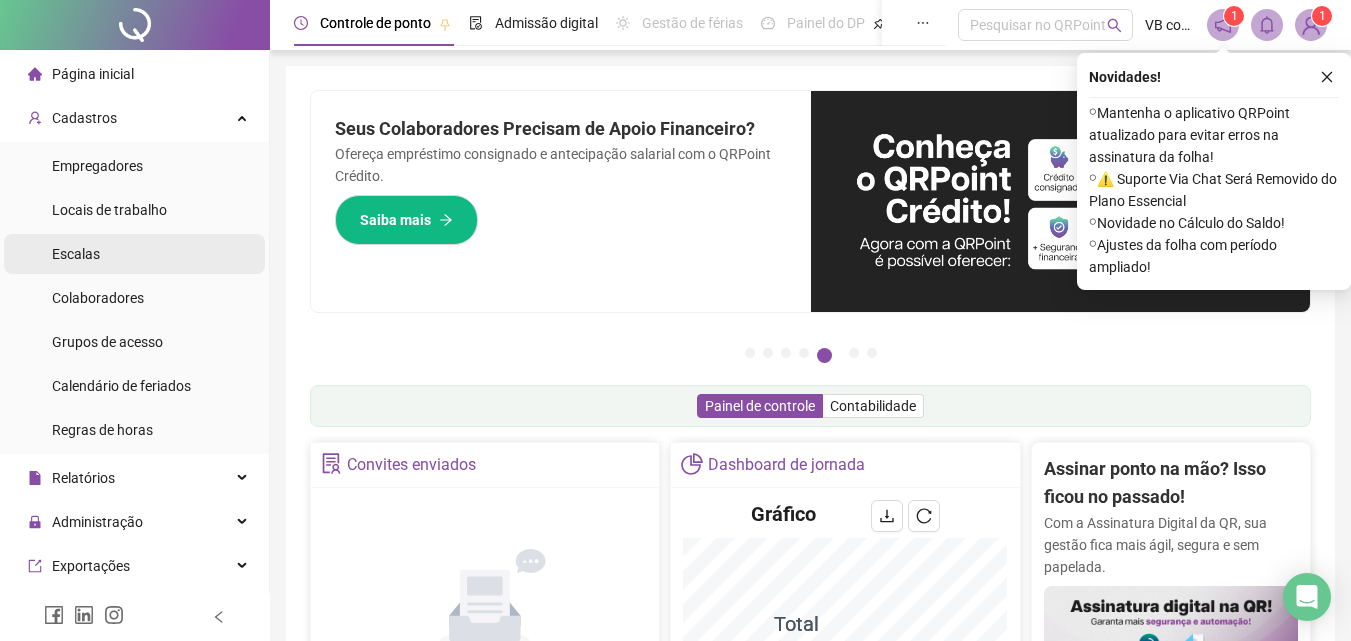 click on "Escalas" at bounding box center (134, 254) 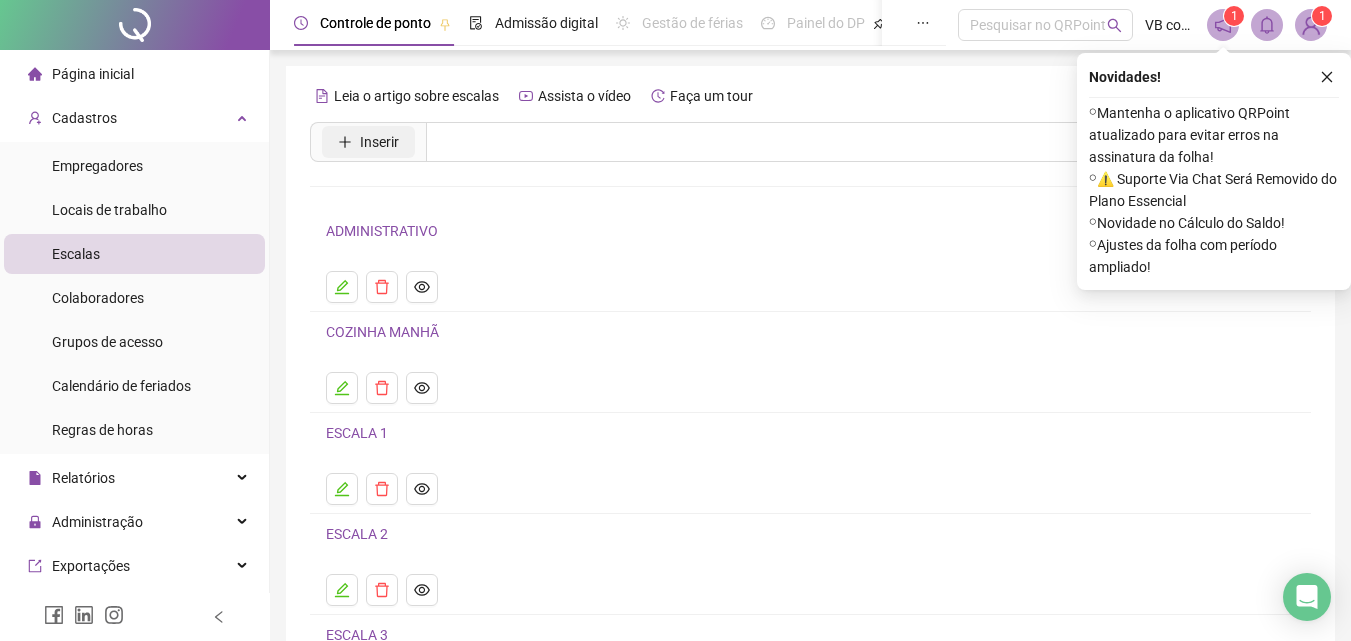 click on "Inserir" at bounding box center [379, 142] 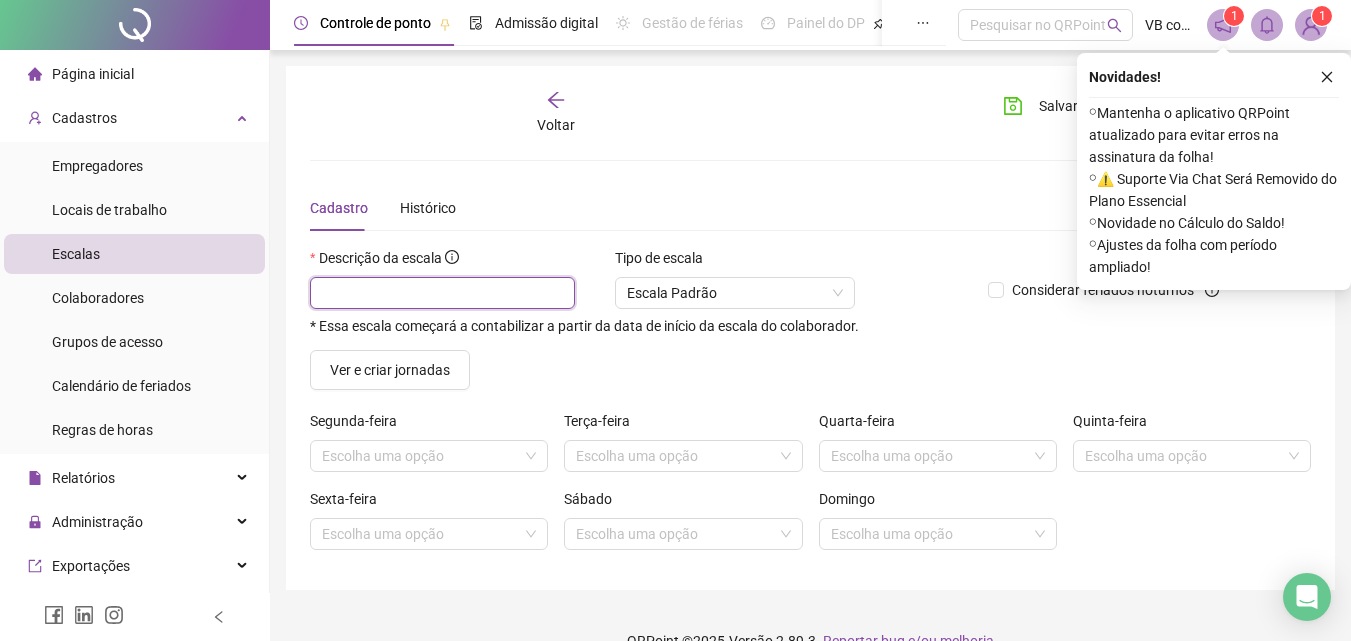 click at bounding box center [442, 293] 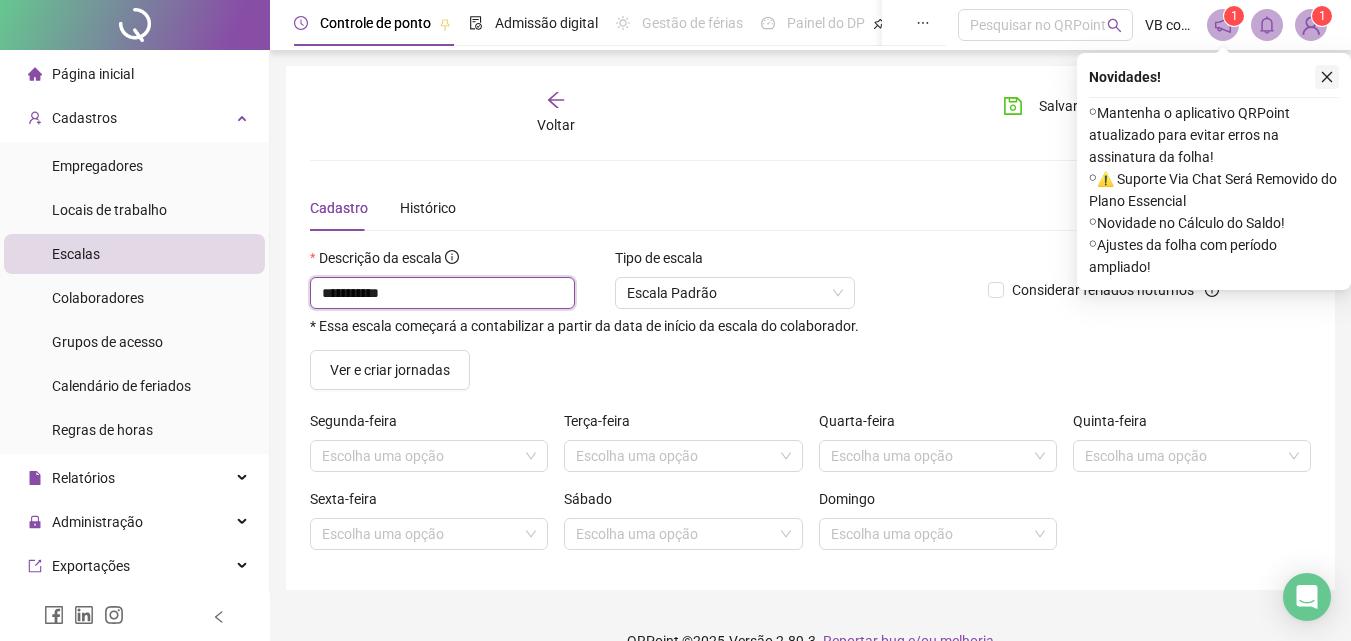 type on "**********" 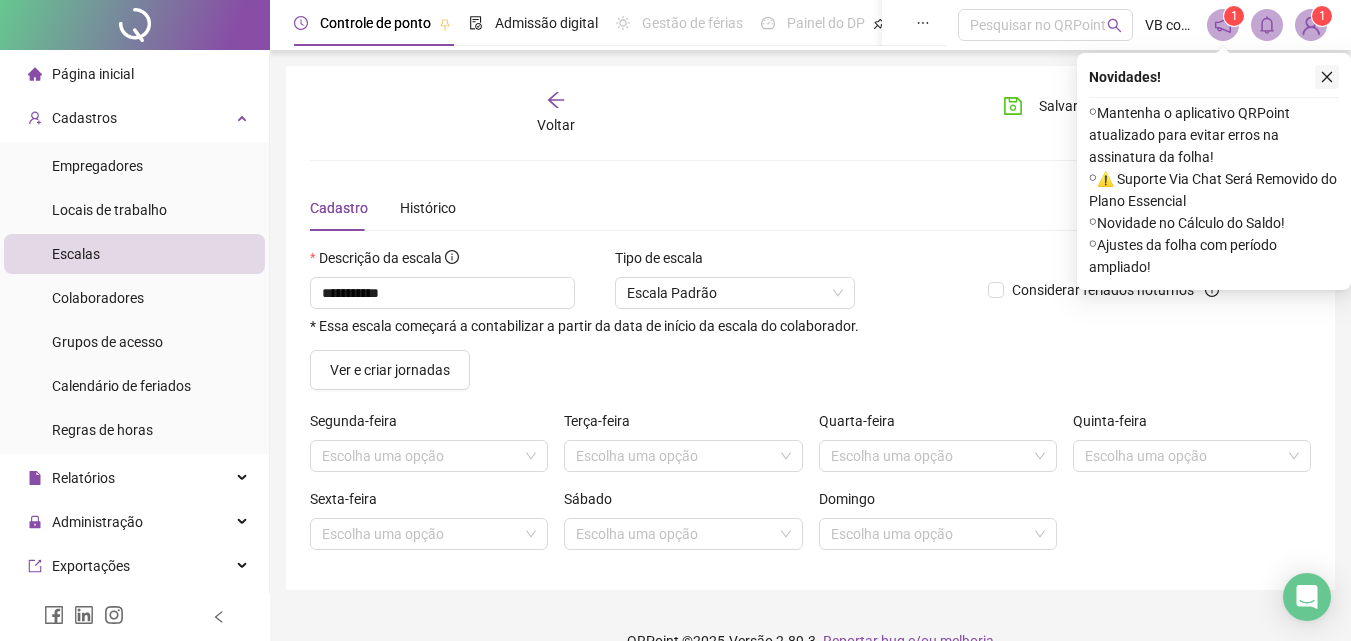 click 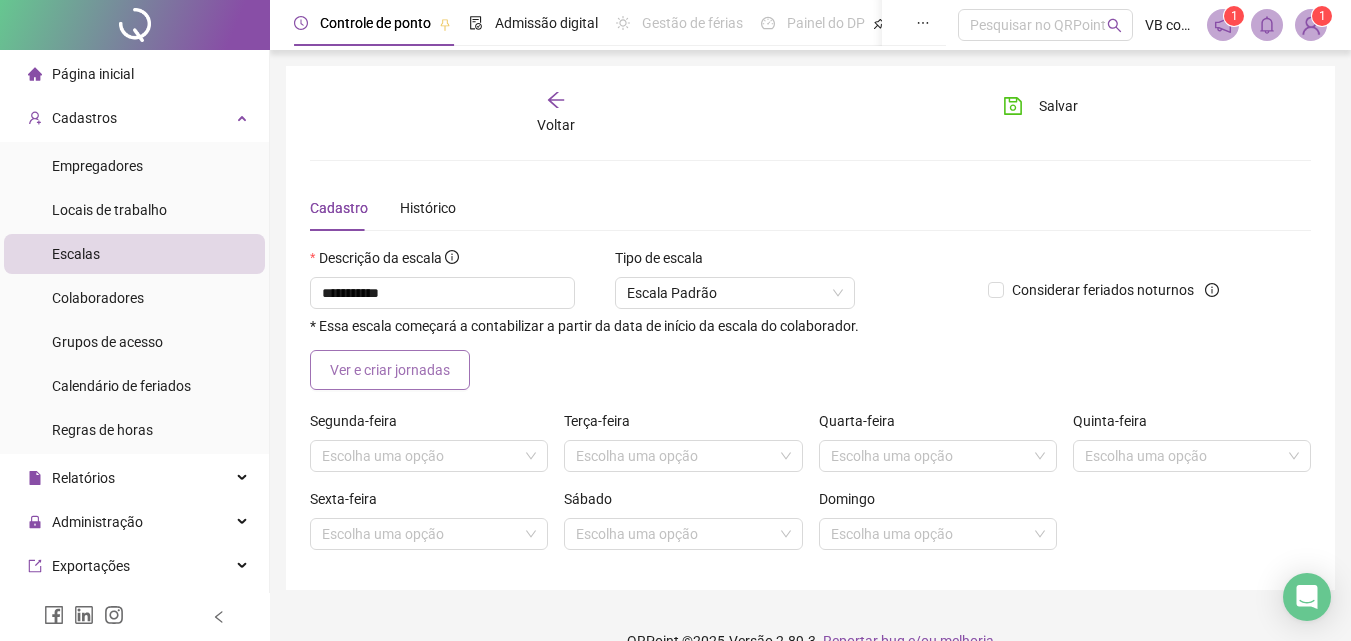 click on "Ver e criar jornadas" at bounding box center (390, 370) 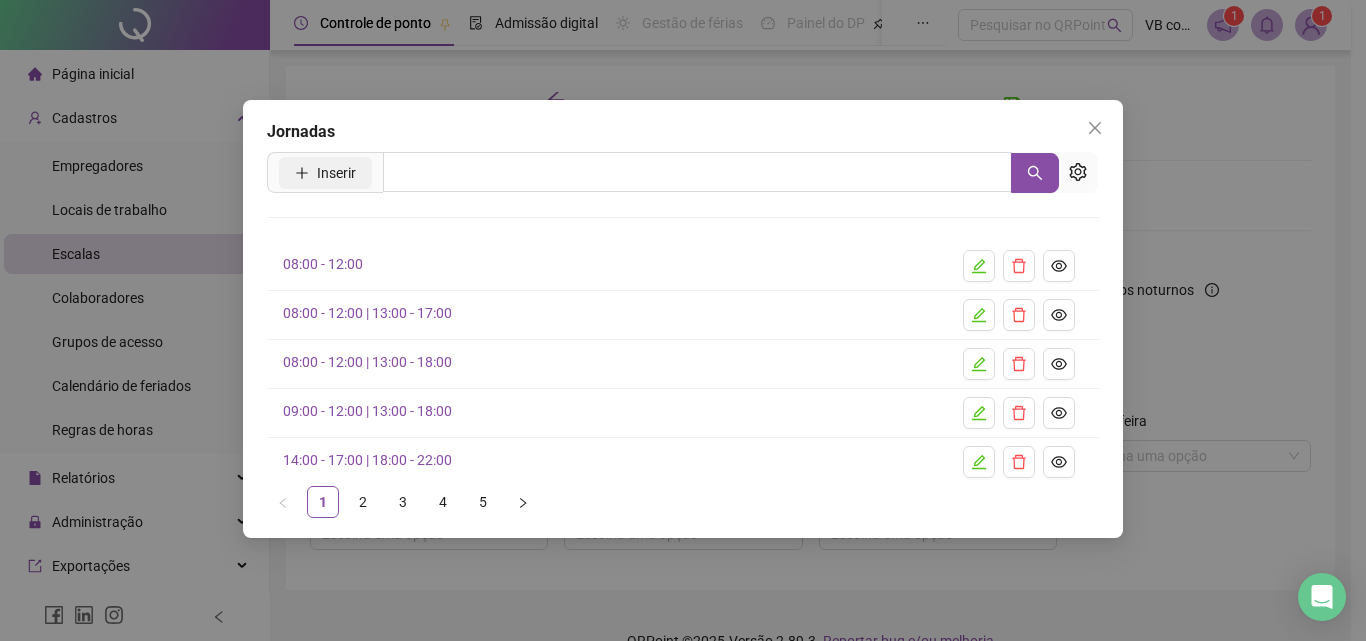 click on "Inserir" at bounding box center (325, 173) 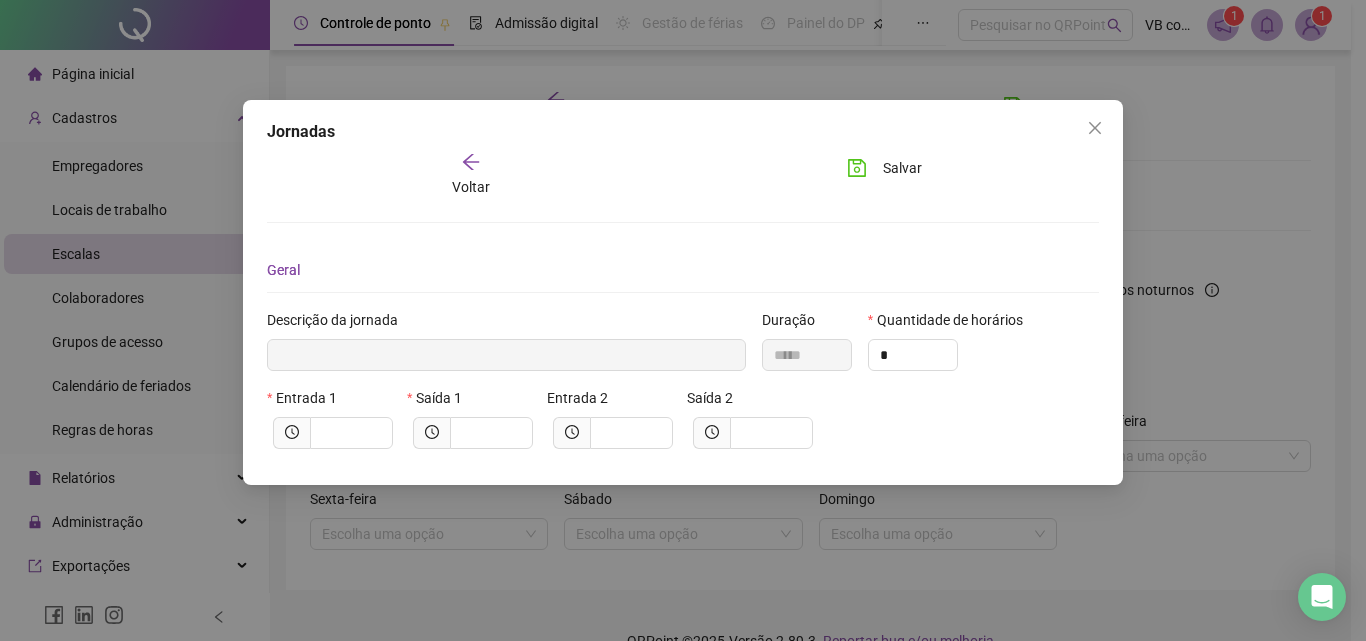 type 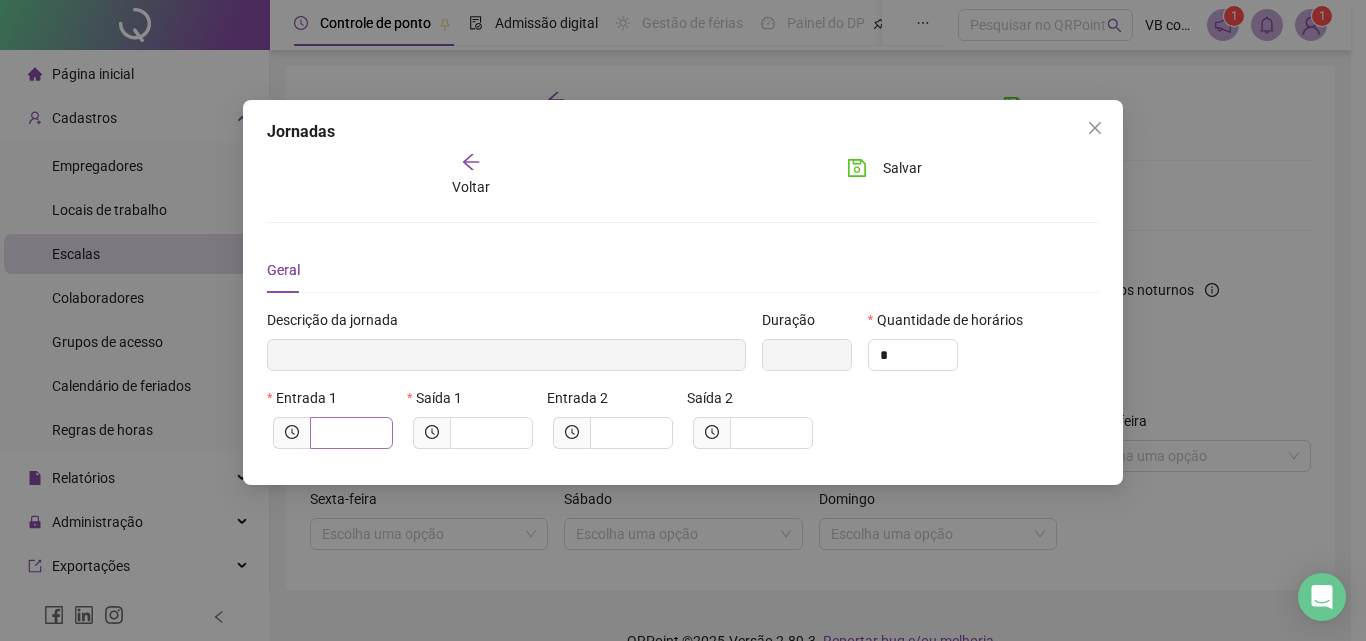 click at bounding box center [351, 433] 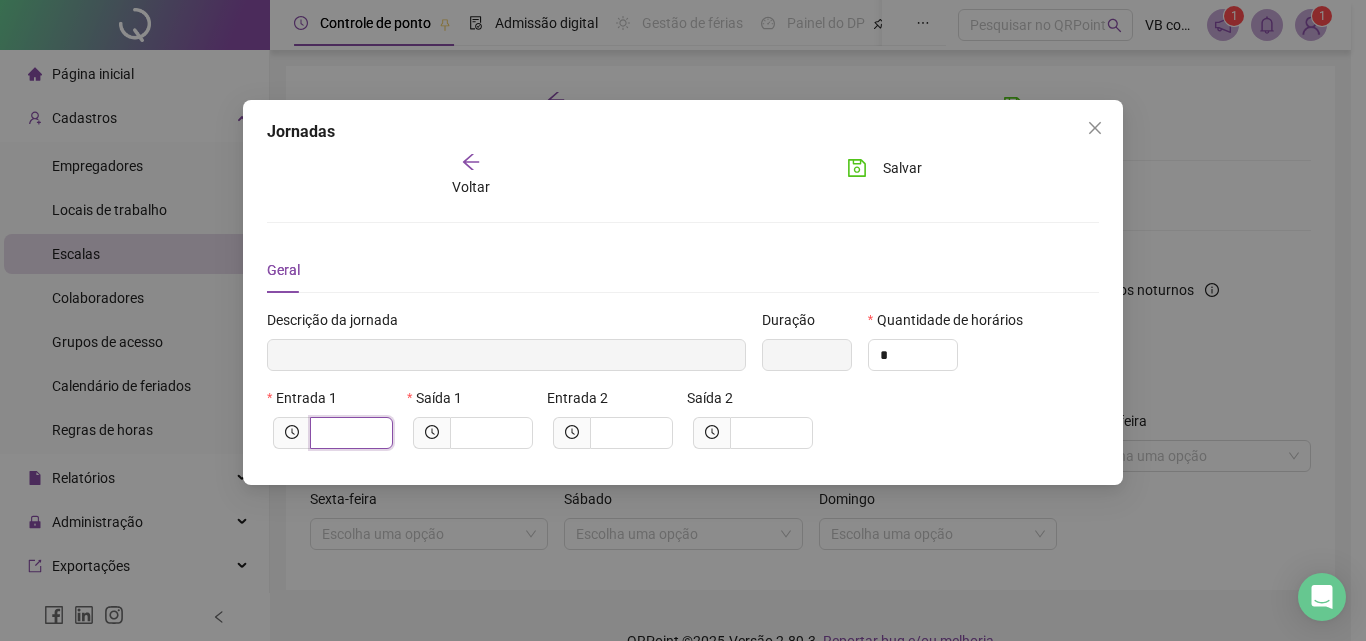 type on "*****" 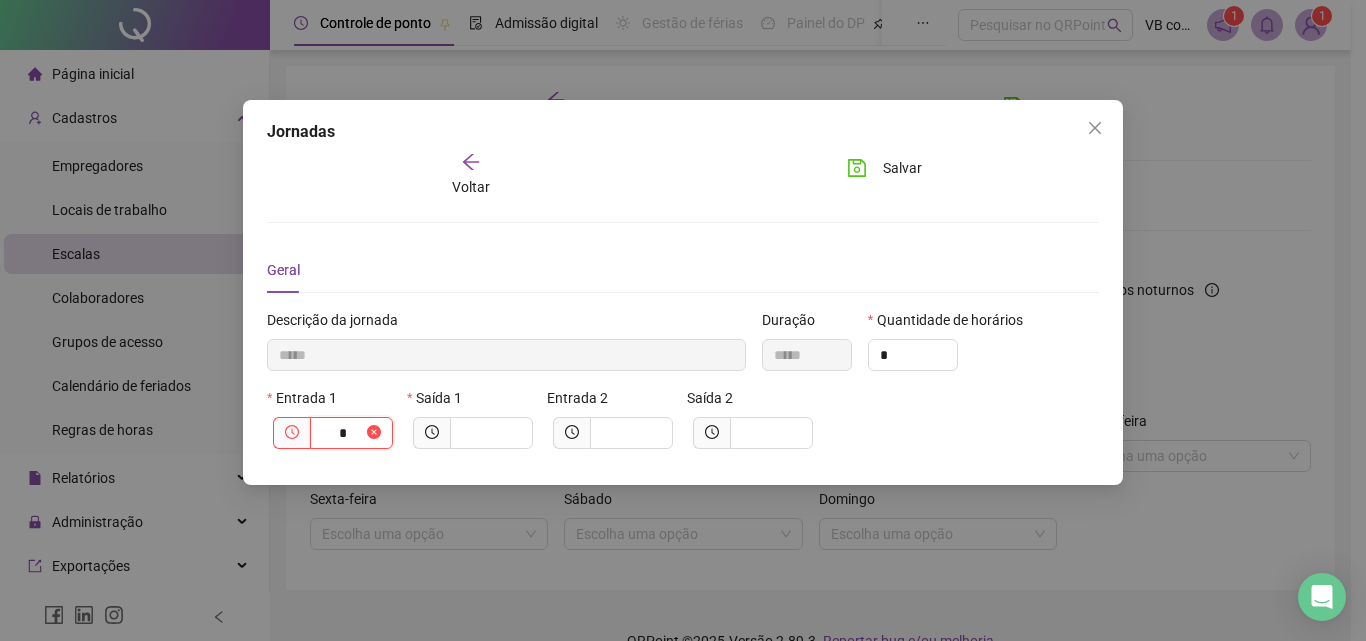 type on "******" 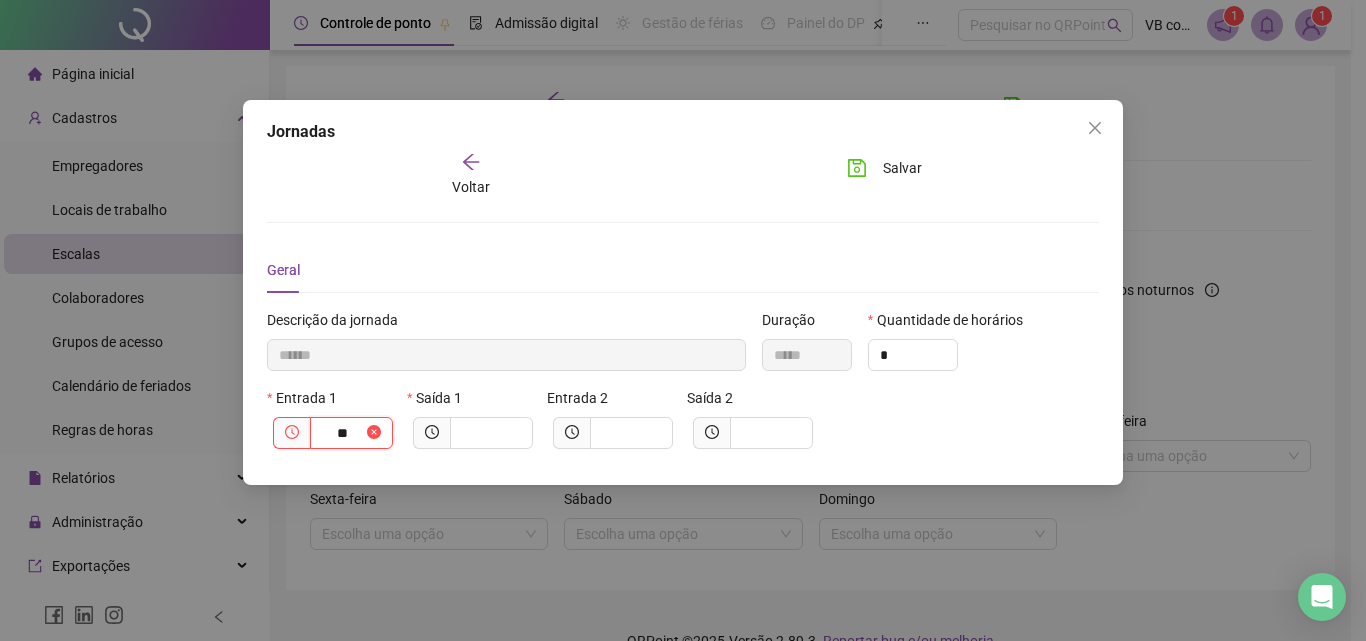 type on "*****" 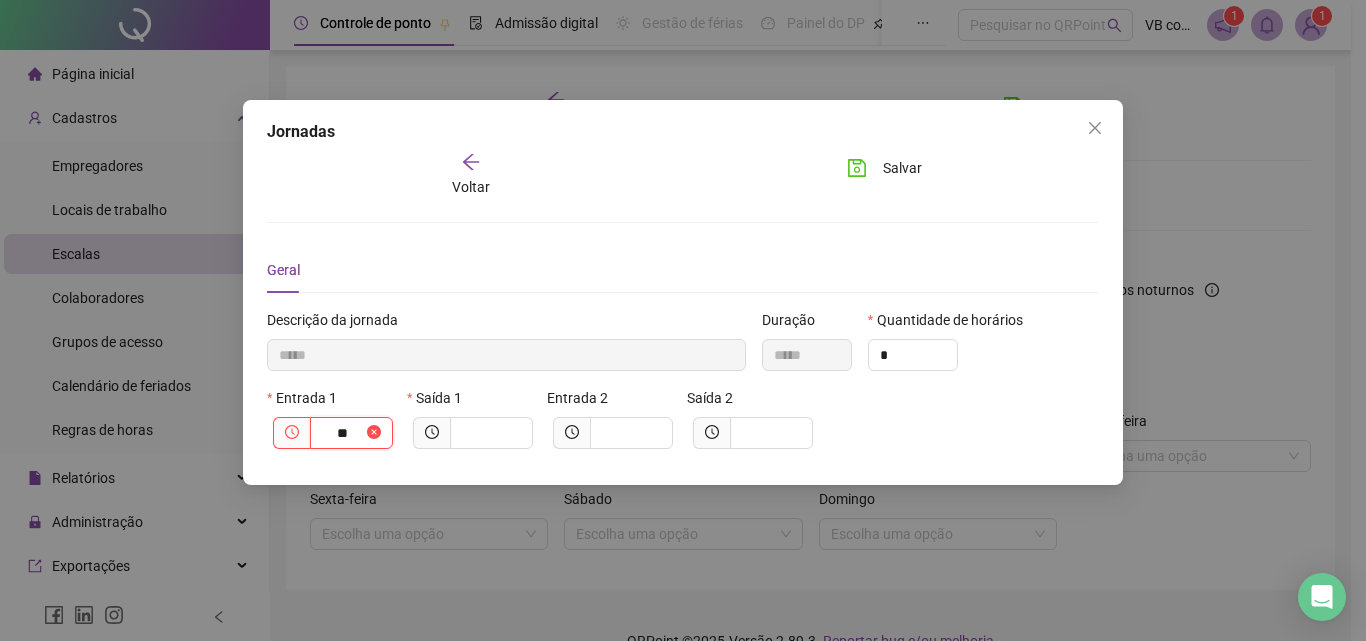 type on "*" 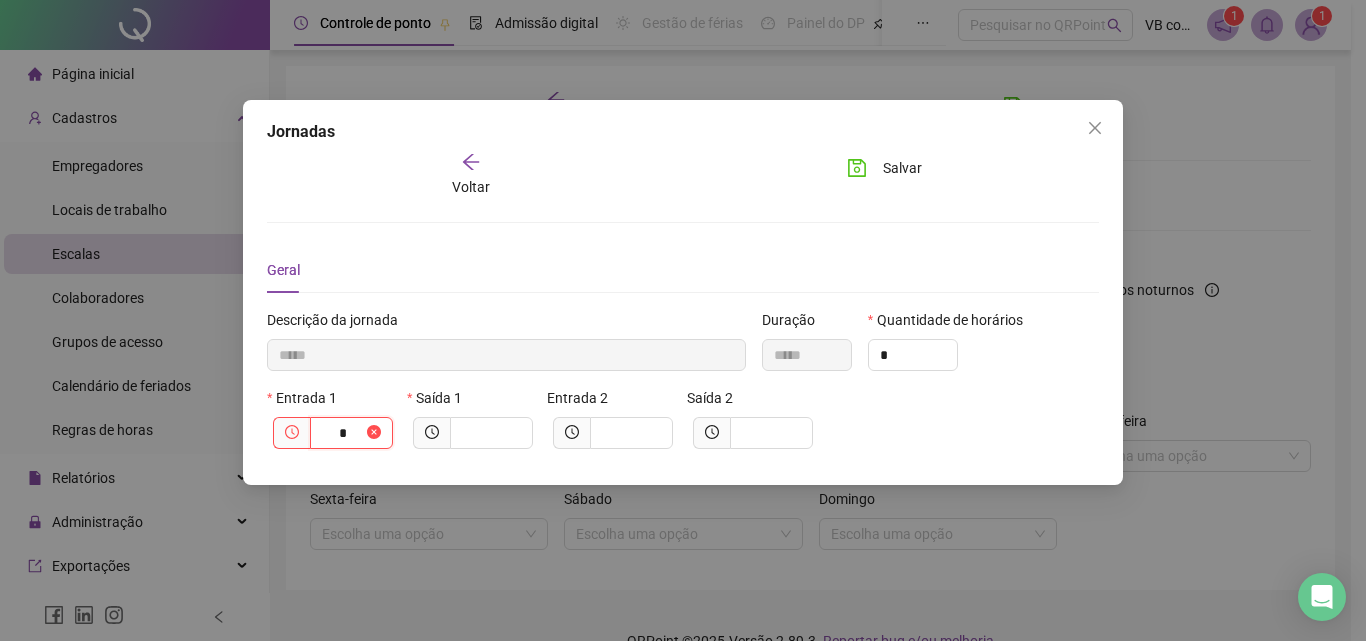 type on "*****" 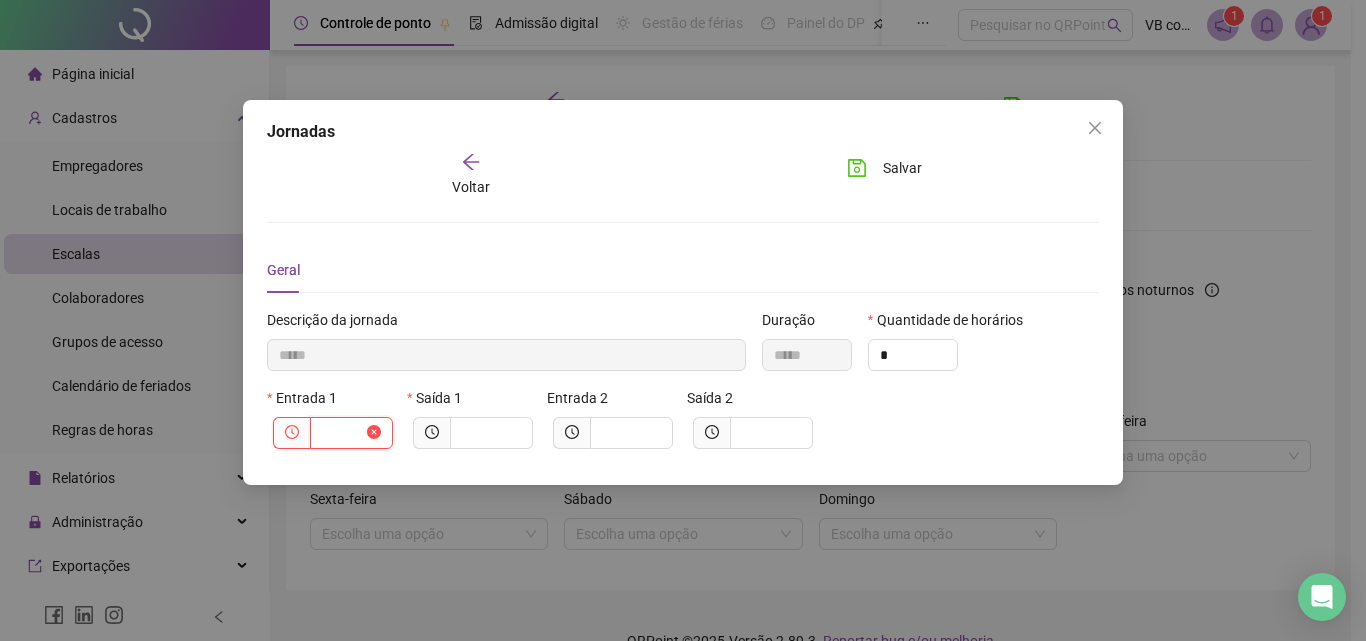 type on "*****" 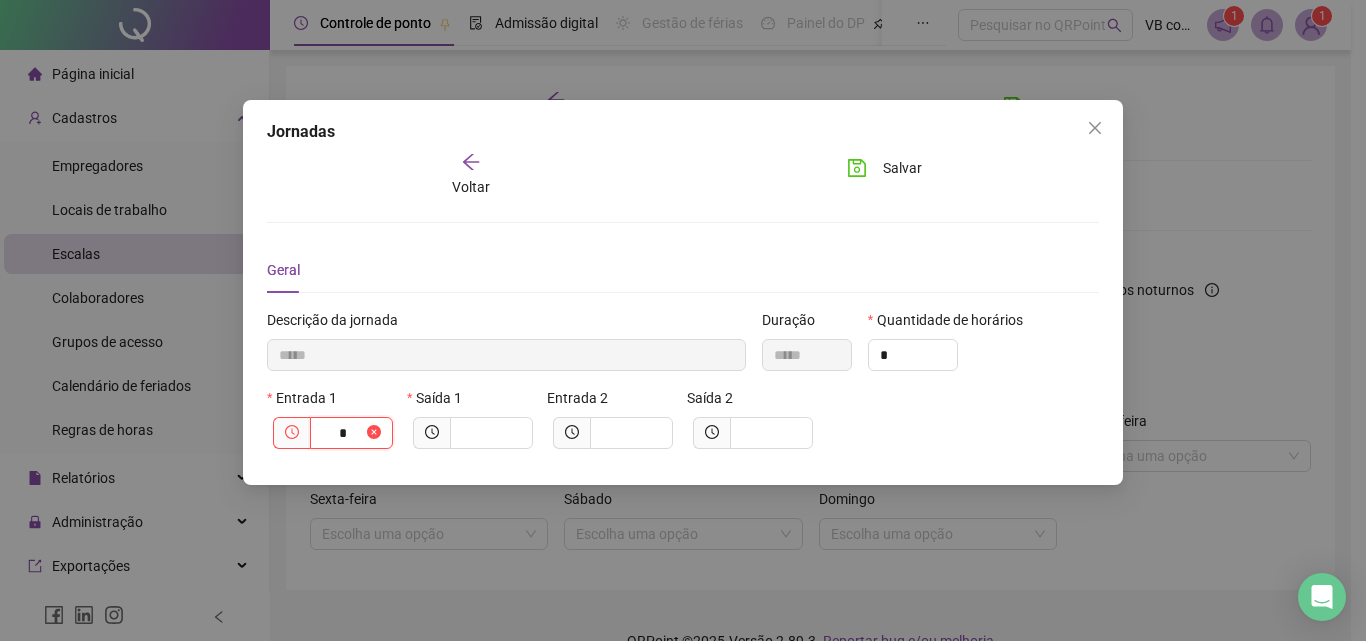 type on "******" 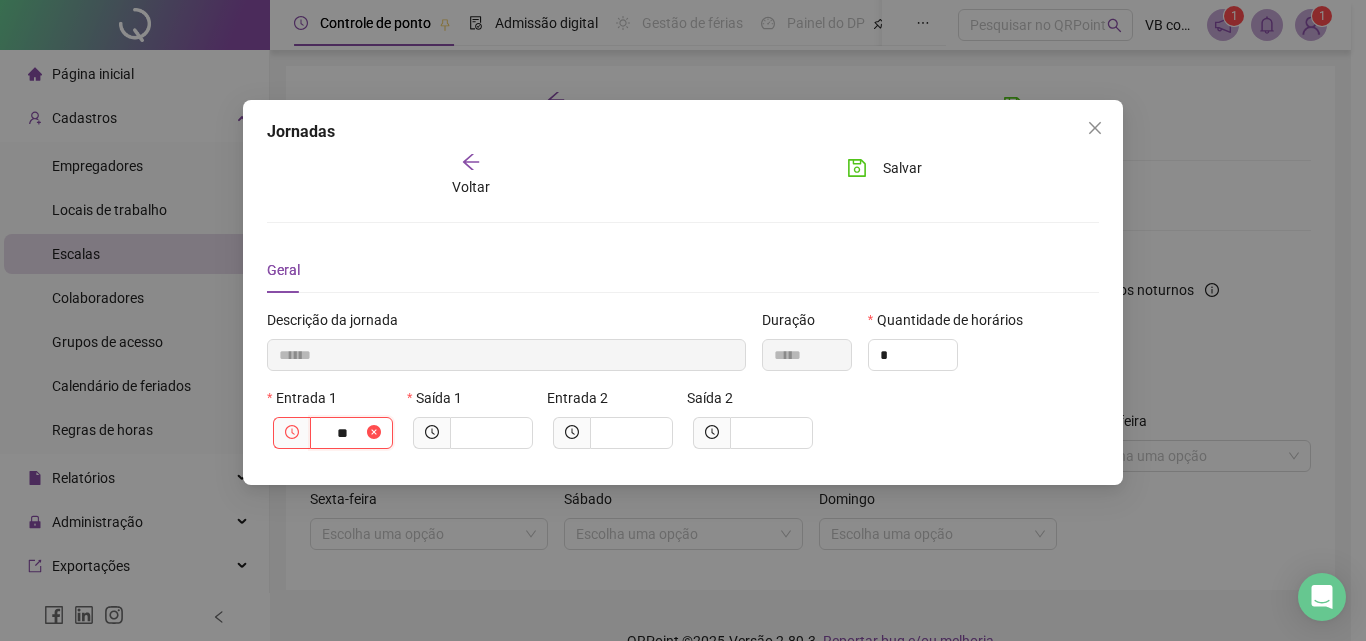 type on "********" 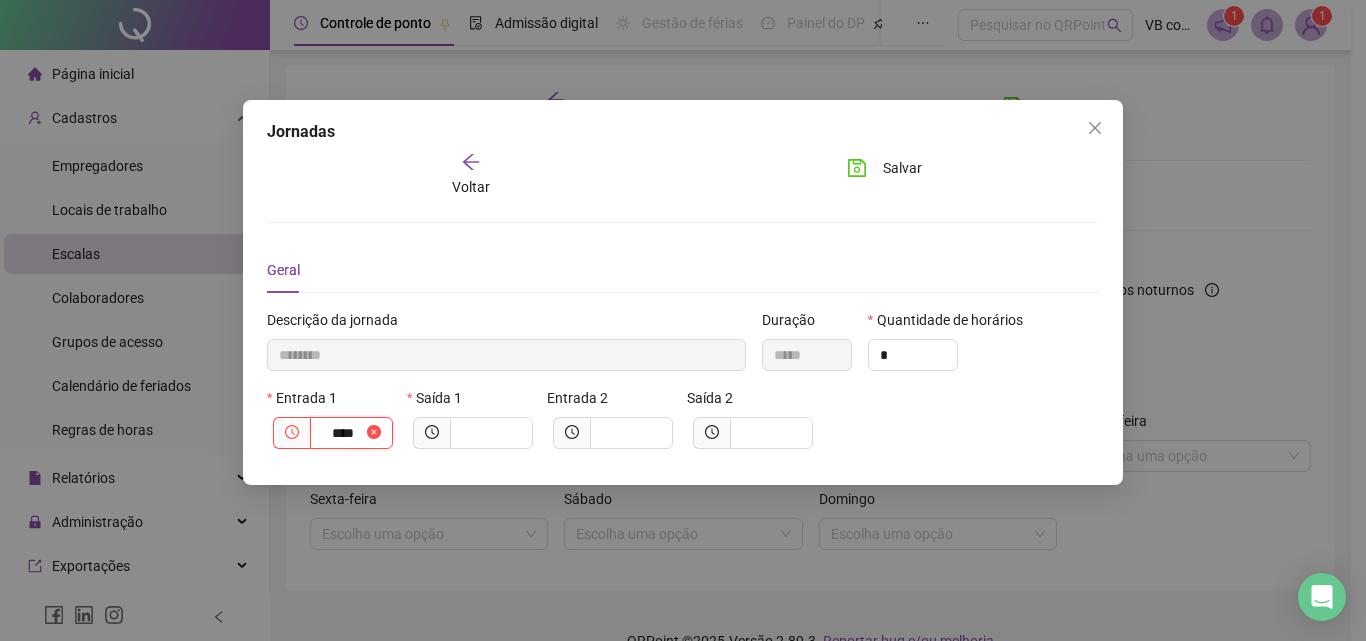 type on "*********" 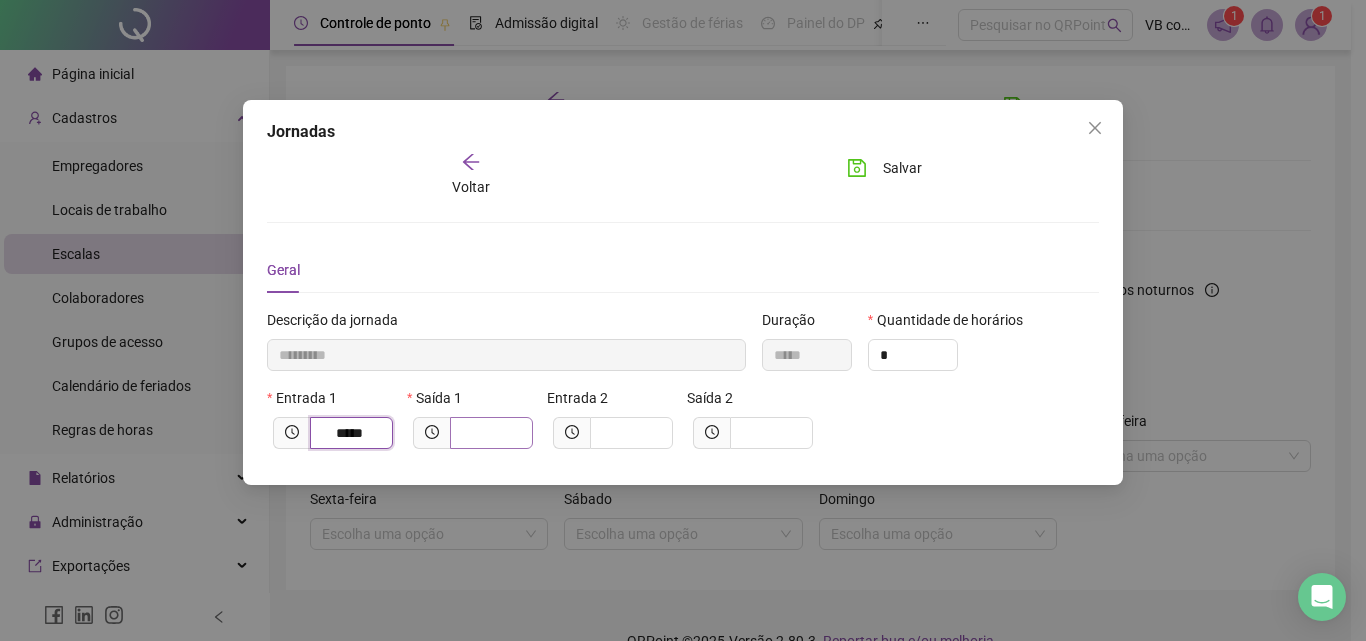 type on "*****" 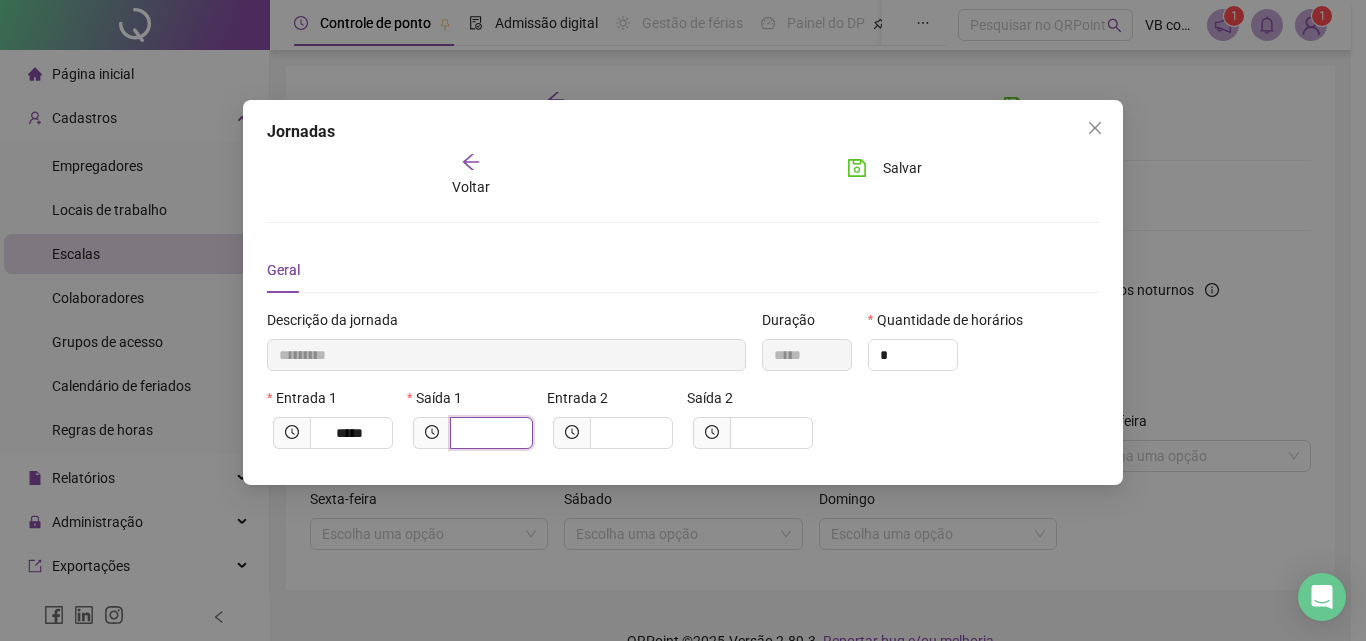 click at bounding box center (489, 433) 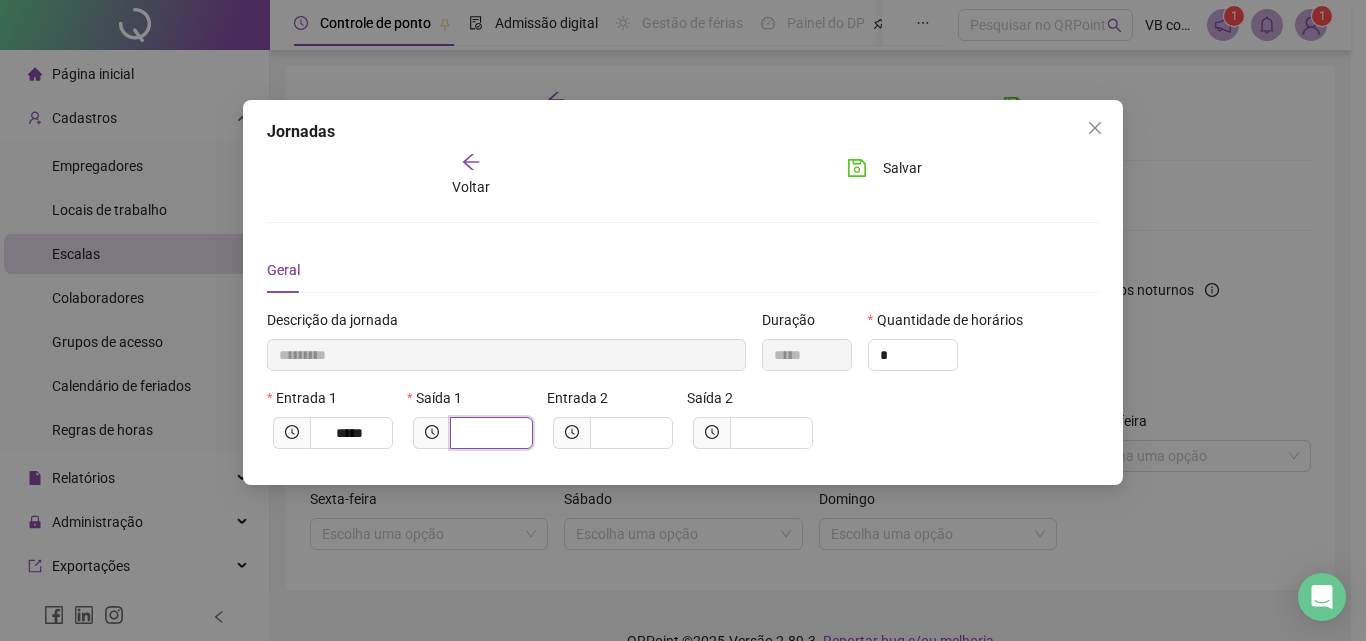 type on "*********" 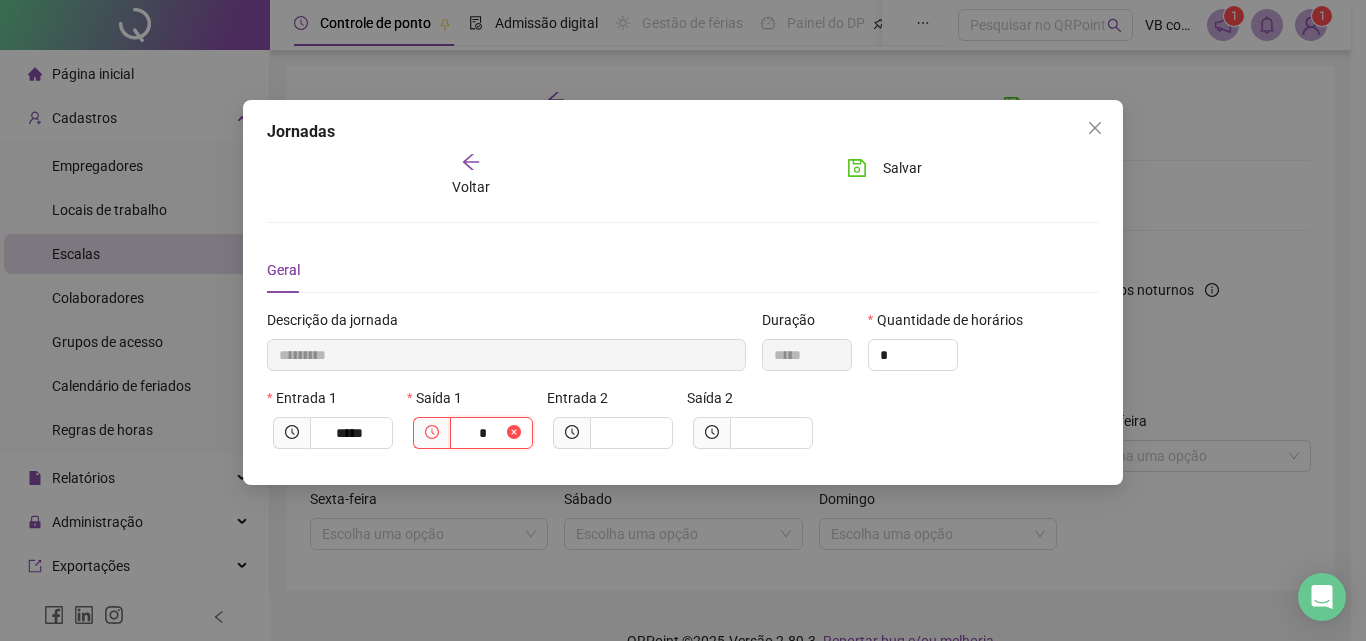 type on "**********" 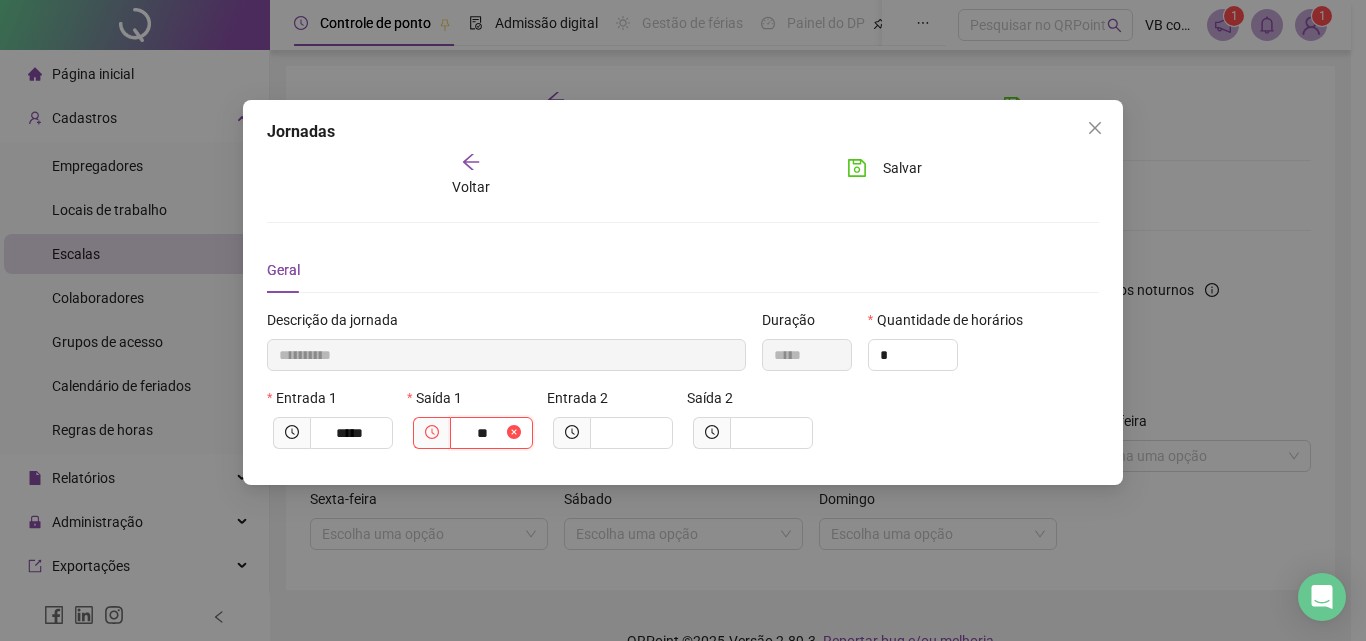type on "**********" 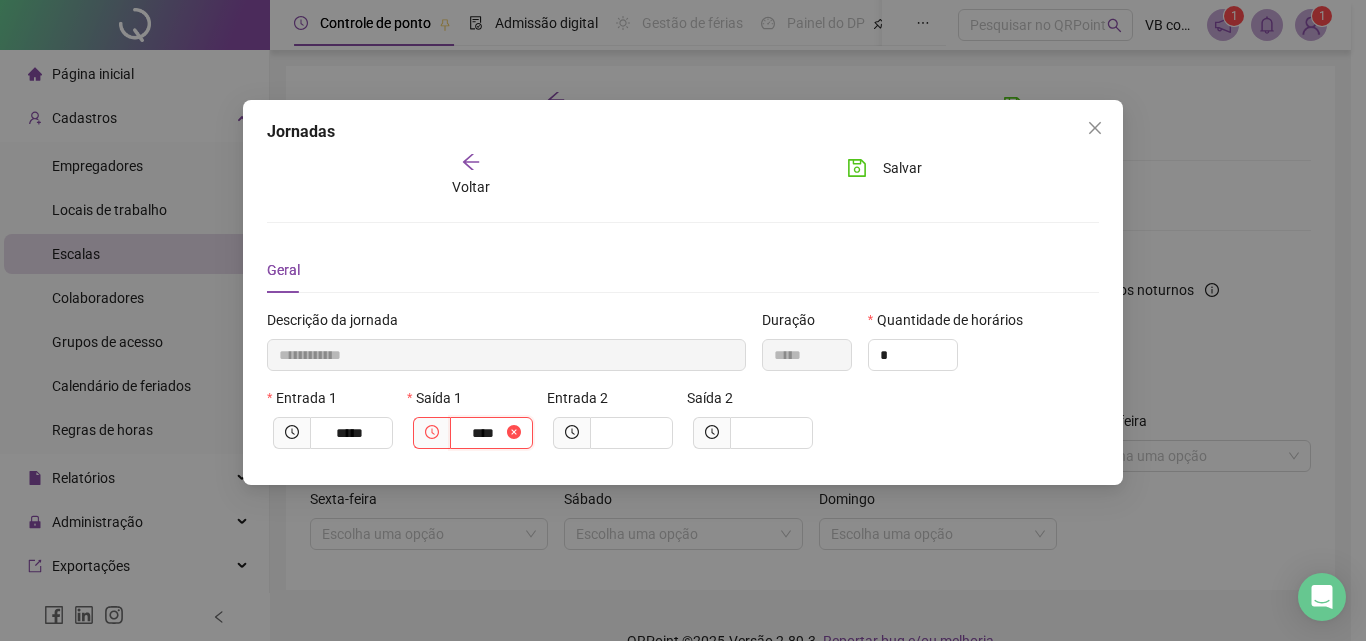type on "**********" 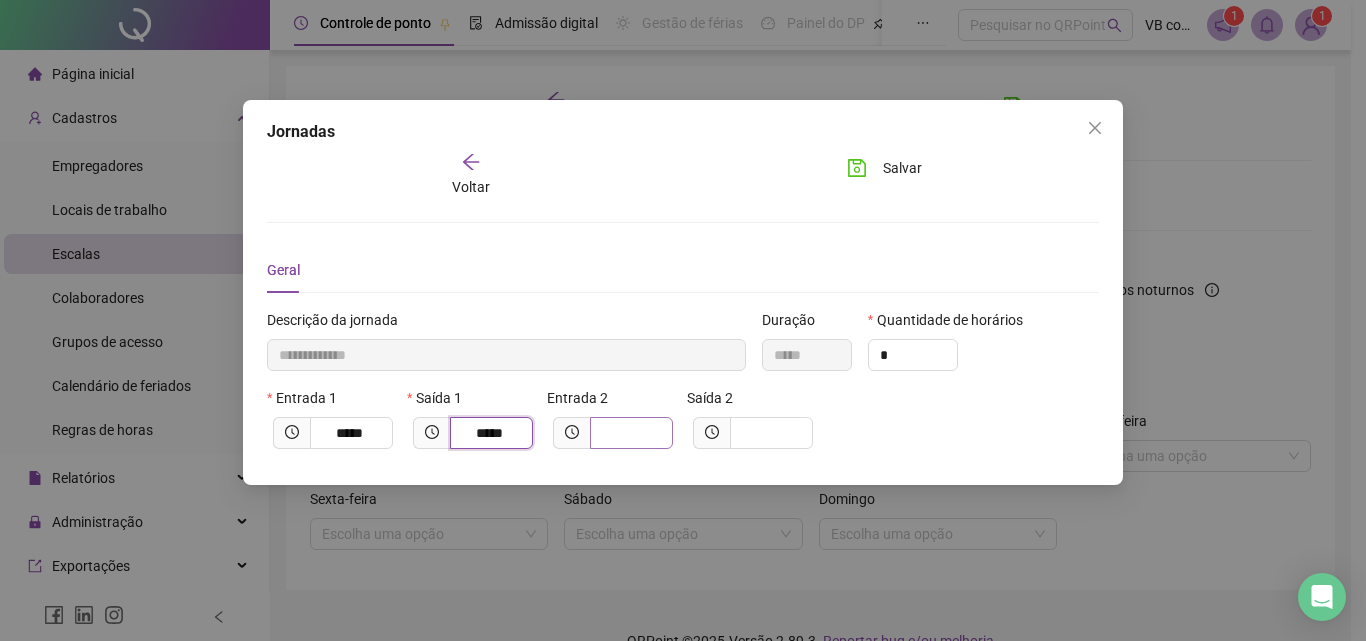 type on "*****" 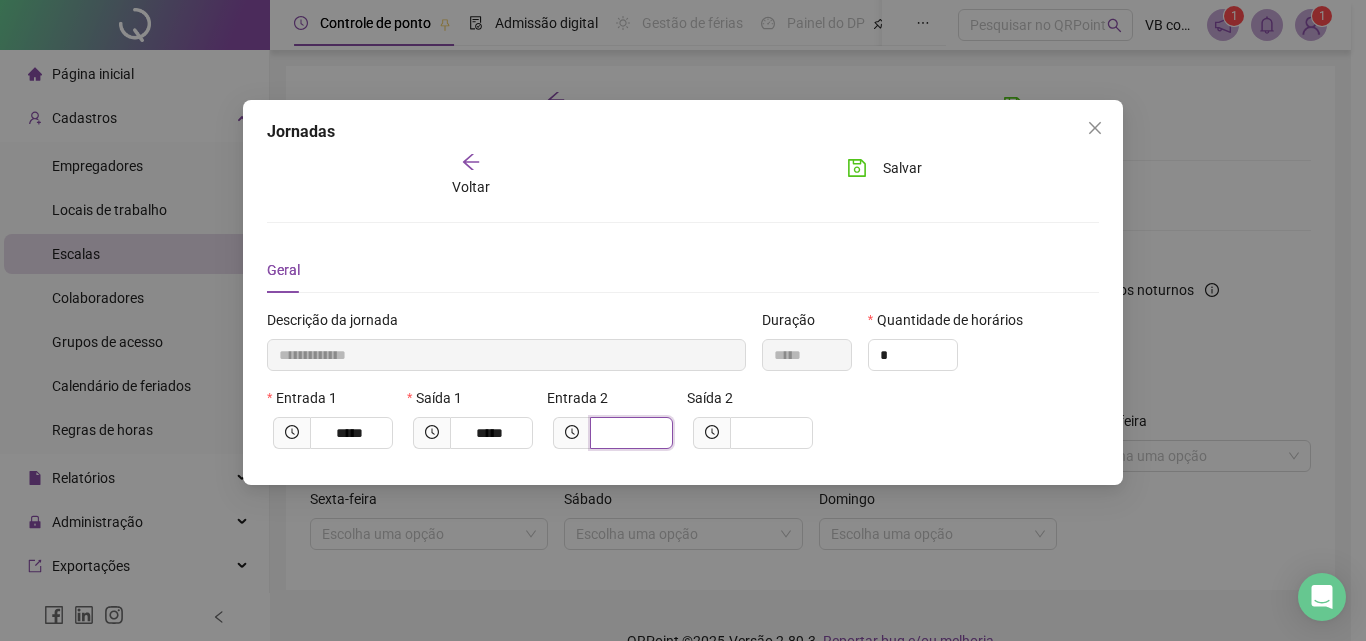 click at bounding box center [629, 433] 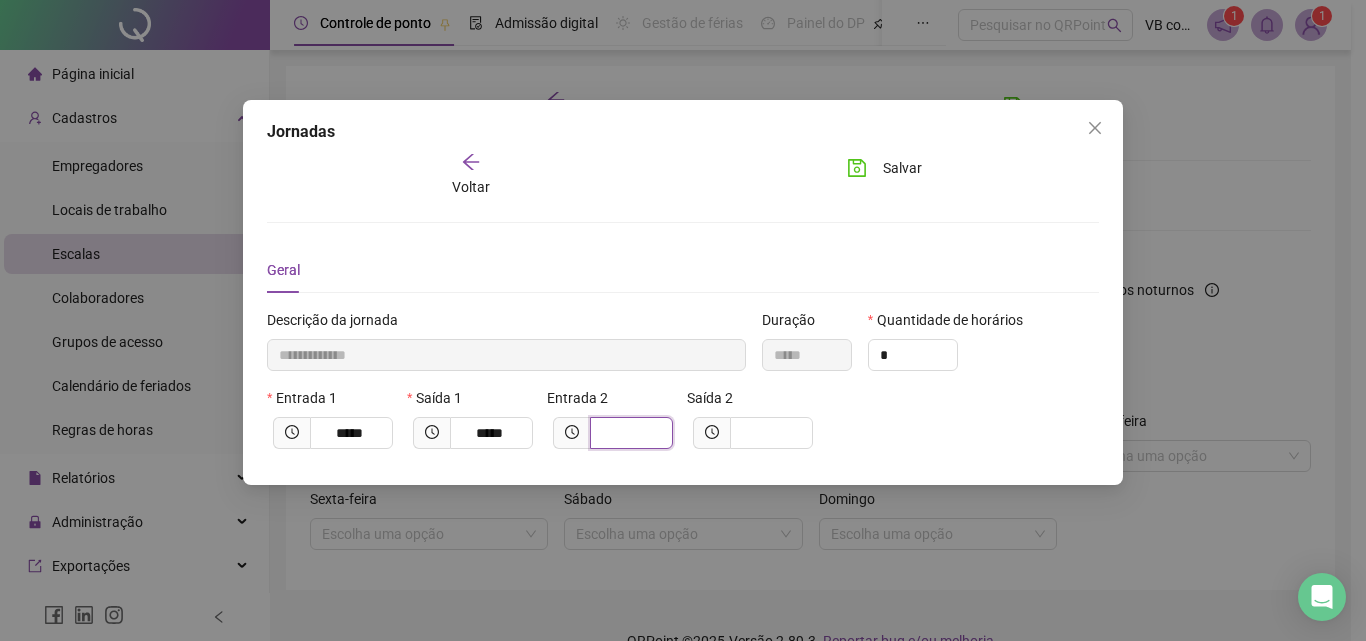 type on "**********" 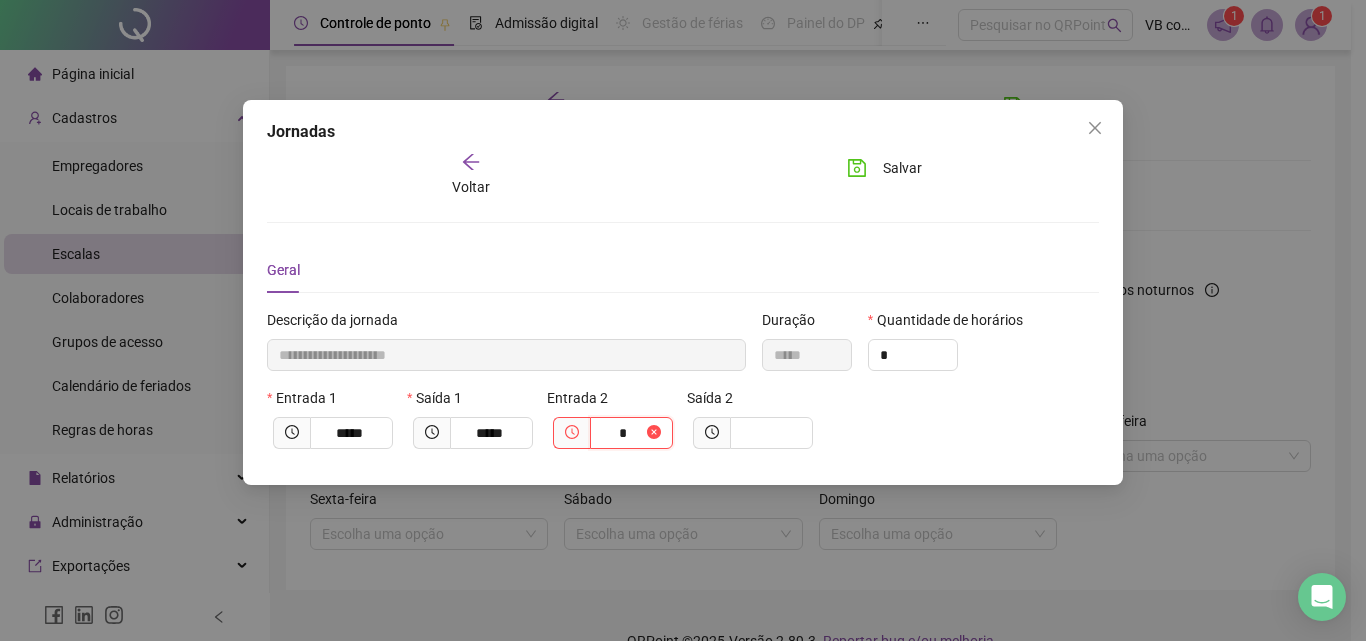 type on "**********" 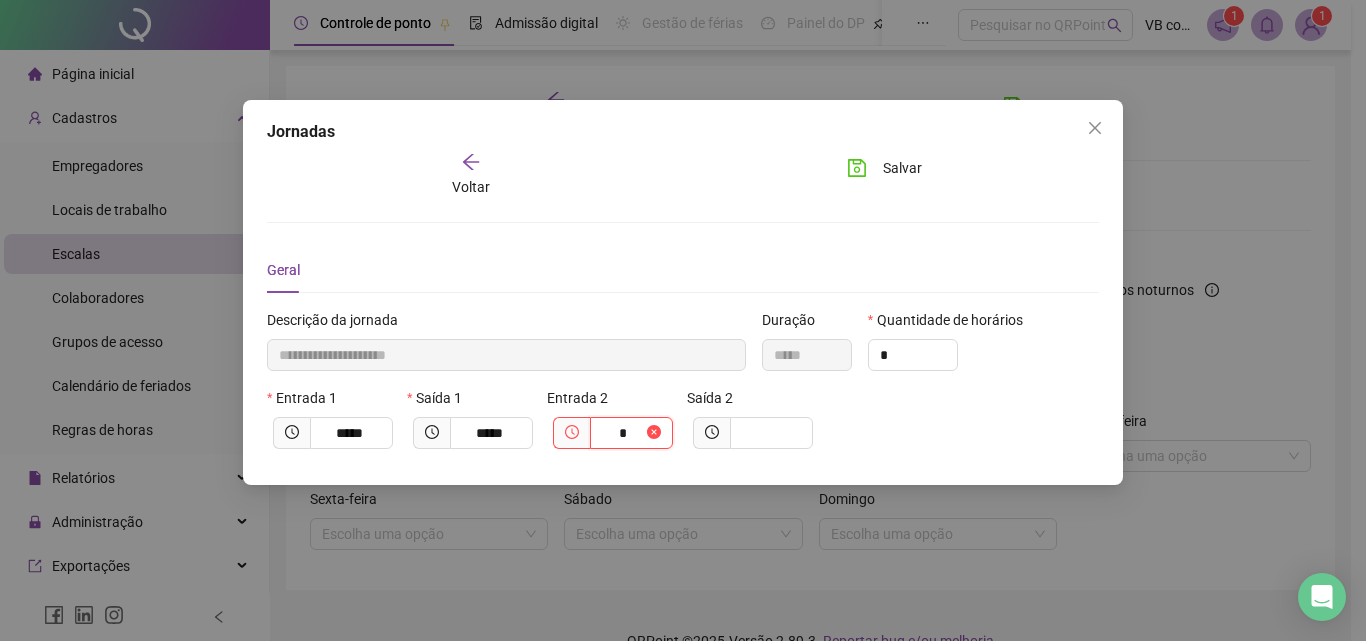 type on "**" 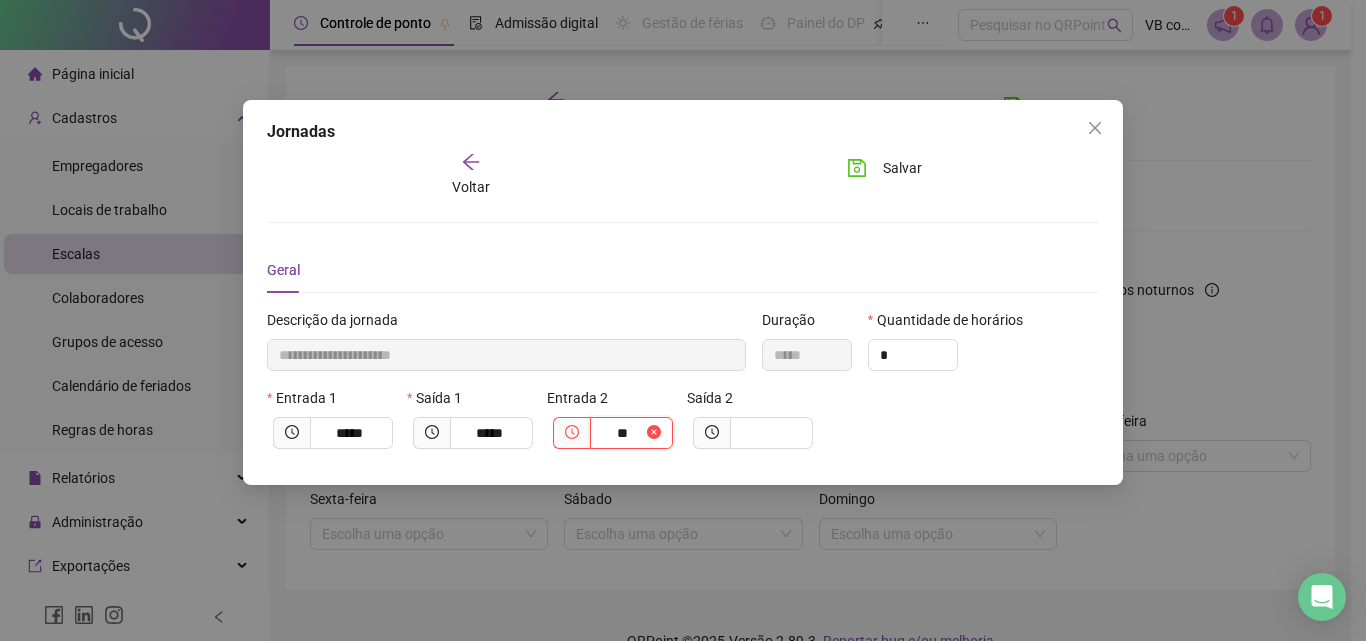 type on "**********" 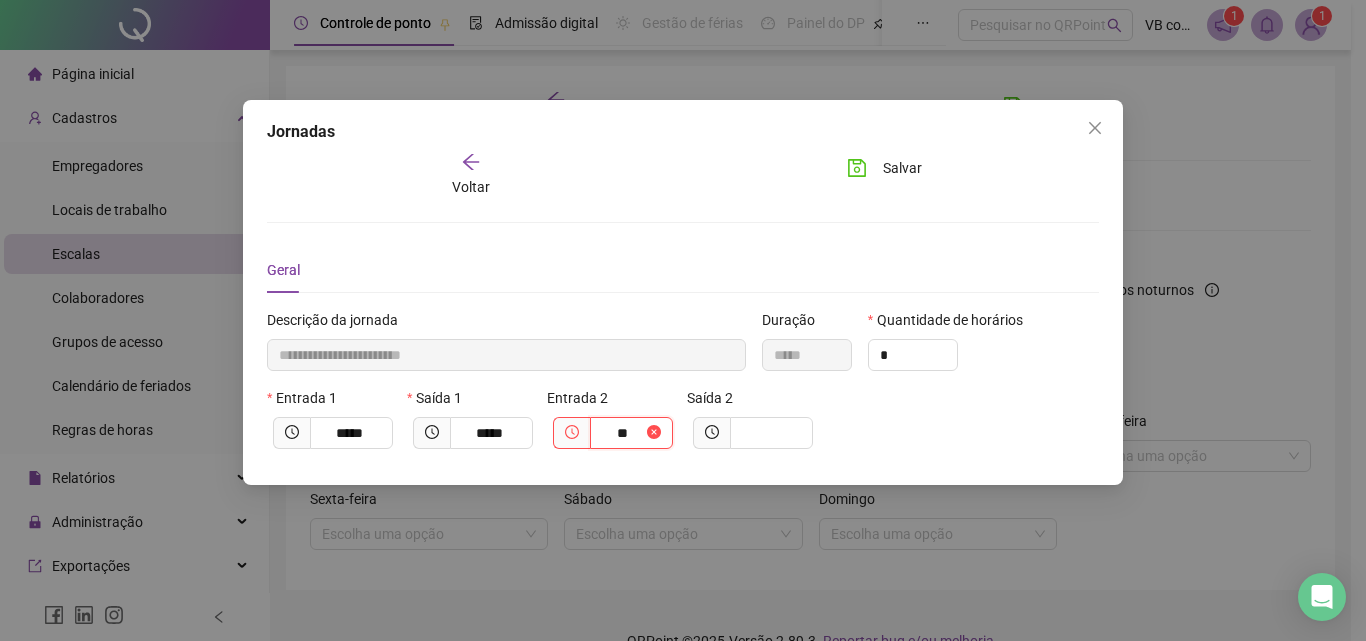 type on "****" 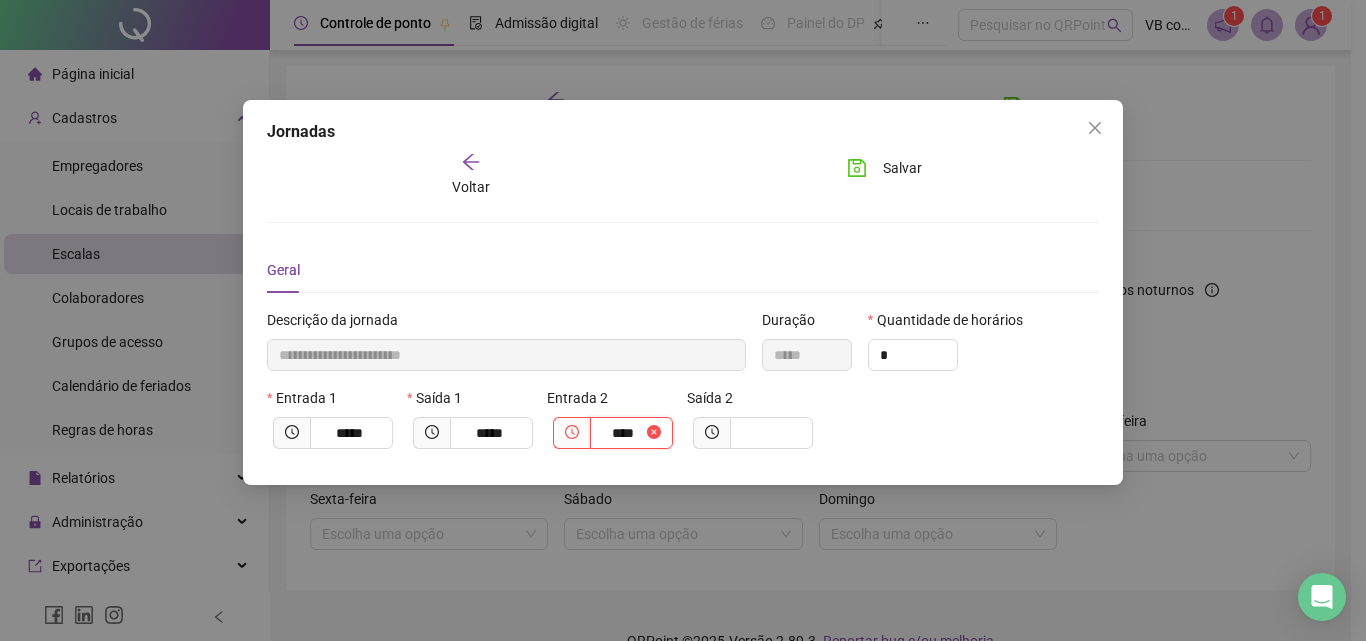 type on "**********" 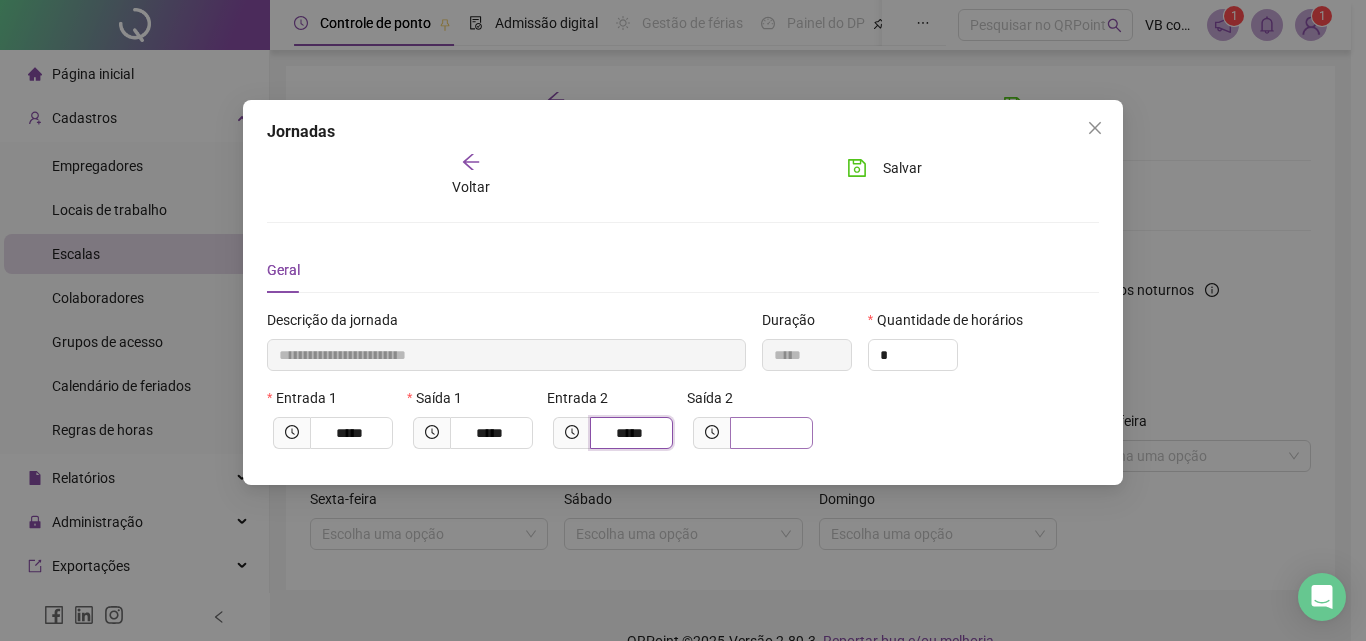 type on "*****" 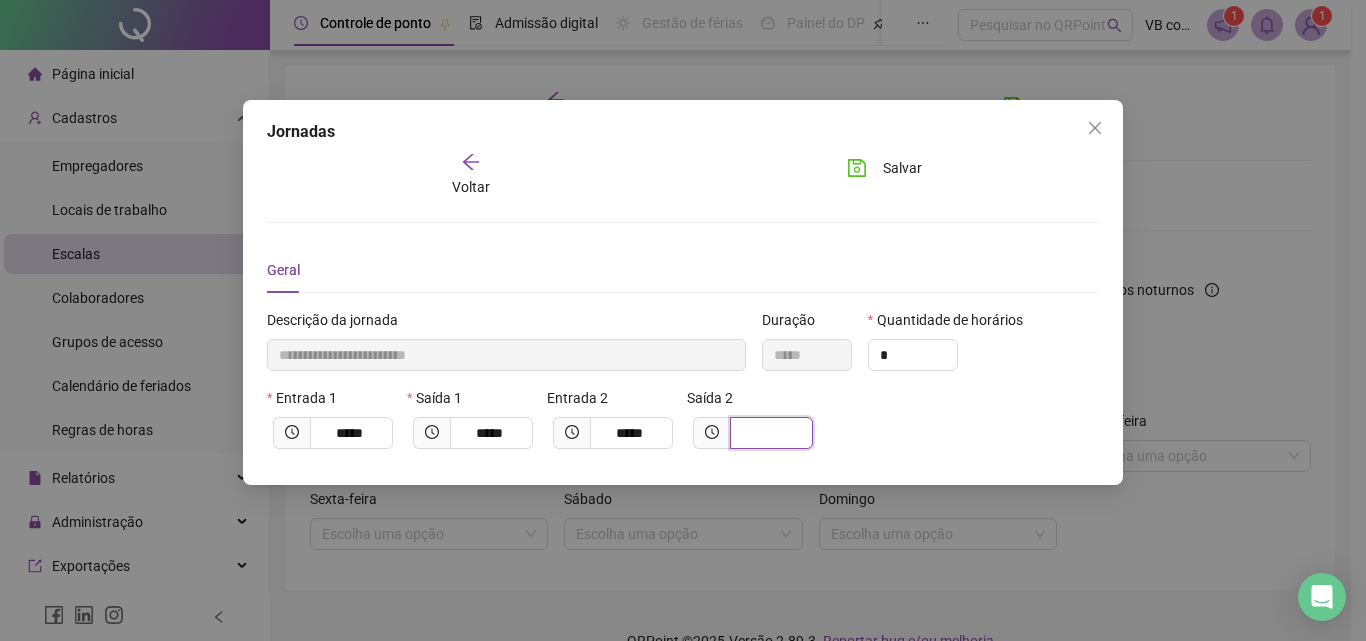 click at bounding box center [769, 433] 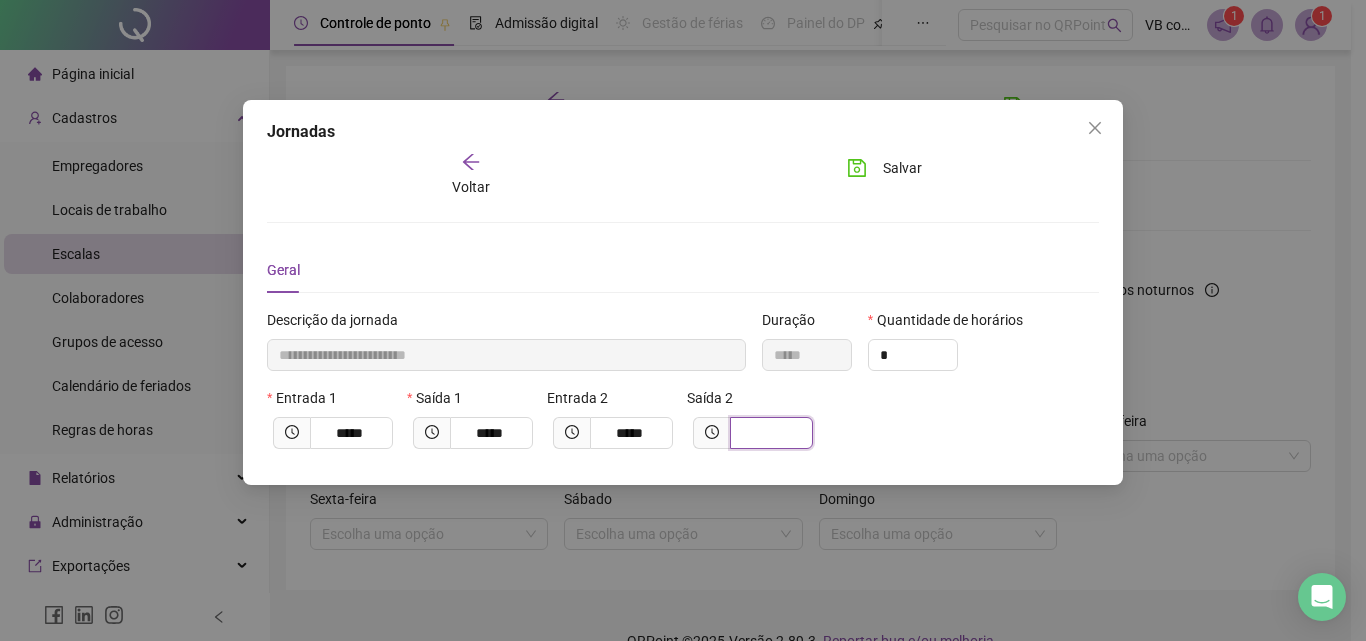 type on "**********" 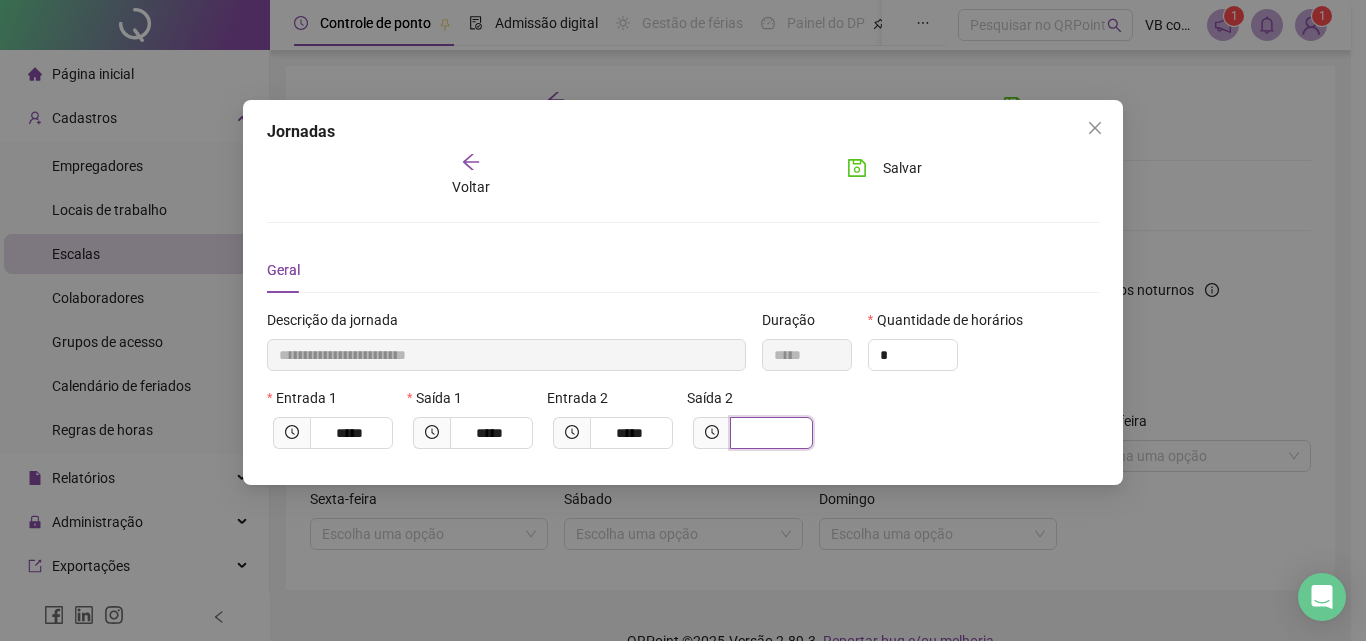type on "*" 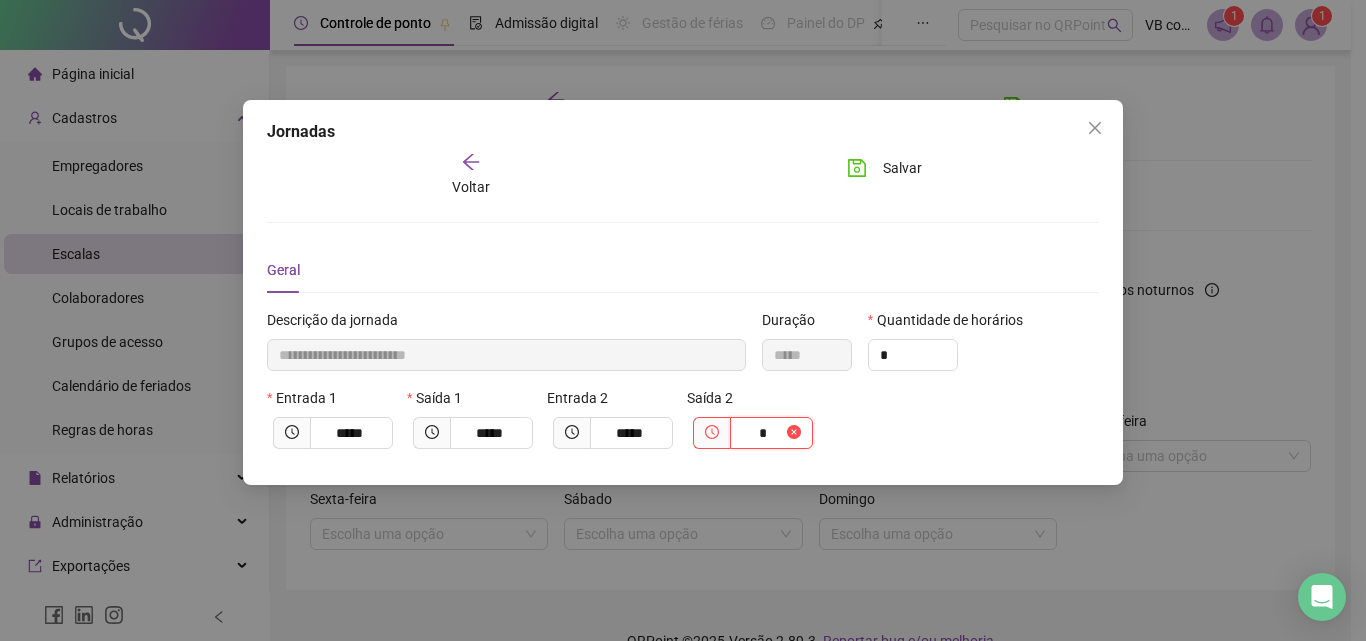 type on "**********" 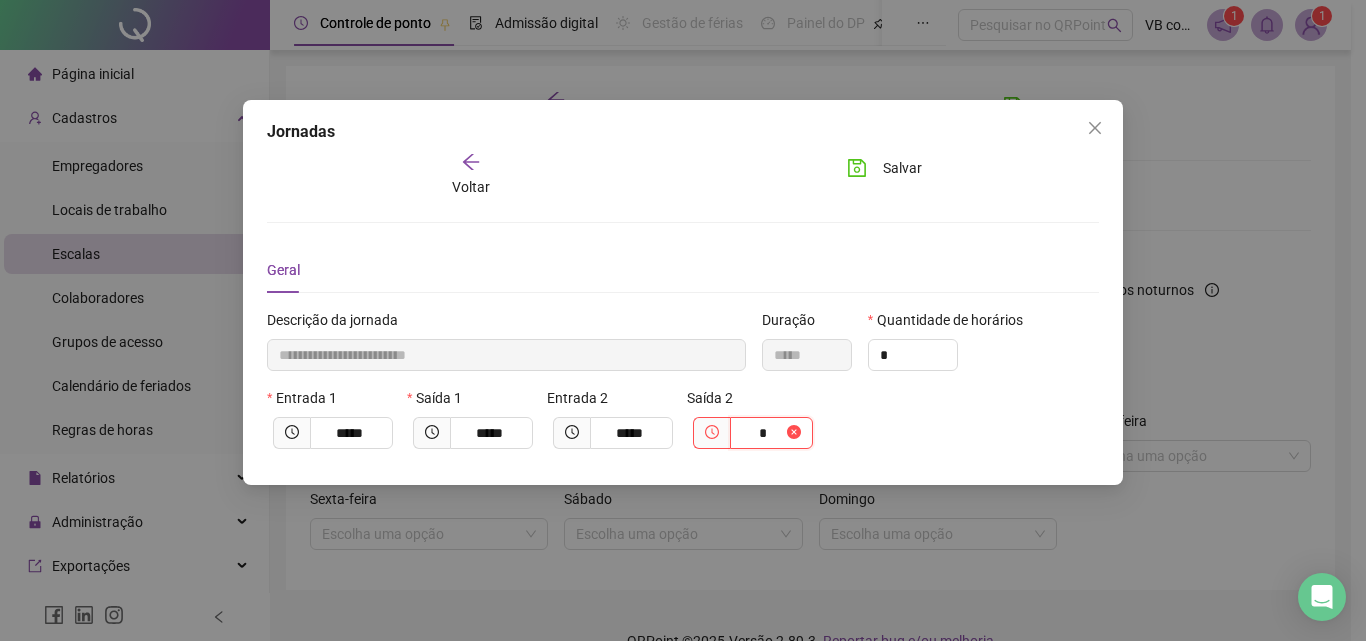type 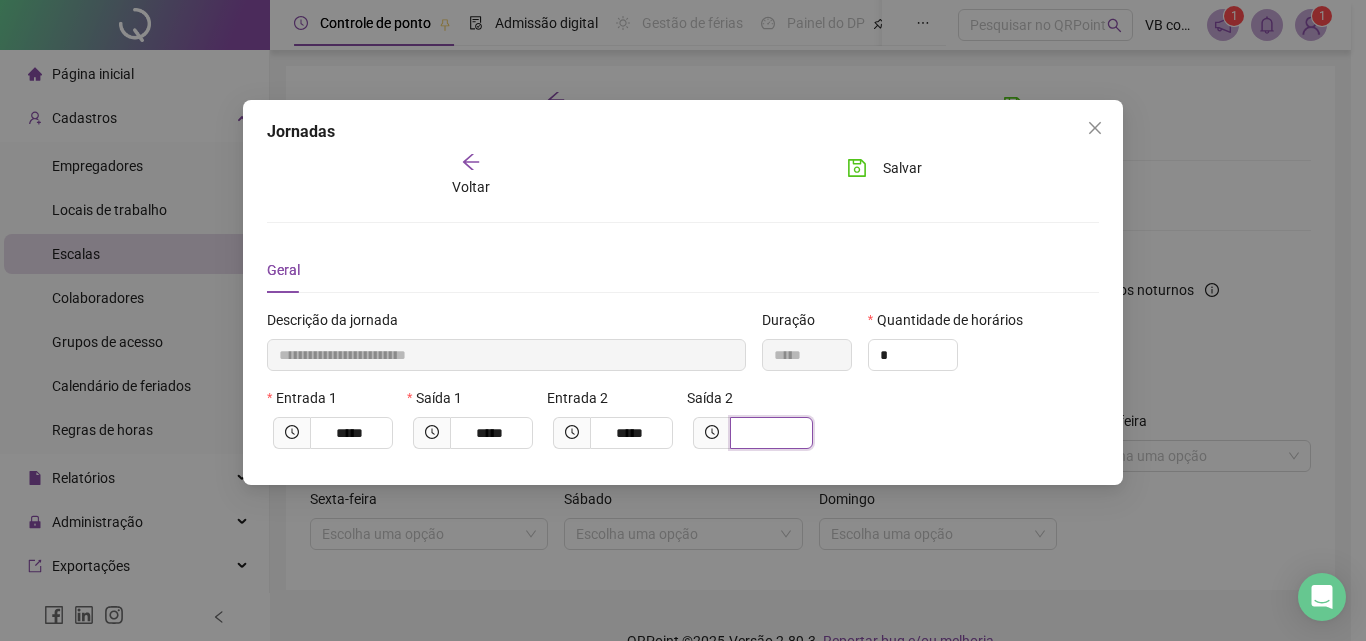 type on "**********" 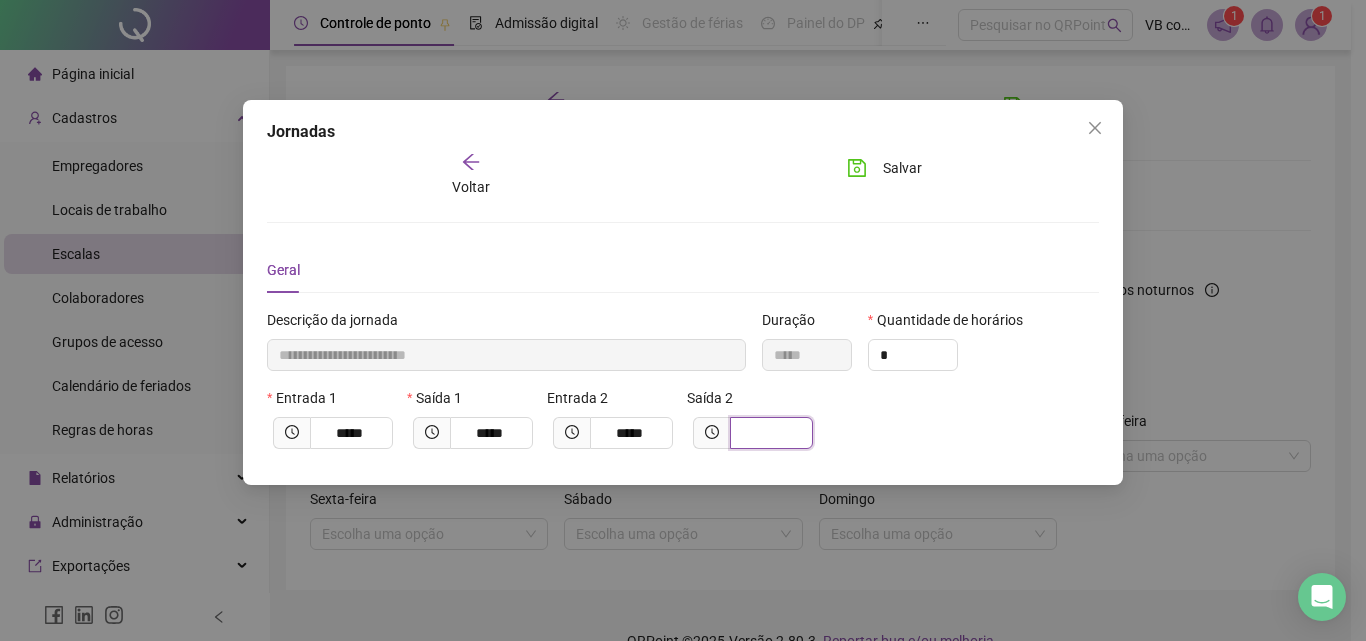type on "*" 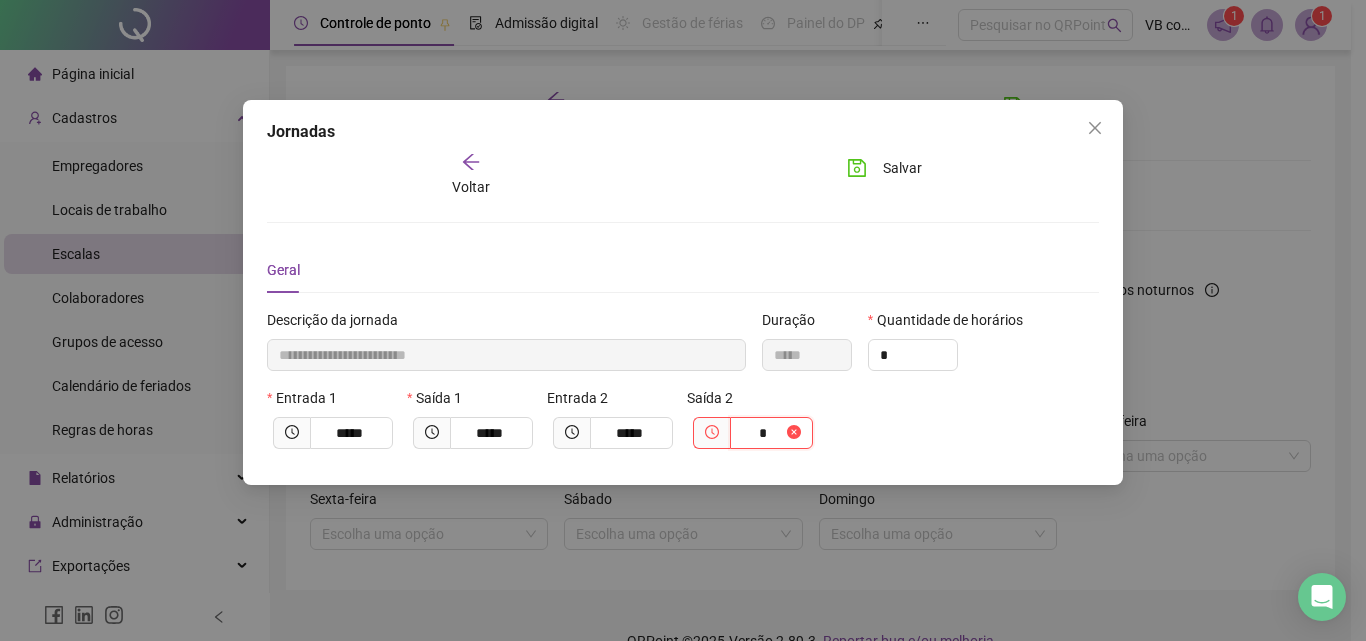 type on "**********" 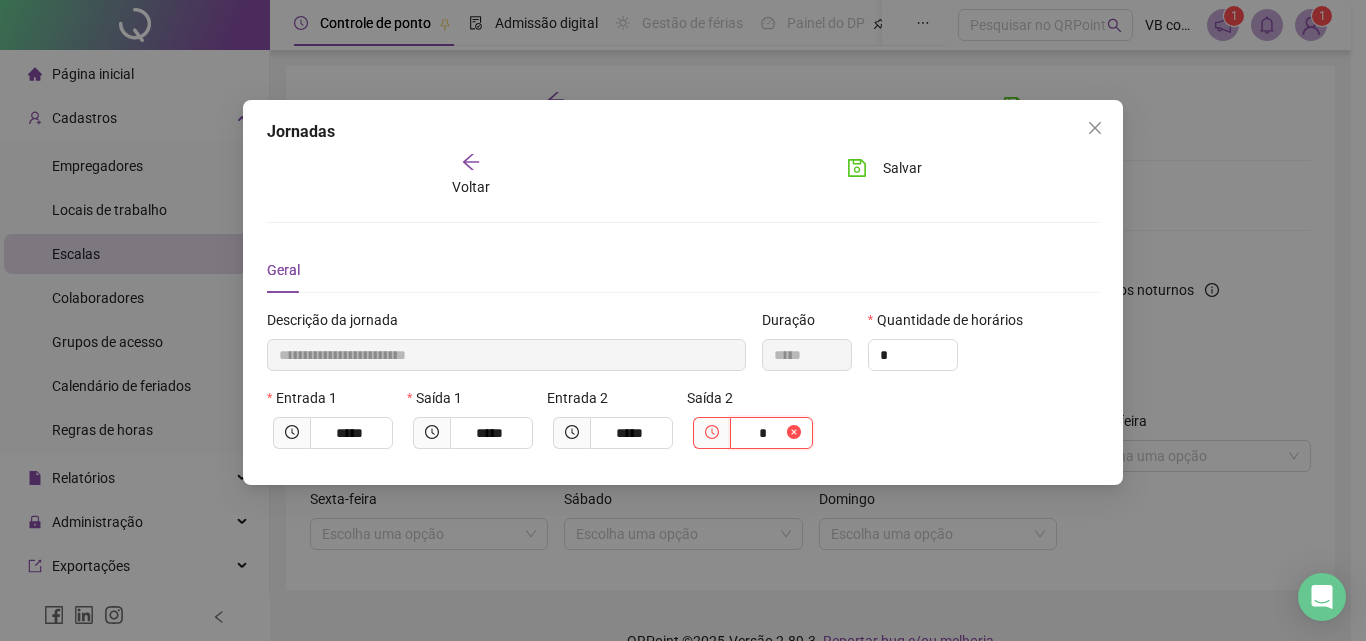 type on "**" 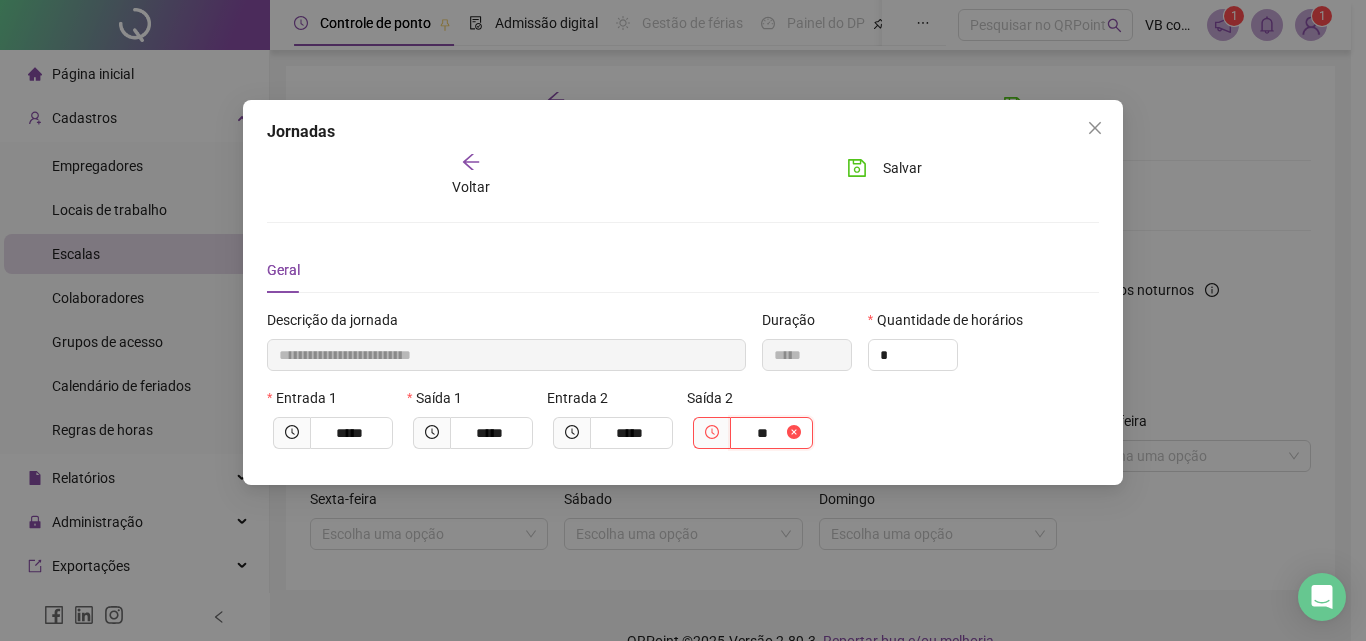 type on "**********" 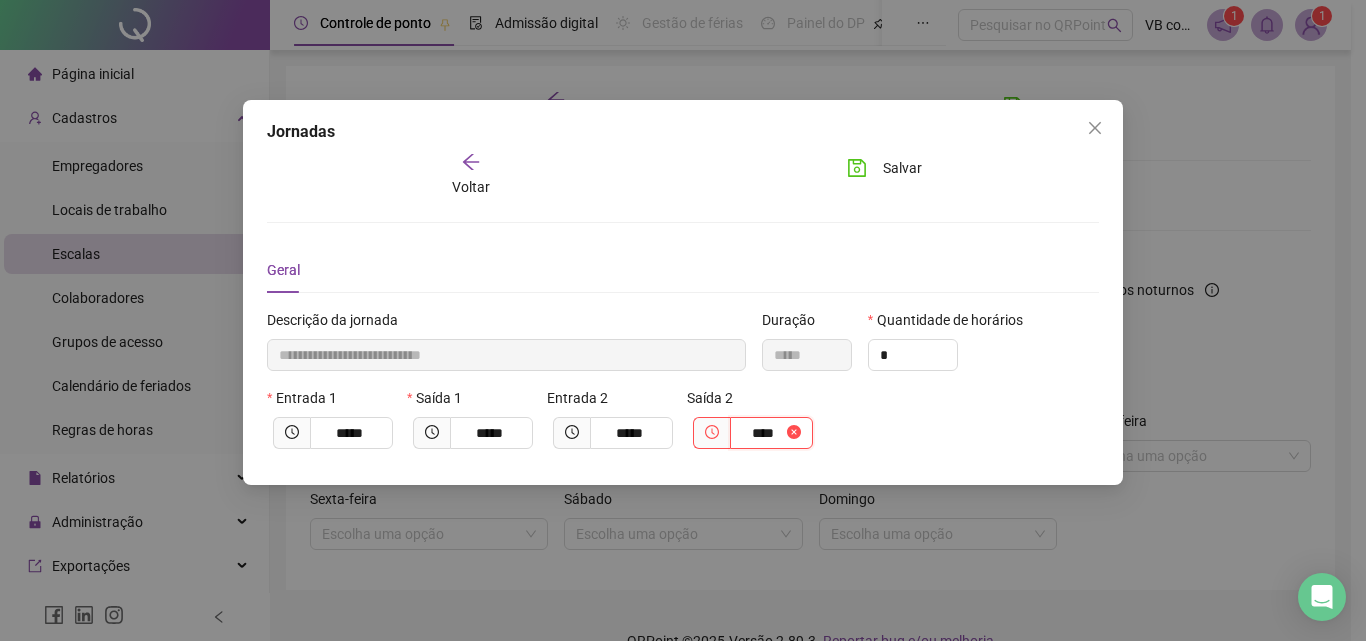 type on "**********" 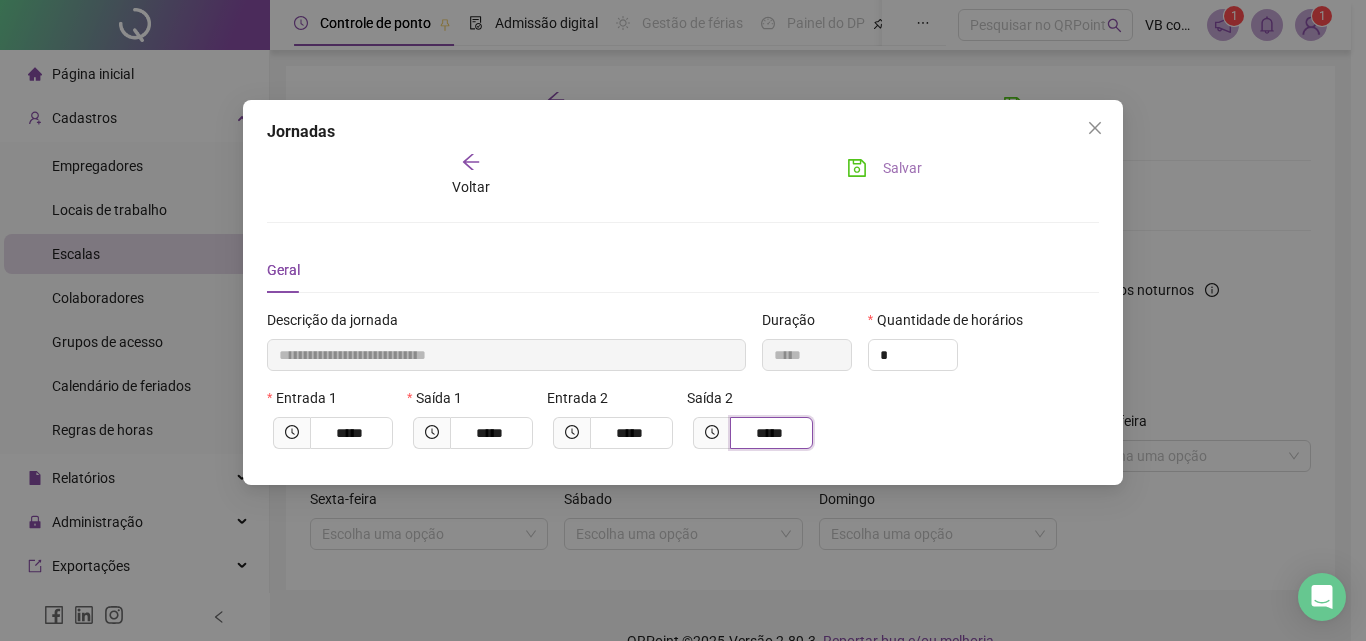 type on "*****" 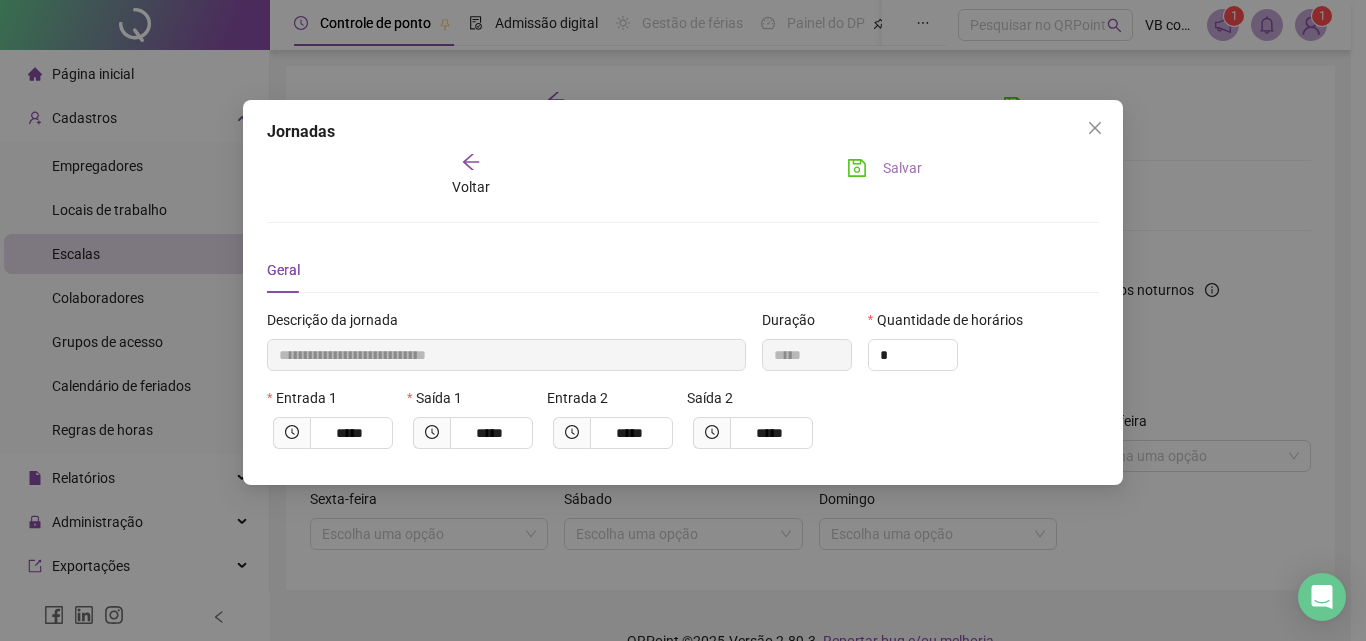 click on "Salvar" at bounding box center [884, 168] 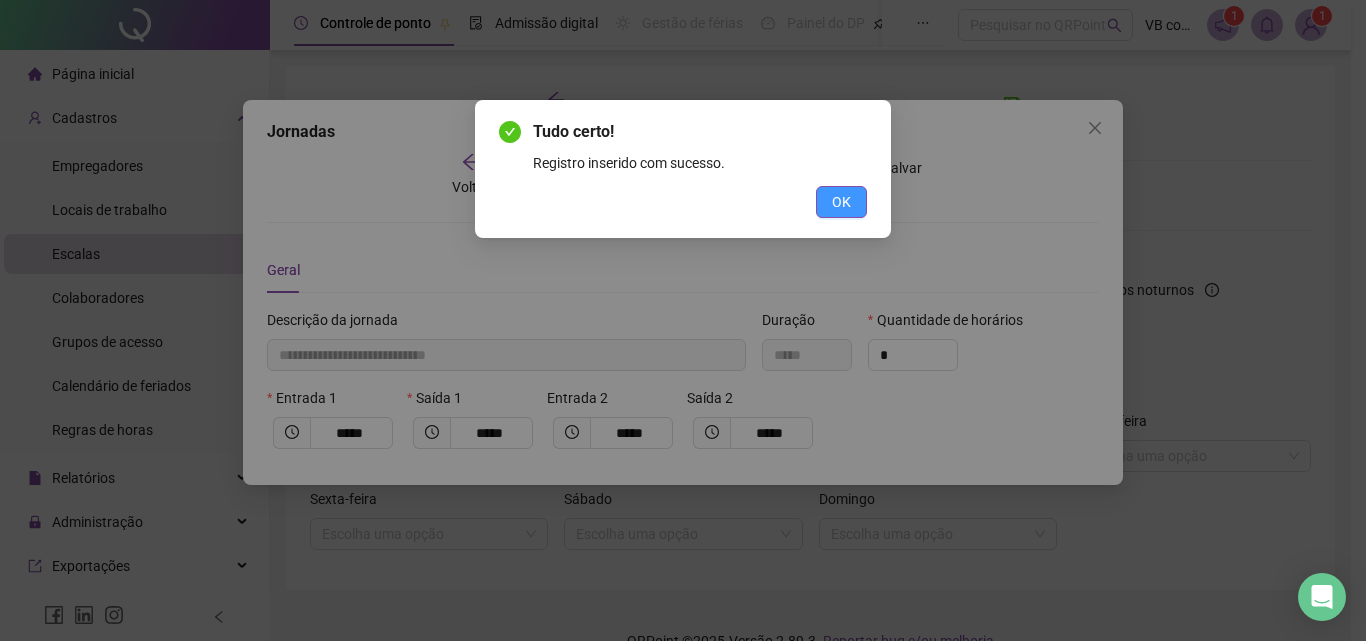 click on "OK" at bounding box center [841, 202] 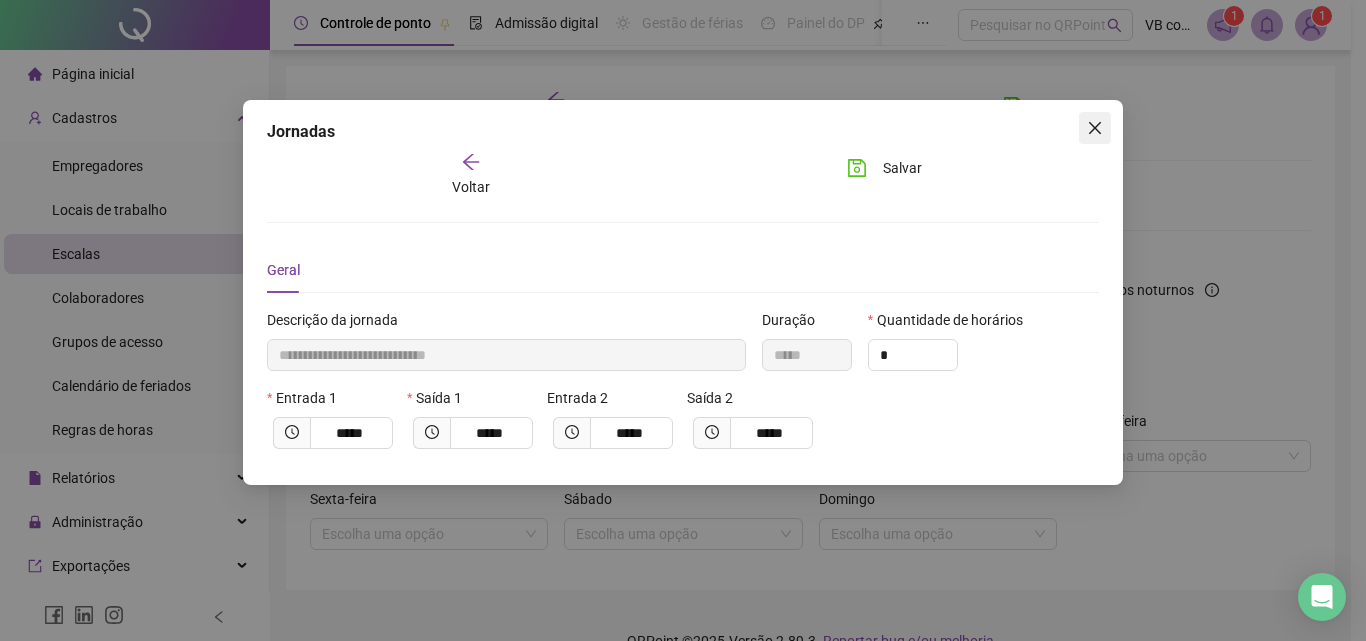 click at bounding box center (1095, 128) 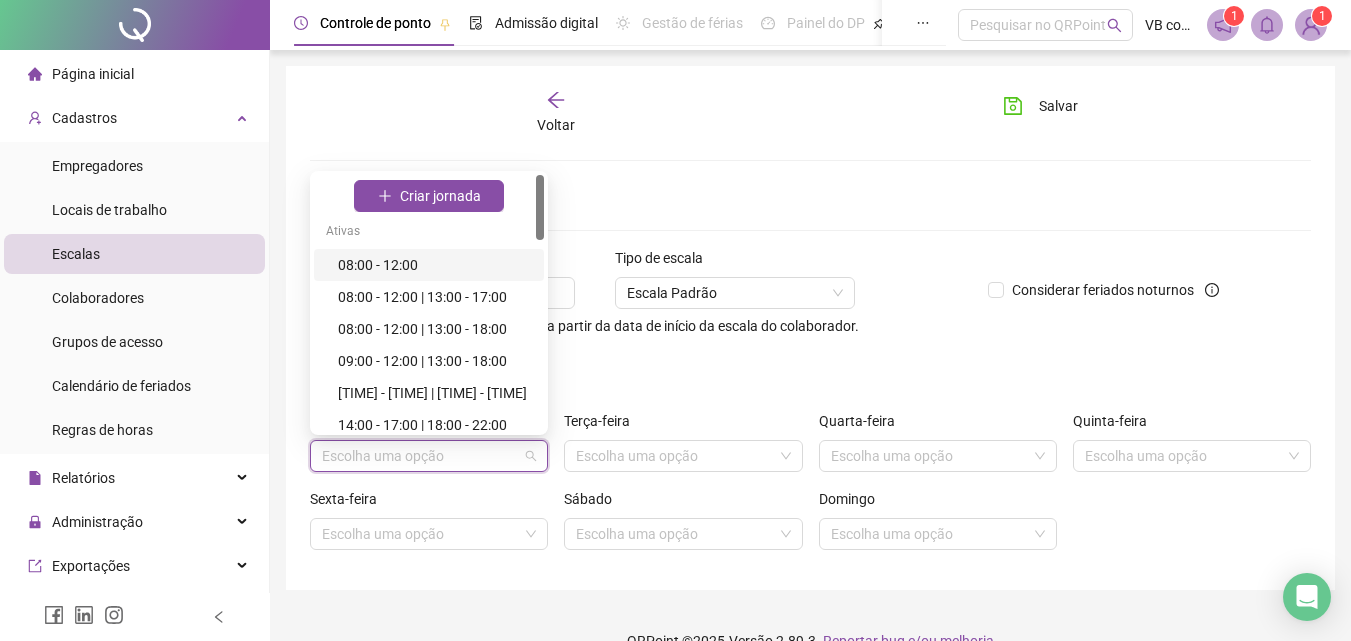 click at bounding box center (420, 456) 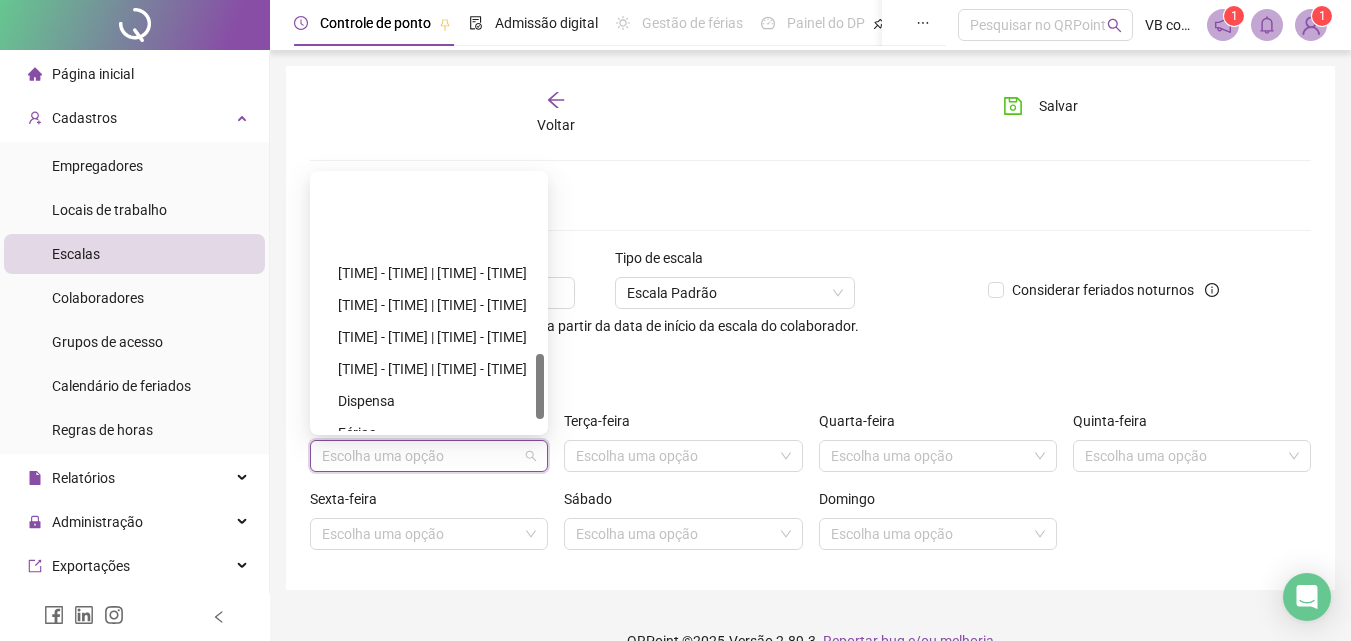 scroll, scrollTop: 700, scrollLeft: 0, axis: vertical 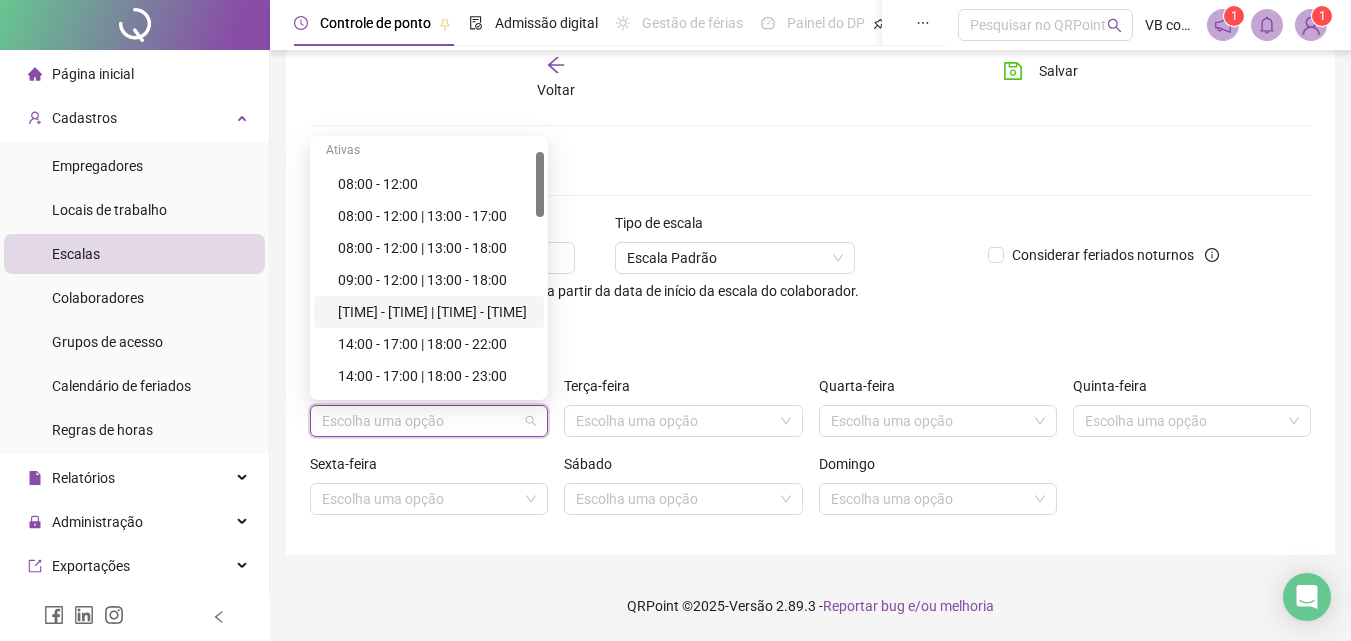 click on "10:00 - 15:00 | 16:00 - 23:10" at bounding box center (435, 312) 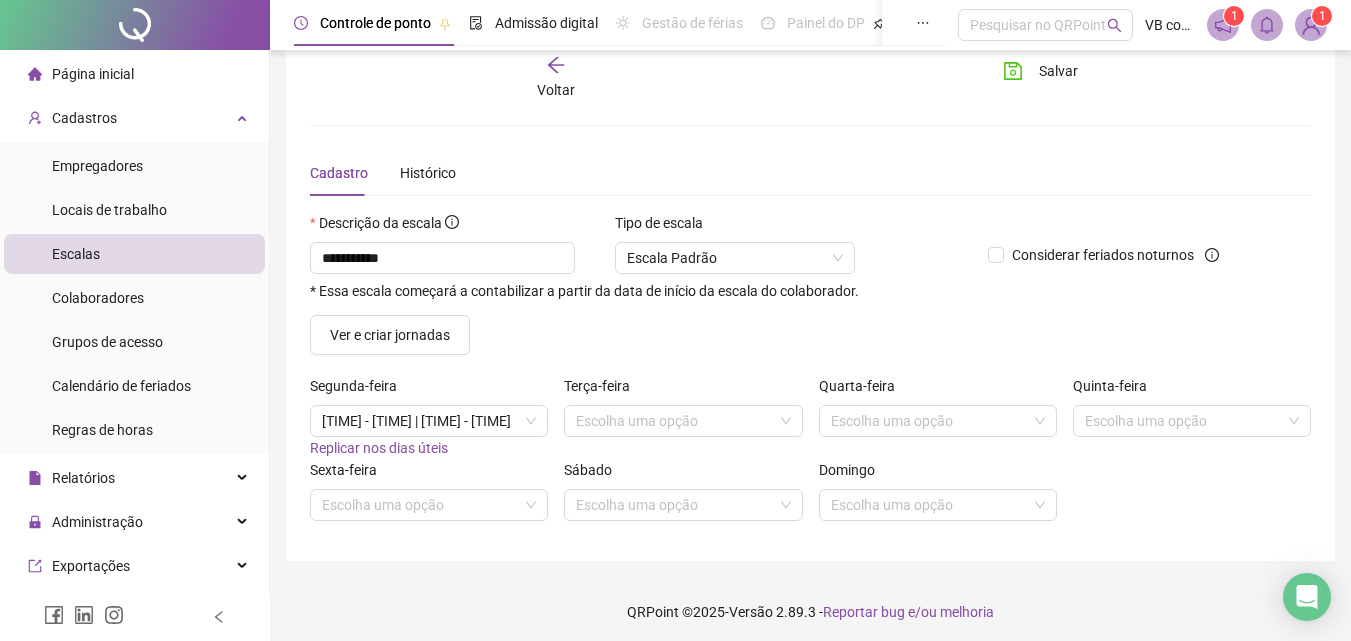 click on "Replicar nos dias úteis" at bounding box center [379, 448] 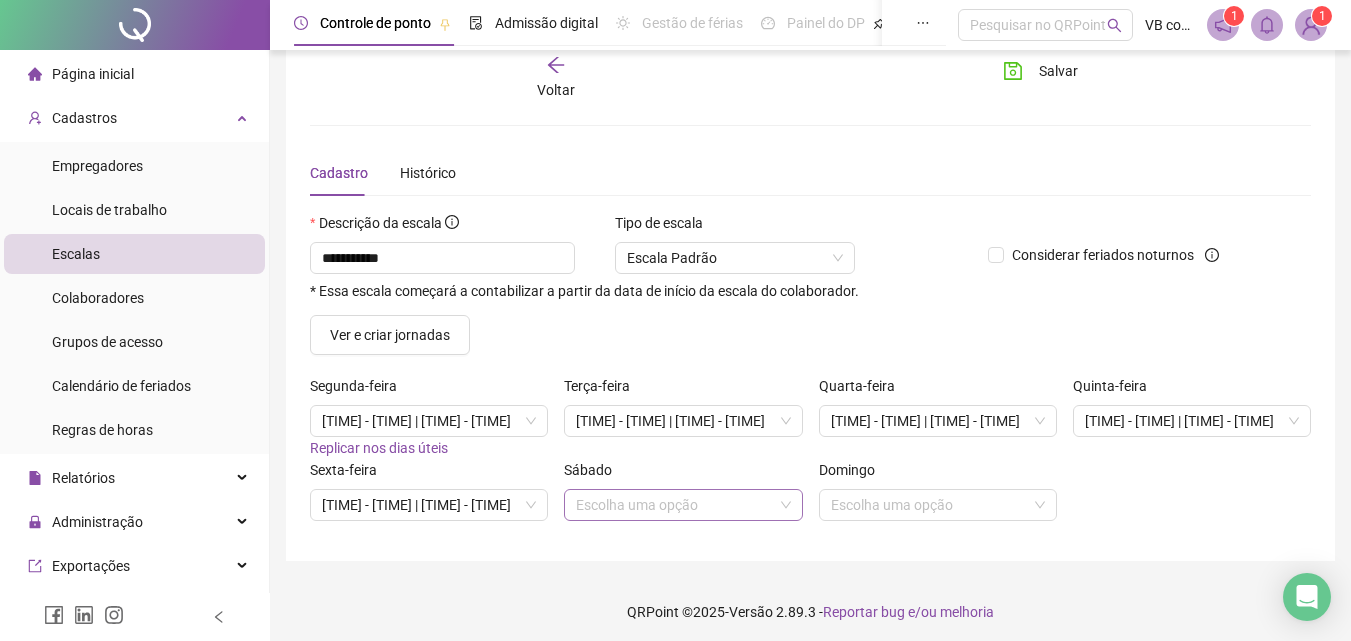 click at bounding box center [674, 505] 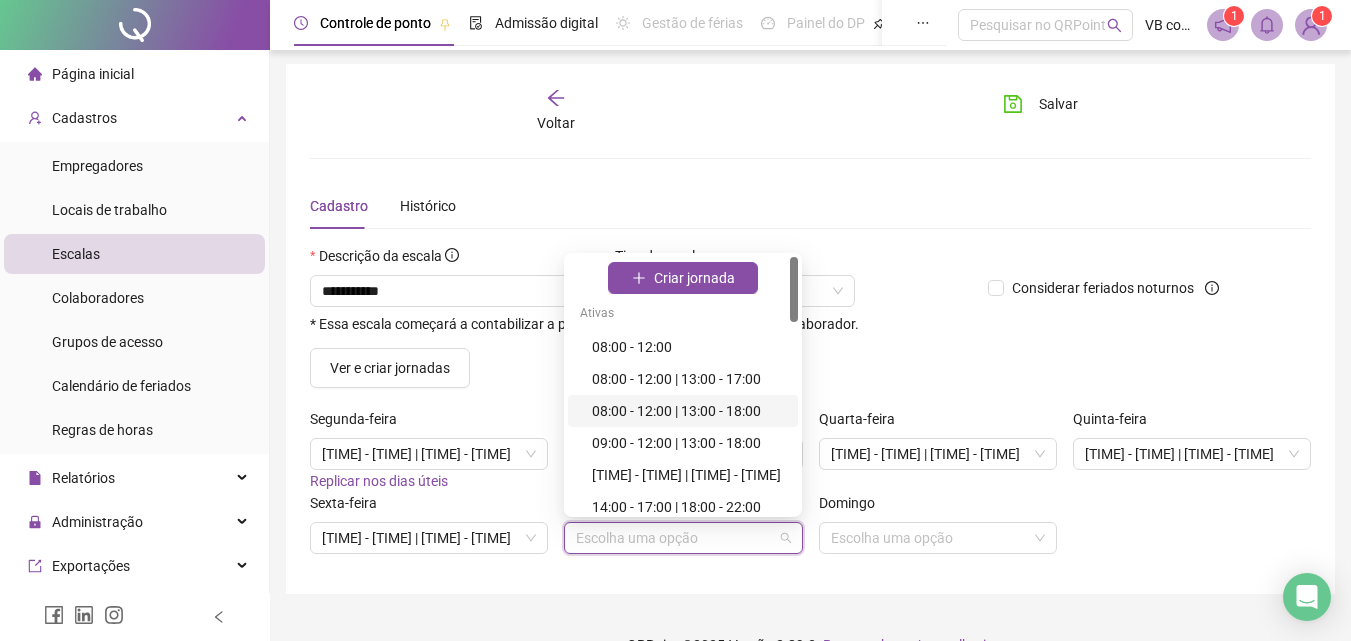 scroll, scrollTop: 0, scrollLeft: 0, axis: both 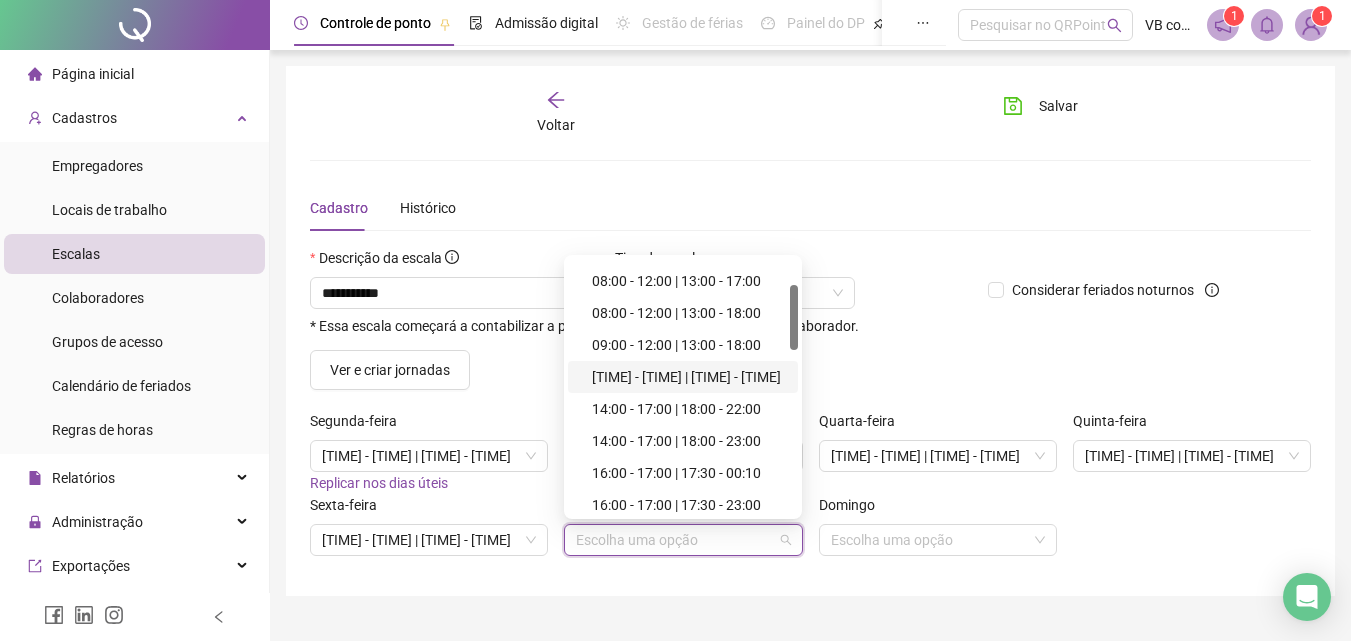 click on "10:00 - 15:00 | 16:00 - 23:10" at bounding box center (689, 377) 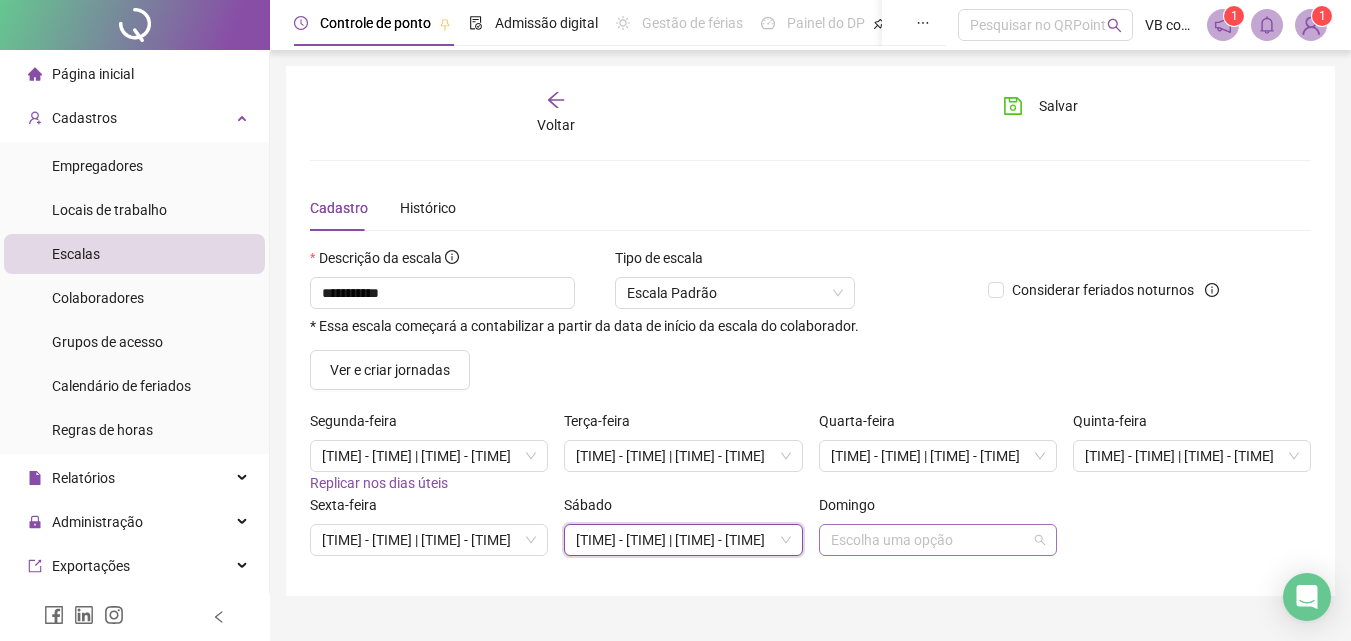 click at bounding box center [929, 540] 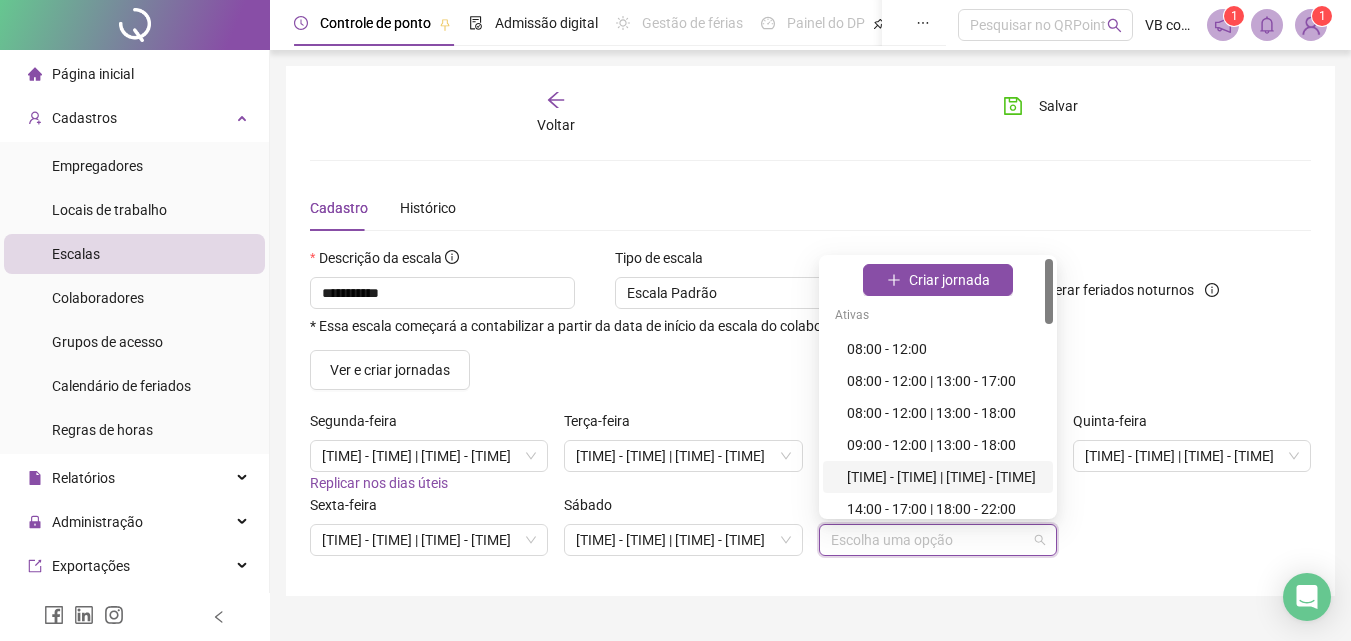 click on "10:00 - 15:00 | 16:00 - 23:10" at bounding box center [944, 477] 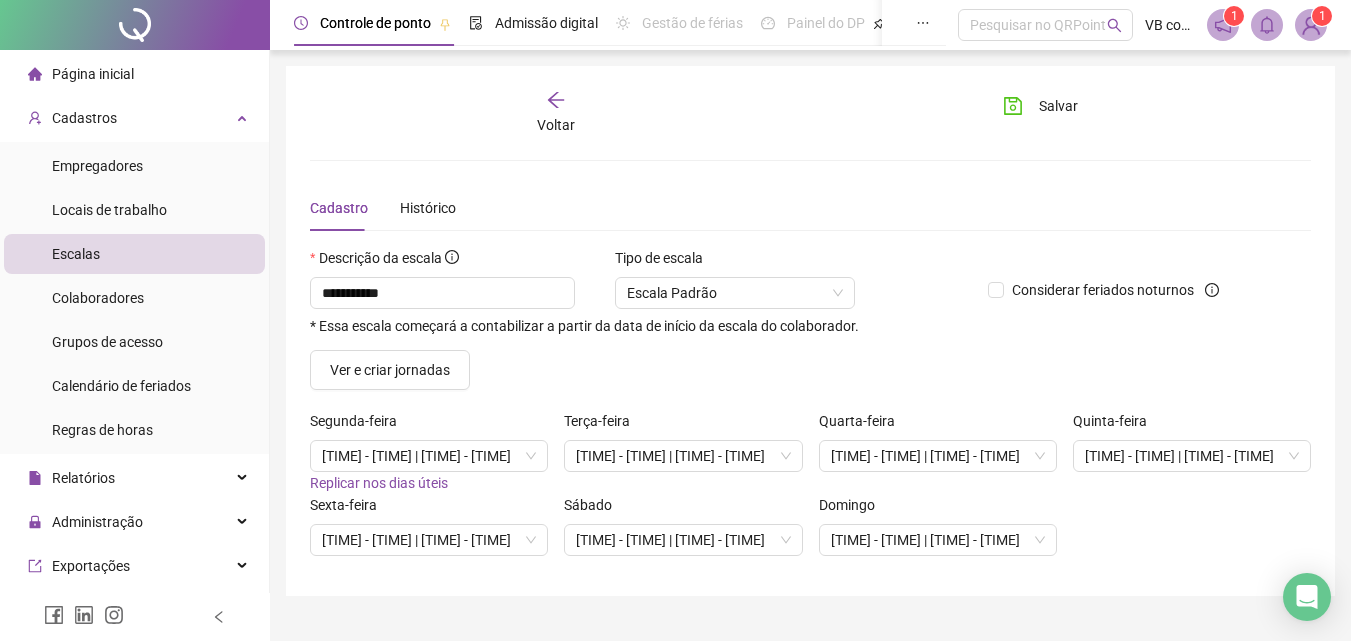 click on "Segunda-feira" at bounding box center (429, 425) 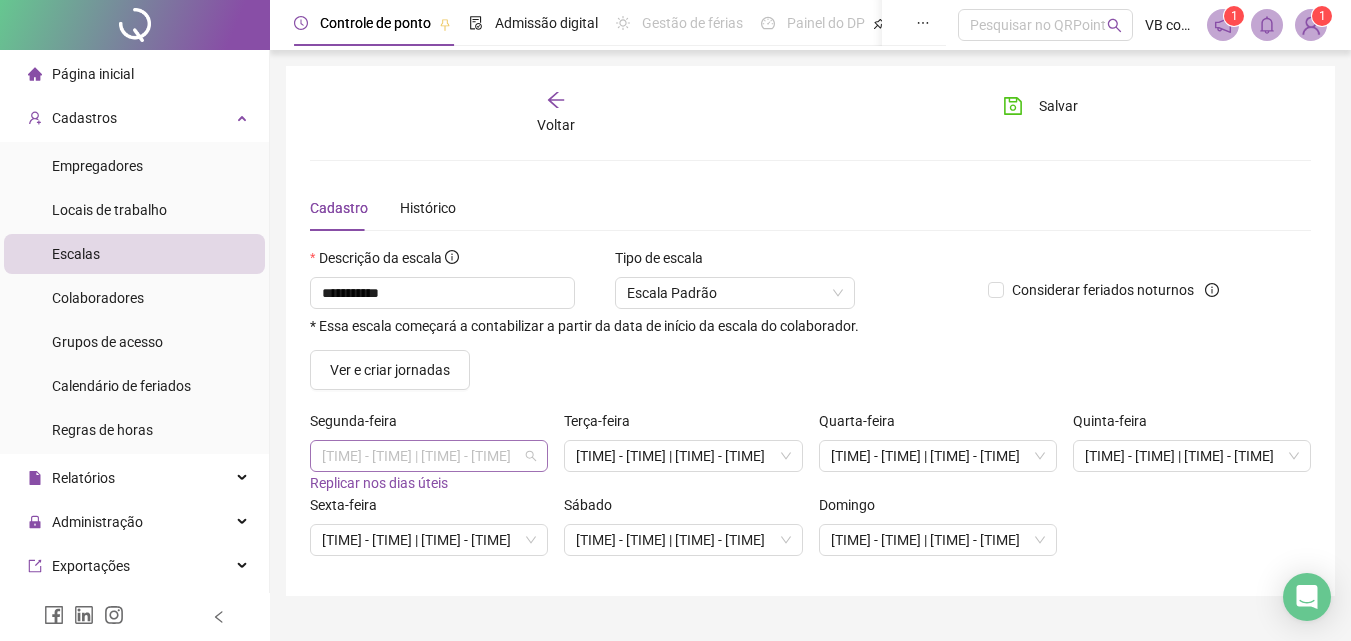 click on "10:00 - 15:00 | 16:00 - 23:10" at bounding box center (429, 456) 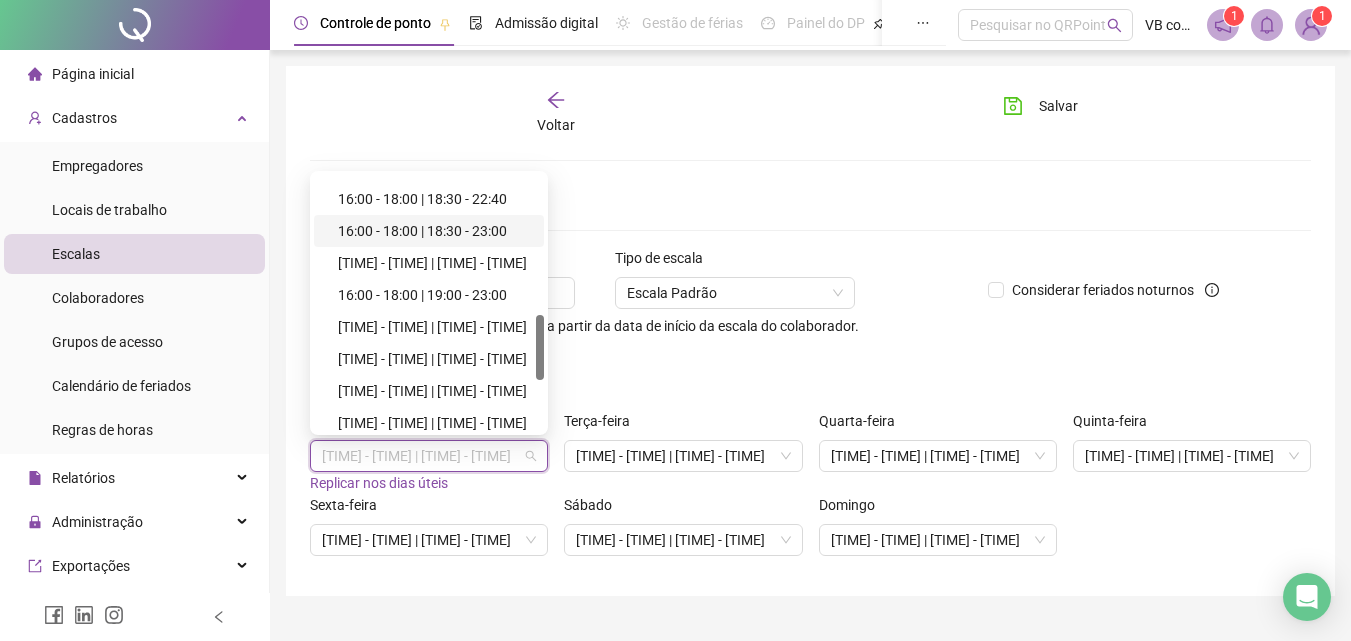 scroll, scrollTop: 746, scrollLeft: 0, axis: vertical 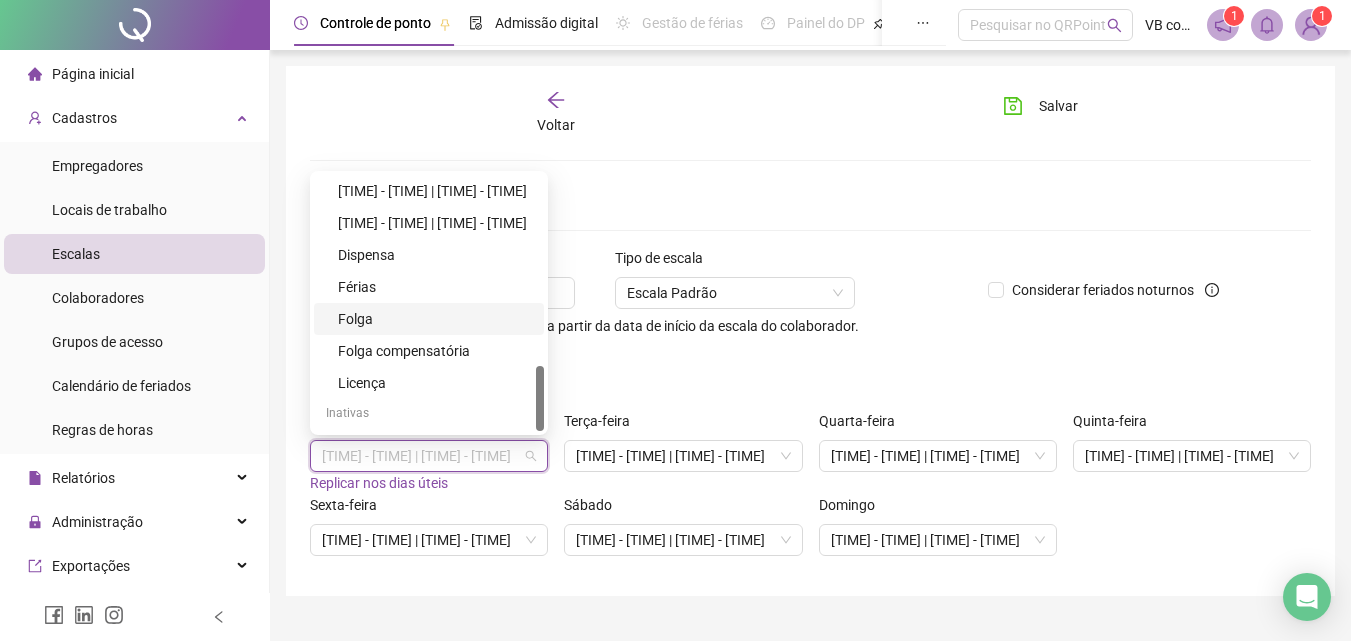 click on "Folga" at bounding box center [435, 319] 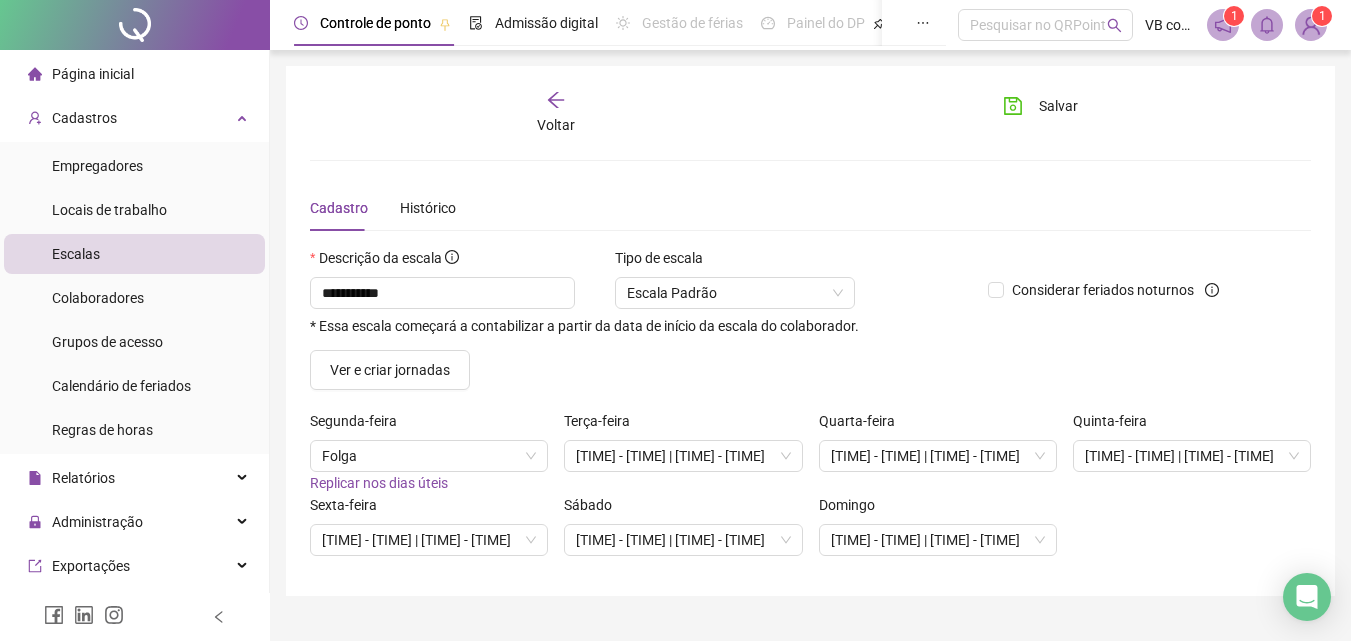 click on "**********" at bounding box center [810, 331] 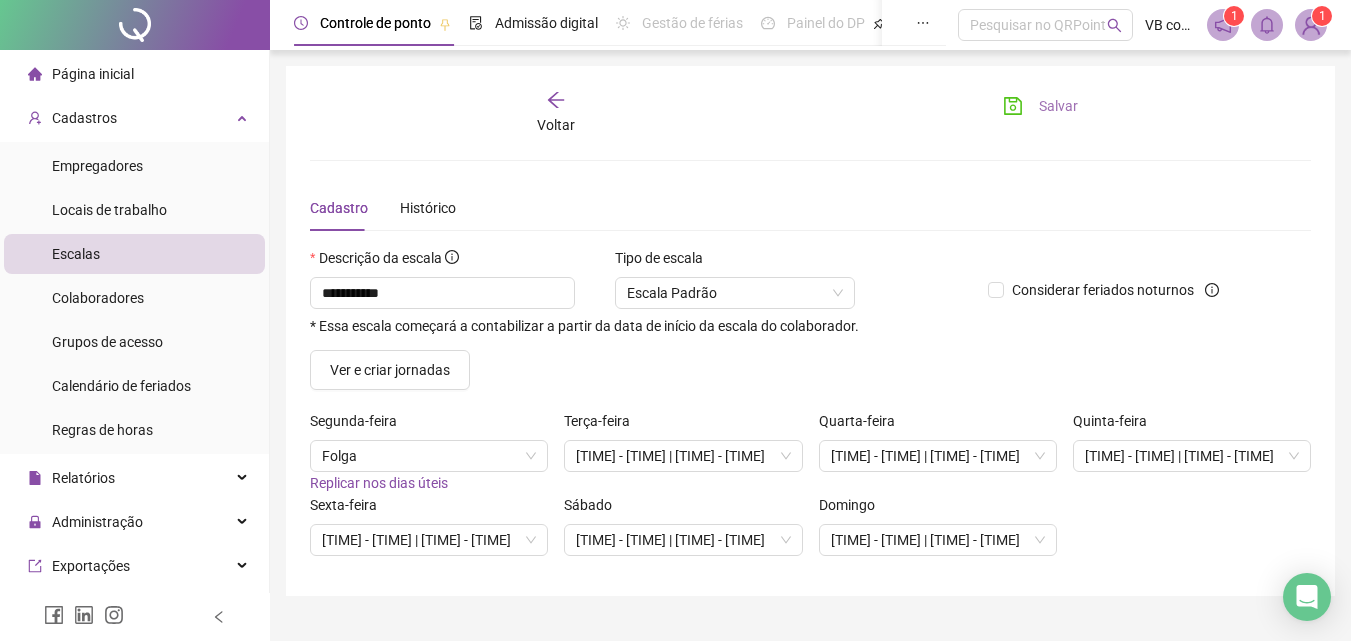 click on "Salvar" at bounding box center (1058, 106) 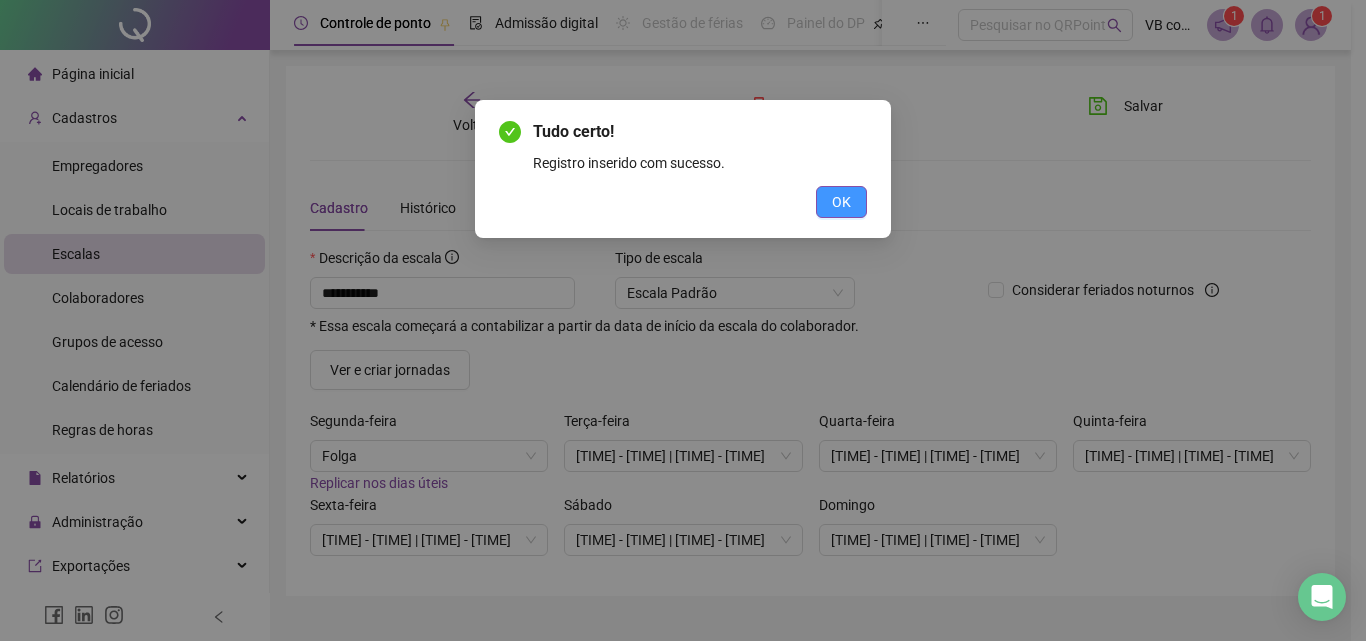 click on "OK" at bounding box center (841, 202) 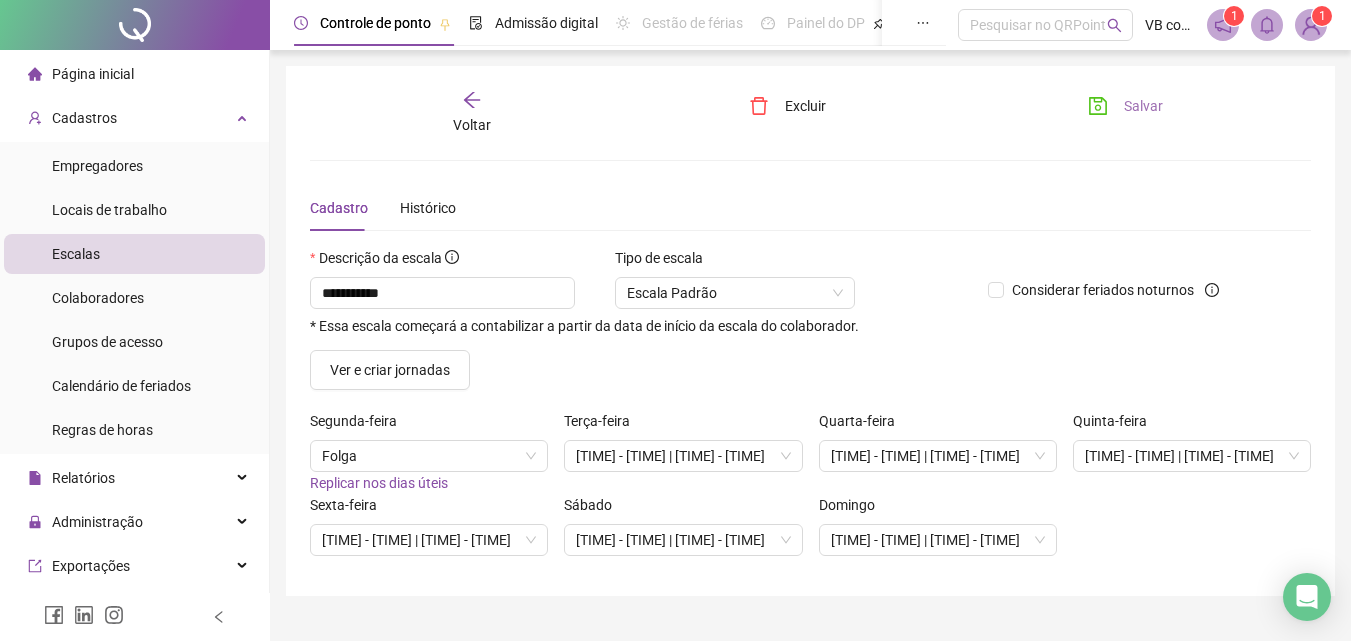click on "Salvar" at bounding box center (1143, 106) 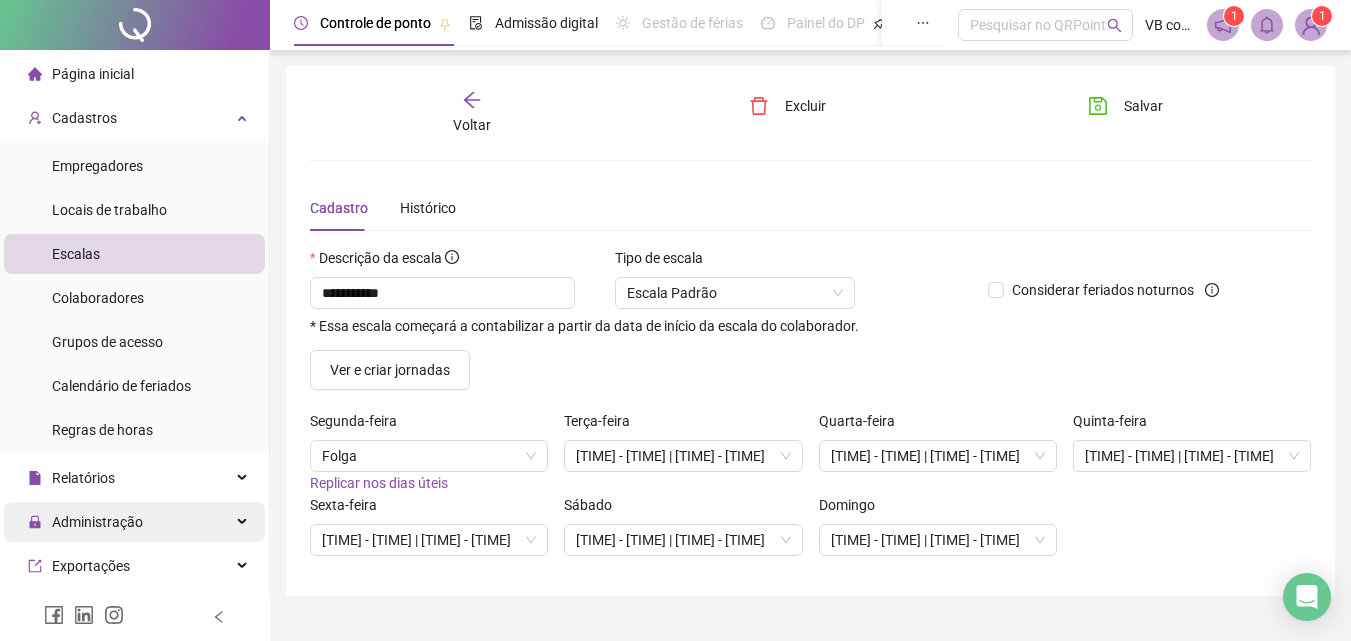 click on "Administração" at bounding box center (85, 522) 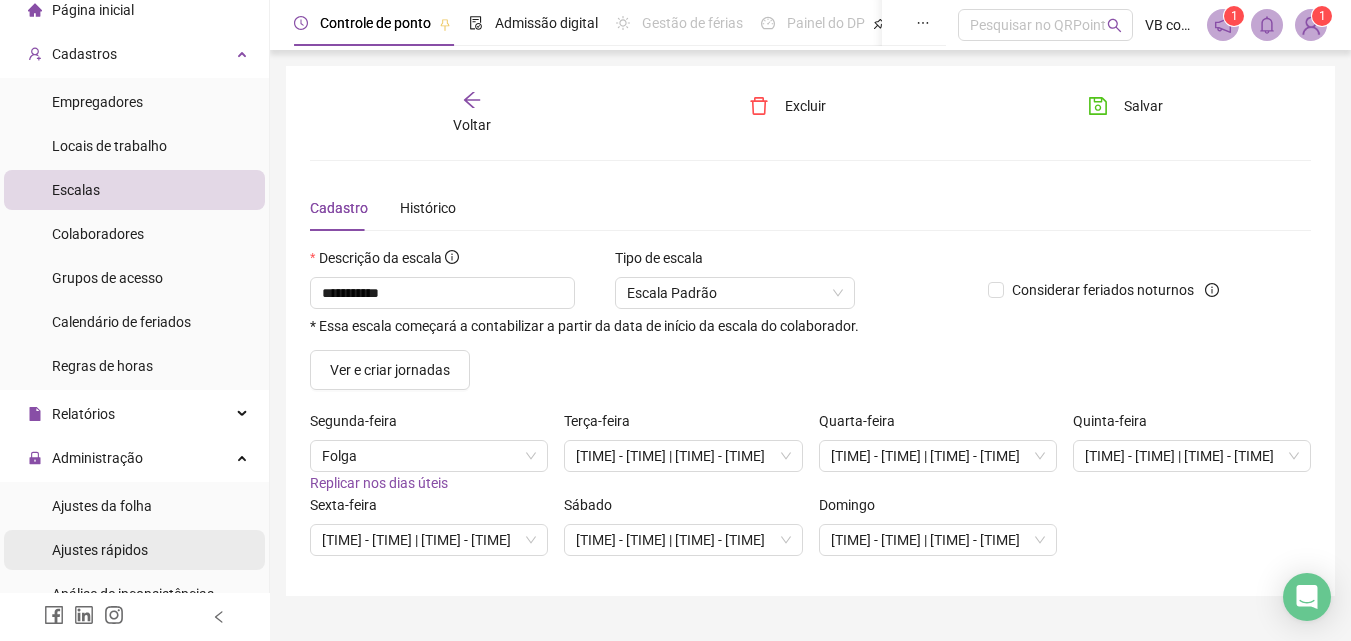 scroll, scrollTop: 100, scrollLeft: 0, axis: vertical 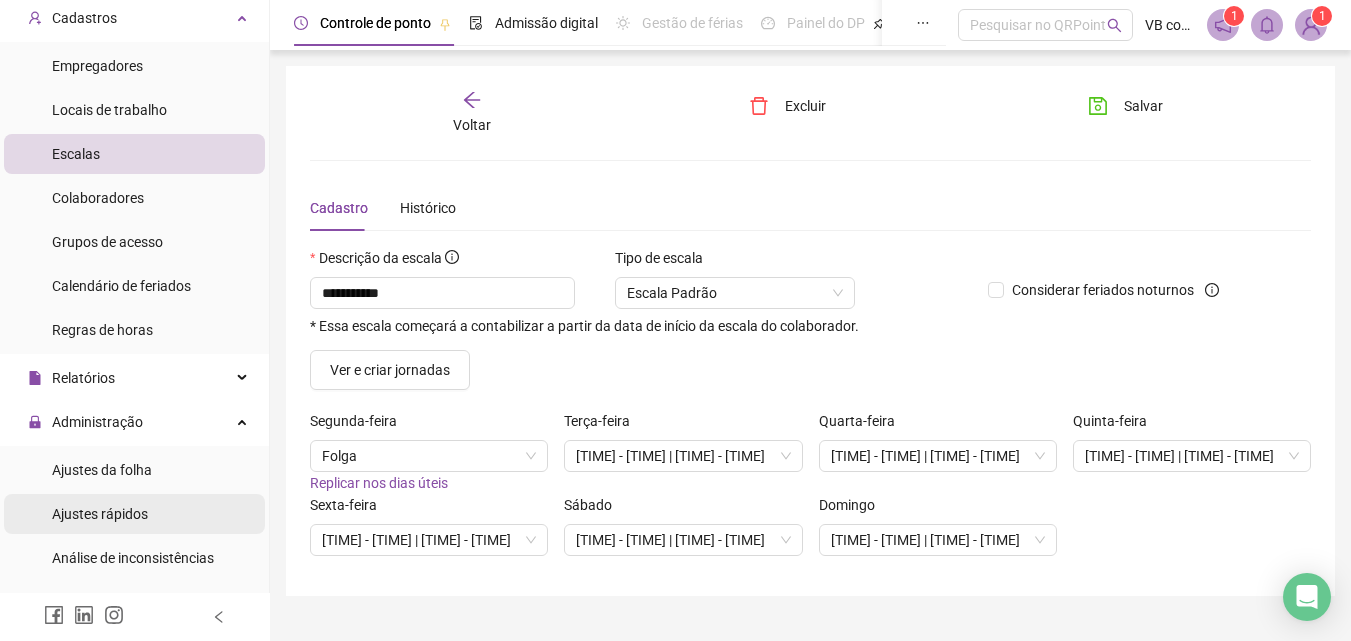 click on "Ajustes rápidos" at bounding box center [100, 514] 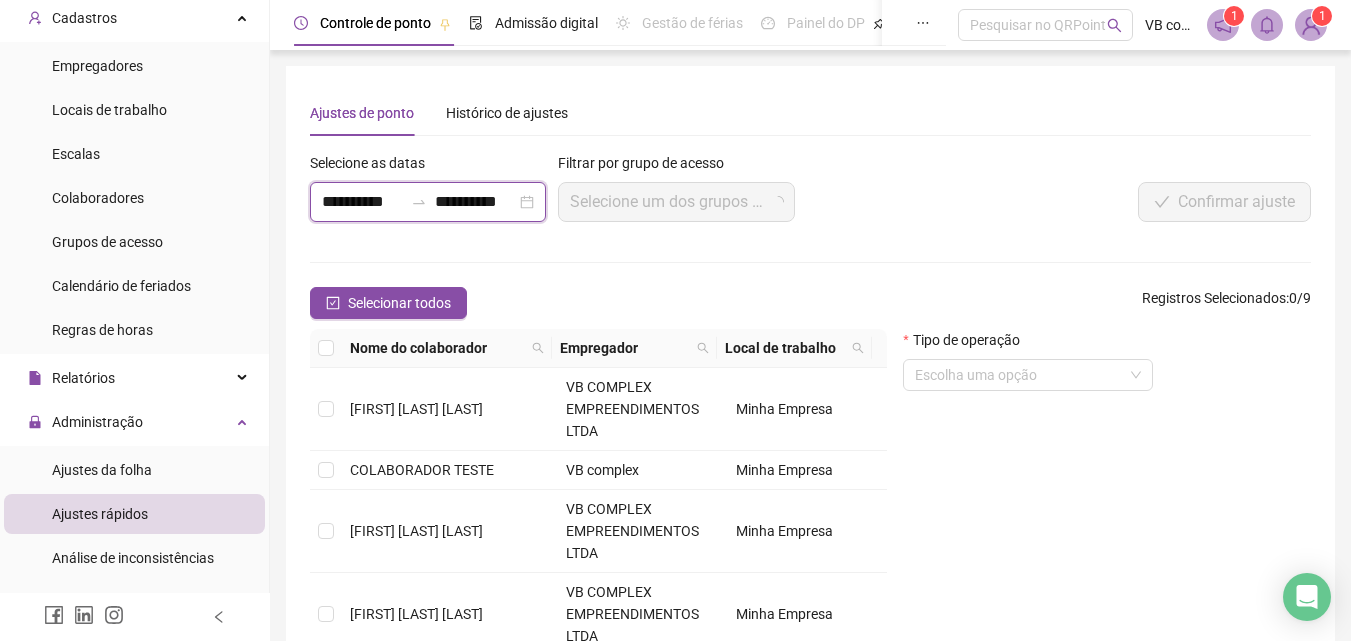 click on "**********" at bounding box center (475, 202) 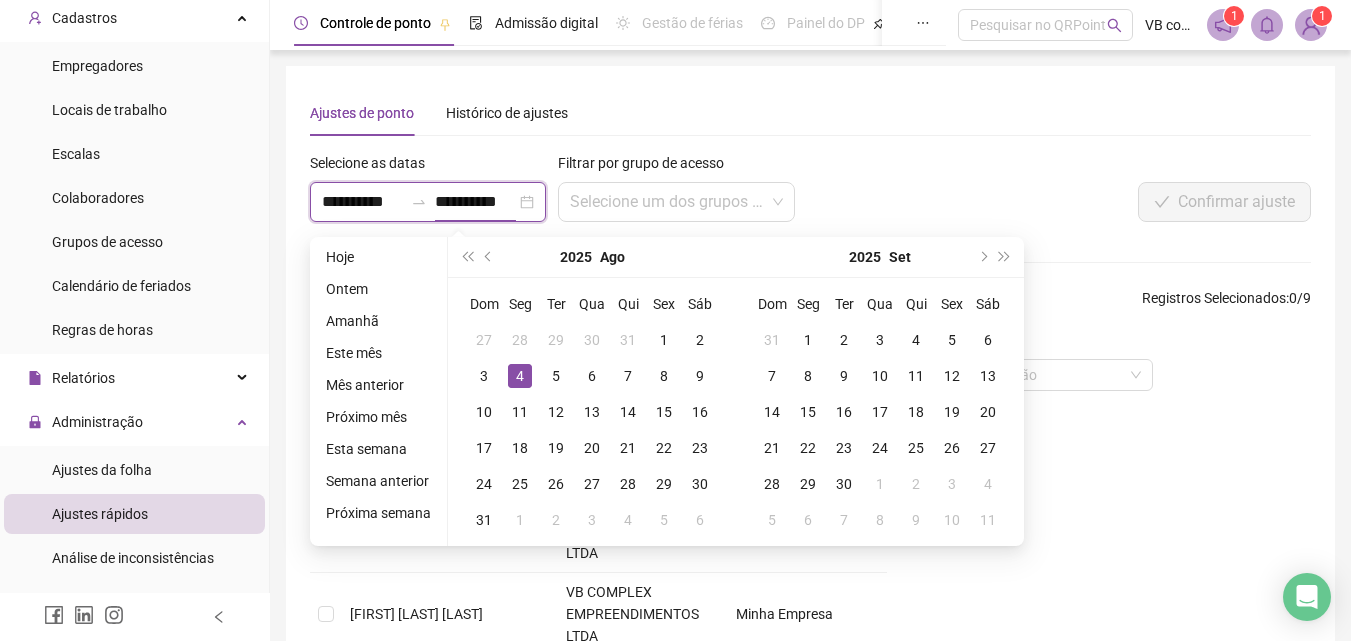 click at bounding box center (419, 202) 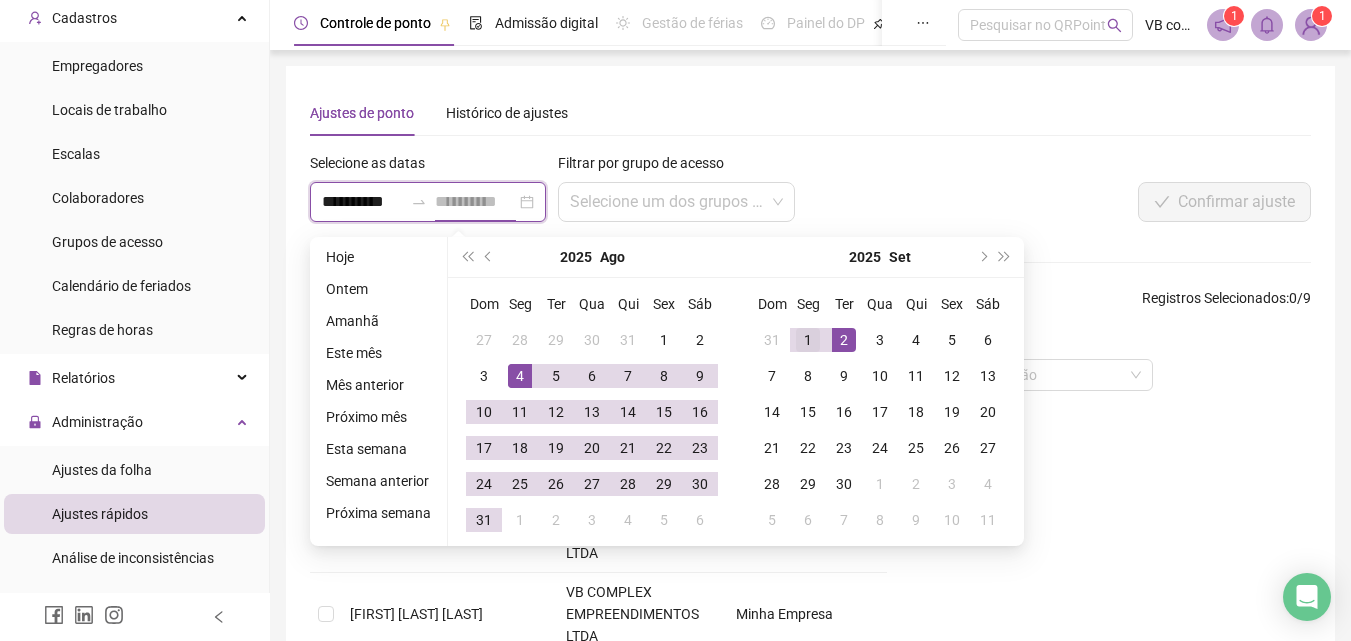 type on "**********" 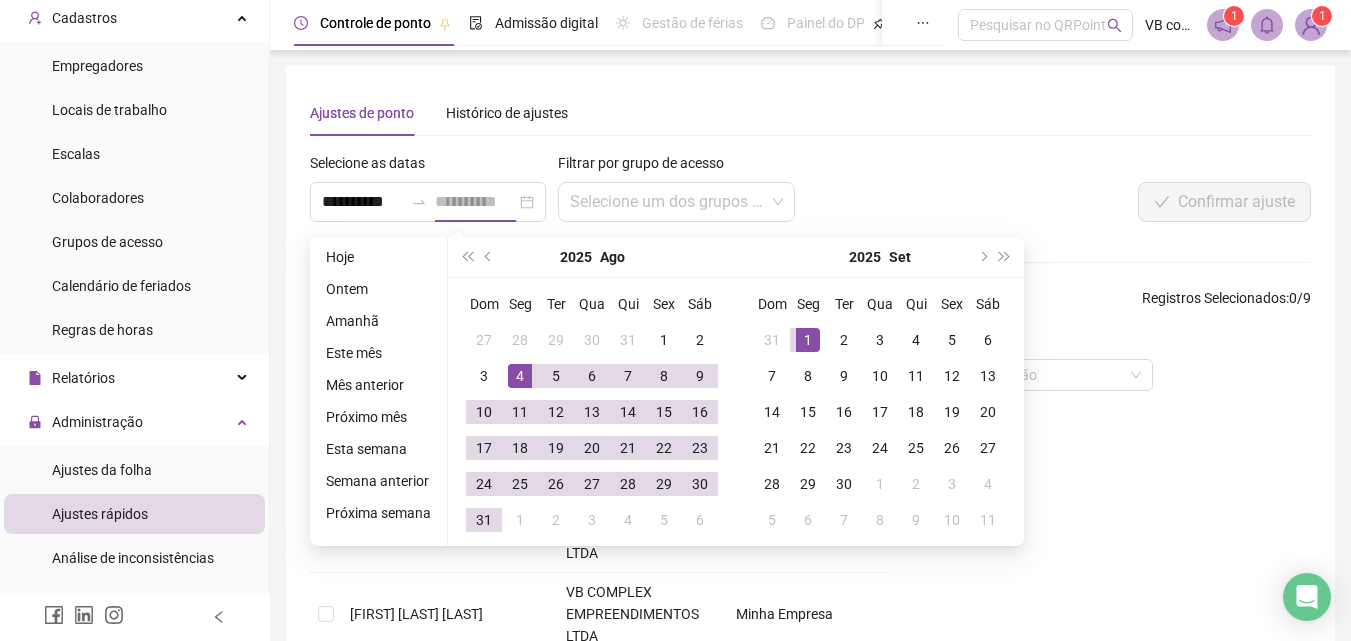 click on "1" at bounding box center [808, 340] 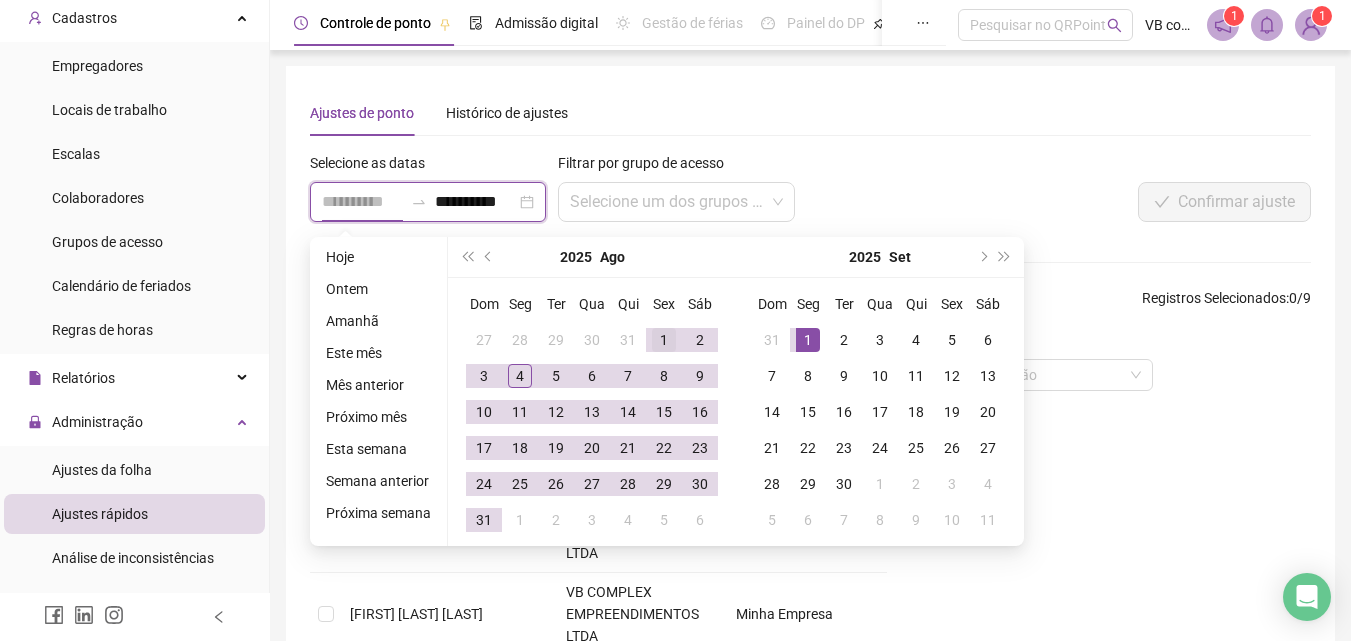 type on "**********" 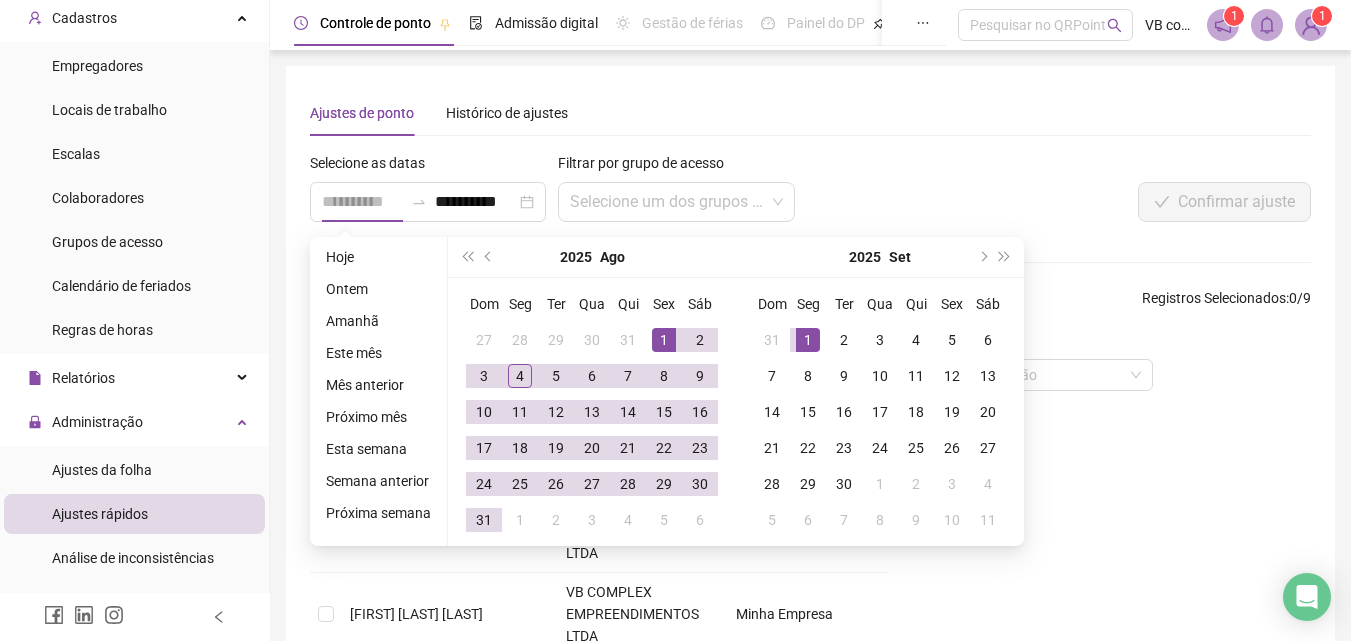 click on "1" at bounding box center (664, 340) 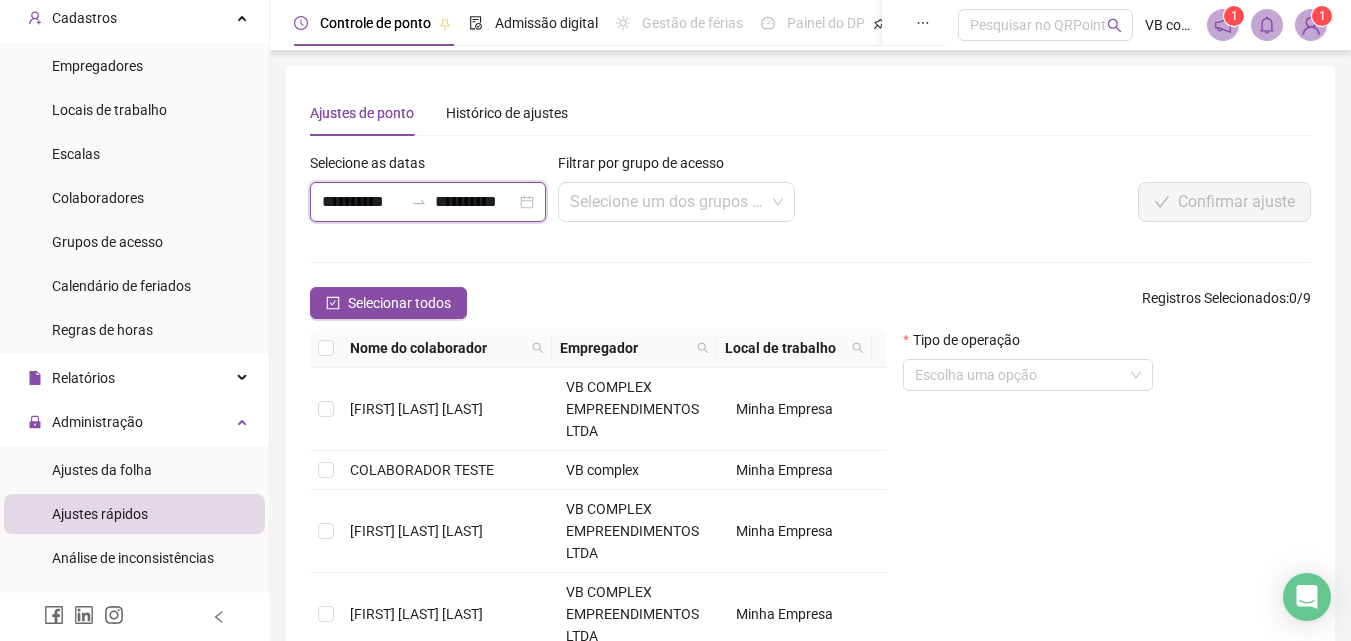 click on "**********" at bounding box center [475, 202] 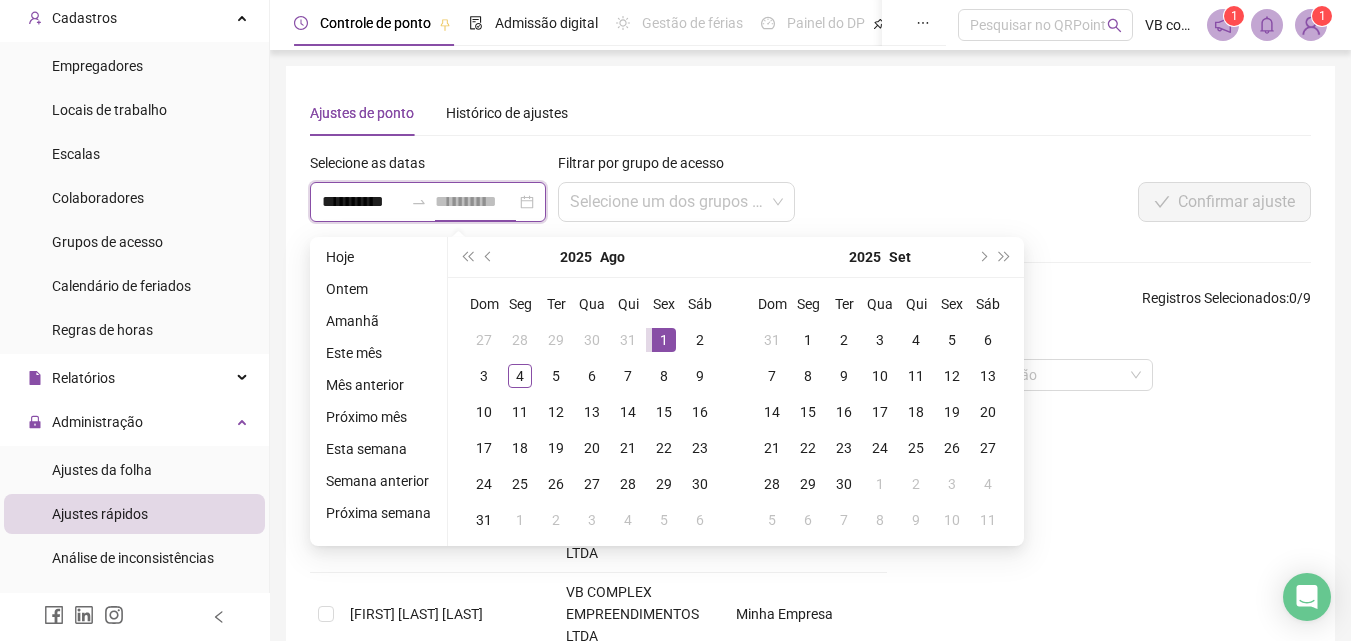 type on "**********" 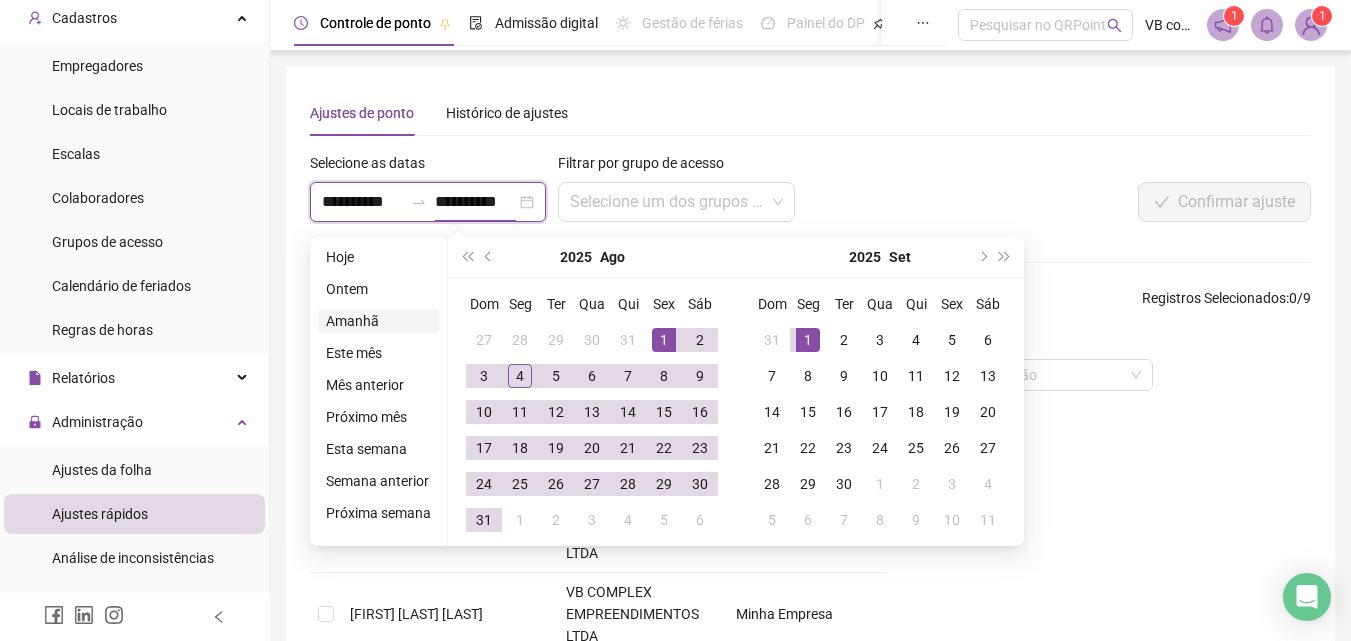 type on "**********" 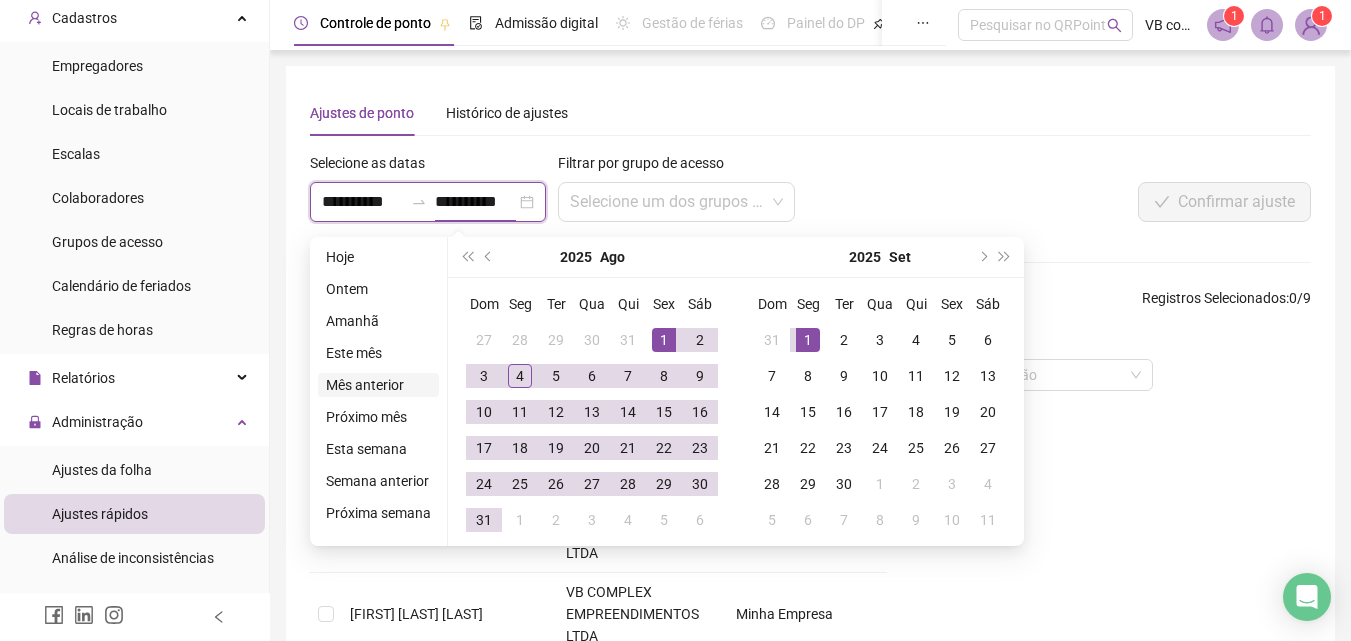 type on "**********" 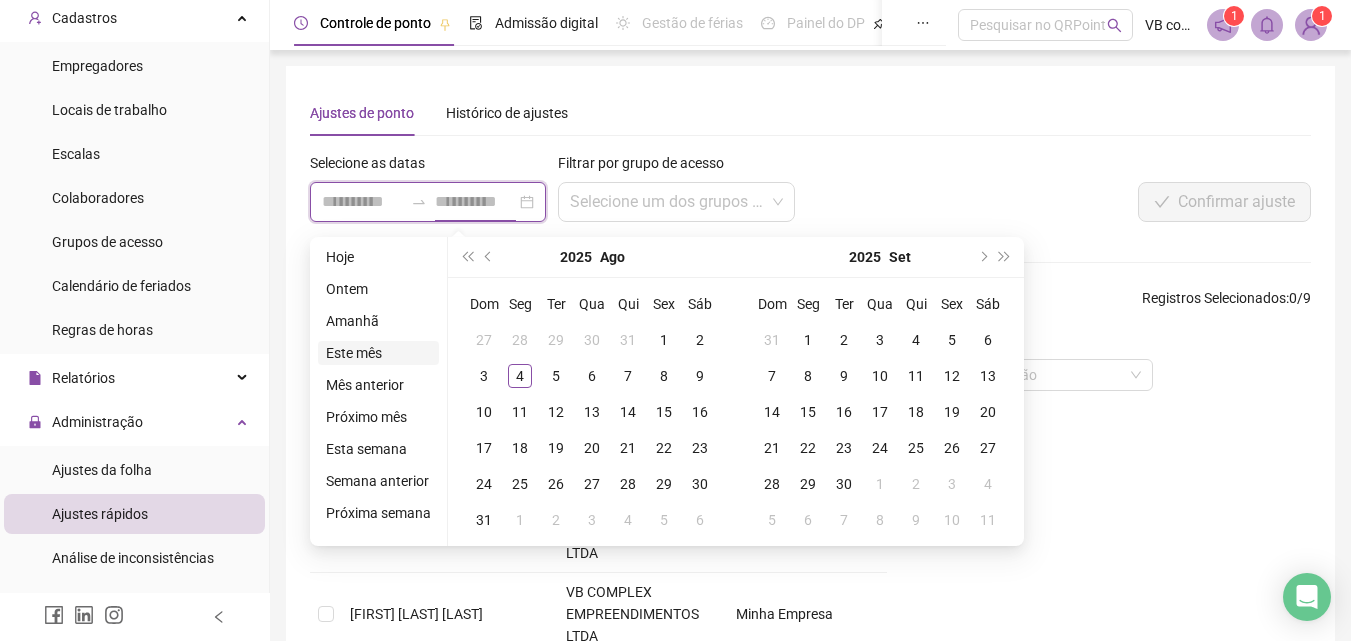 type on "**********" 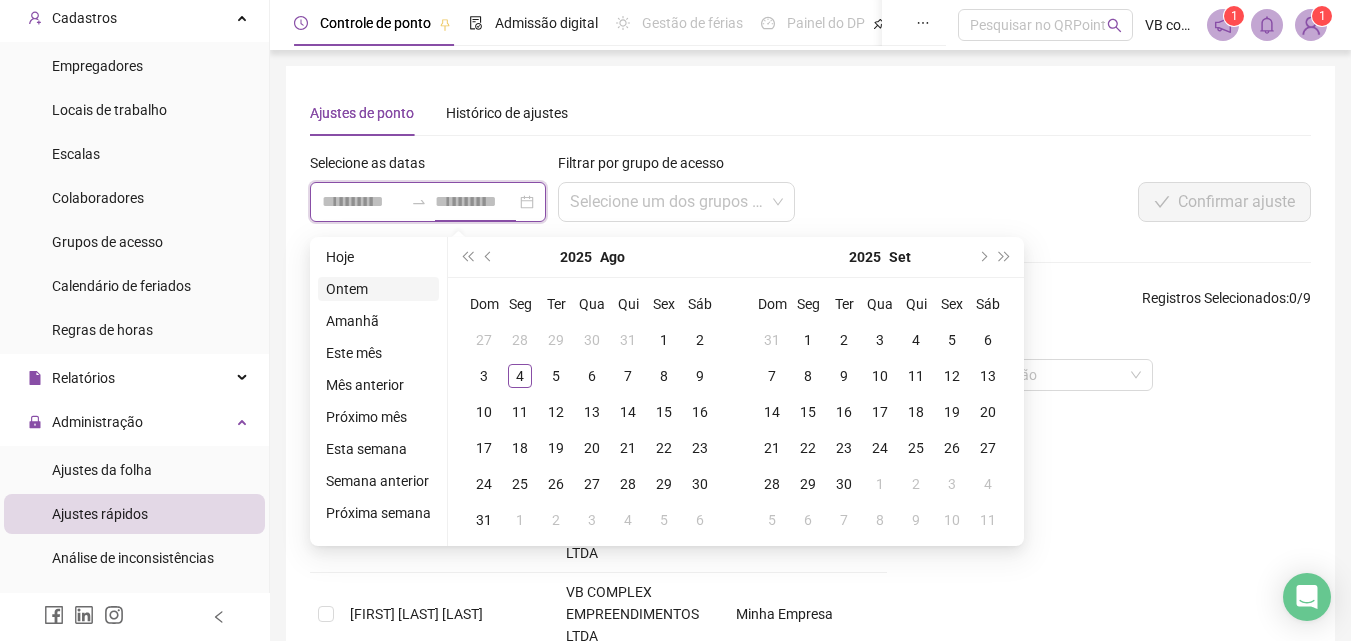 type on "**********" 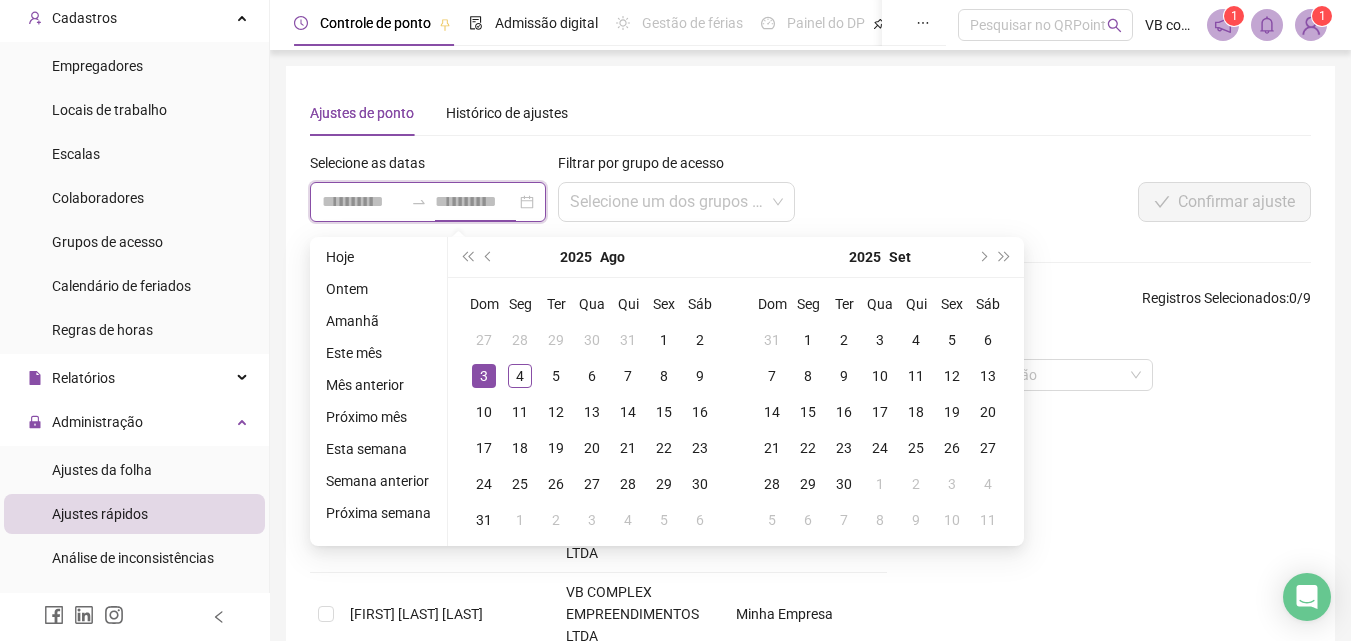 type on "**********" 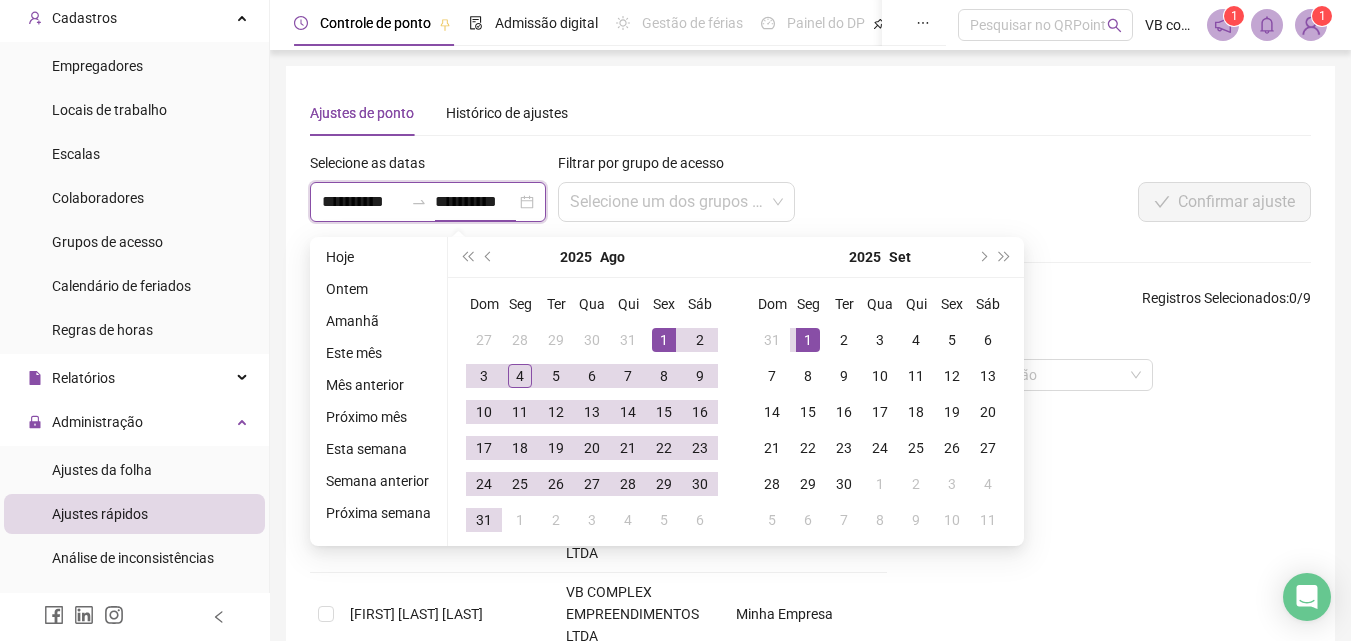 click on "**********" at bounding box center (362, 202) 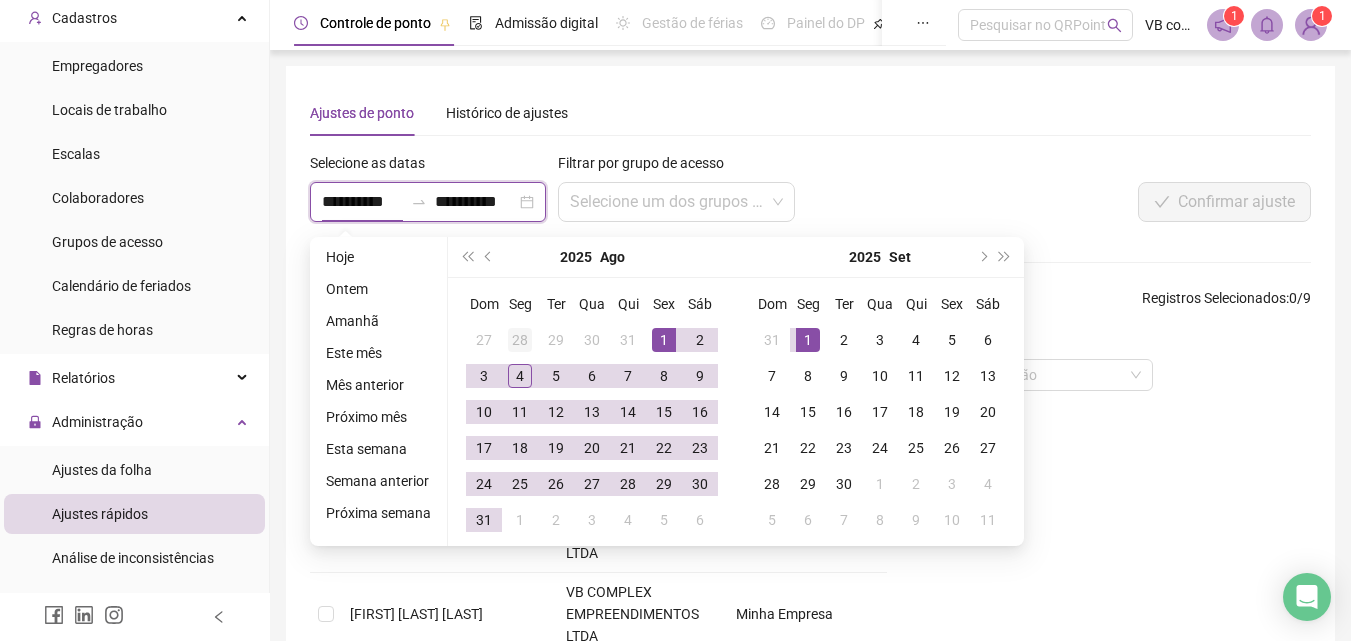 type on "**********" 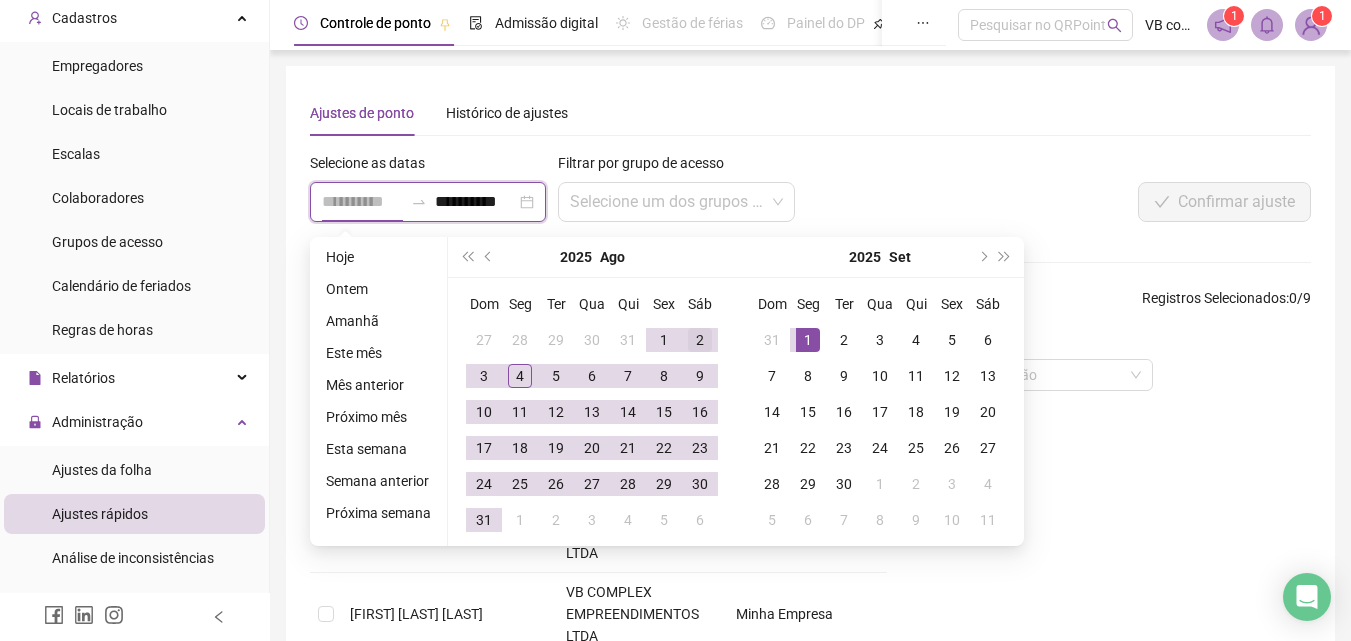 type on "**********" 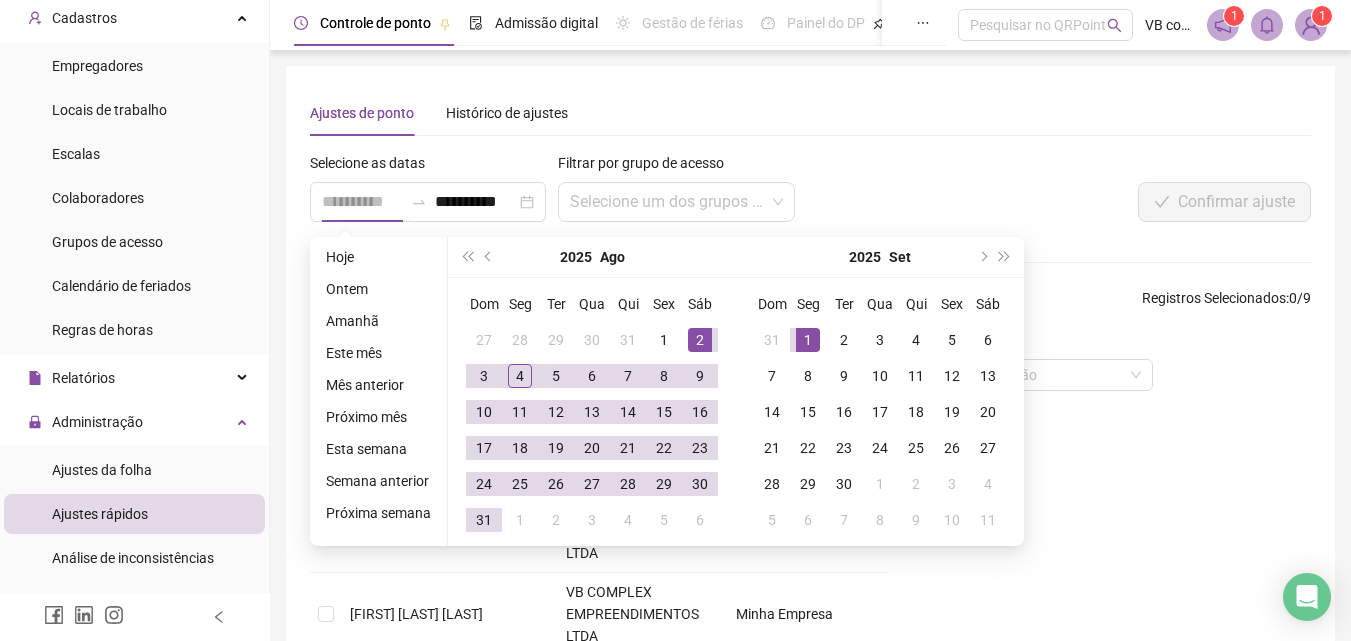 click on "2" at bounding box center (700, 340) 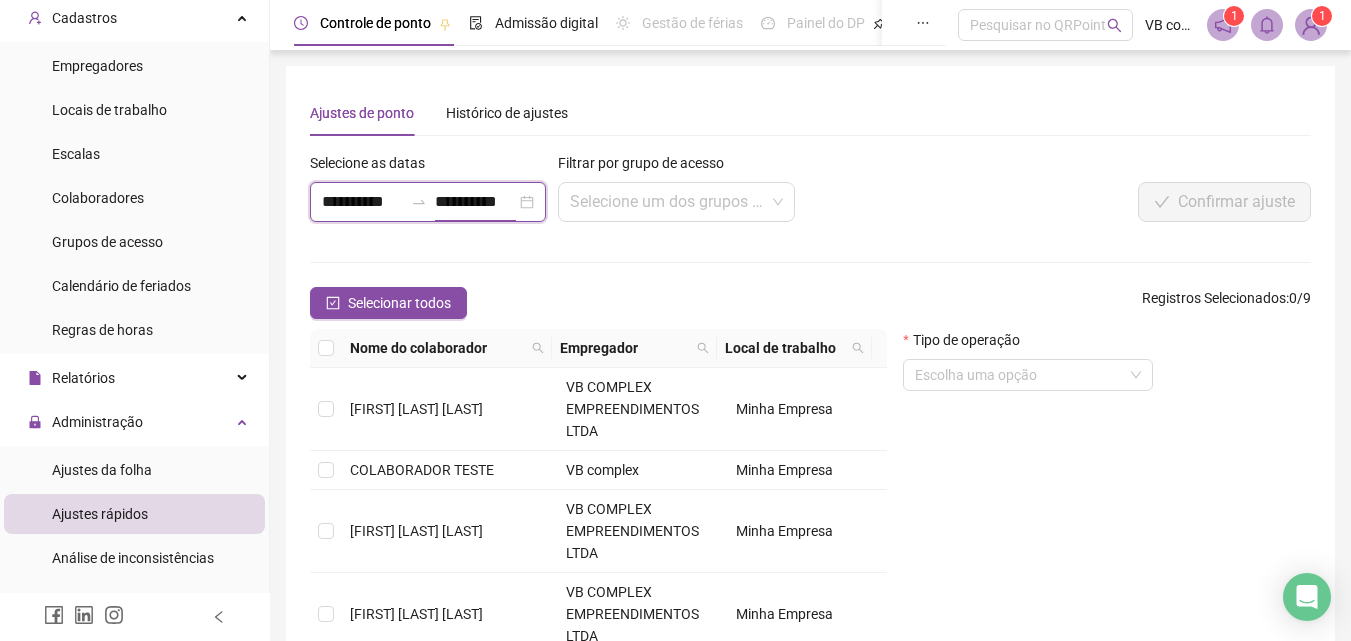click on "**********" at bounding box center (475, 202) 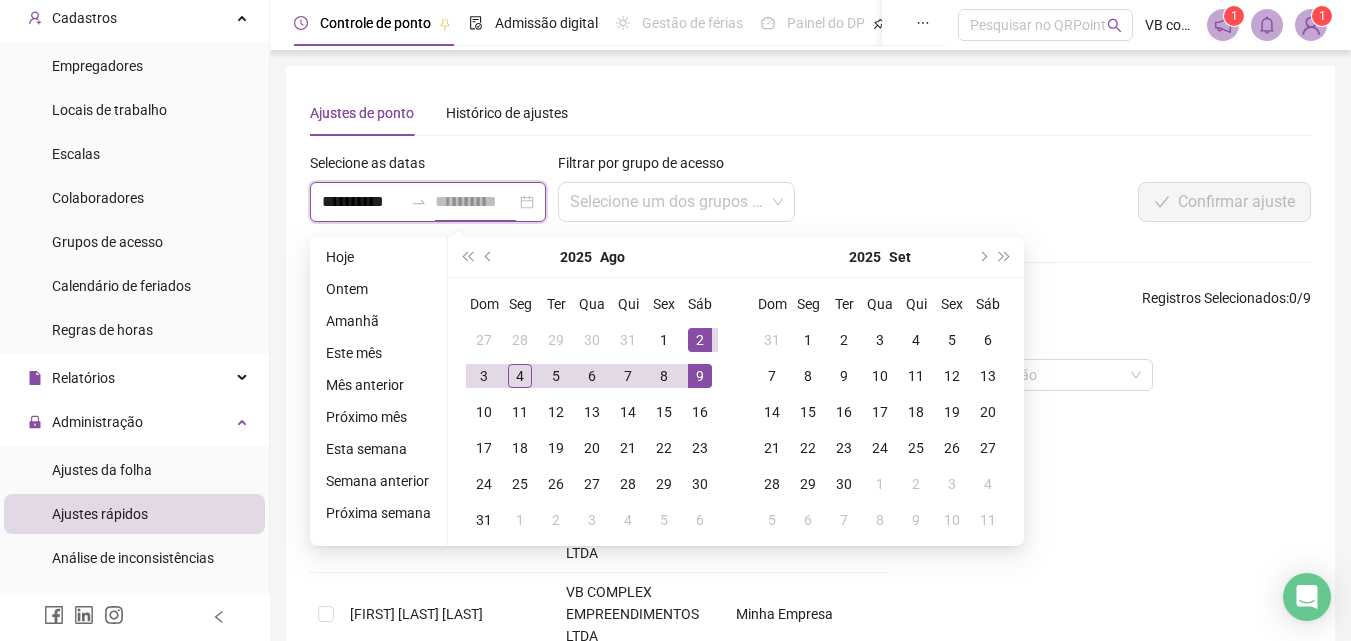 type on "**********" 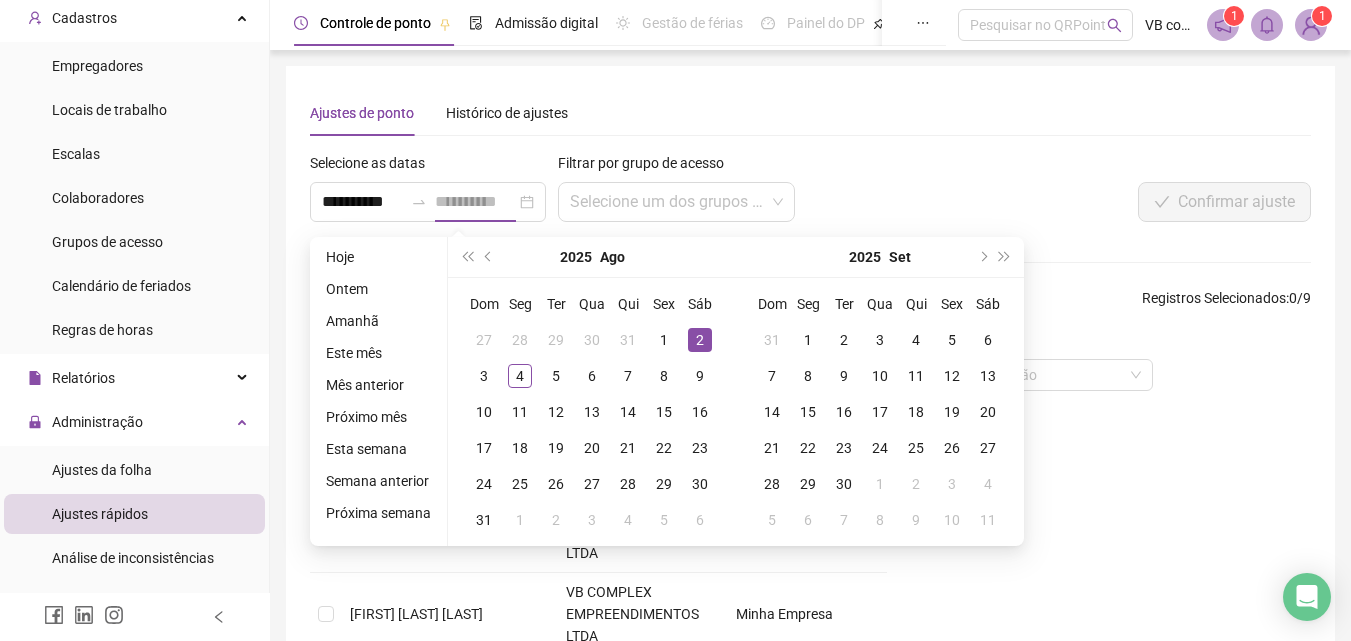 click on "2" at bounding box center [700, 340] 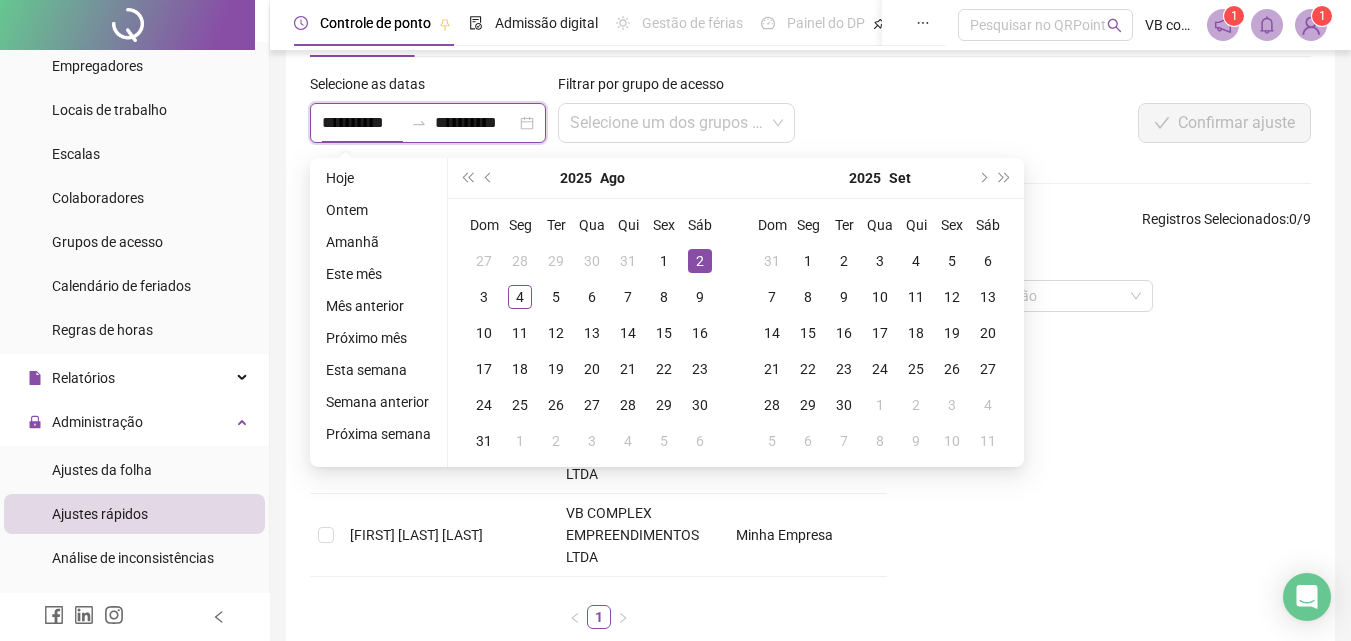 type on "**********" 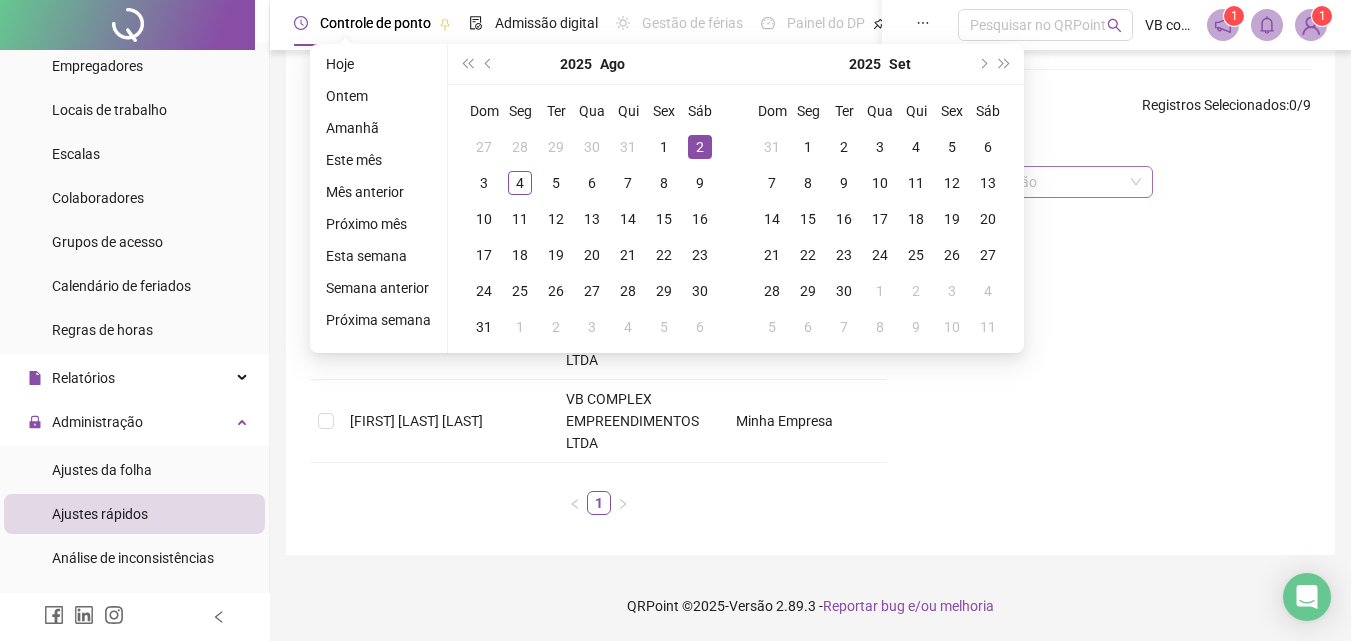 click at bounding box center [1019, 182] 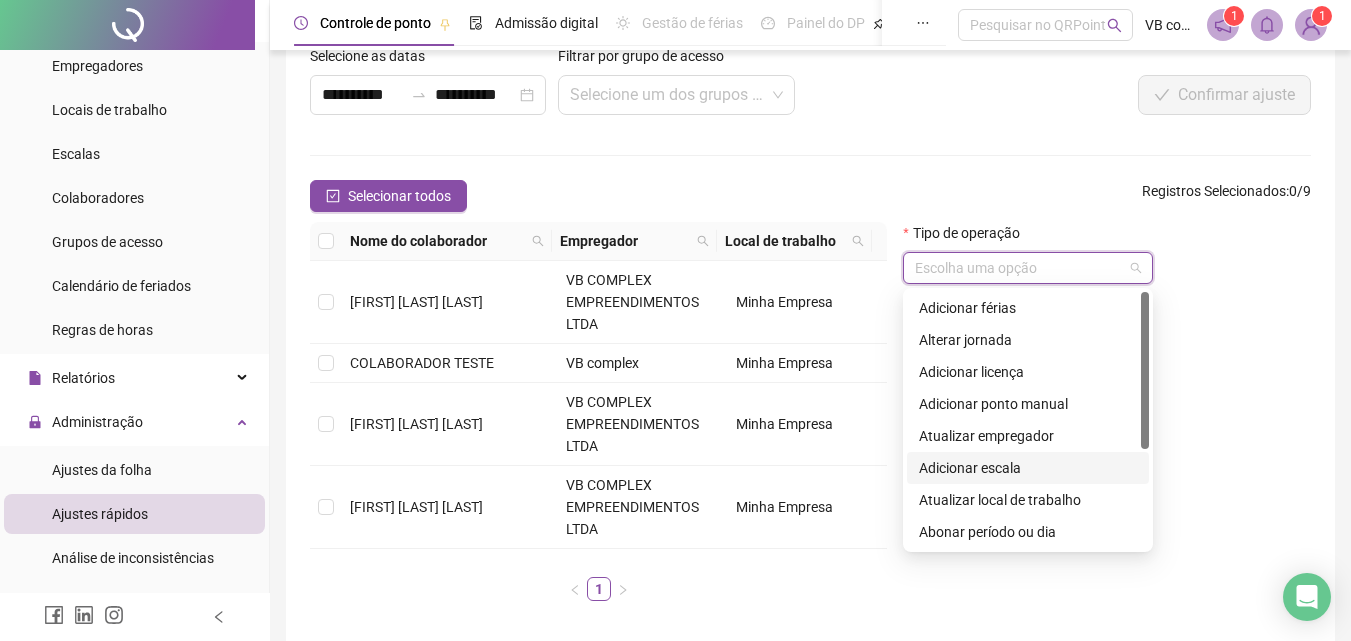 scroll, scrollTop: 0, scrollLeft: 0, axis: both 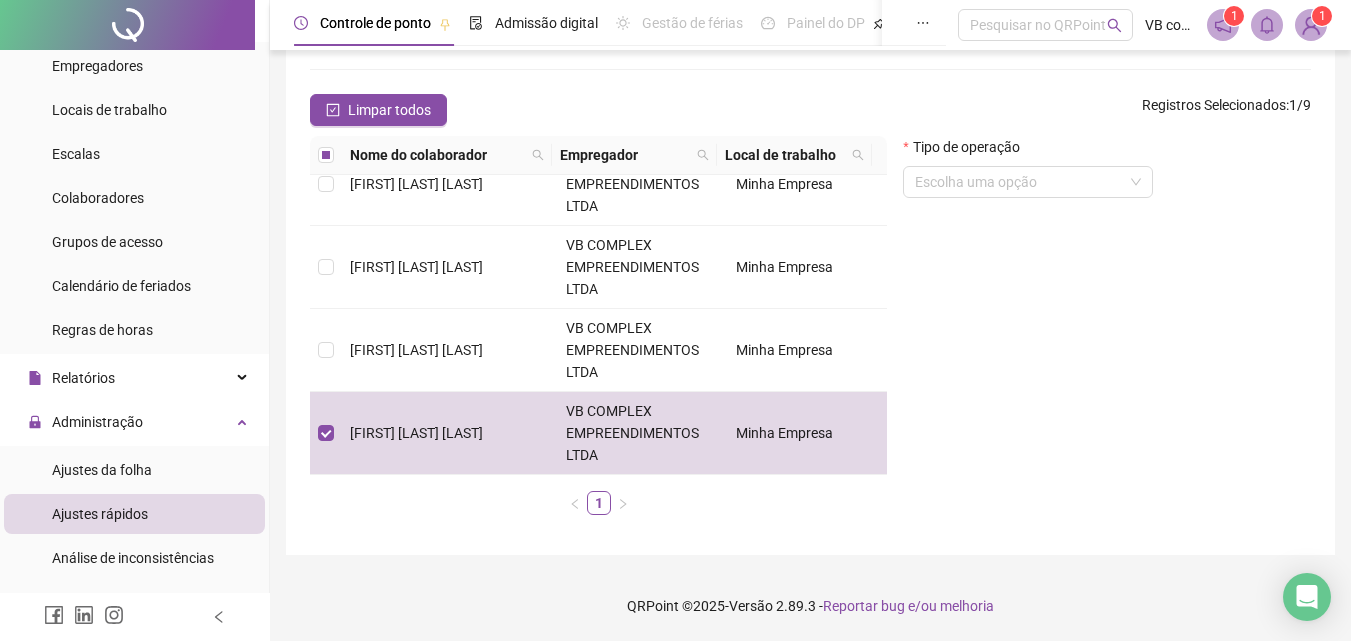 click on "Tipo de operação" at bounding box center (967, 147) 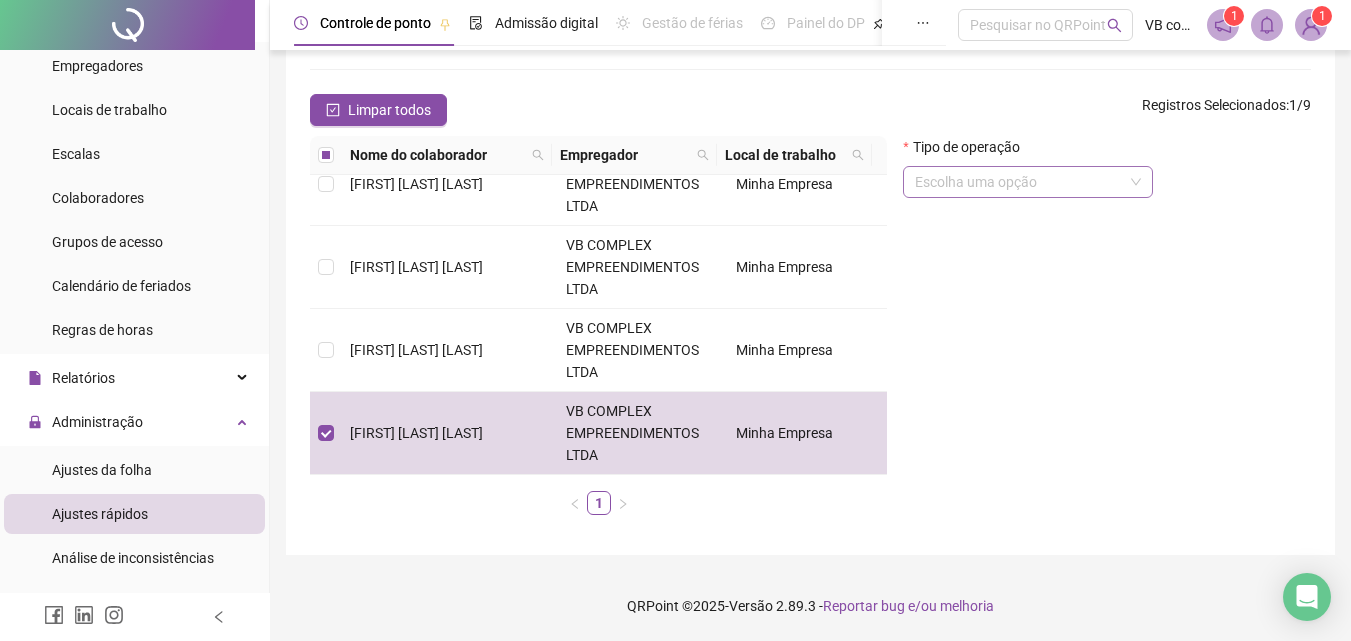 click at bounding box center [1019, 182] 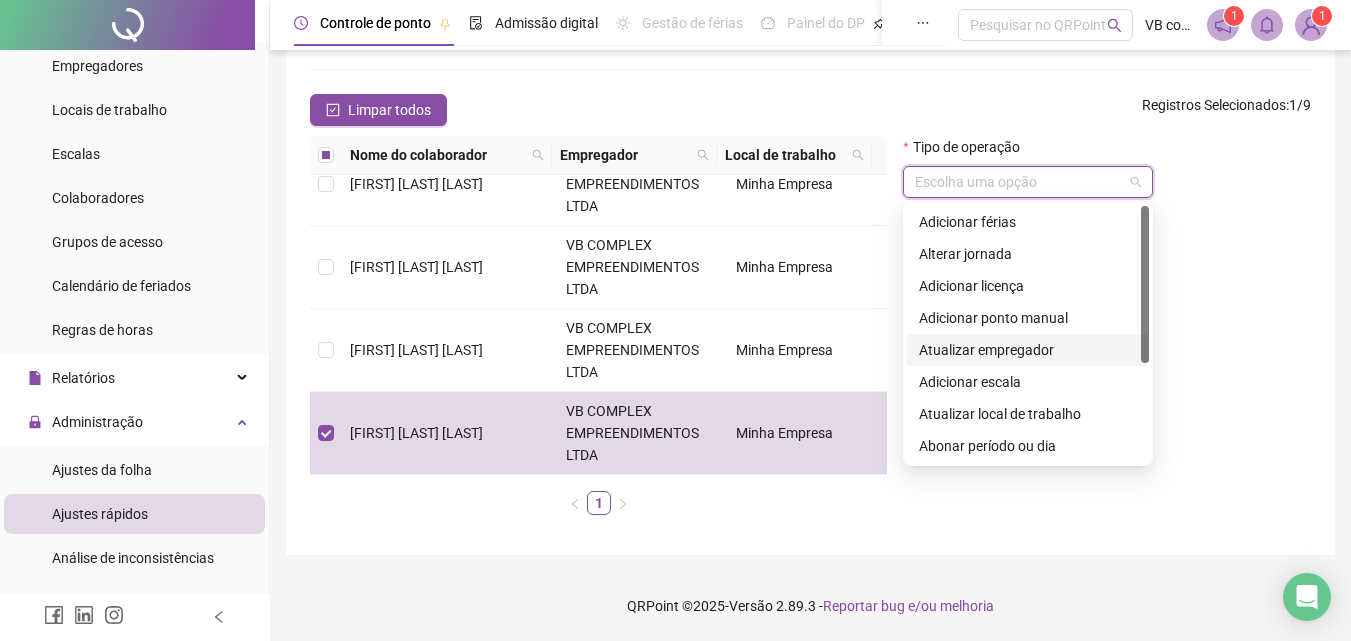 scroll, scrollTop: 100, scrollLeft: 0, axis: vertical 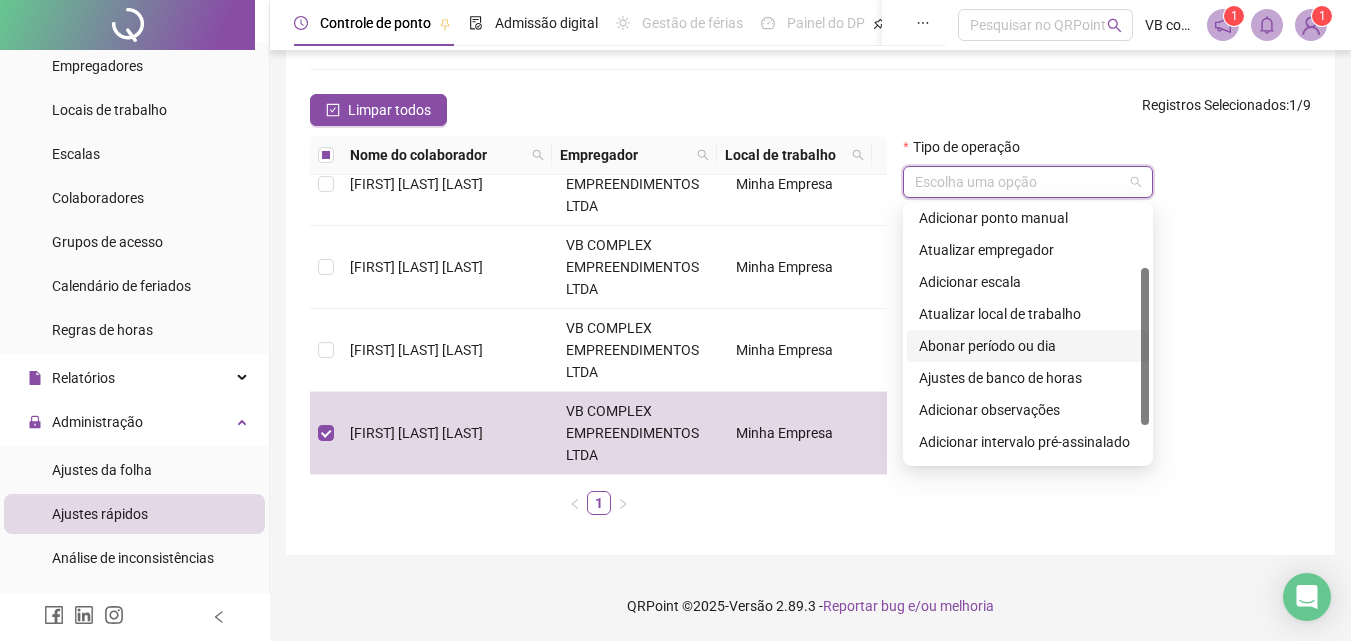 click on "Abonar período ou dia" at bounding box center (1028, 346) 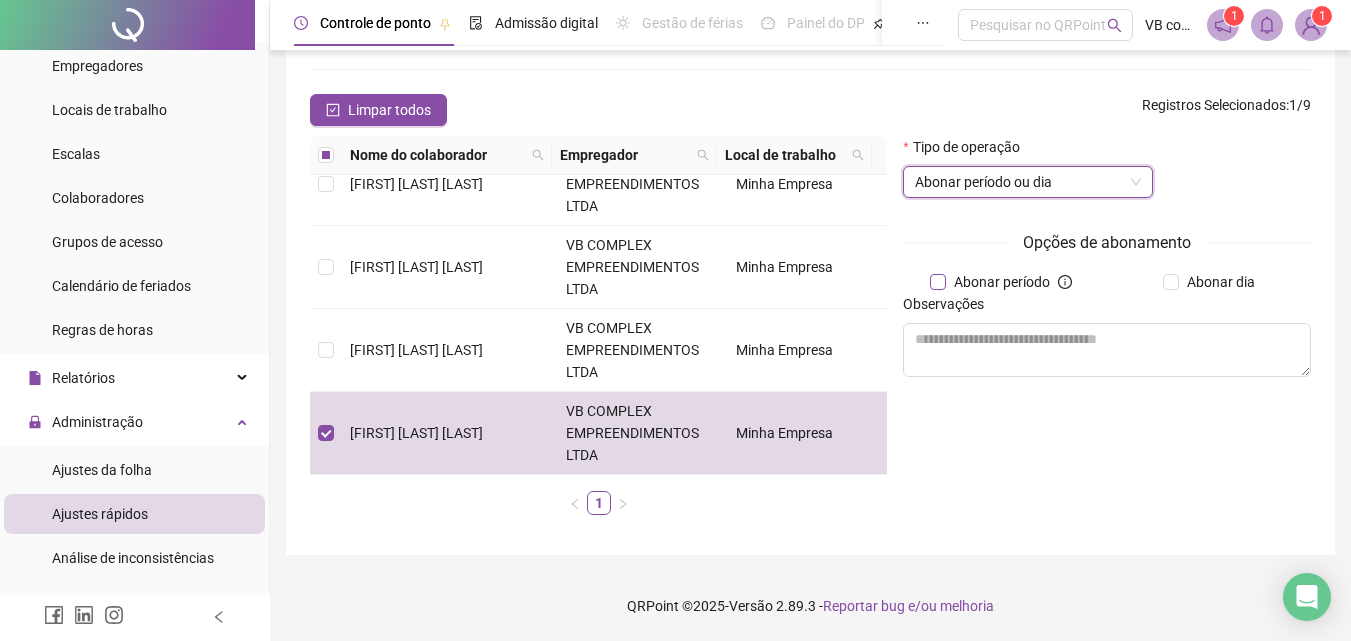 click on "Abonar período" at bounding box center [1002, 282] 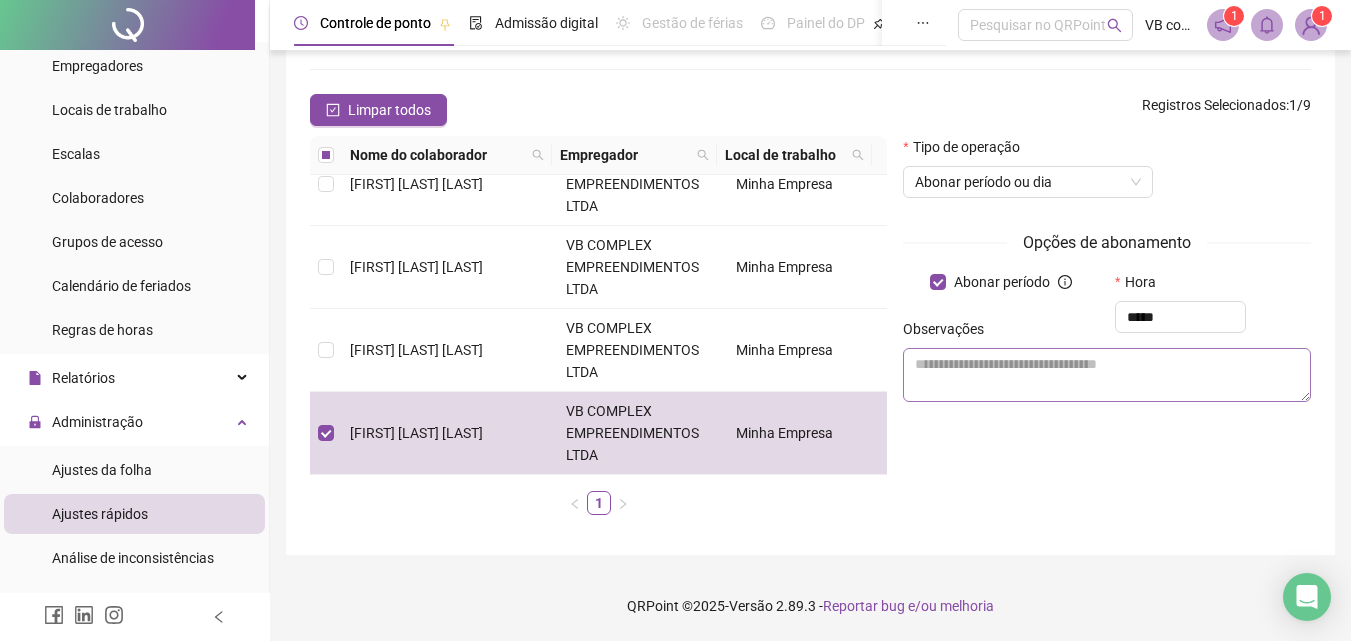 type on "*****" 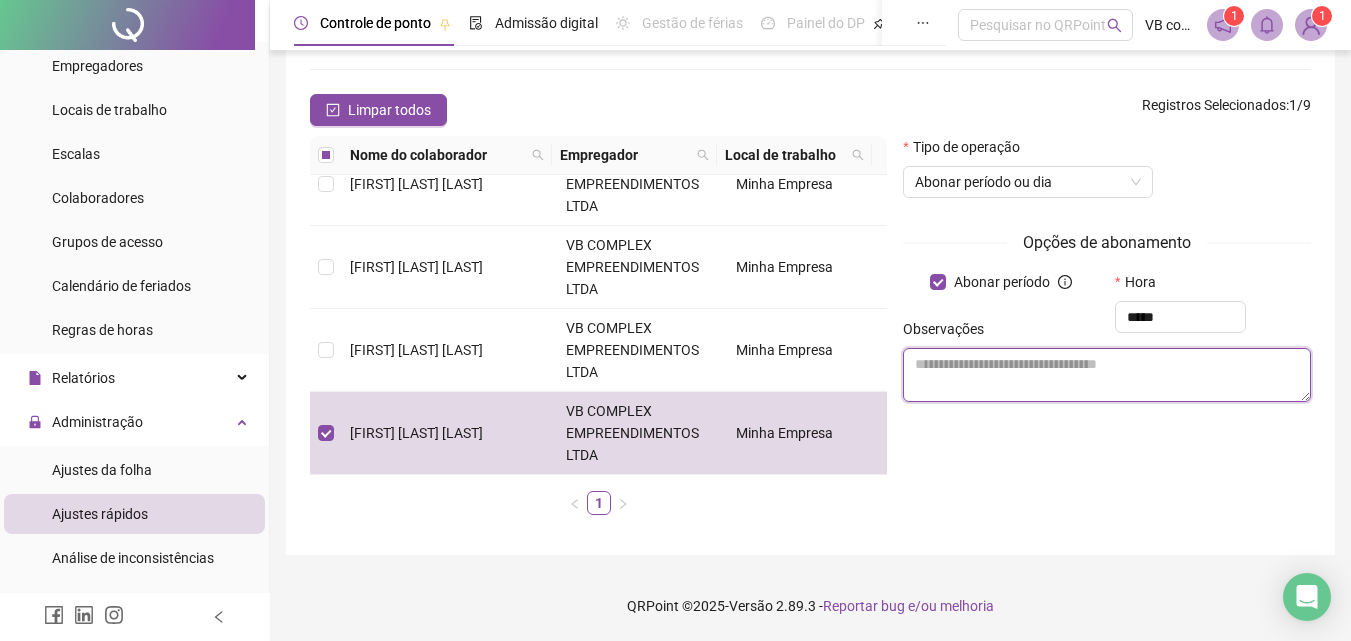 click at bounding box center [1107, 375] 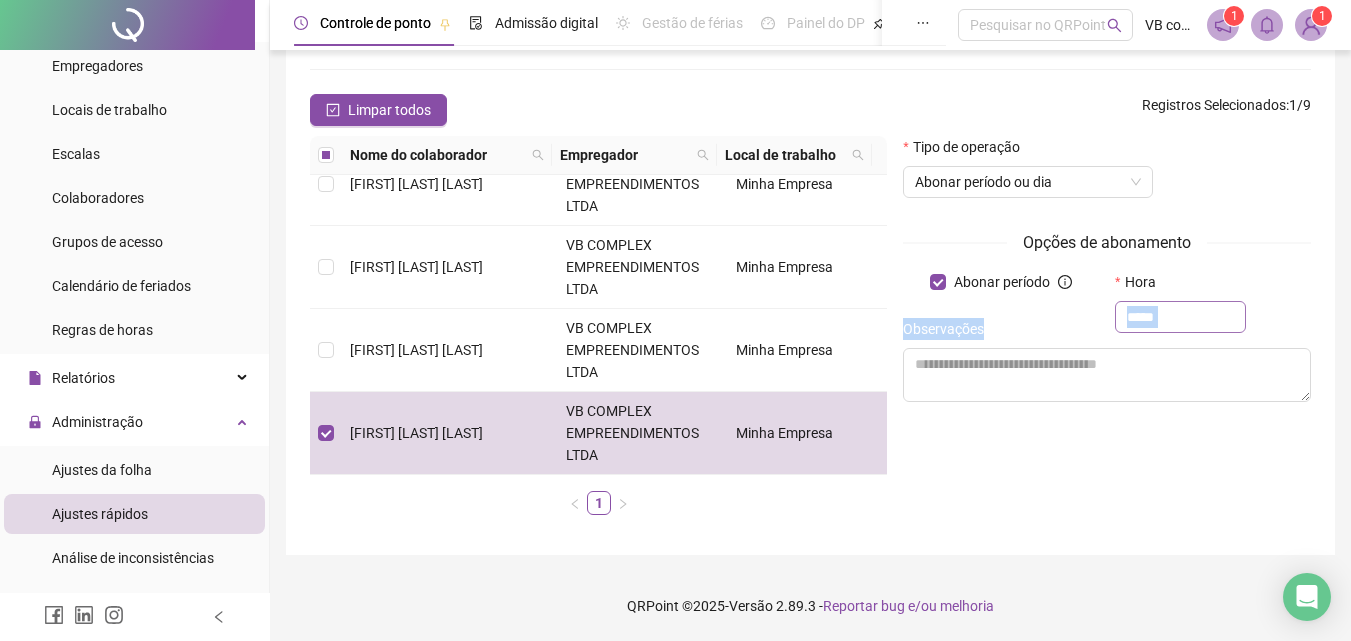 click on "Opções de abonamento Abonar período Hora ***** Observações" at bounding box center [1107, 324] 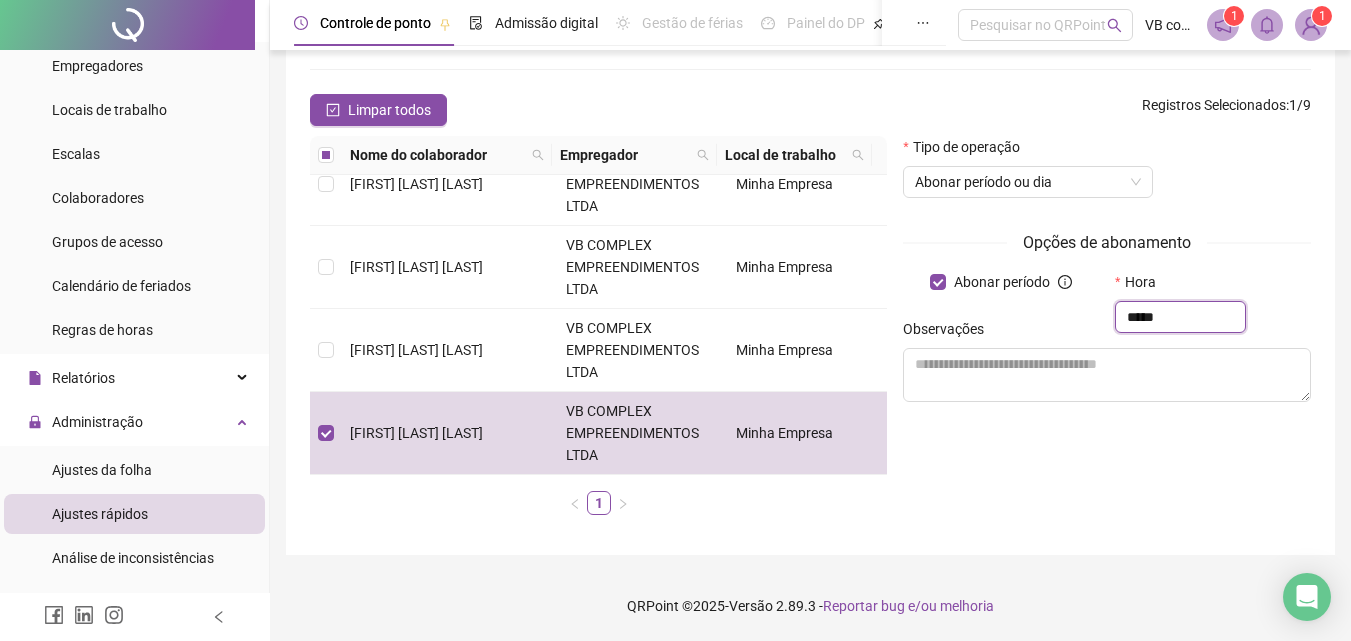 click on "*****" at bounding box center (1180, 317) 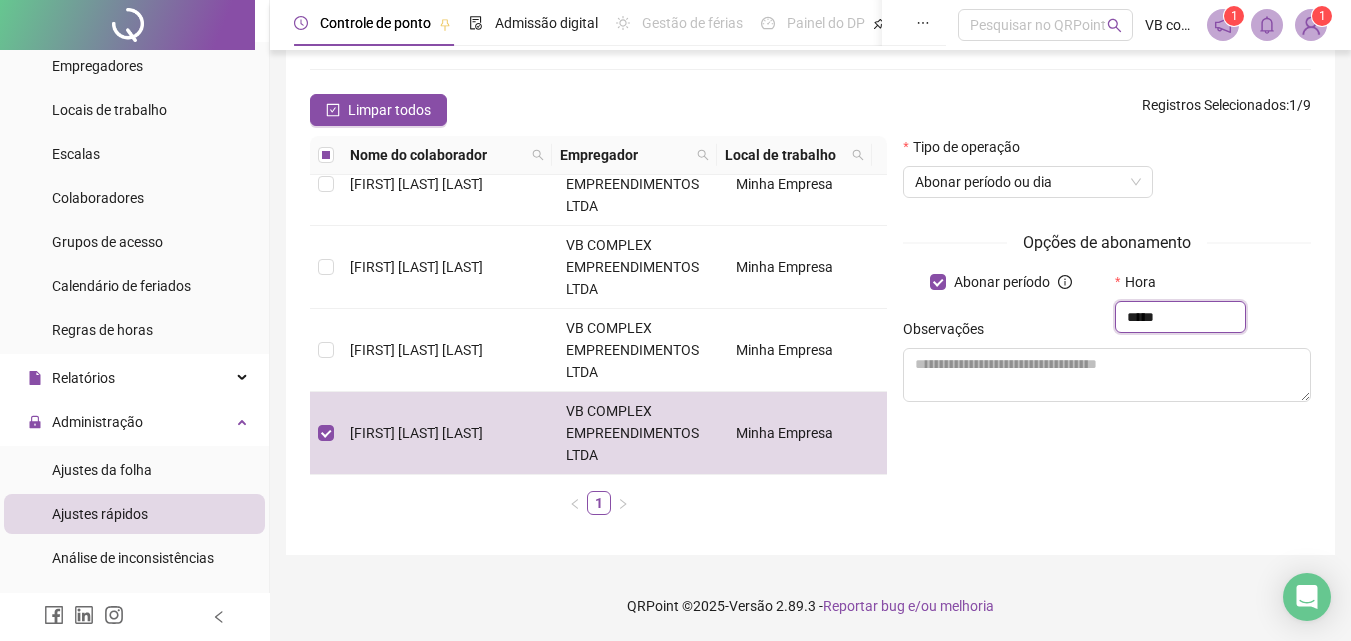 click on "*****" at bounding box center (1180, 317) 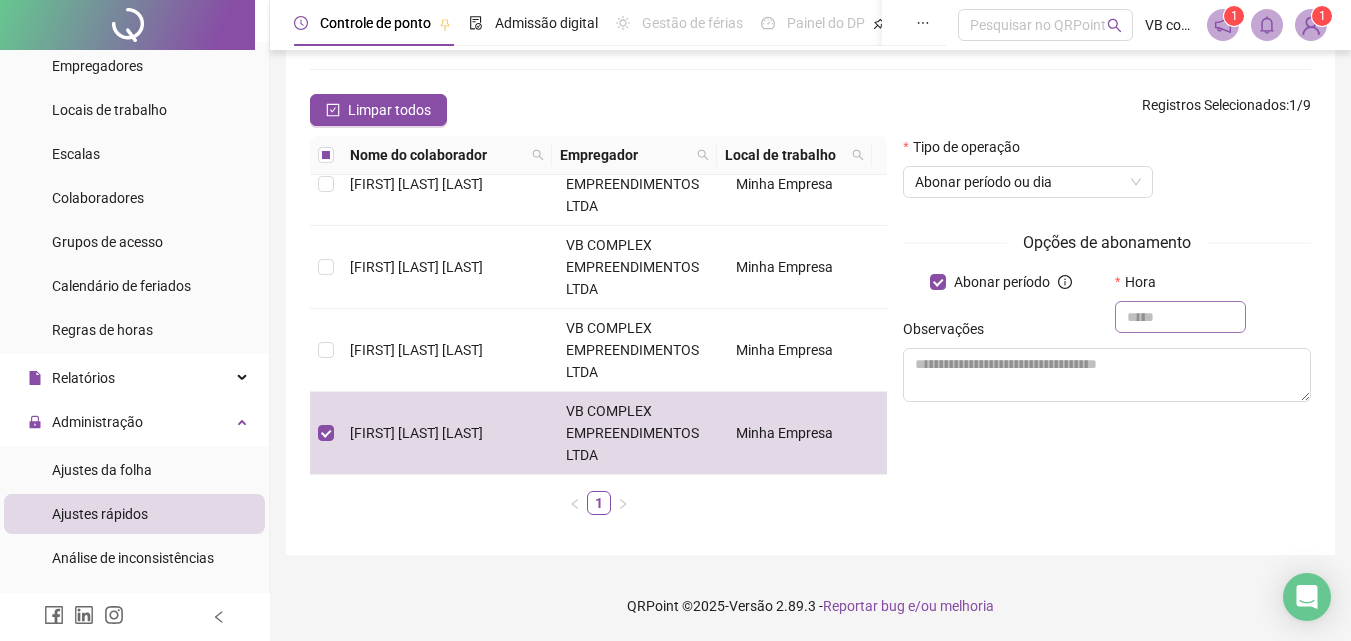 click at bounding box center [1180, 317] 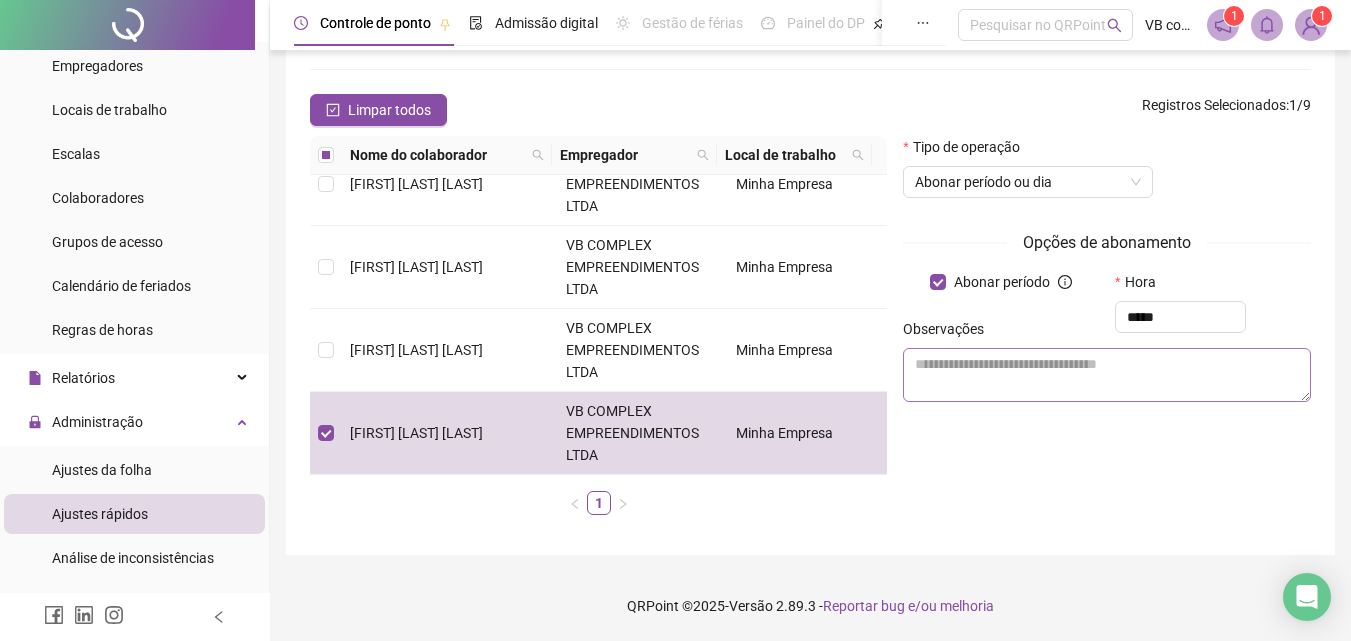 type on "*****" 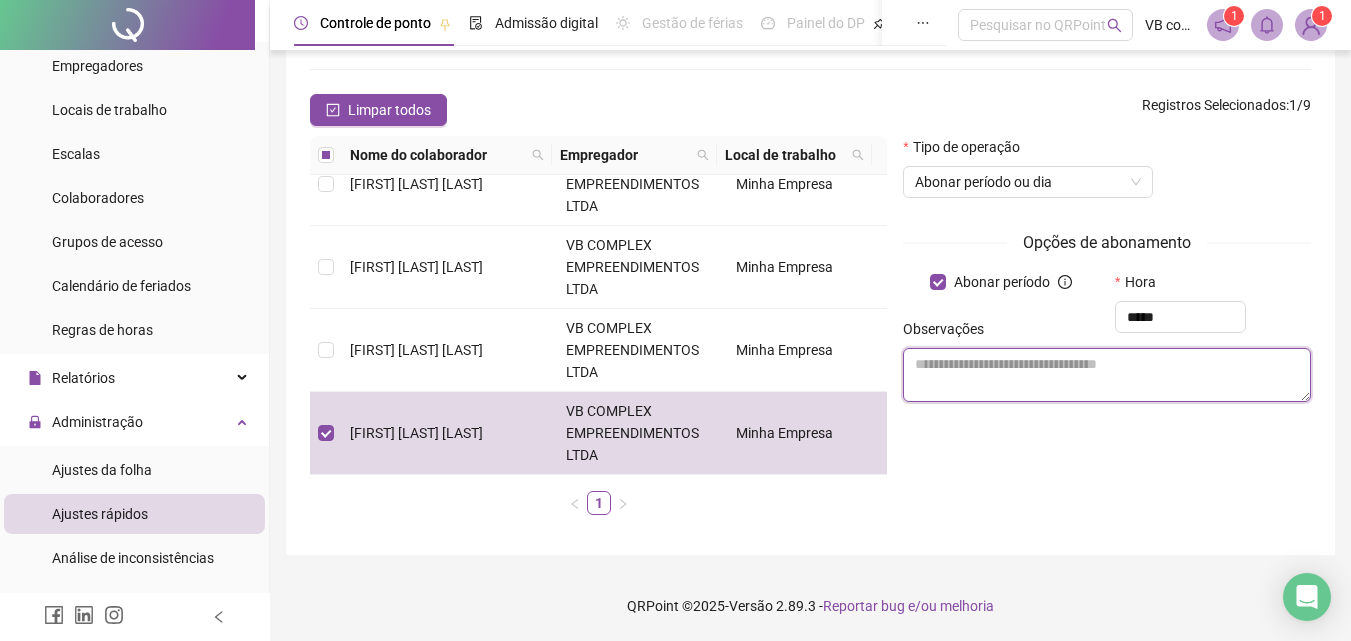 click at bounding box center [1107, 375] 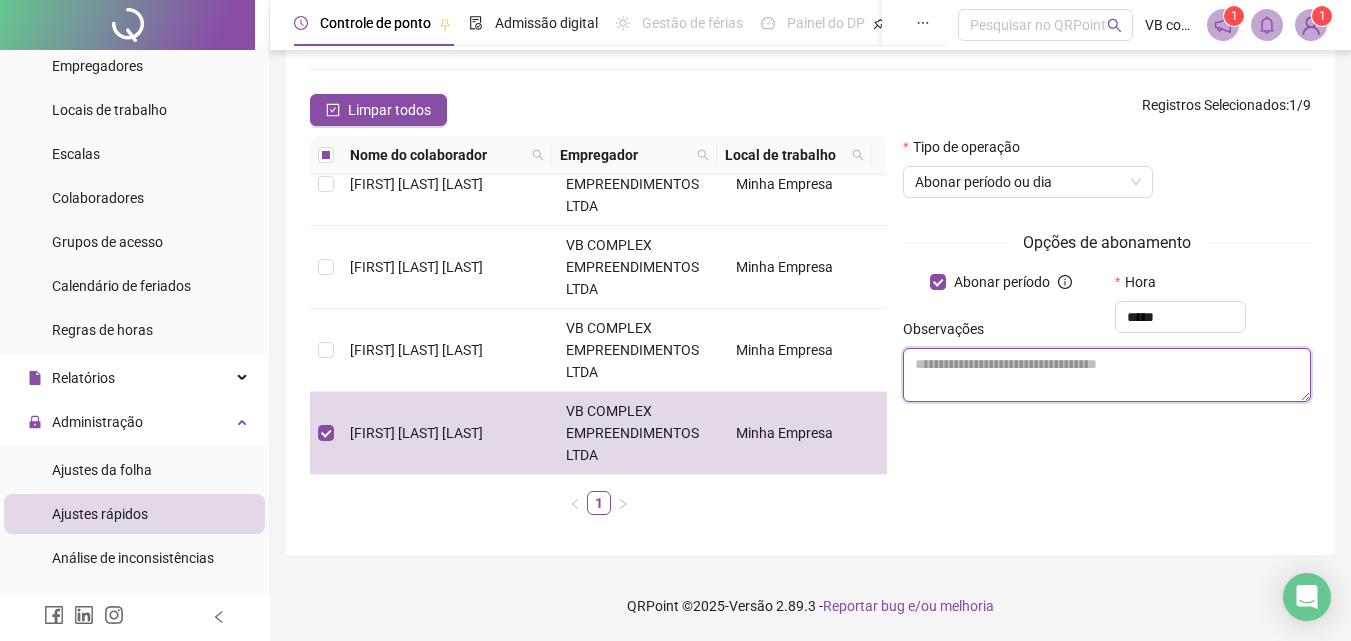 click on "Opções de abonamento Abonar período Hora ***** Observações" at bounding box center [1107, 324] 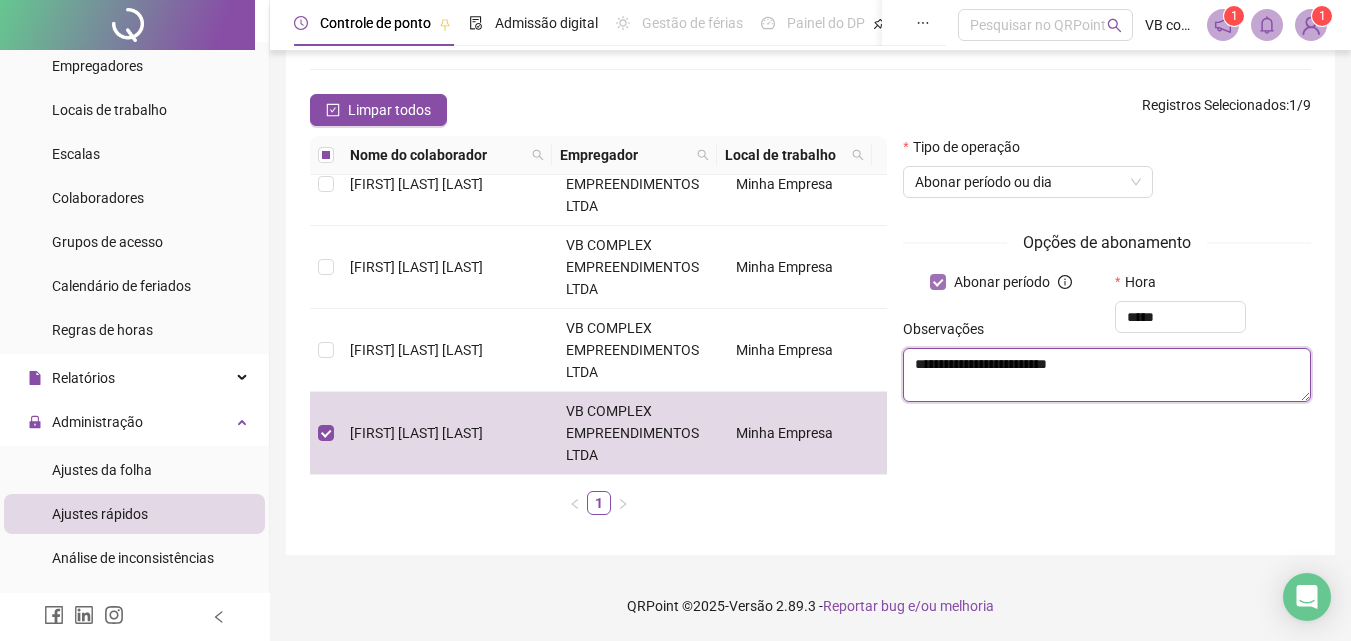 type on "**********" 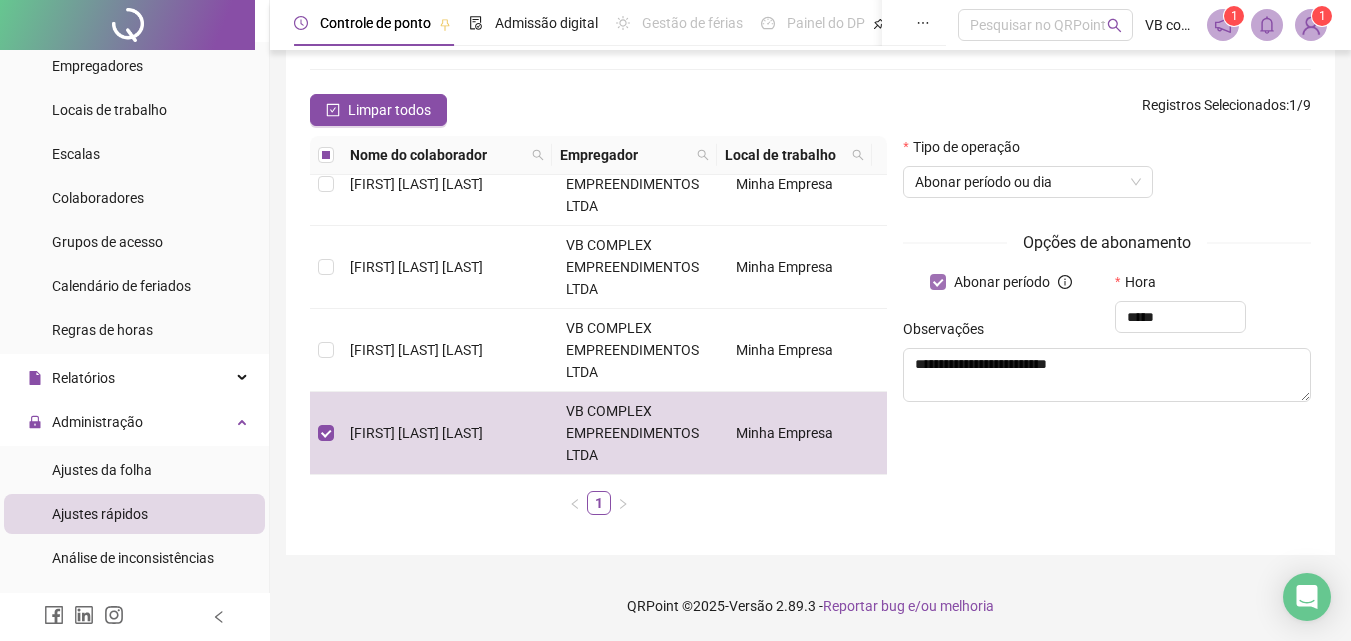 click on "Abonar período" at bounding box center [1002, 282] 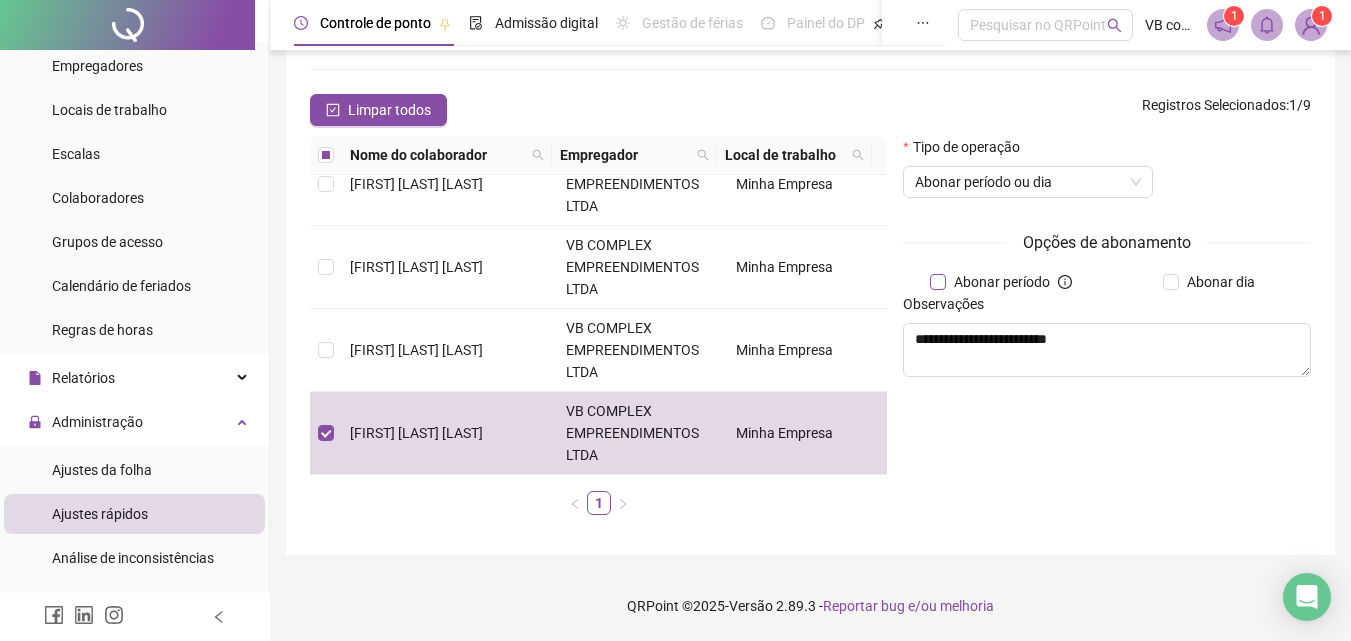 click on "Abonar período" at bounding box center [1002, 282] 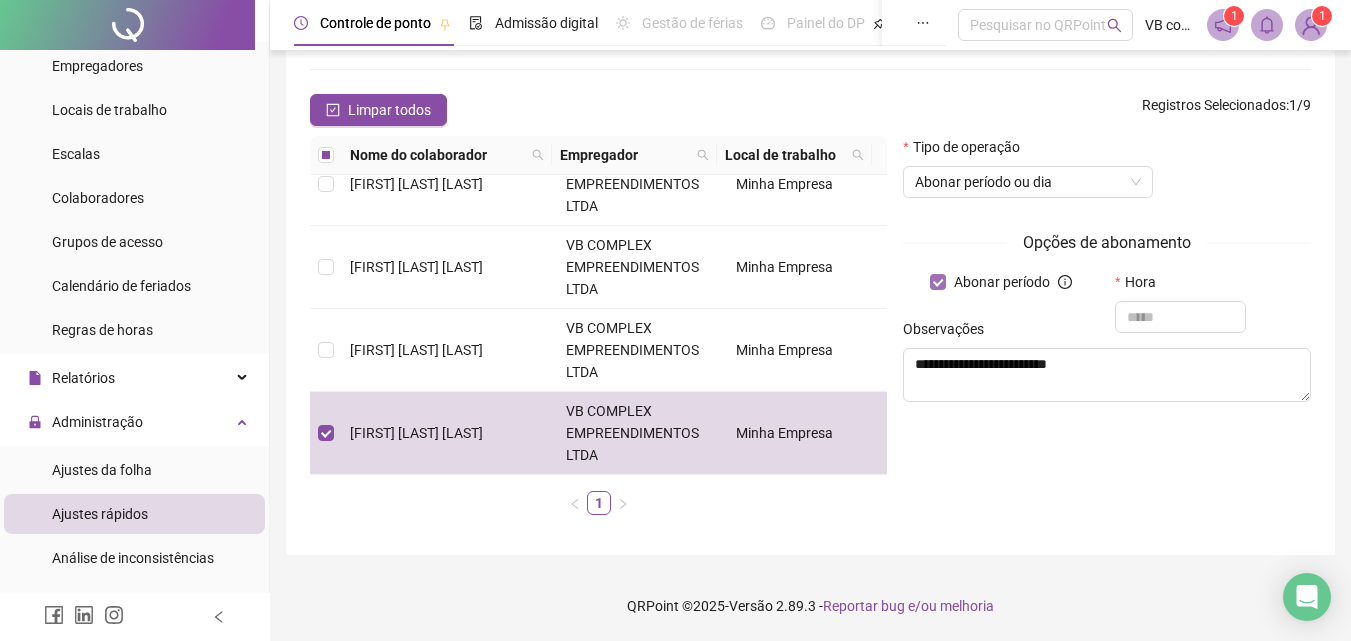 click on "Abonar período" at bounding box center [1002, 282] 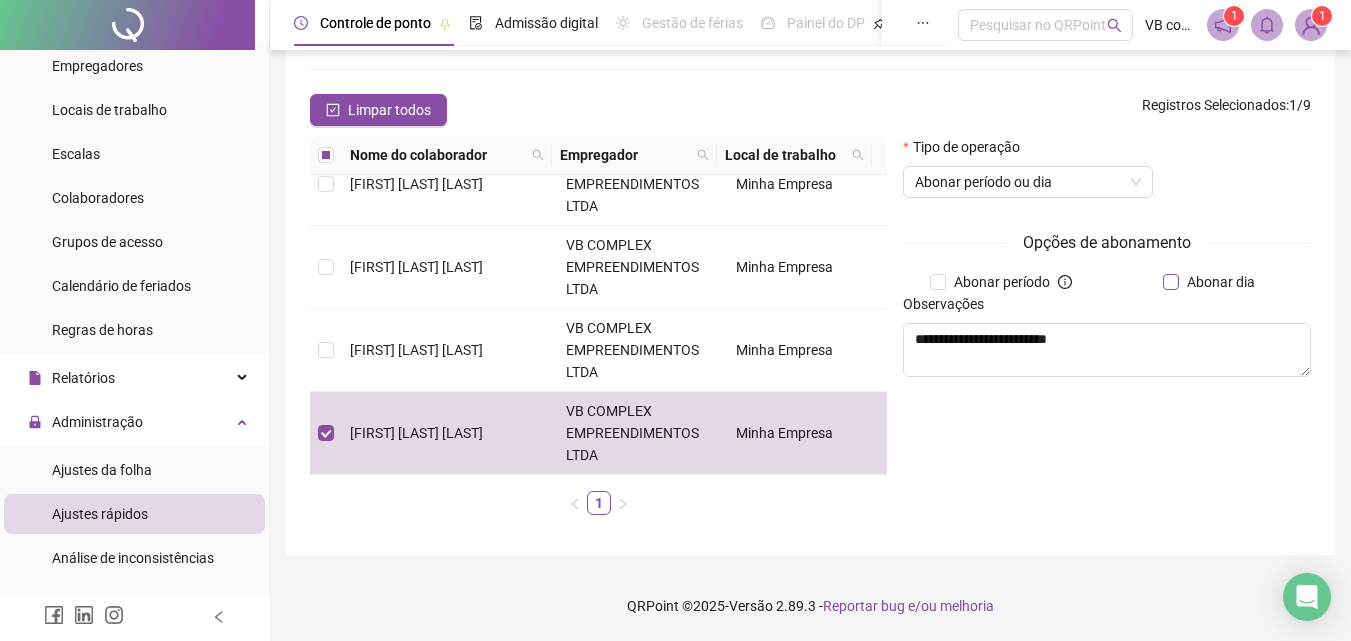 click on "Abonar dia" at bounding box center (1221, 282) 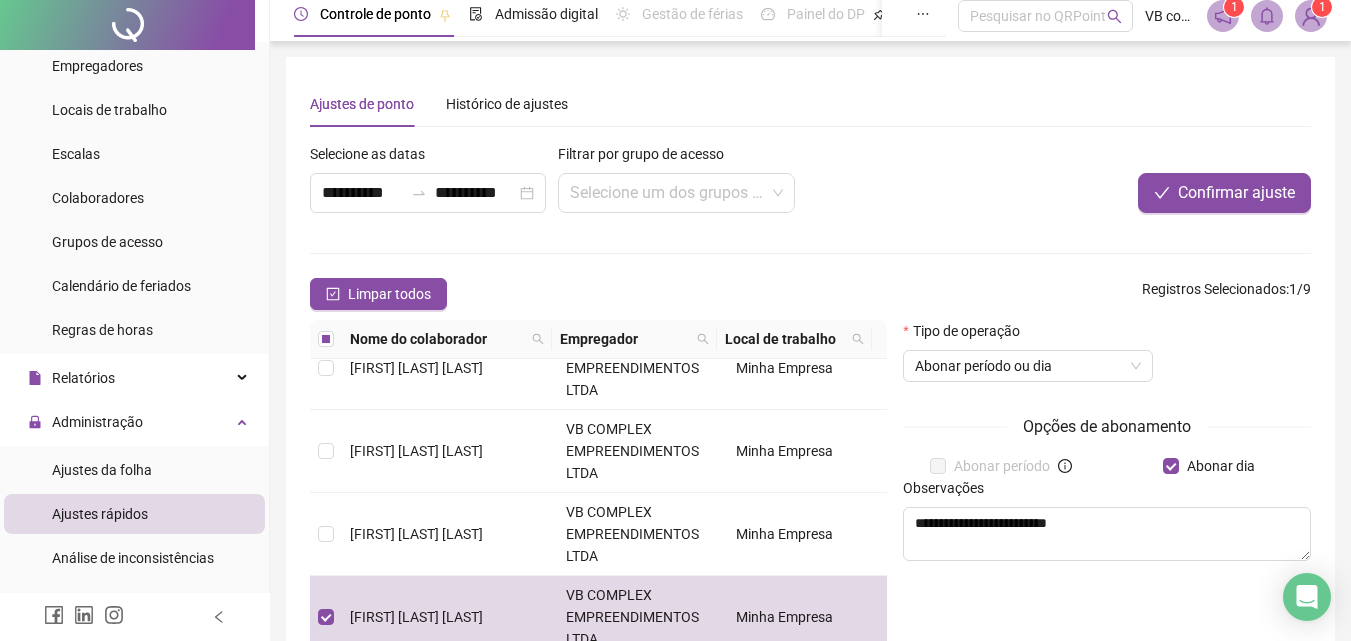 scroll, scrollTop: 0, scrollLeft: 0, axis: both 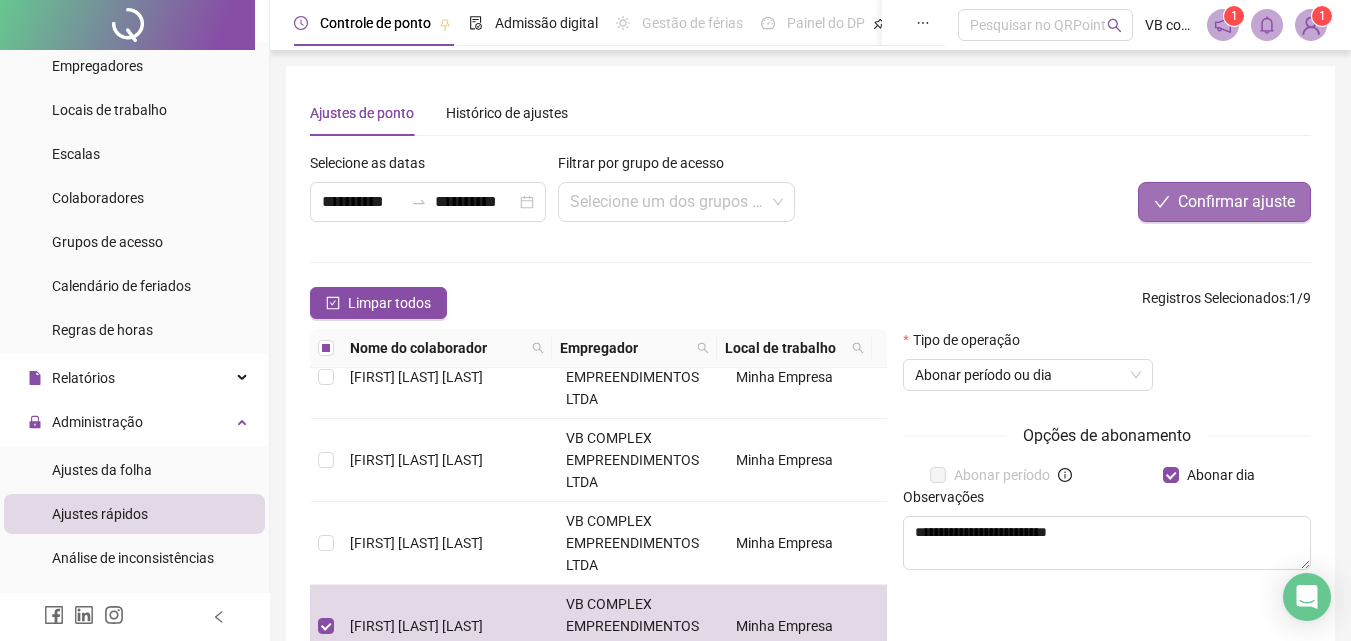 click on "Confirmar ajuste" at bounding box center [1236, 202] 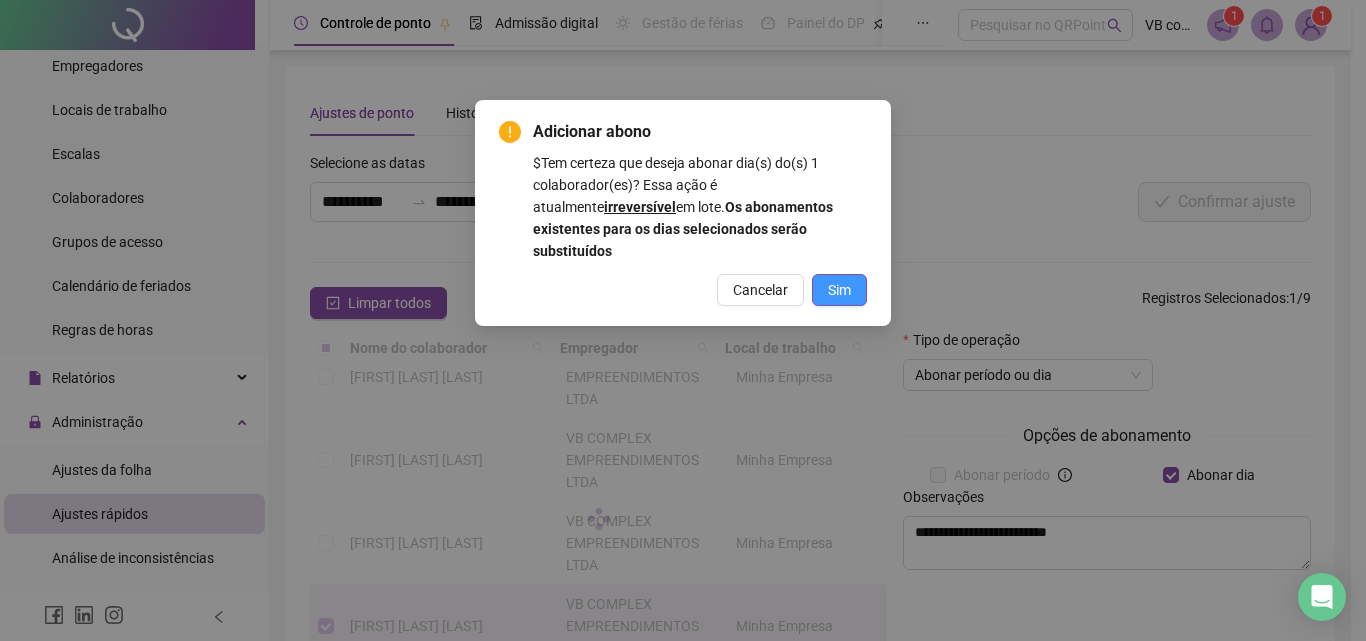 click on "Sim" at bounding box center (839, 290) 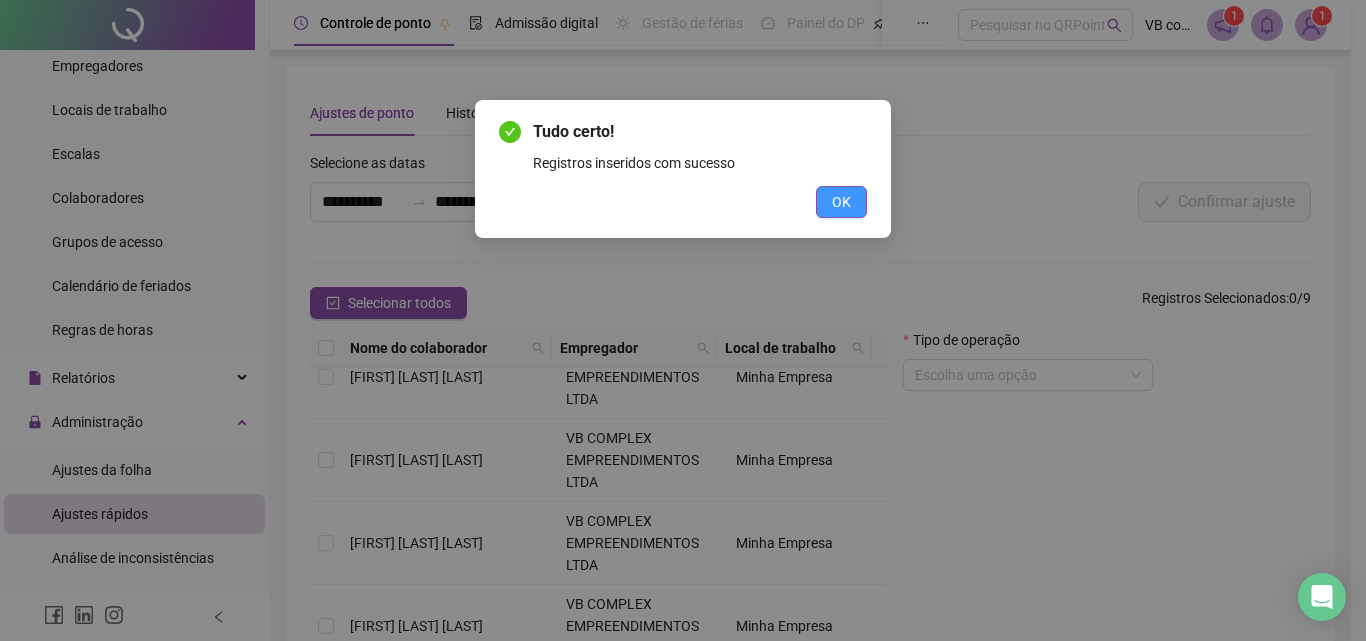 click on "OK" at bounding box center [841, 202] 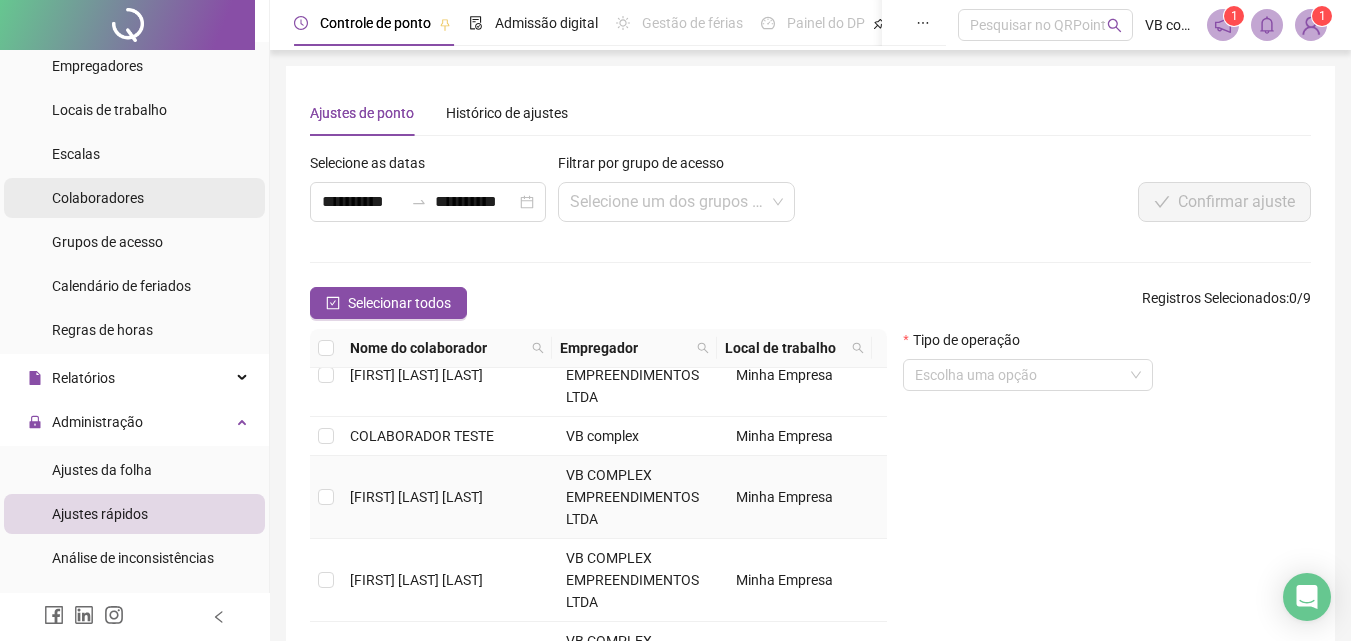 scroll, scrollTop: 3, scrollLeft: 0, axis: vertical 